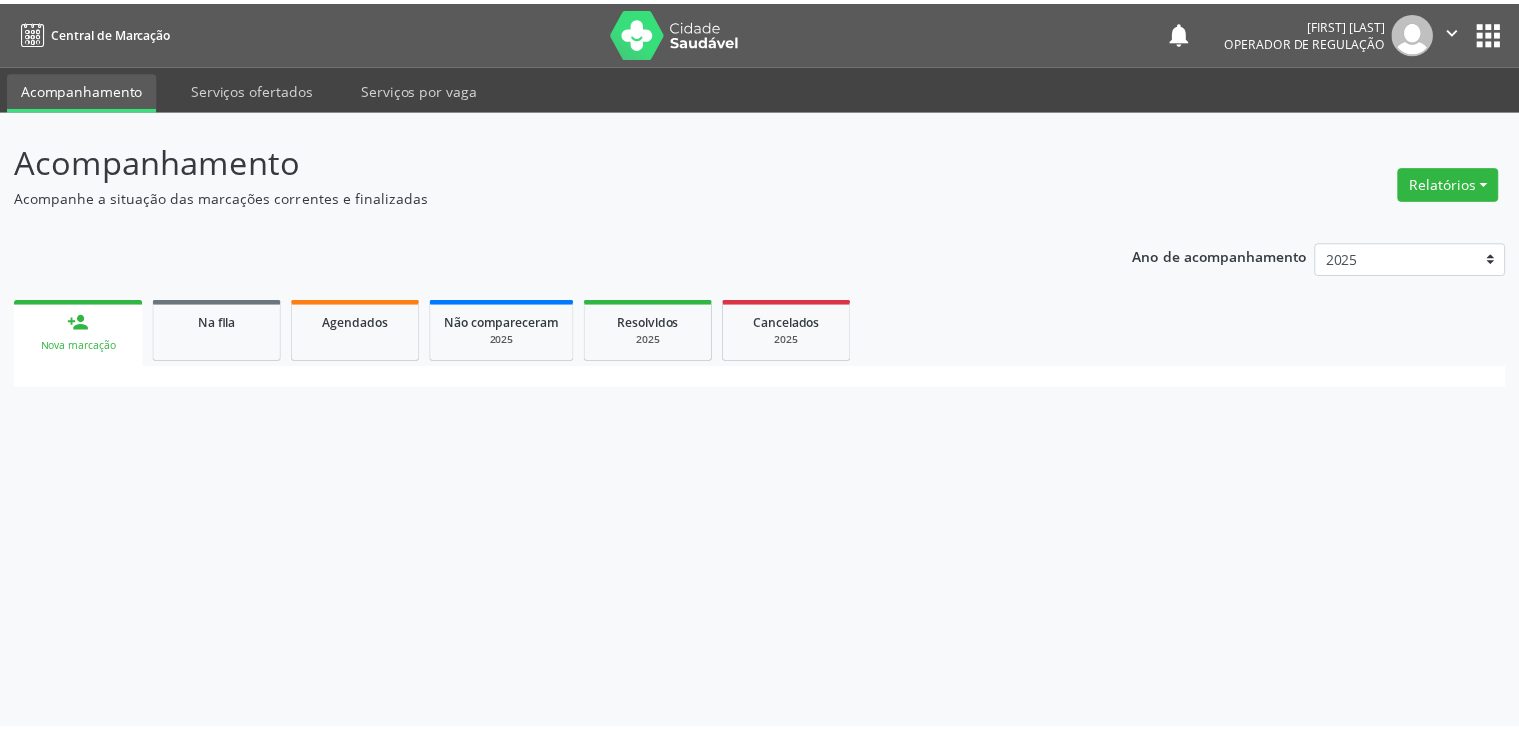 scroll, scrollTop: 0, scrollLeft: 0, axis: both 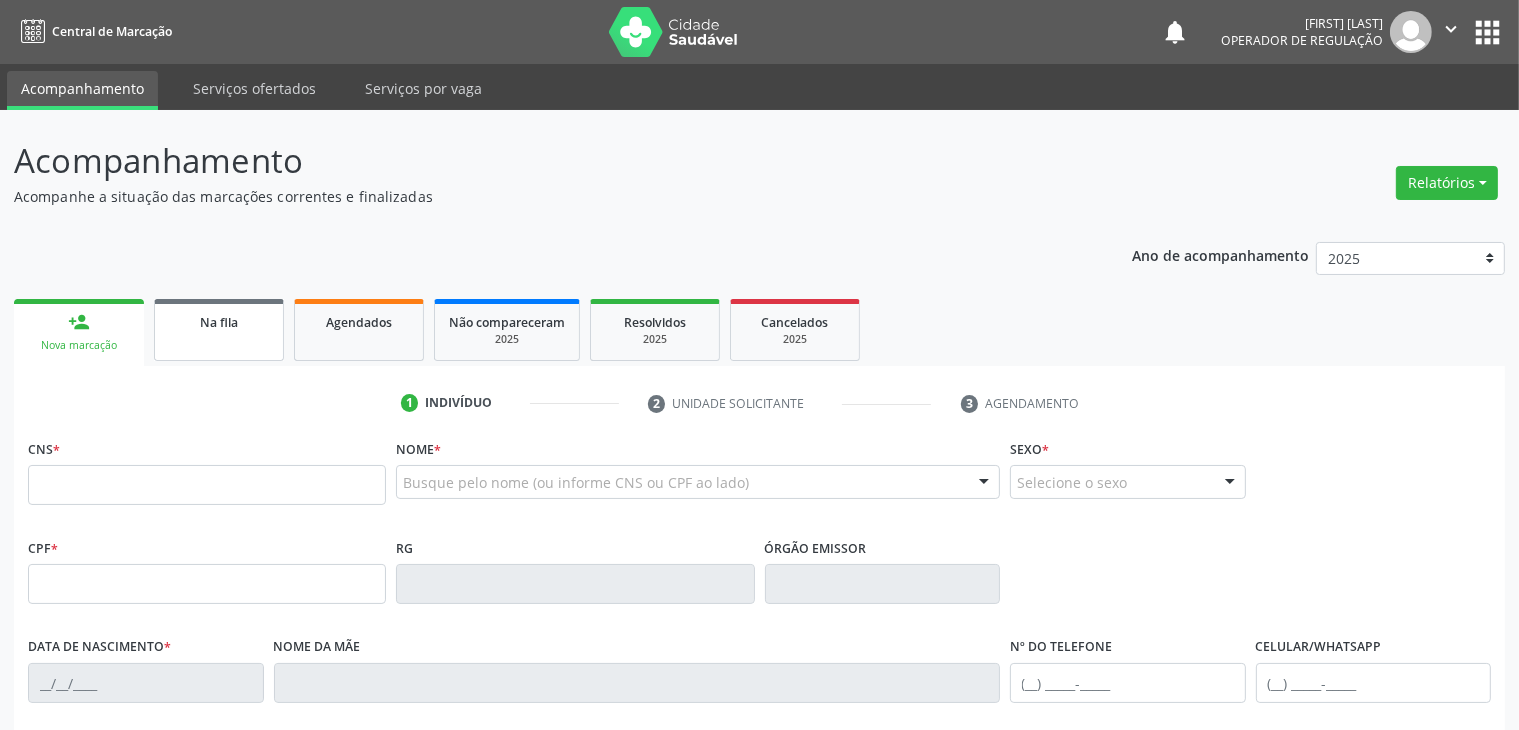 click on "Na fila" at bounding box center [219, 322] 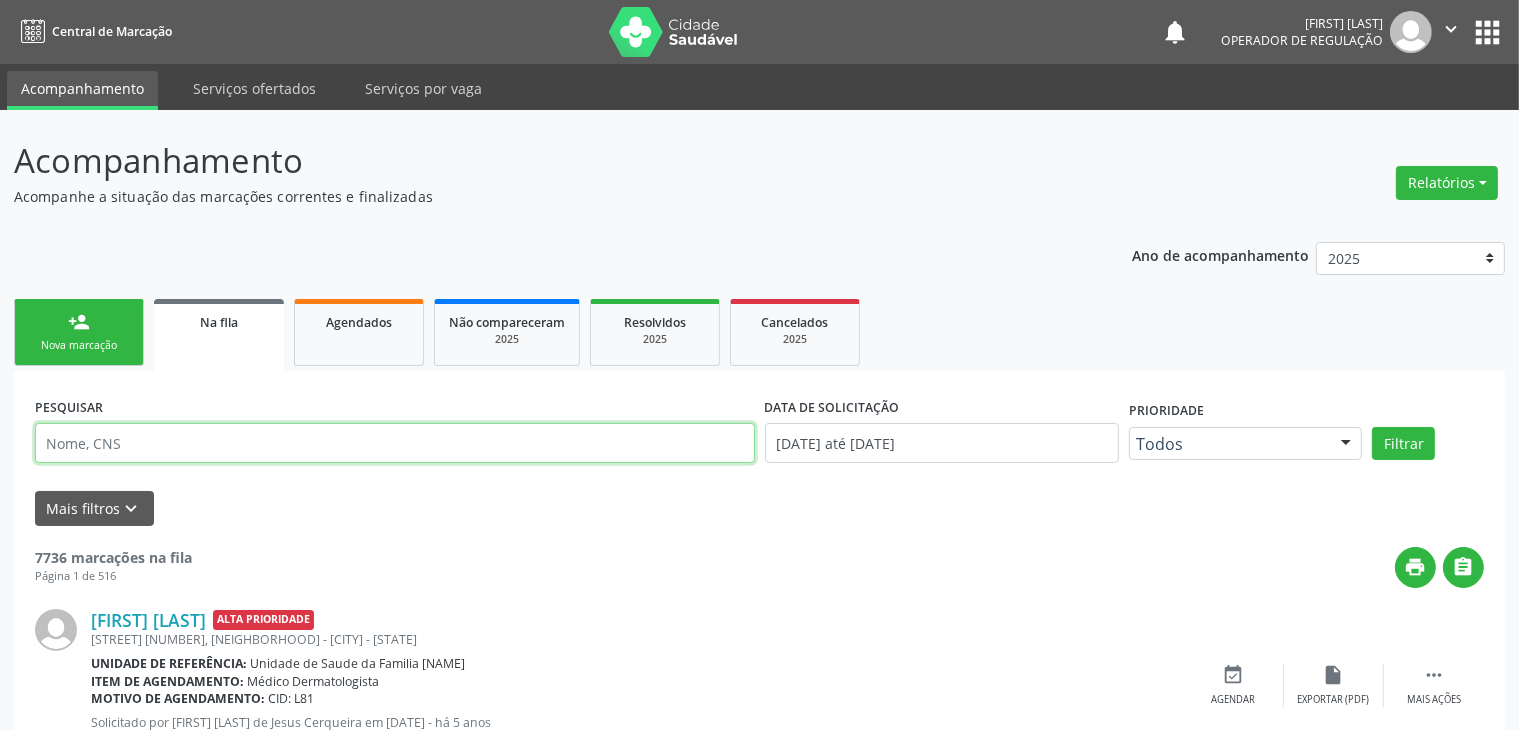 click at bounding box center (395, 443) 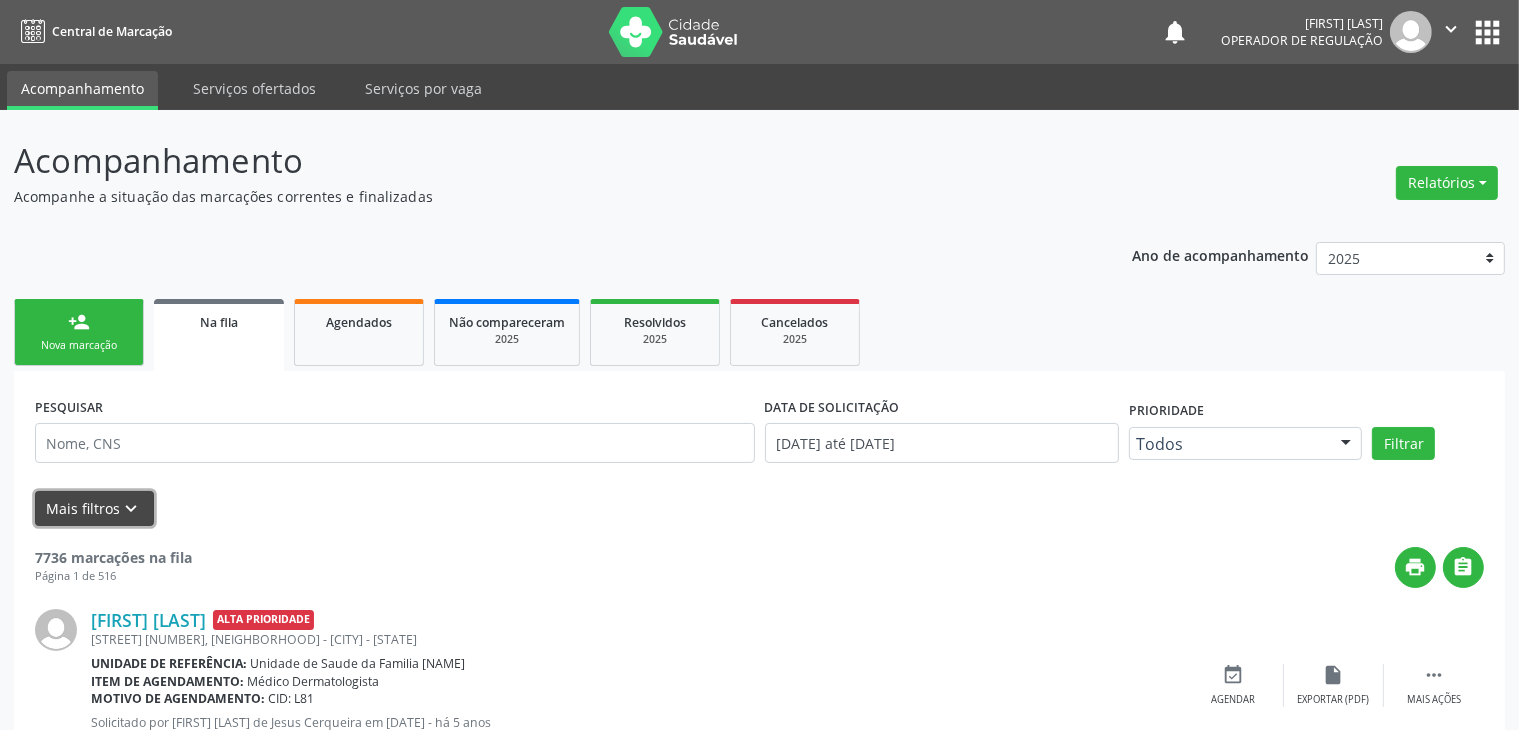 click on "Mais filtros
keyboard_arrow_down" at bounding box center [94, 508] 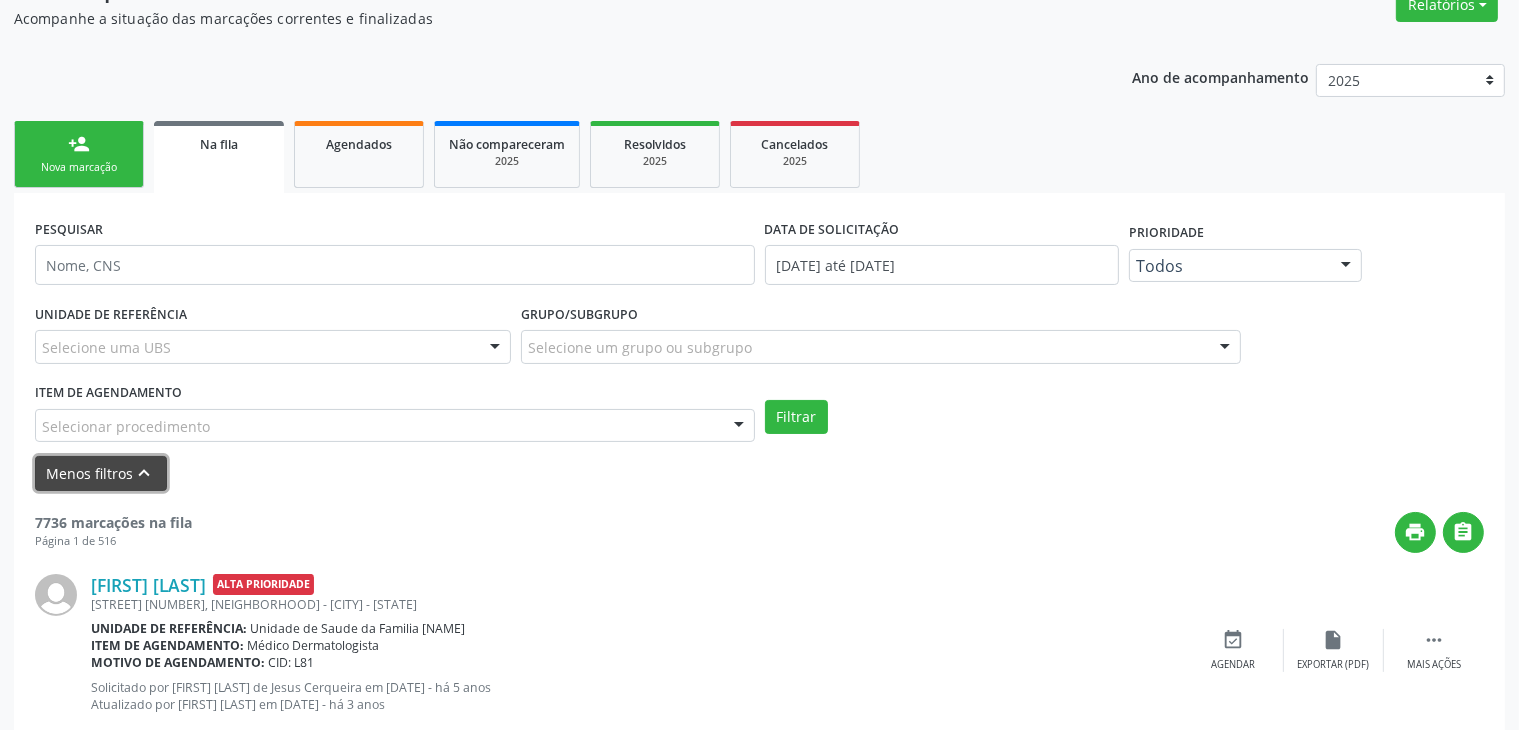 scroll, scrollTop: 200, scrollLeft: 0, axis: vertical 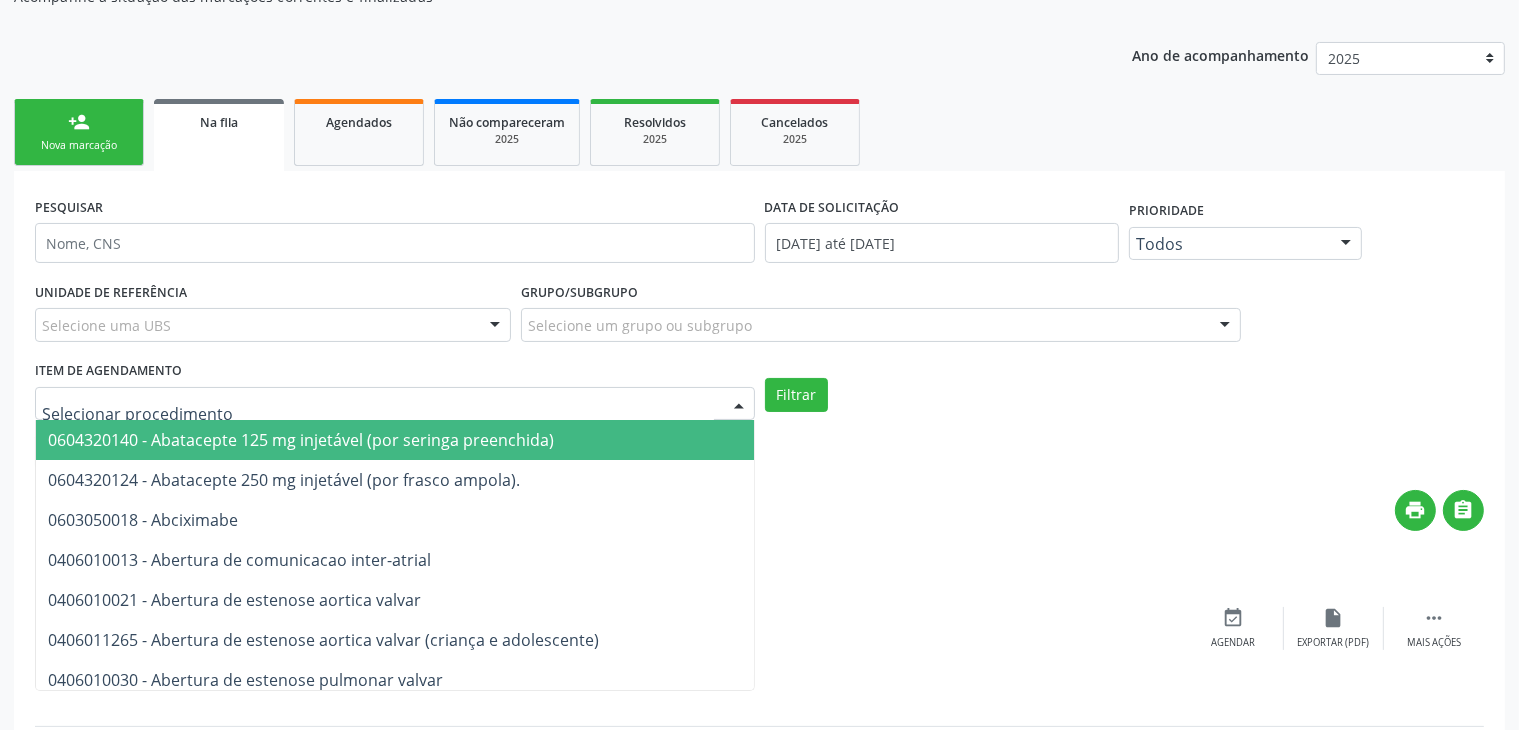 click at bounding box center [378, 414] 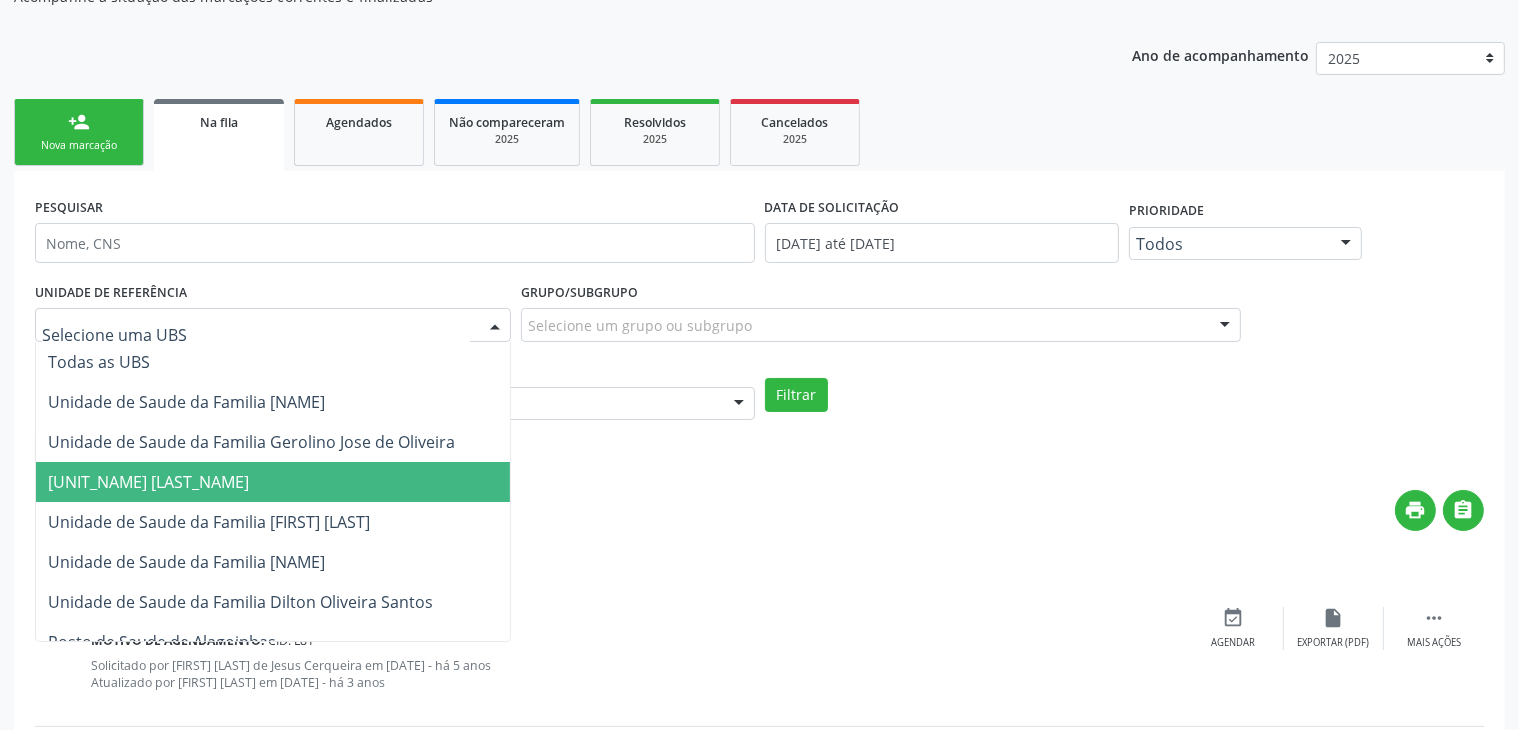 click on "[UNIT_NAME] [LAST_NAME]" at bounding box center [148, 482] 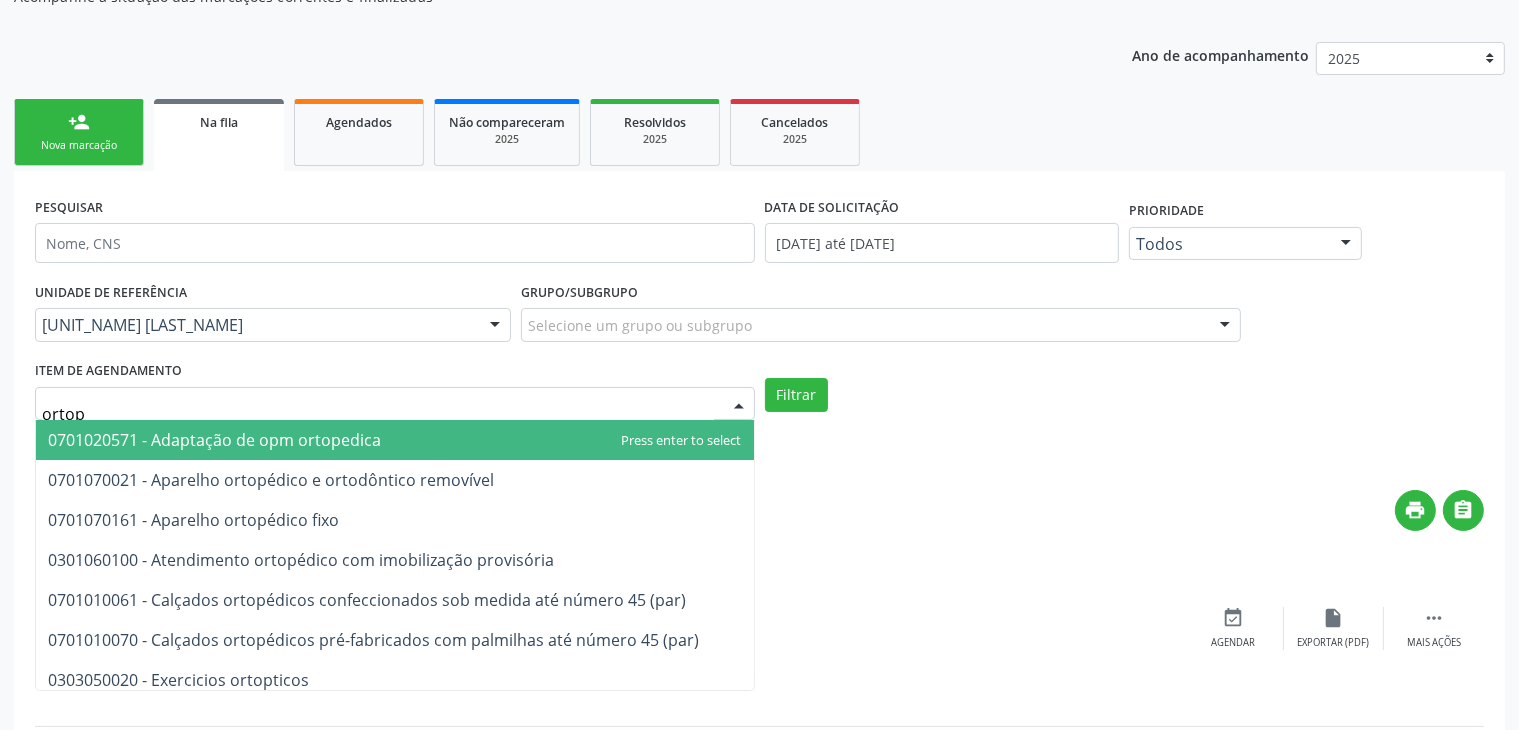 type on "ortope" 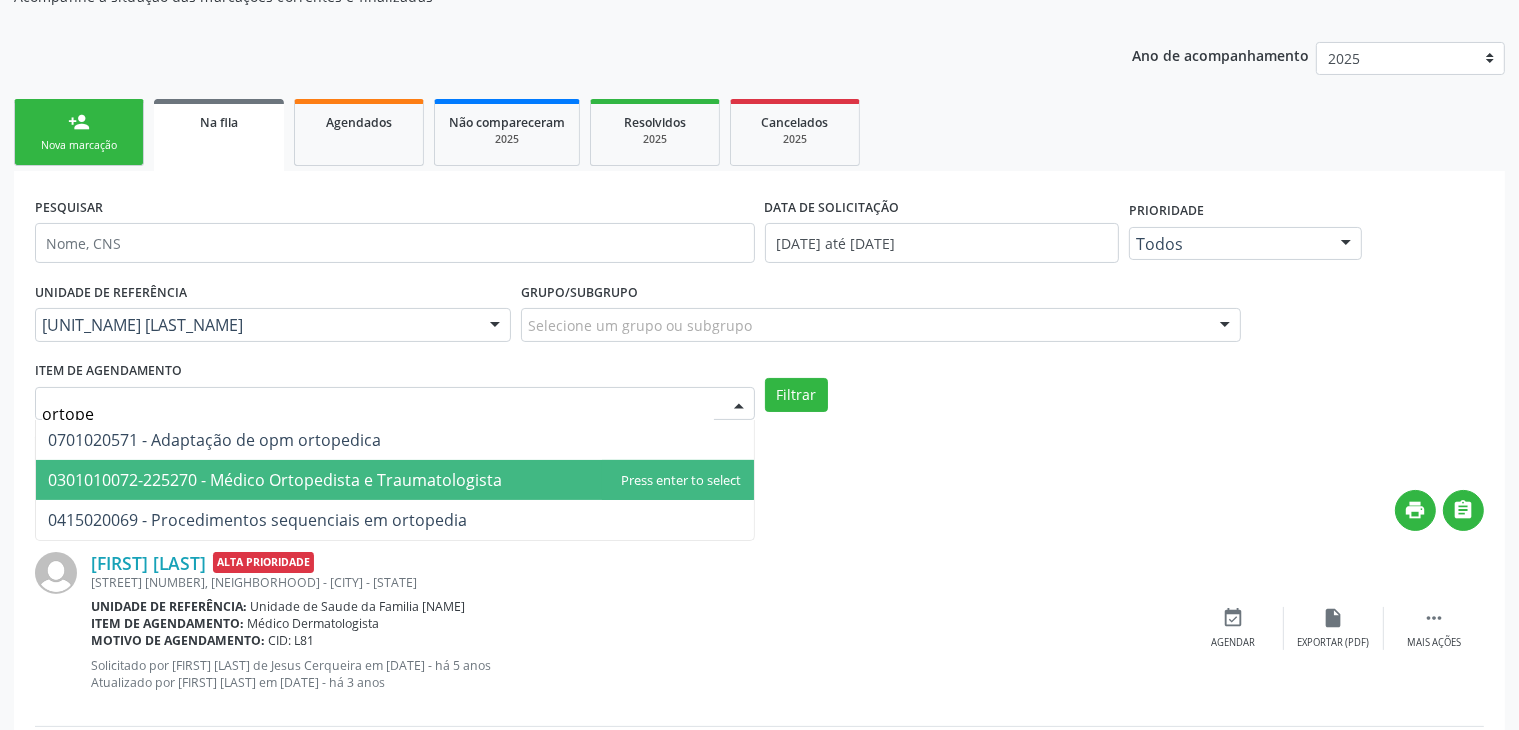 click on "0301010072-225270 - Médico Ortopedista e Traumatologista" at bounding box center [275, 480] 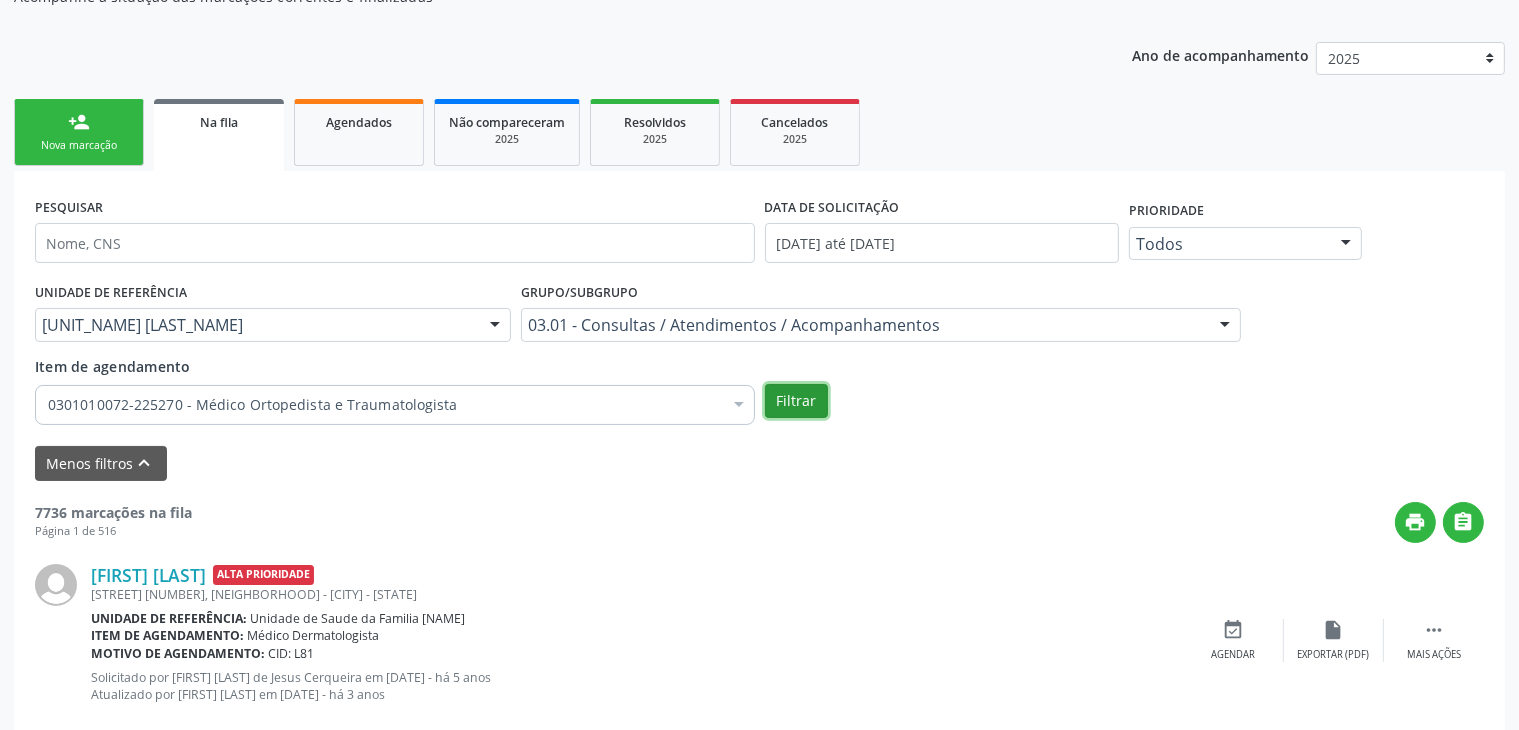 click on "Filtrar" at bounding box center (796, 401) 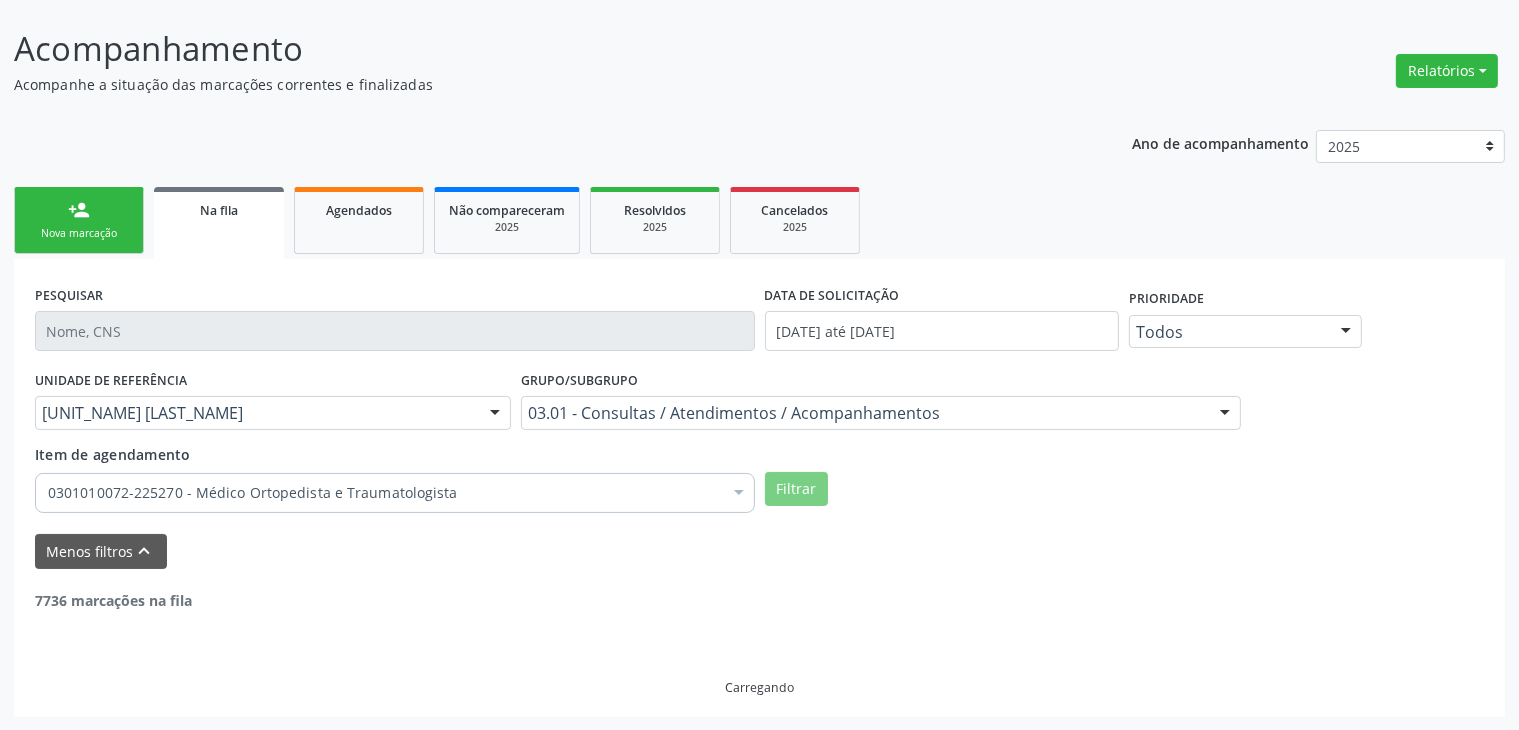 scroll, scrollTop: 200, scrollLeft: 0, axis: vertical 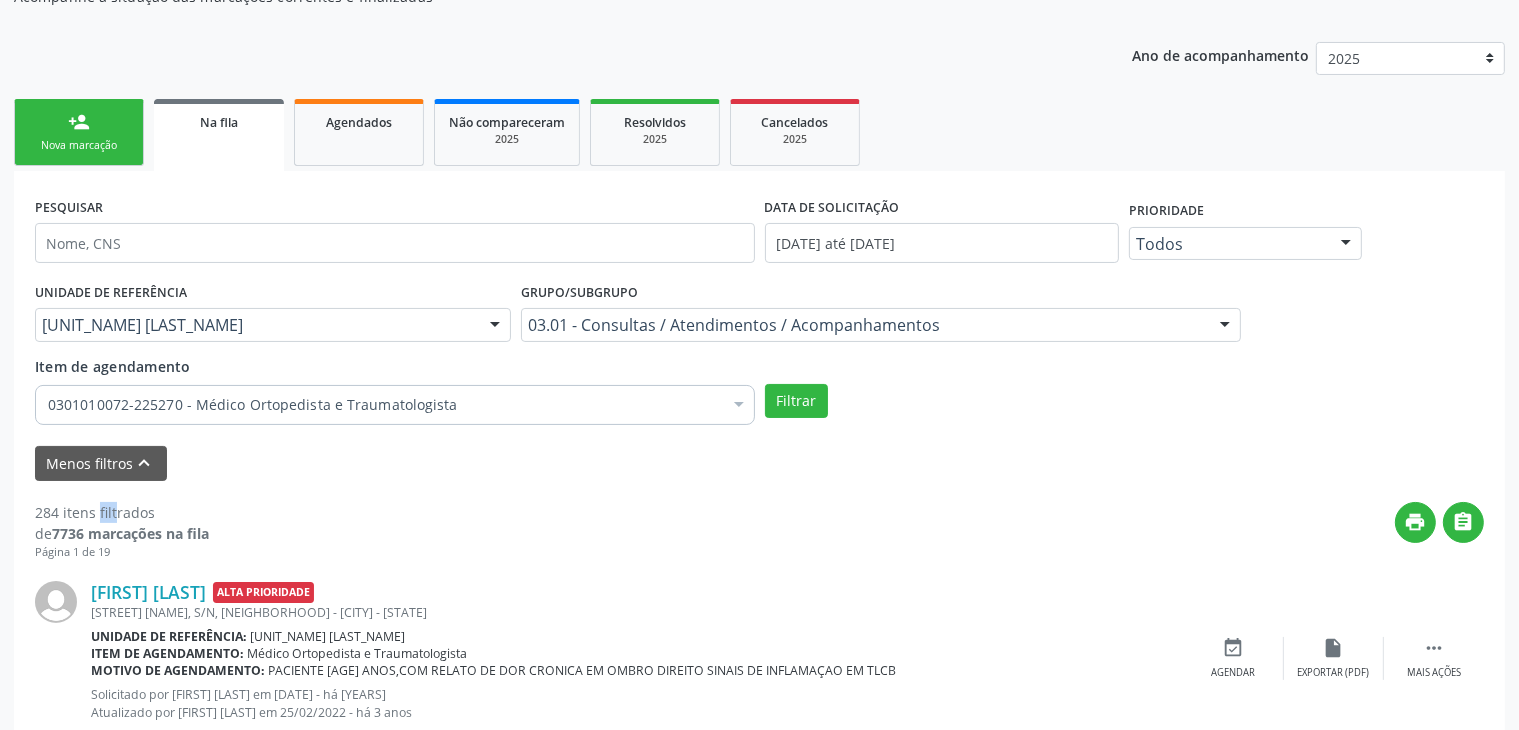 drag, startPoint x: 36, startPoint y: 513, endPoint x: 64, endPoint y: 513, distance: 28 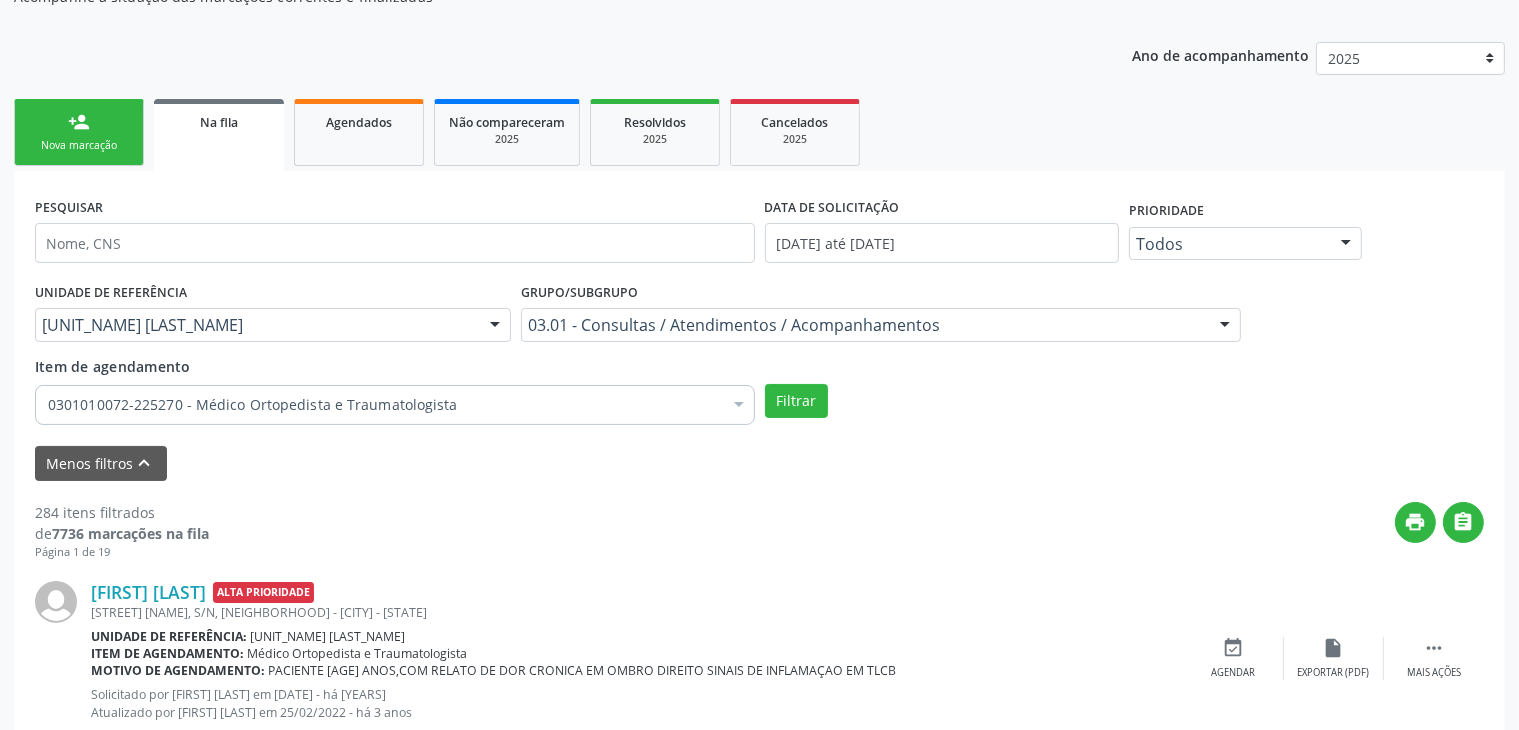 click on "print   " at bounding box center [846, 531] 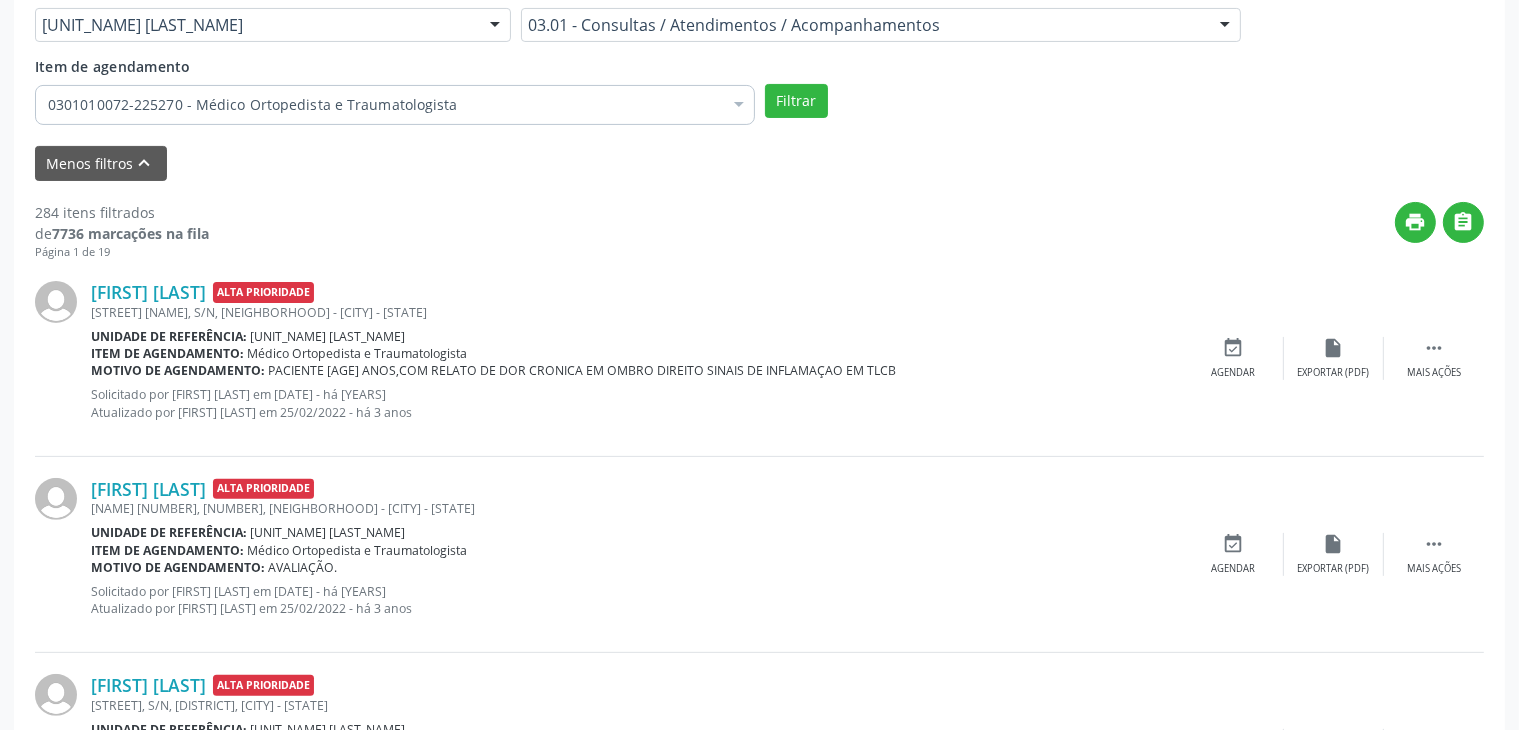 scroll, scrollTop: 700, scrollLeft: 0, axis: vertical 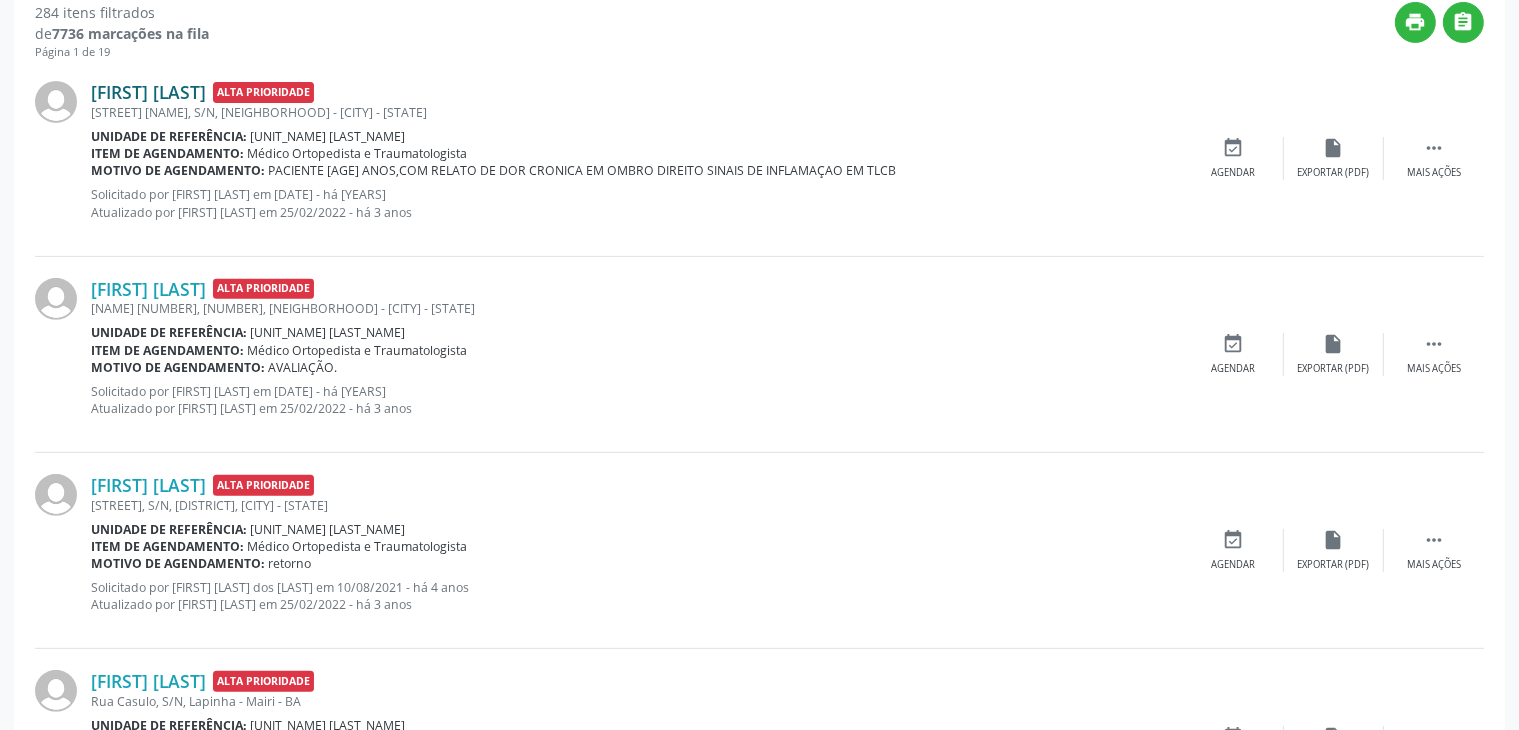 click on "[FIRST] [LAST]" at bounding box center (148, 92) 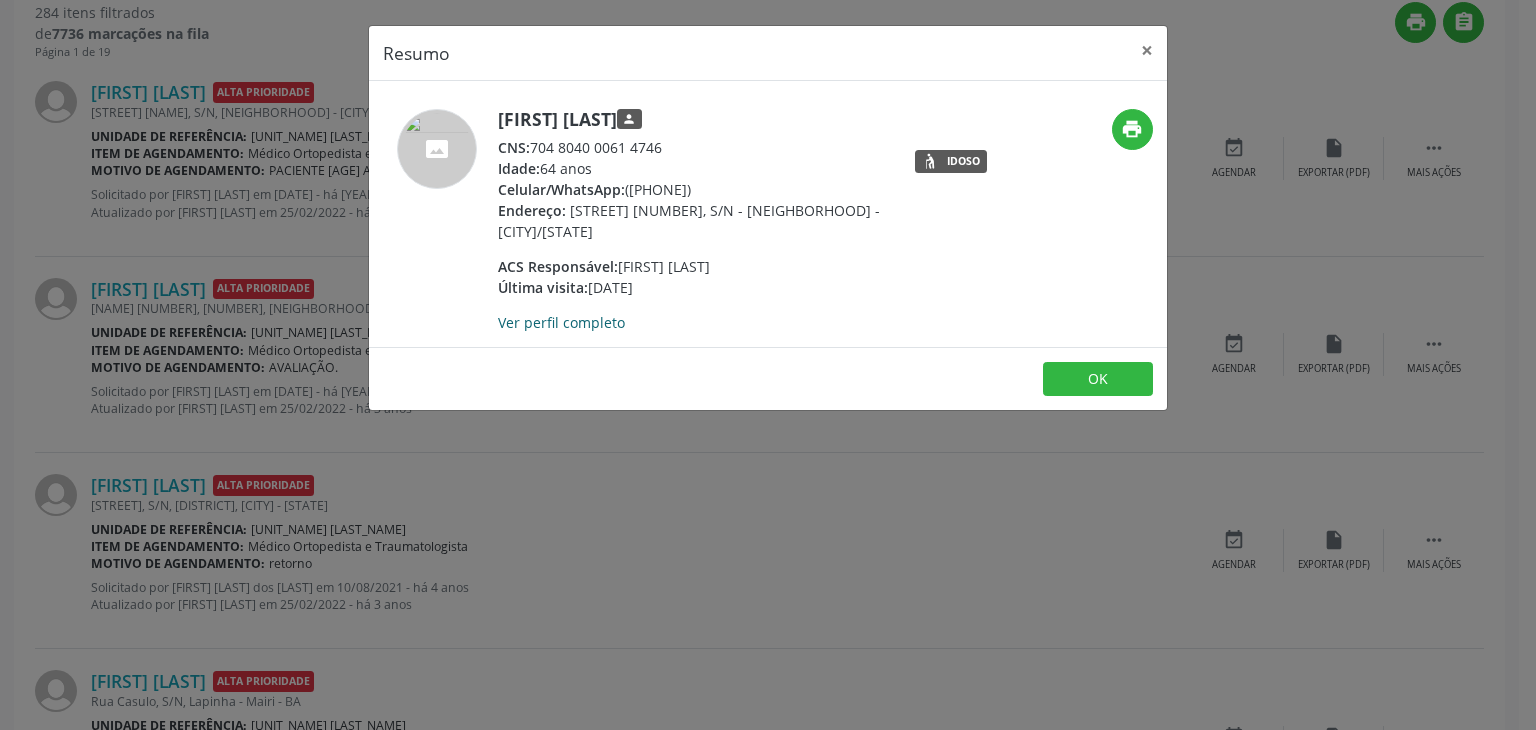 click on "Ver perfil completo" at bounding box center (561, 322) 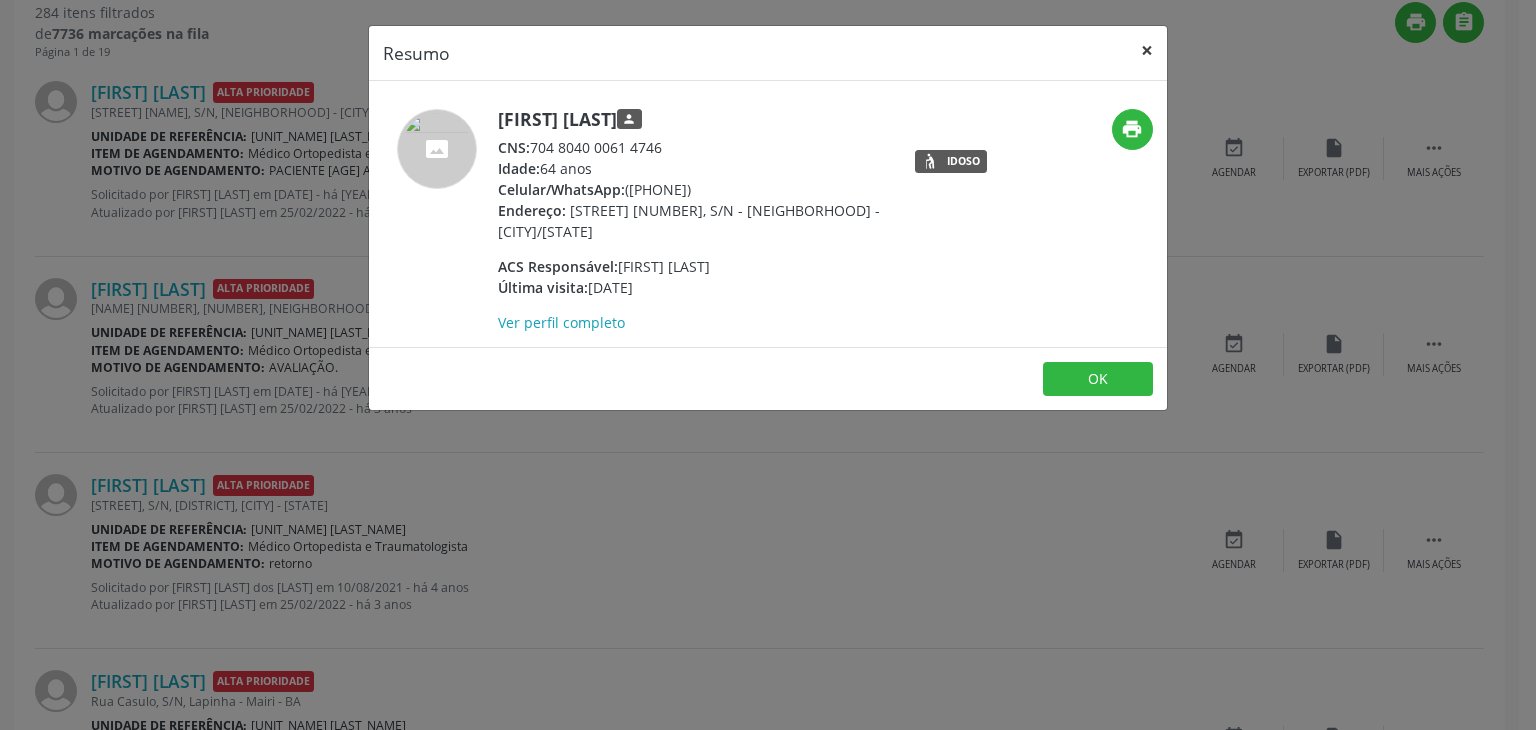 click on "×" at bounding box center (1147, 50) 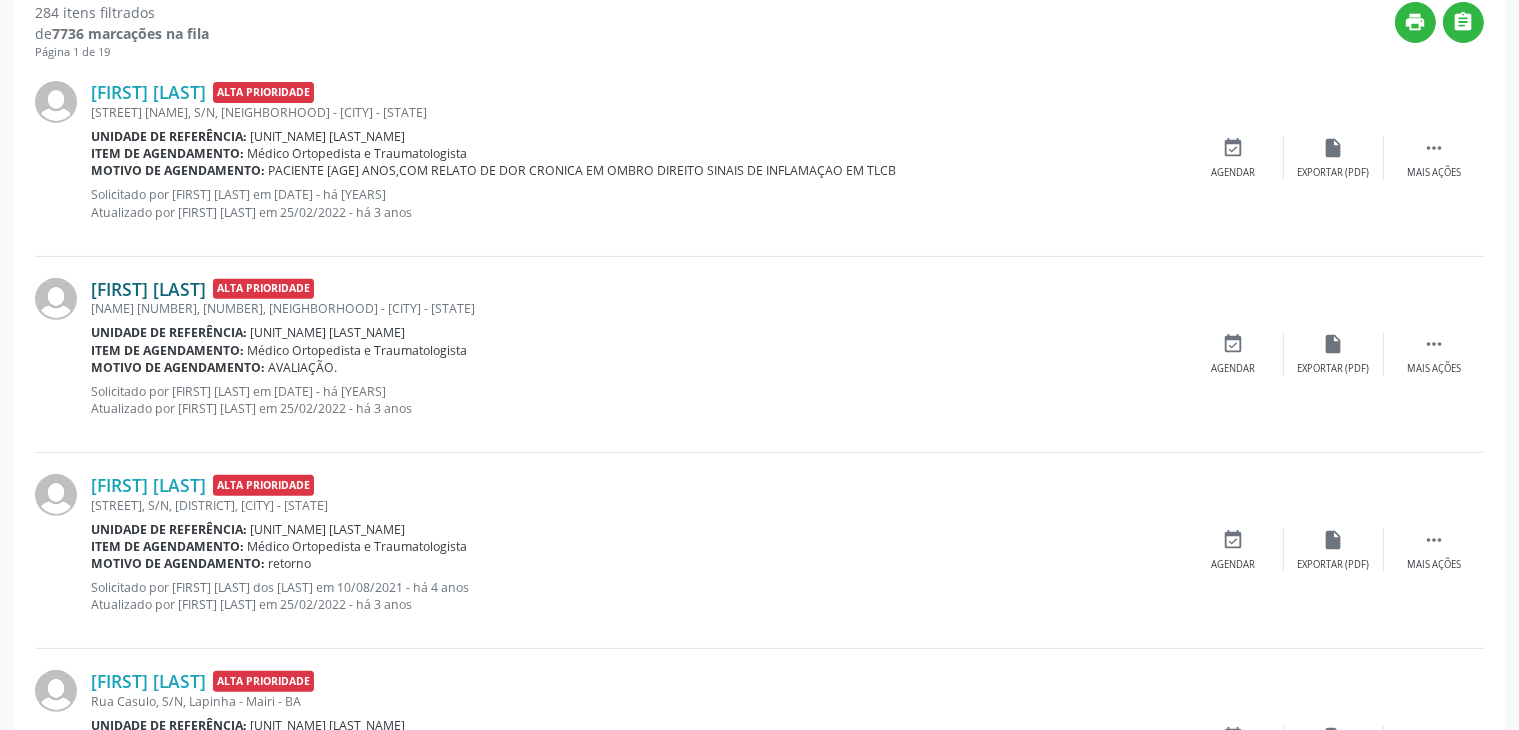 click on "[FIRST] [LAST]" at bounding box center [148, 289] 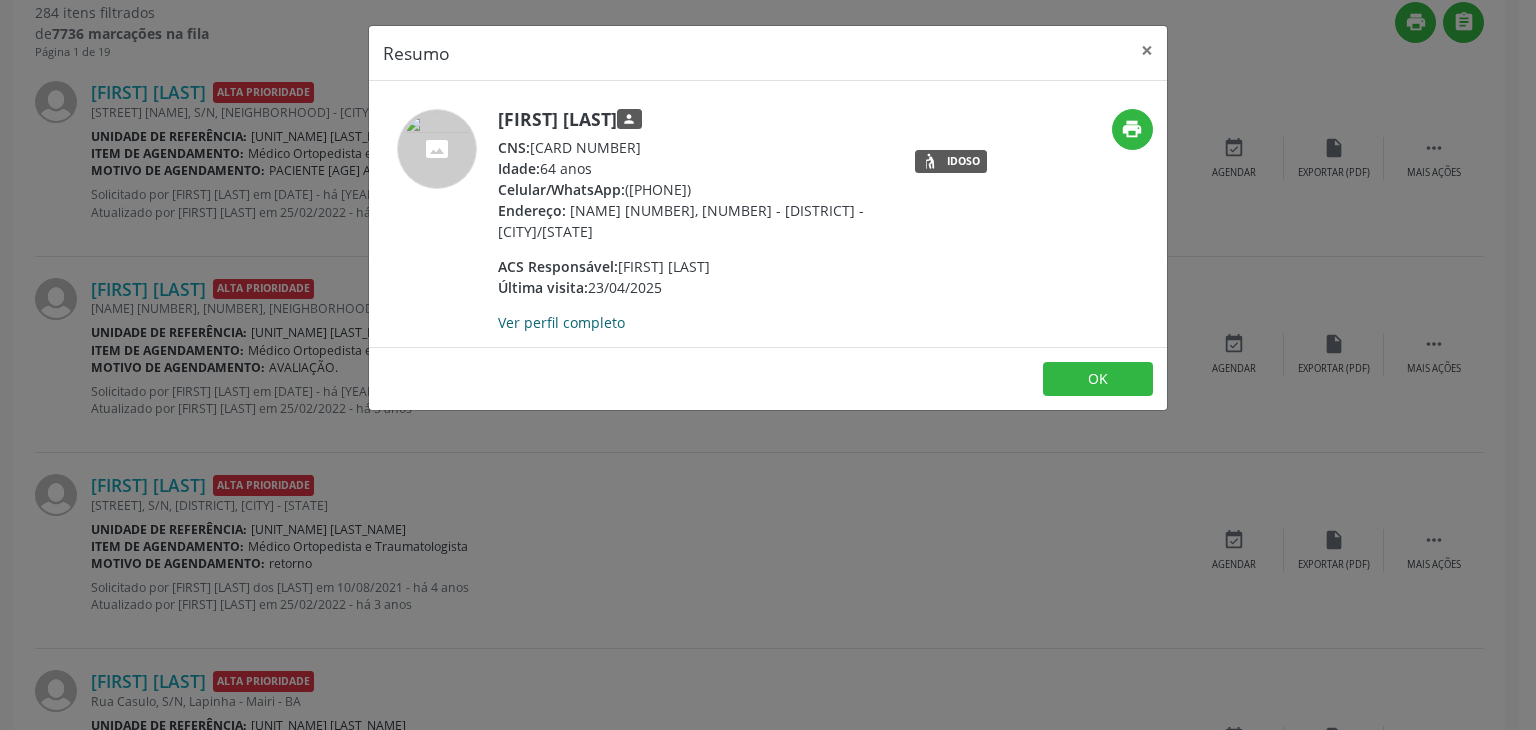click on "Ver perfil completo" at bounding box center (561, 322) 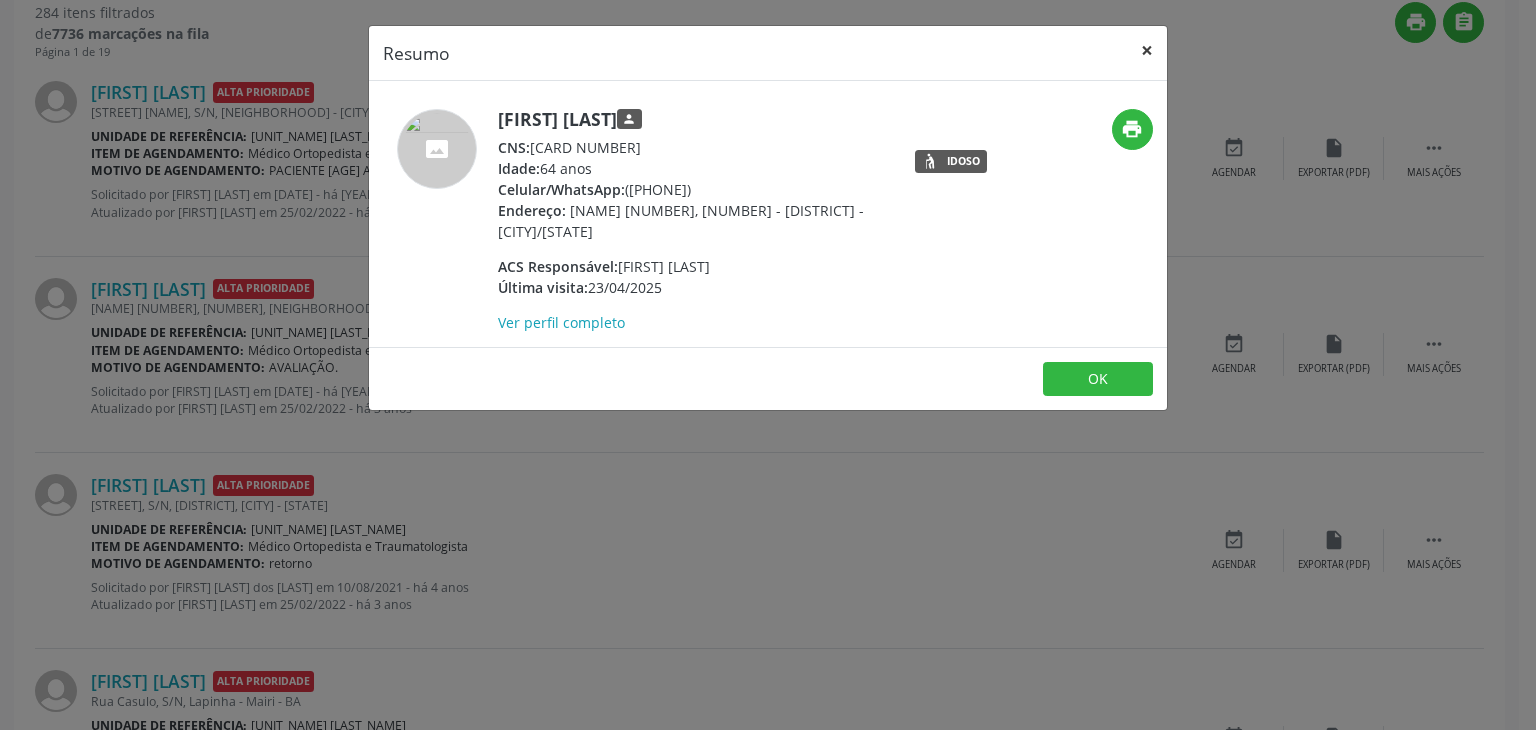 click on "×" at bounding box center [1147, 50] 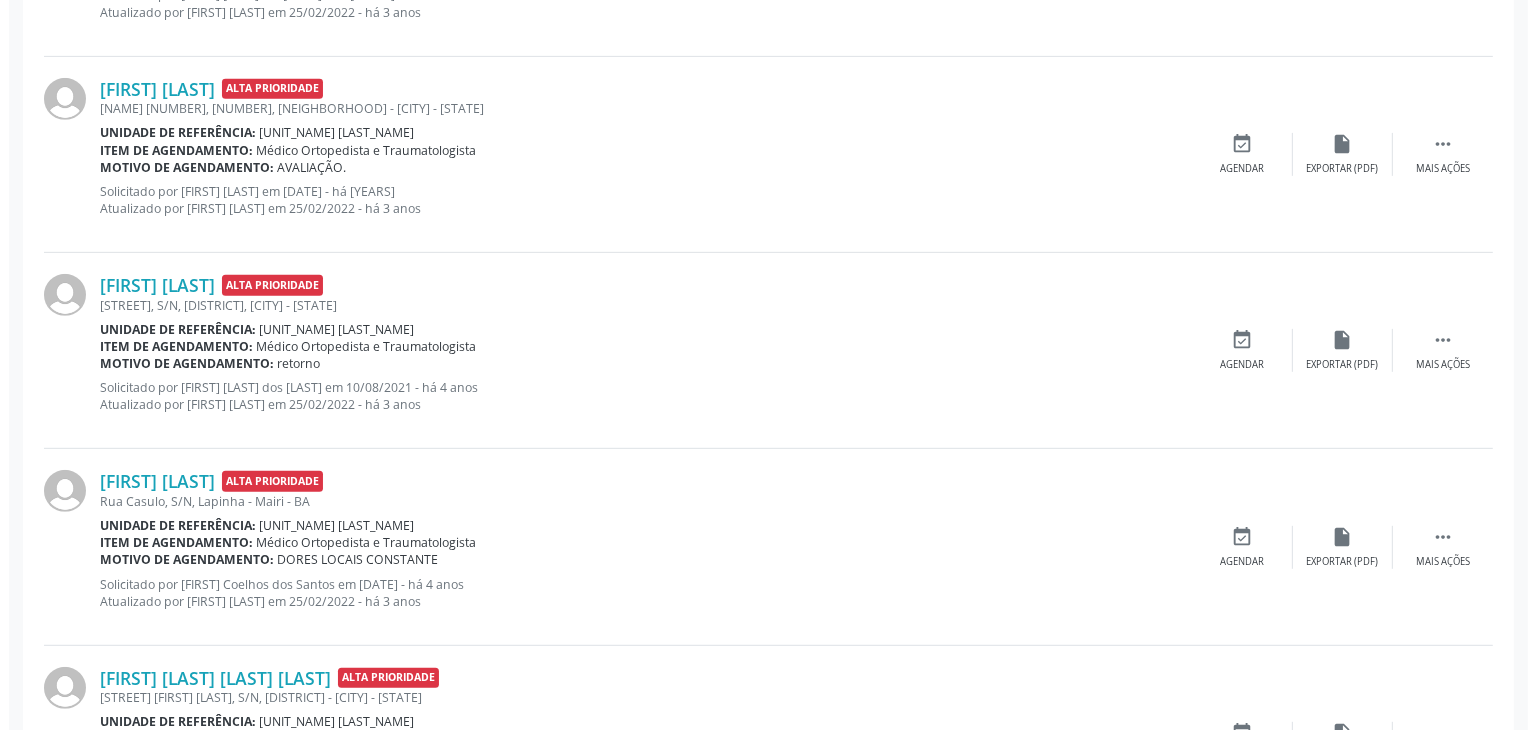 scroll, scrollTop: 1000, scrollLeft: 0, axis: vertical 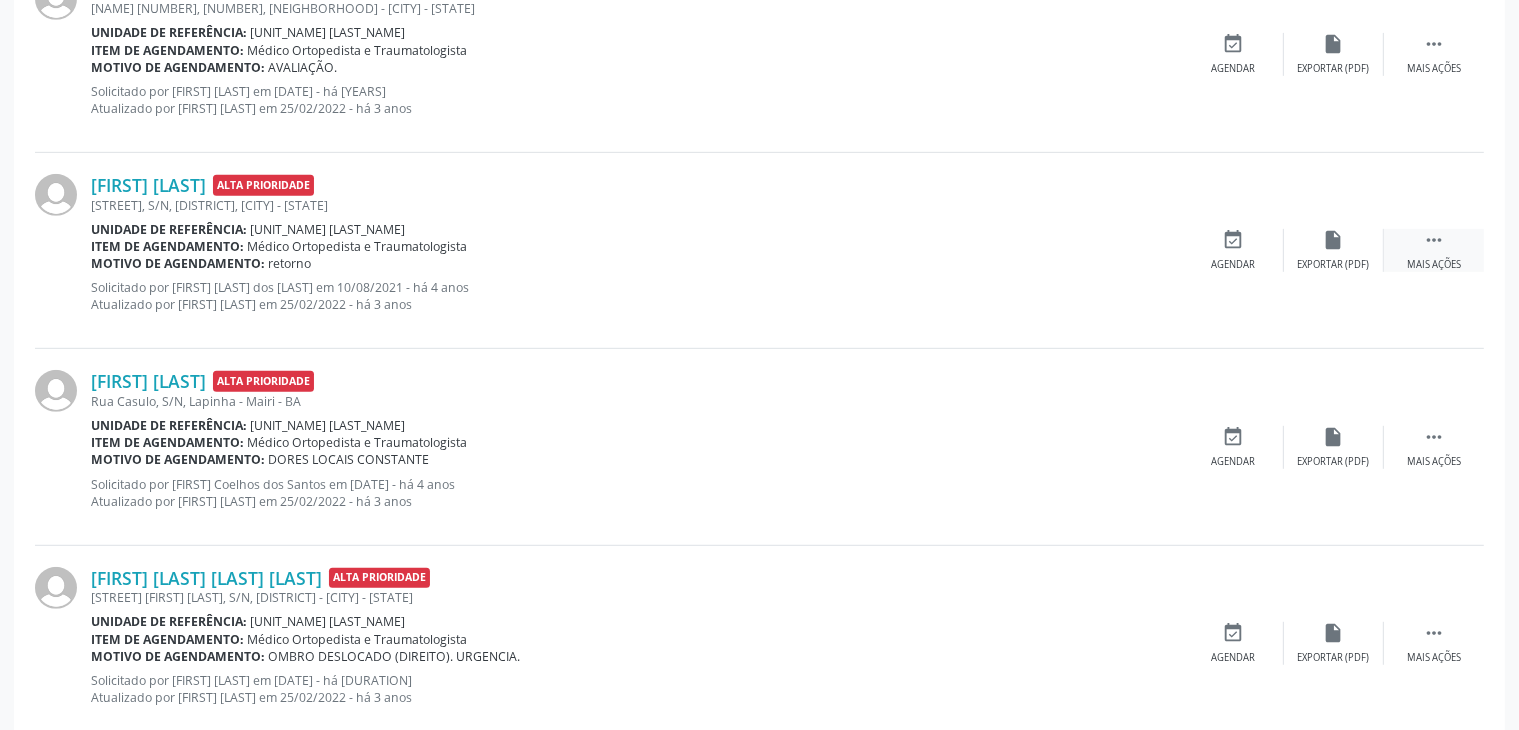 click on "" at bounding box center [1434, 240] 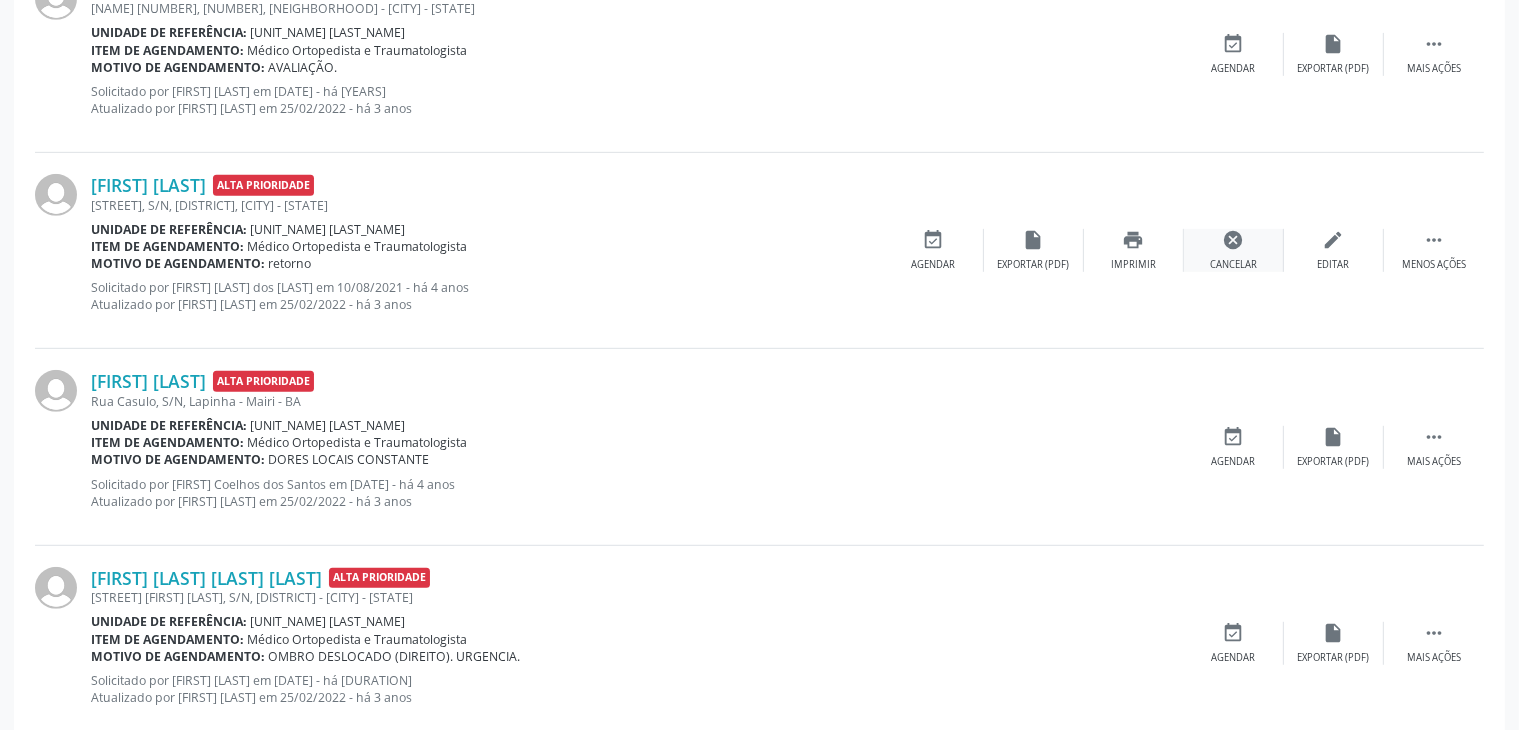 click on "cancel" at bounding box center [1234, 240] 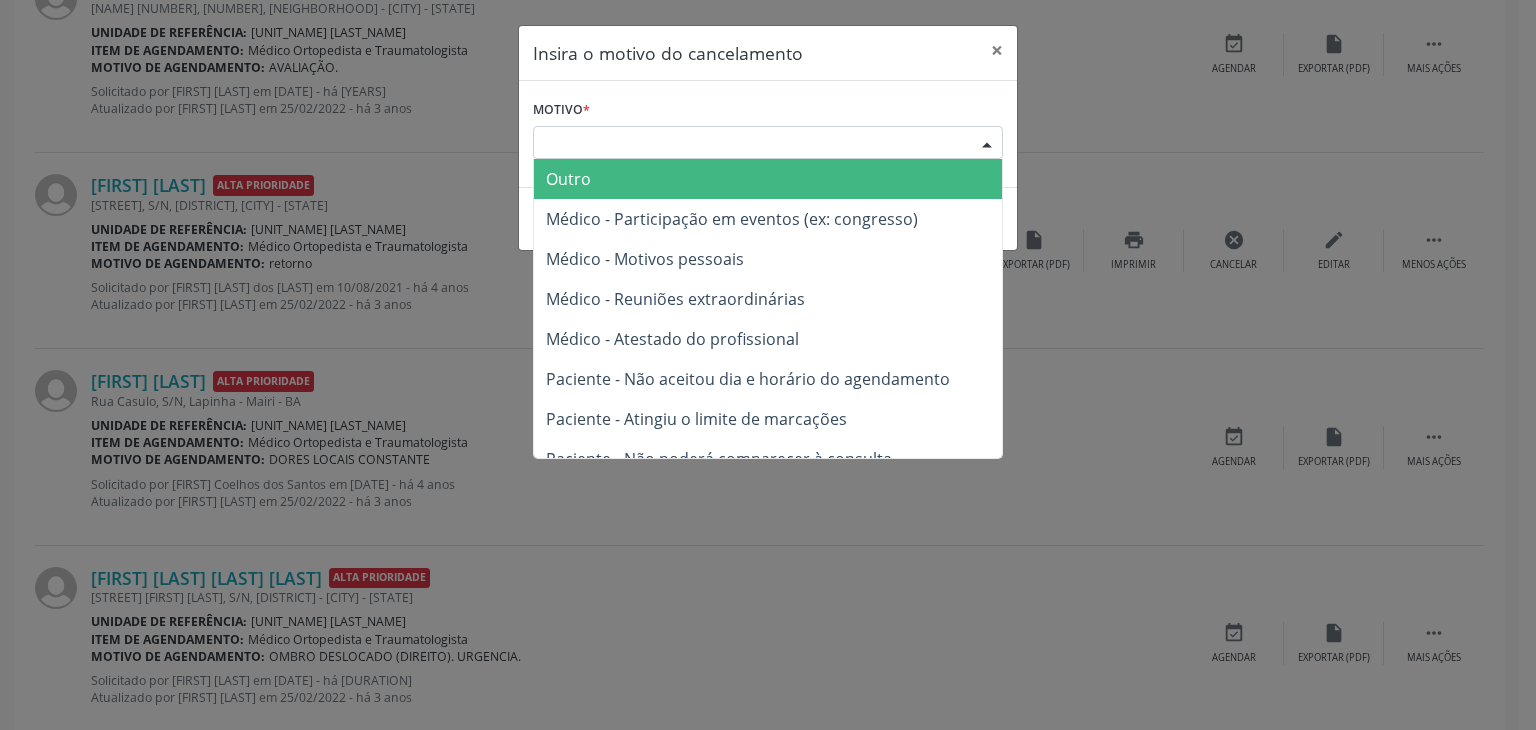 click on "Escolha o motivo" at bounding box center [768, 143] 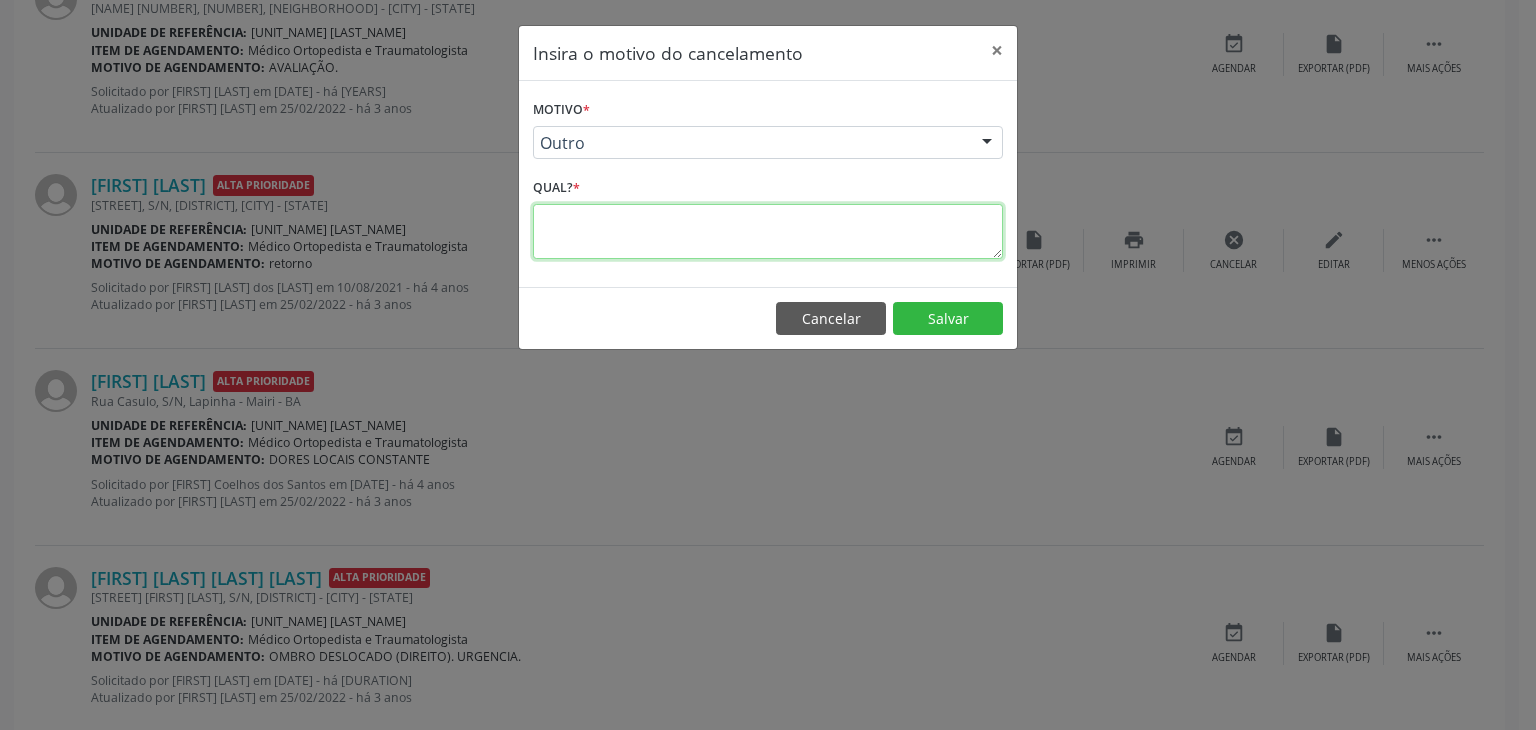 click at bounding box center (768, 231) 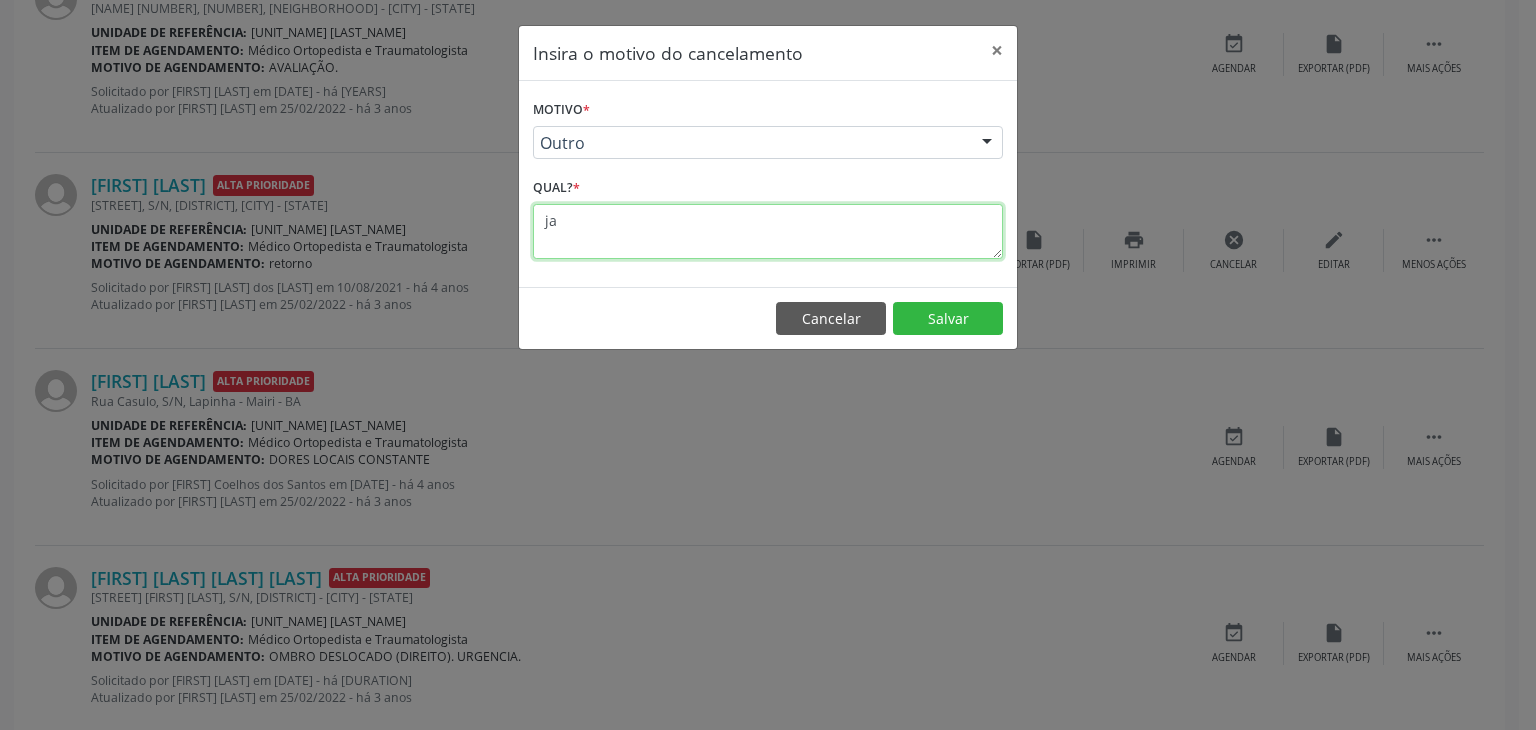 type on "j" 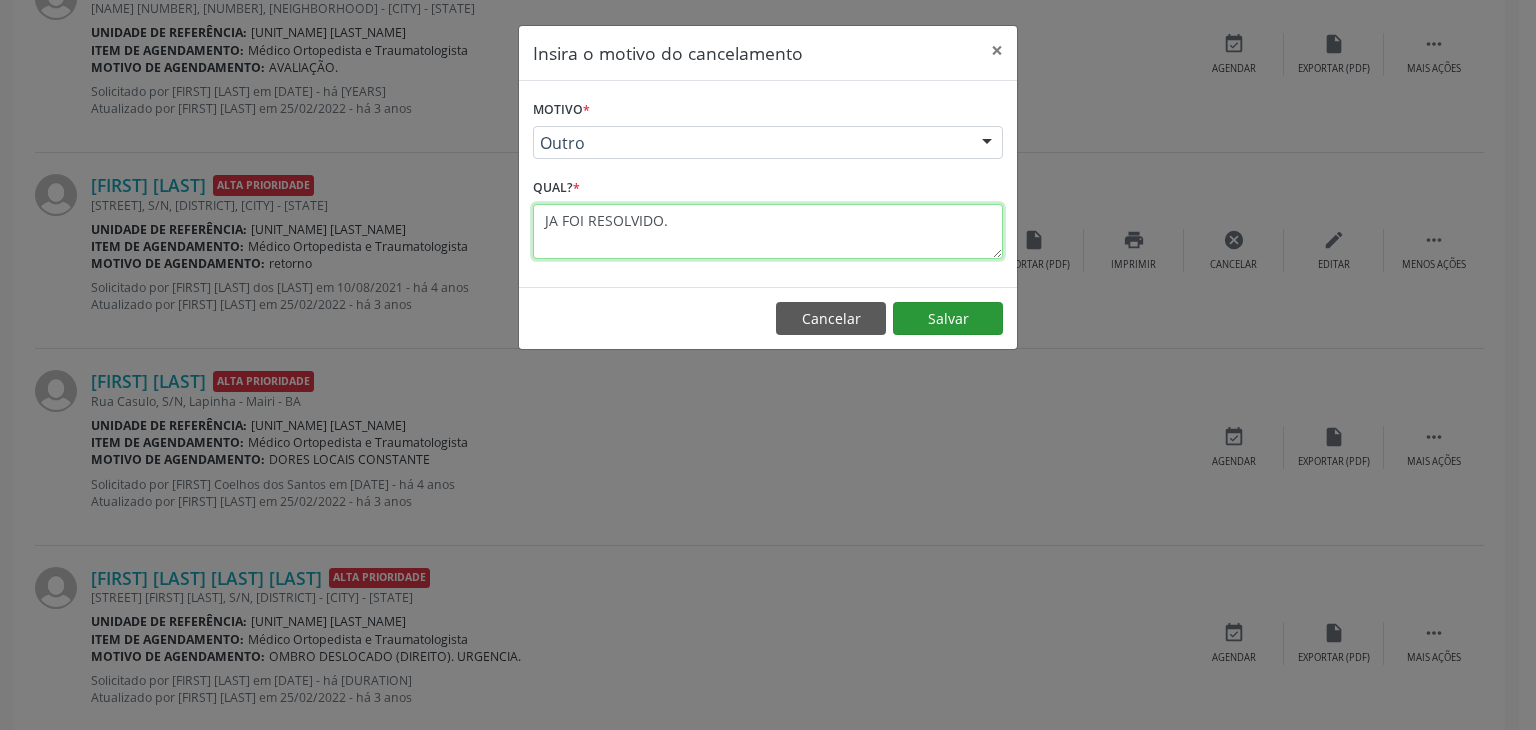 type on "JA FOI RESOLVIDO." 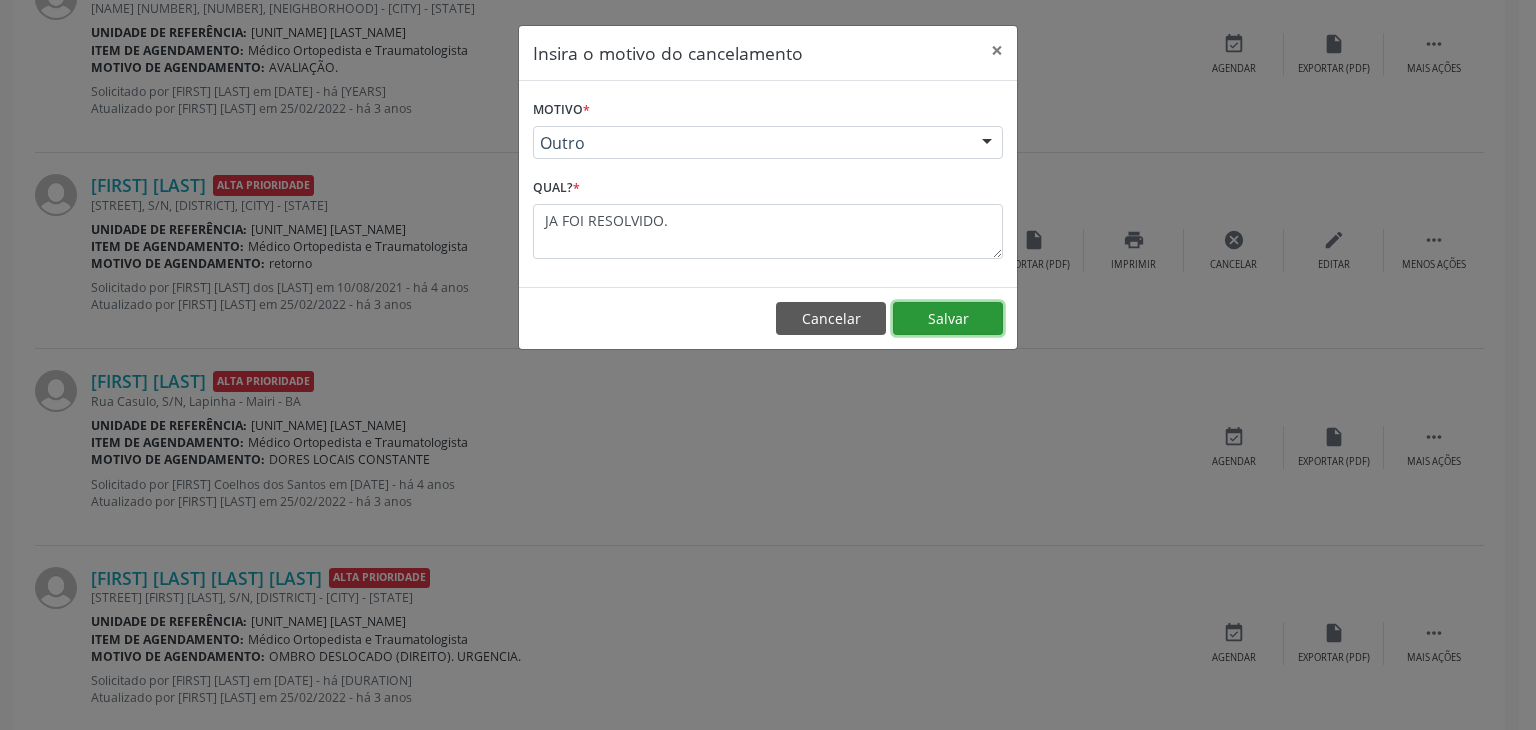 click on "Salvar" at bounding box center (948, 319) 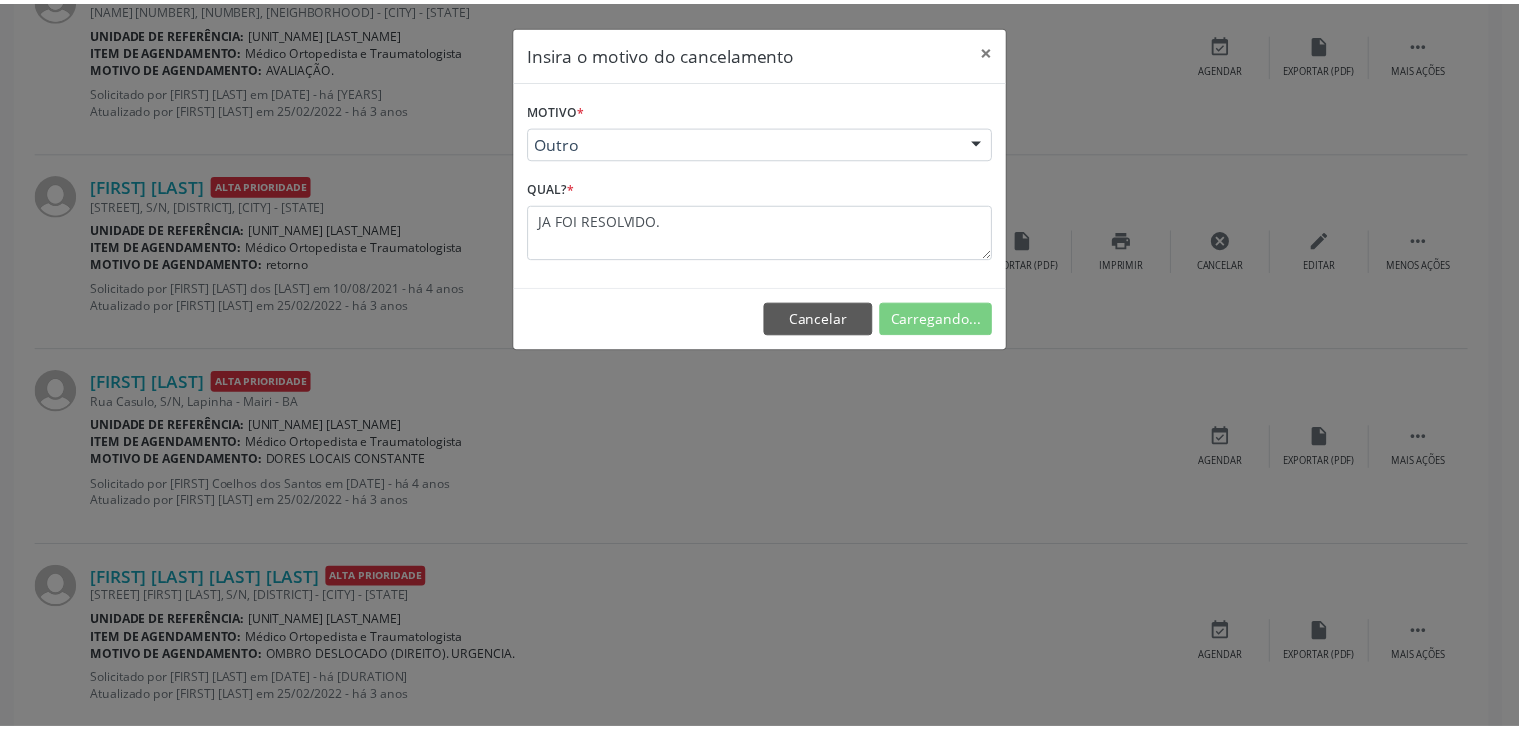 scroll, scrollTop: 112, scrollLeft: 0, axis: vertical 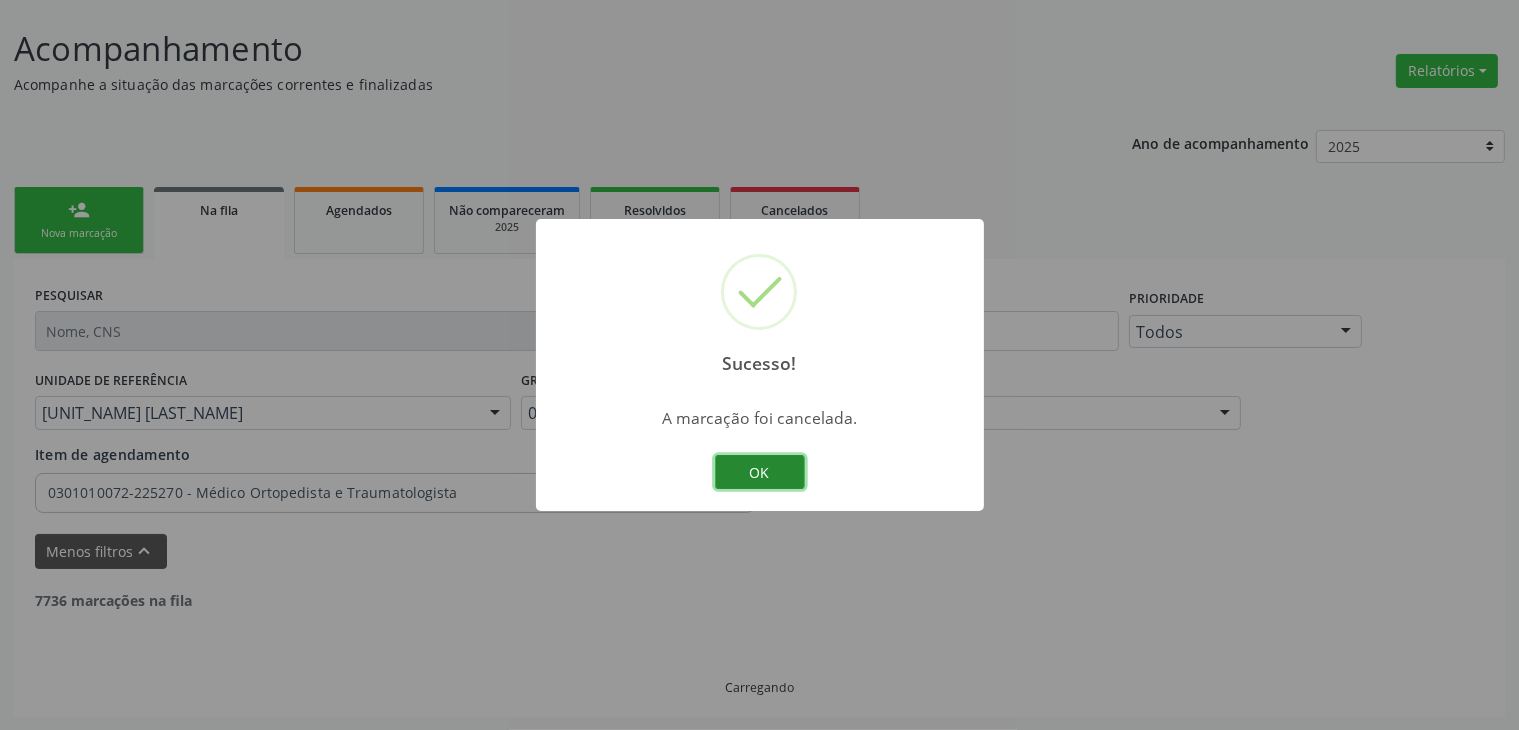 click on "OK" at bounding box center (760, 472) 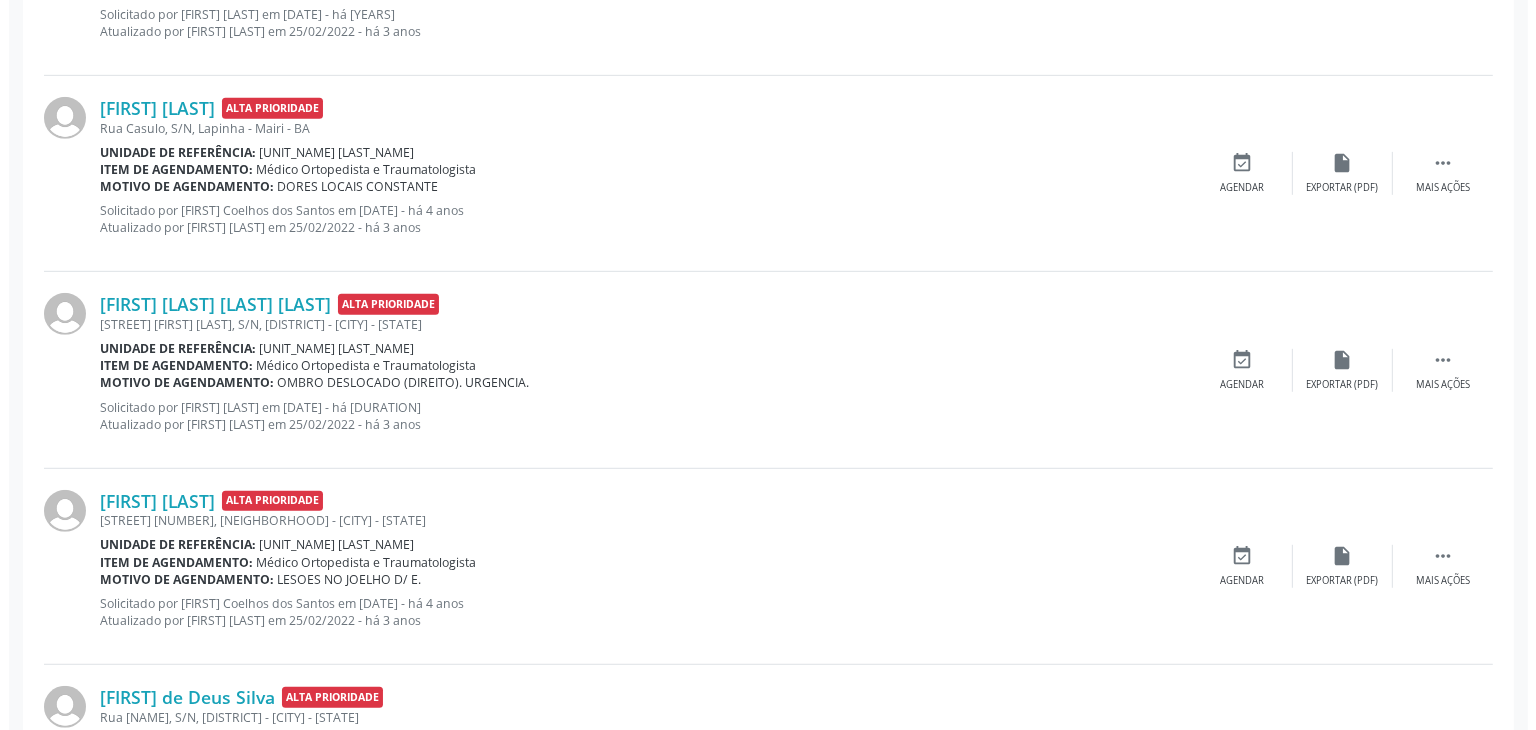 scroll, scrollTop: 1112, scrollLeft: 0, axis: vertical 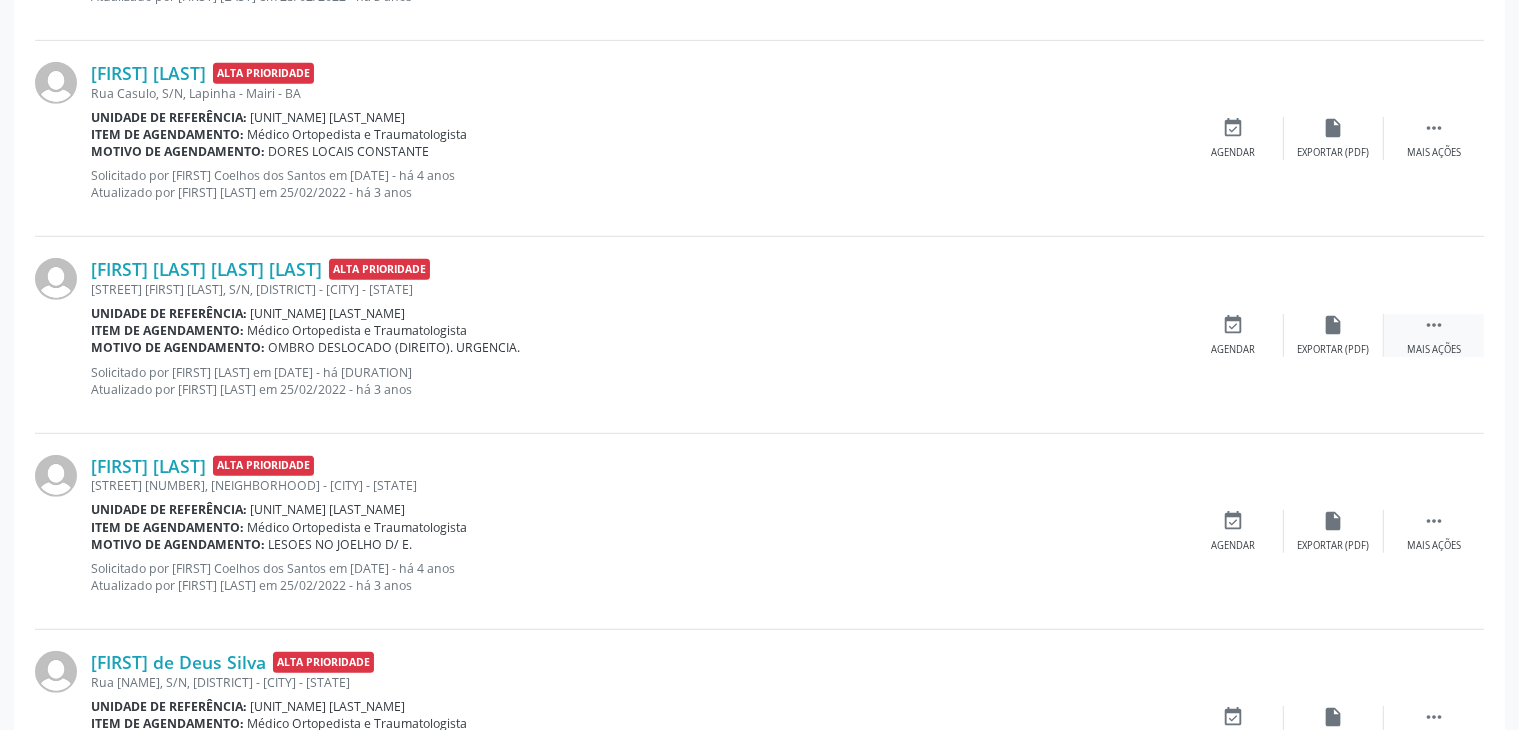 click on "" at bounding box center (1434, 325) 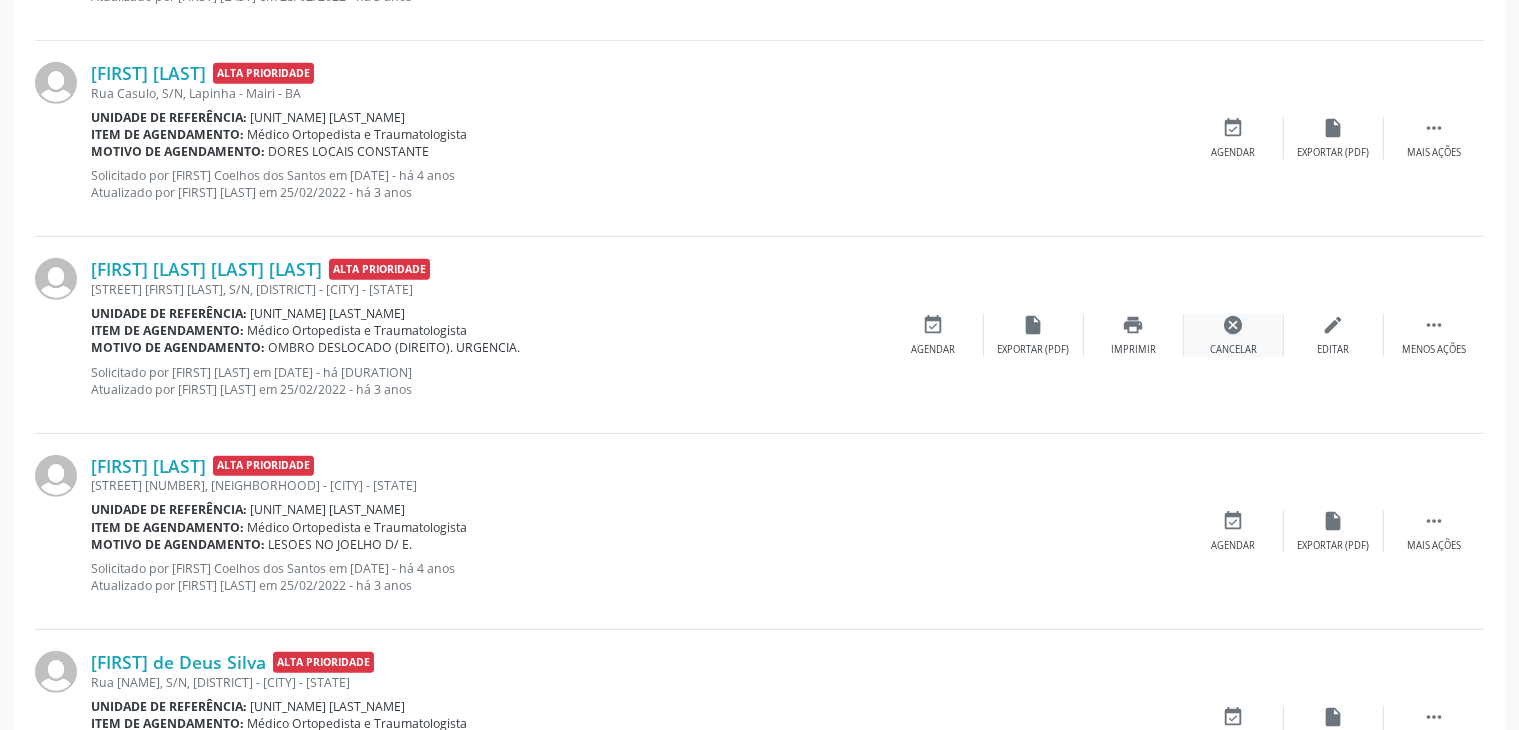 click on "cancel" at bounding box center (1234, 325) 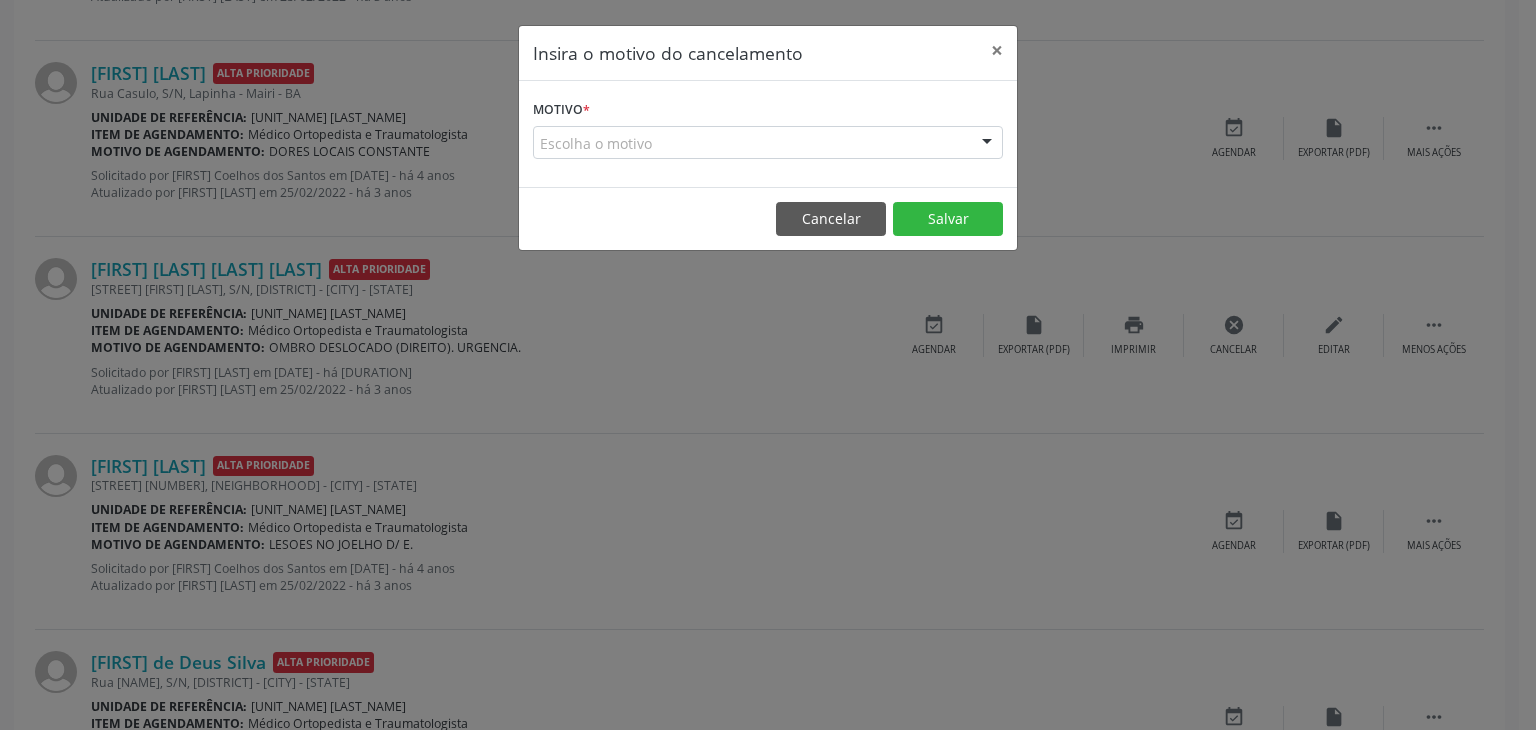 drag, startPoint x: 644, startPoint y: 146, endPoint x: 609, endPoint y: 157, distance: 36.687874 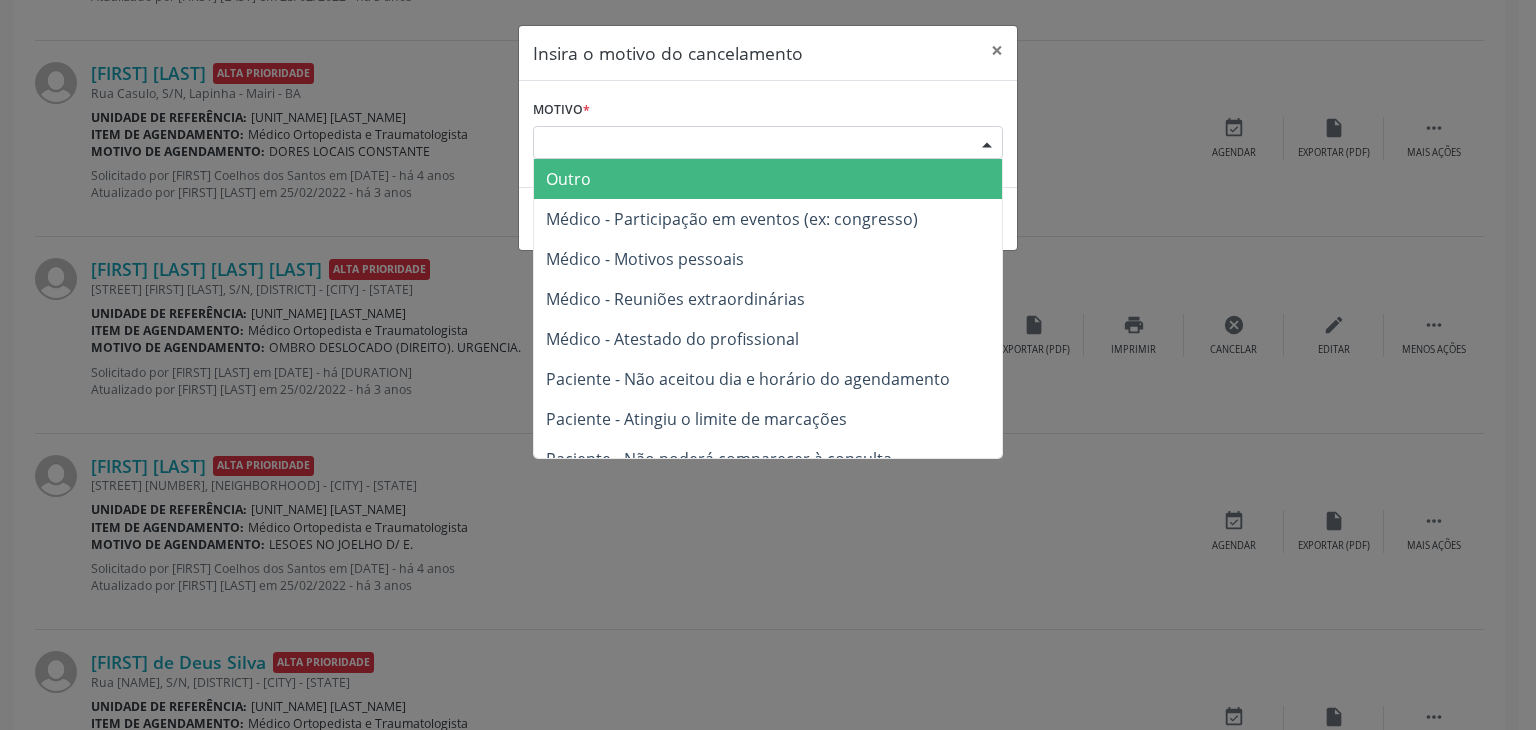 click on "Outro" at bounding box center [568, 179] 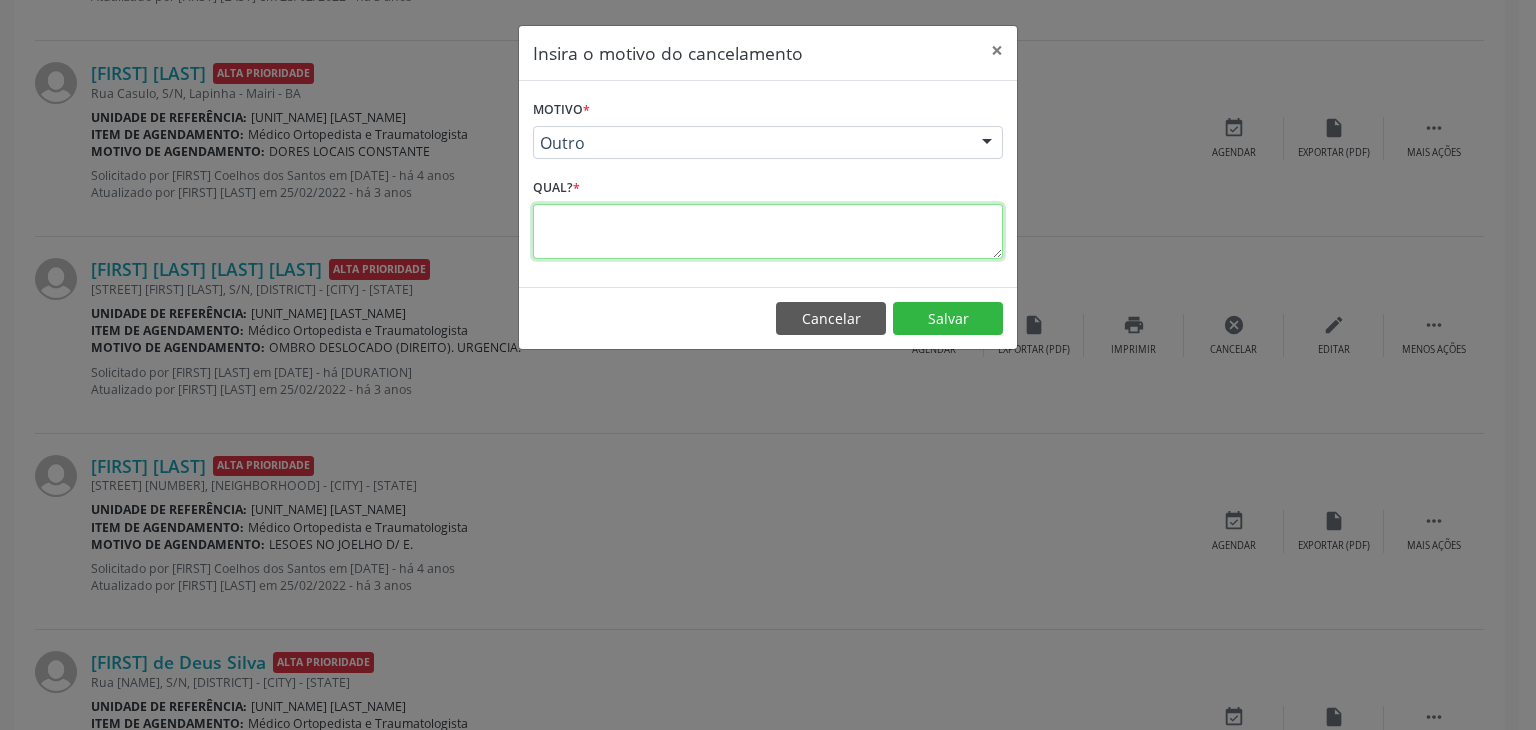 click at bounding box center (768, 231) 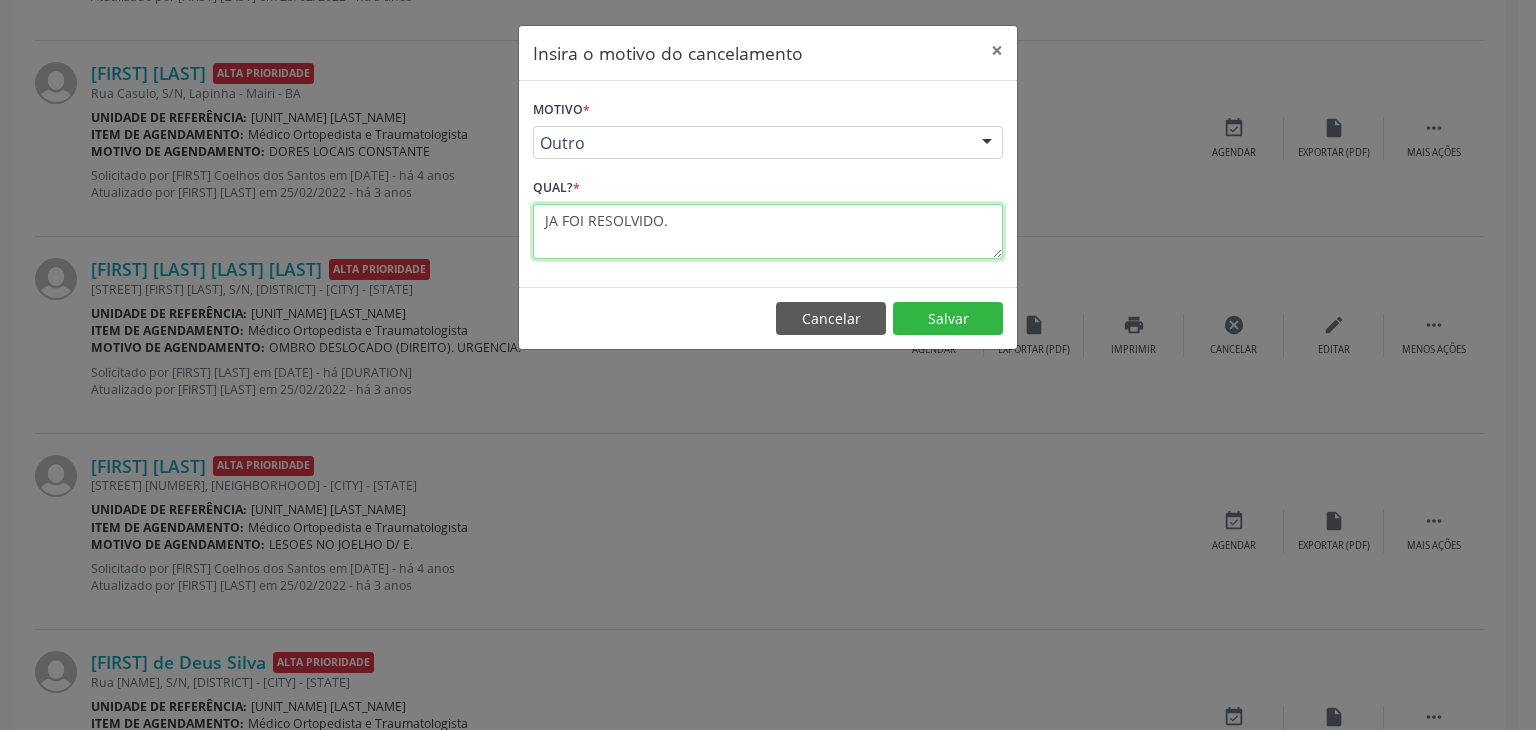 drag, startPoint x: 674, startPoint y: 226, endPoint x: 511, endPoint y: 232, distance: 163.1104 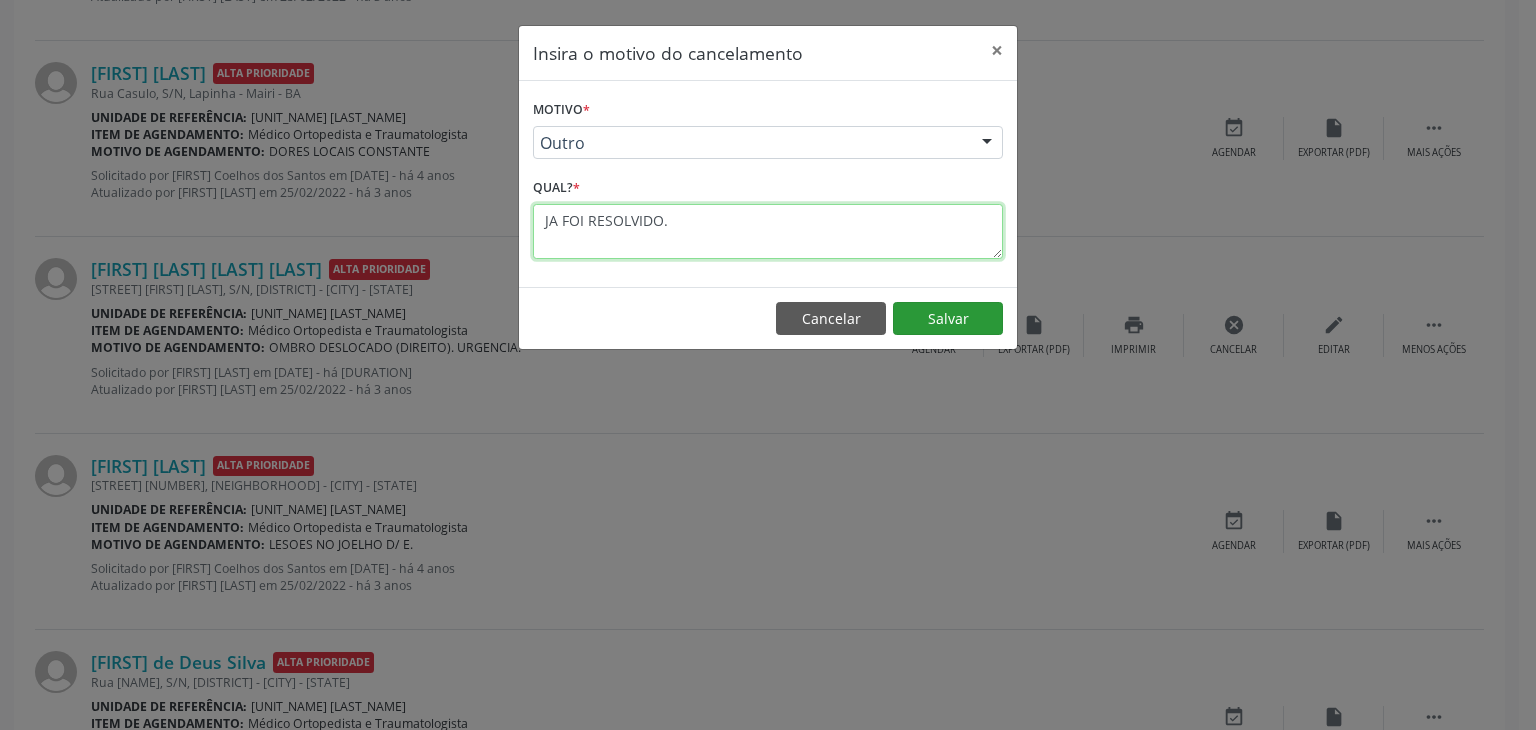 type on "JA FOI RESOLVIDO." 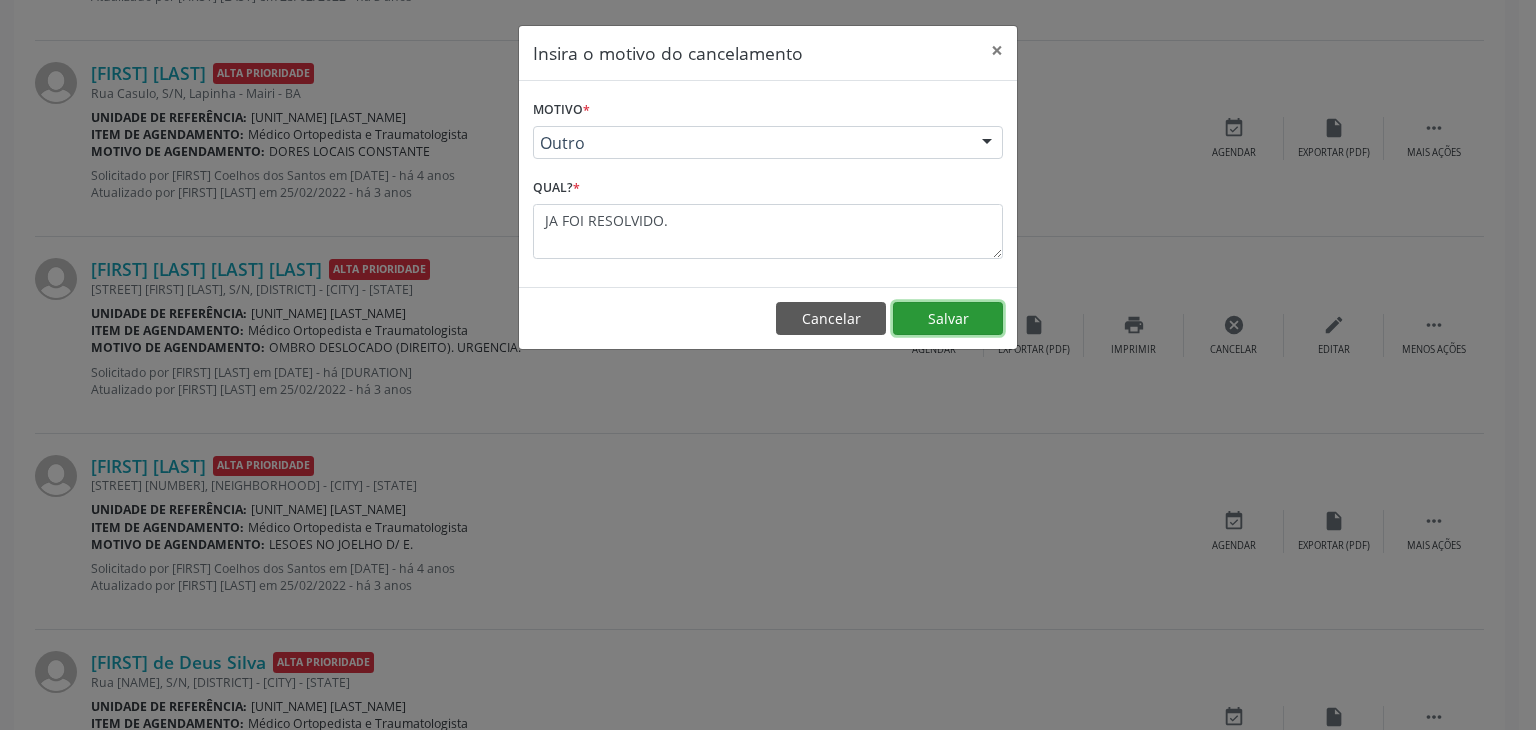 click on "Salvar" at bounding box center (948, 319) 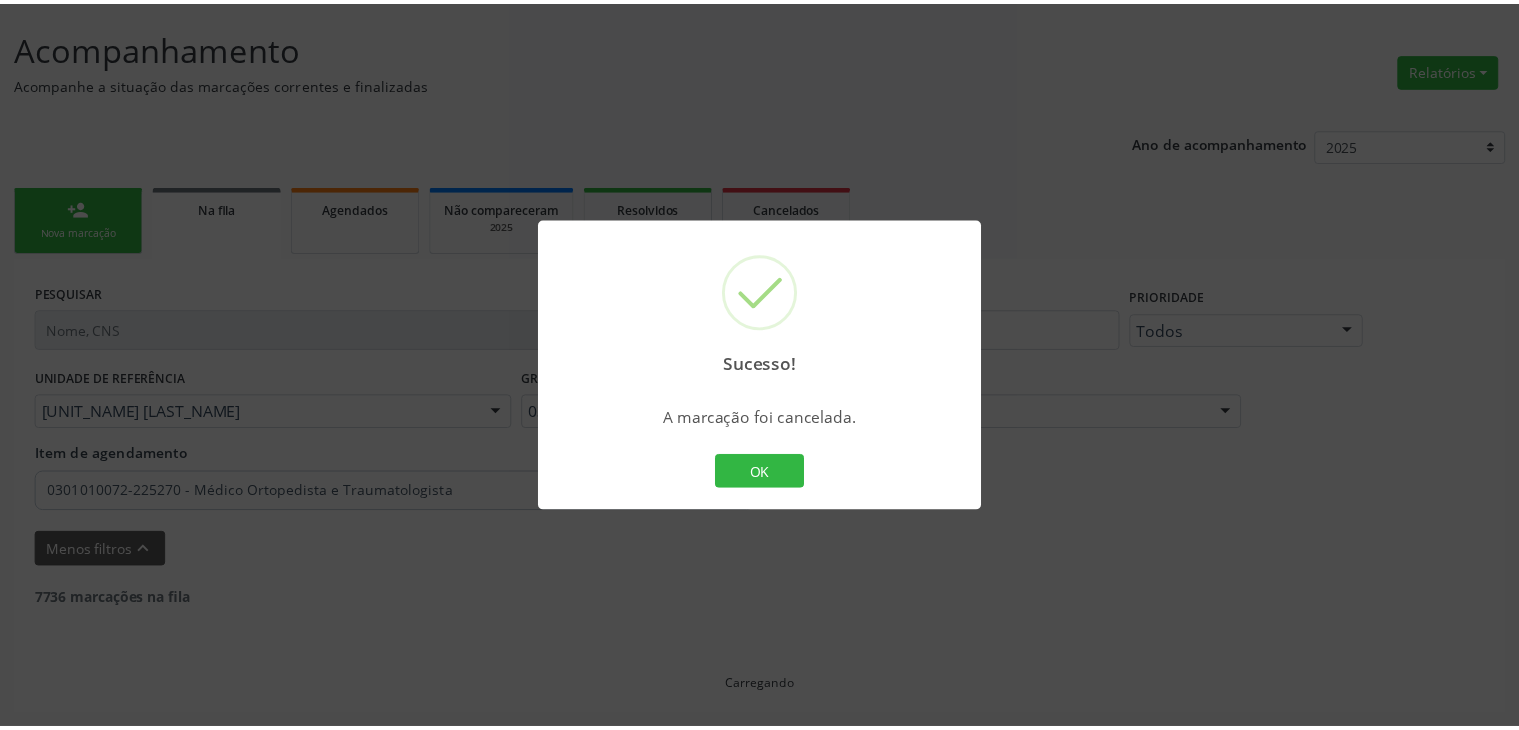 scroll, scrollTop: 112, scrollLeft: 0, axis: vertical 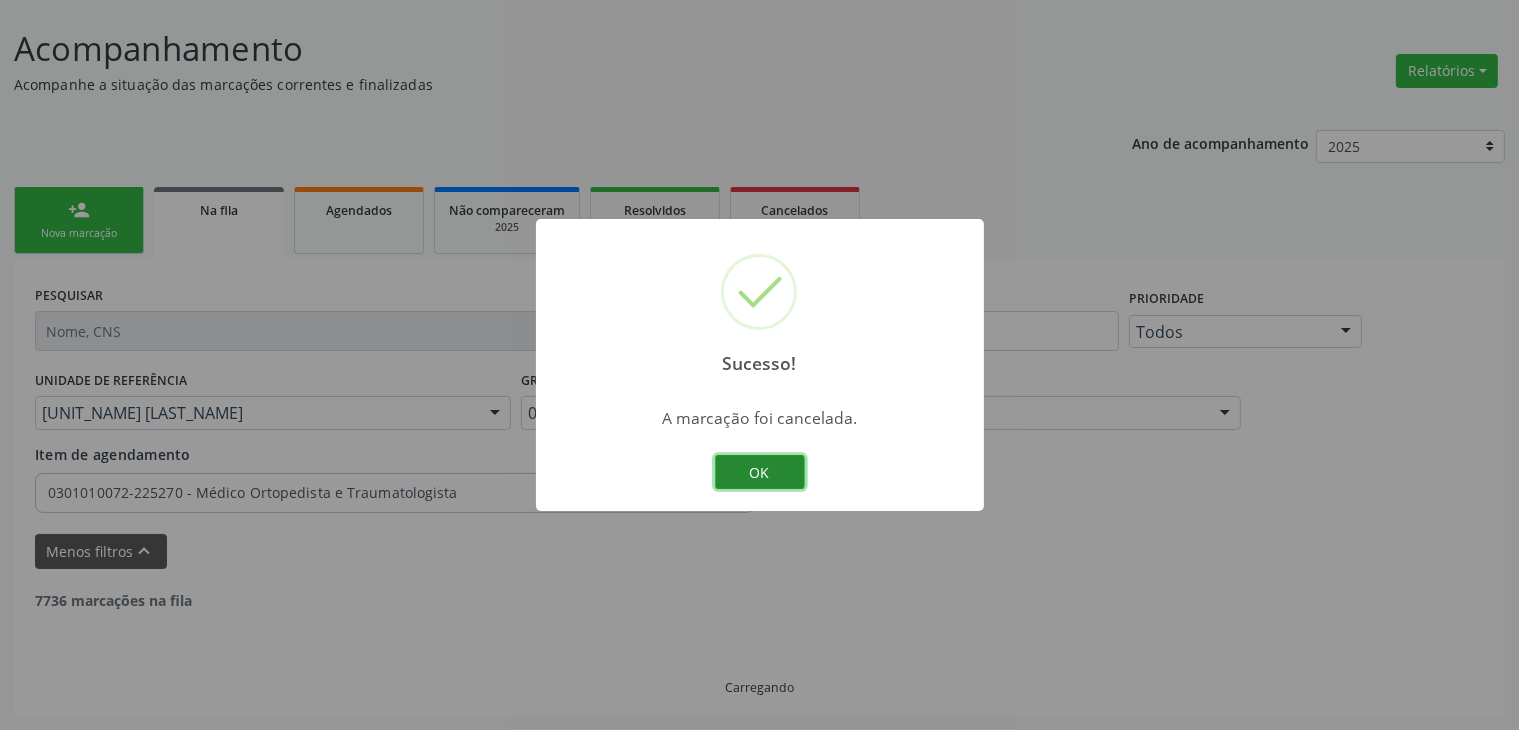 click on "OK" at bounding box center (760, 472) 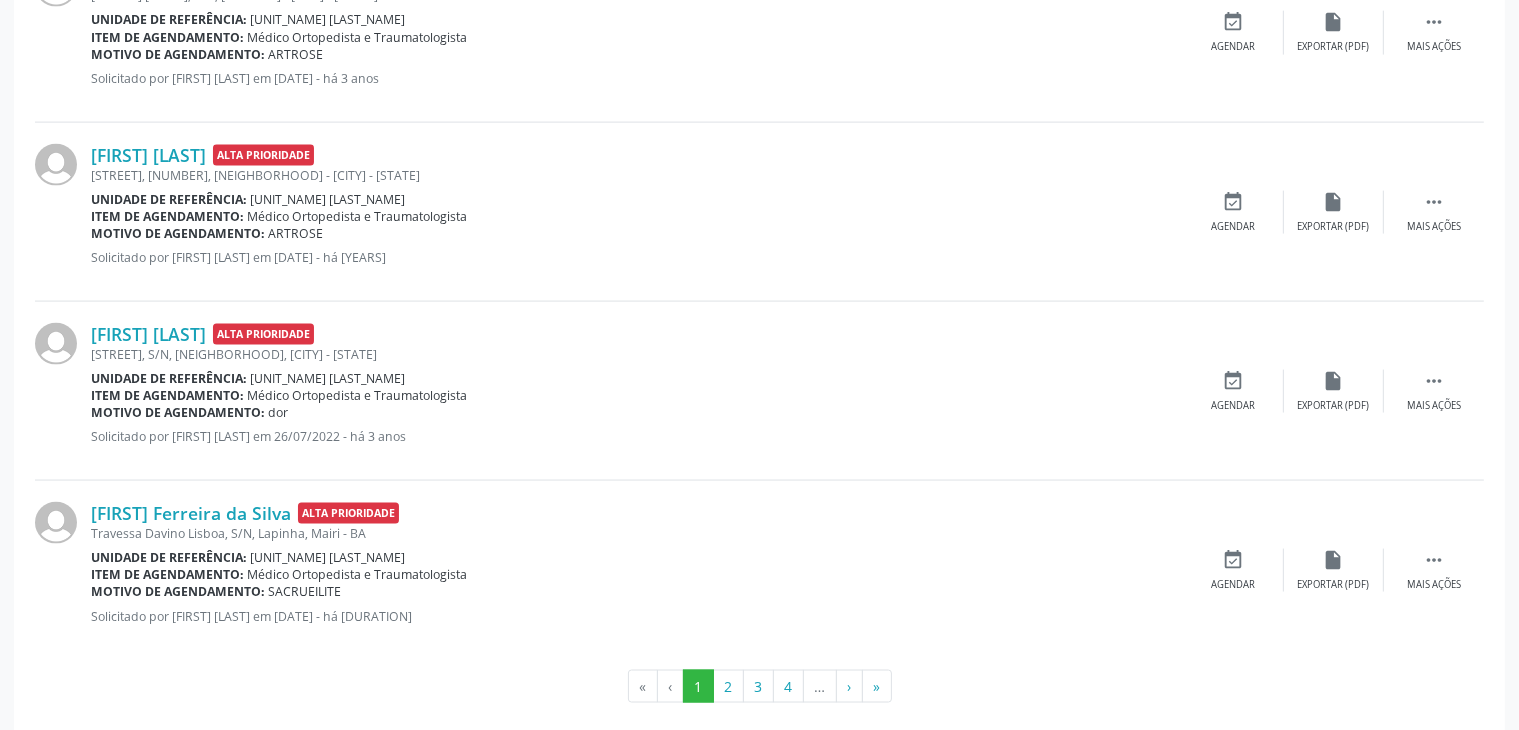 scroll, scrollTop: 2959, scrollLeft: 0, axis: vertical 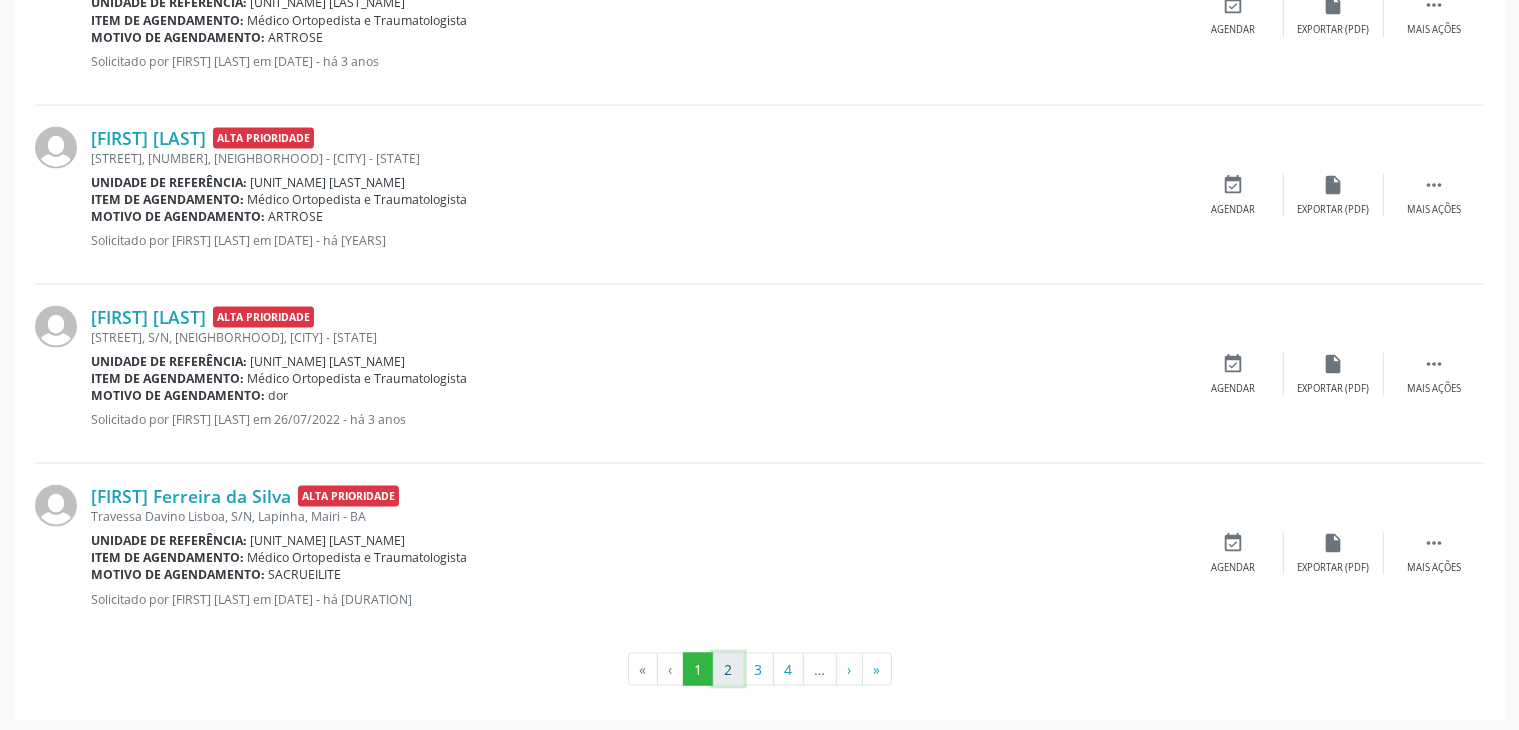 click on "2" at bounding box center (728, 670) 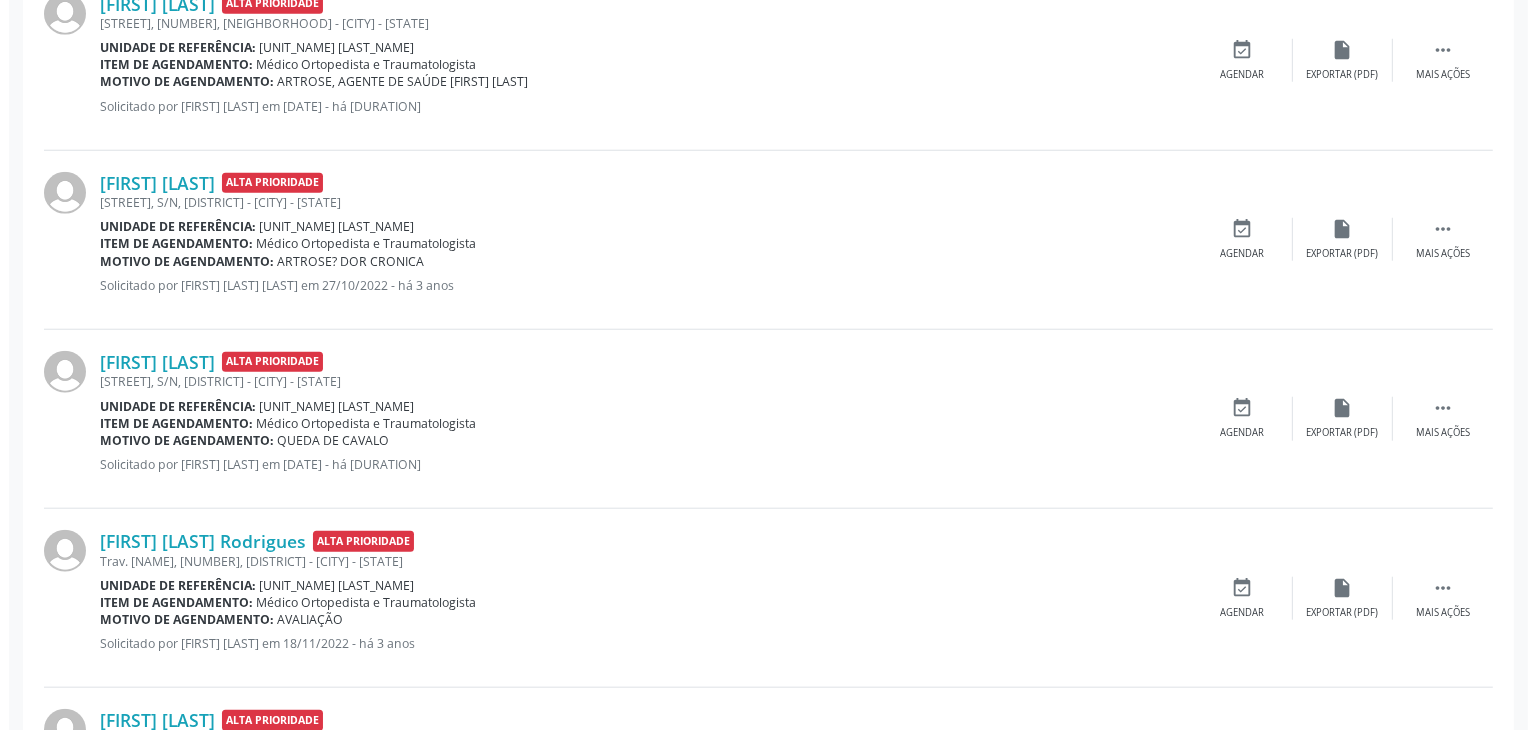 scroll, scrollTop: 1905, scrollLeft: 0, axis: vertical 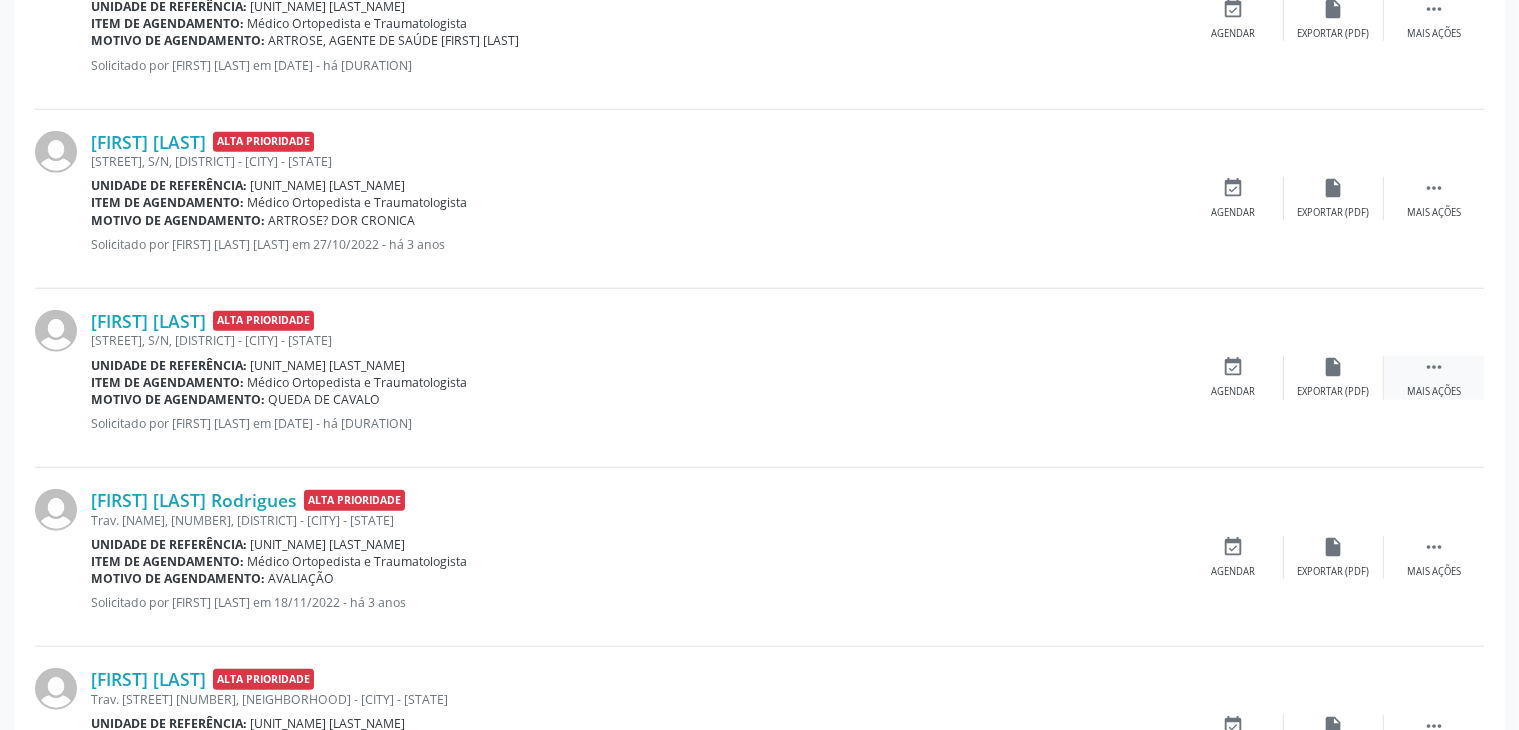 click on "" at bounding box center [1434, 367] 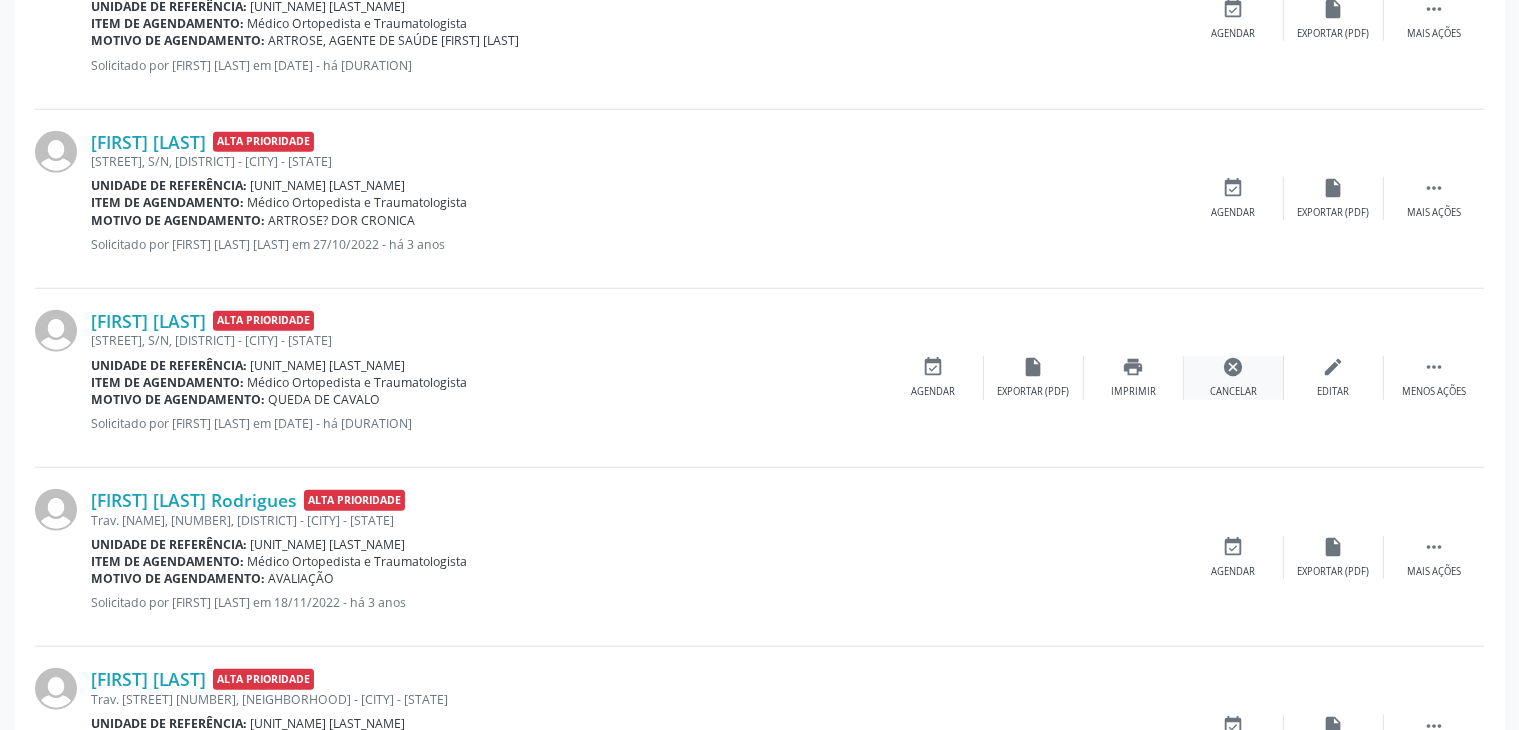 click on "cancel
Cancelar" at bounding box center [1234, 377] 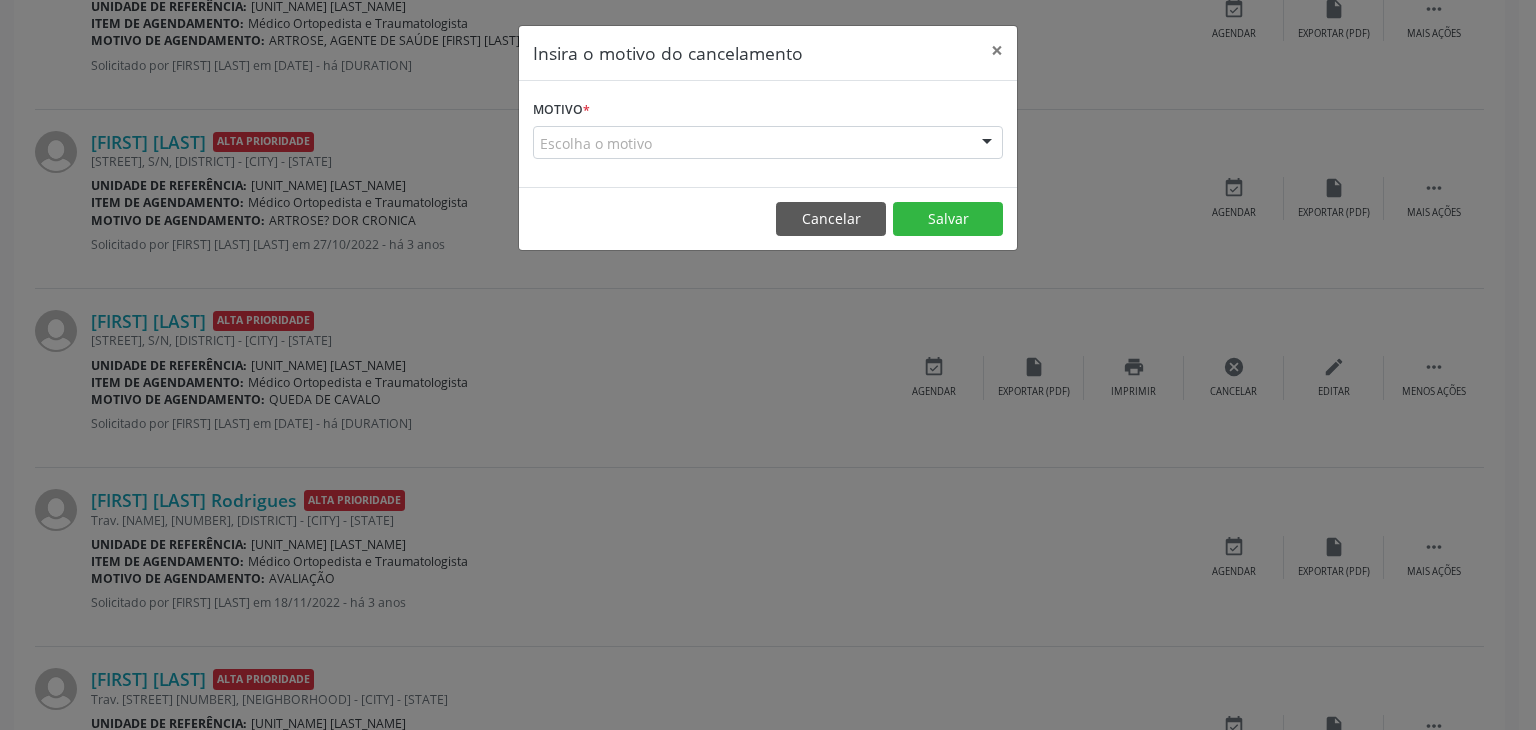 drag, startPoint x: 679, startPoint y: 138, endPoint x: 569, endPoint y: 147, distance: 110.36757 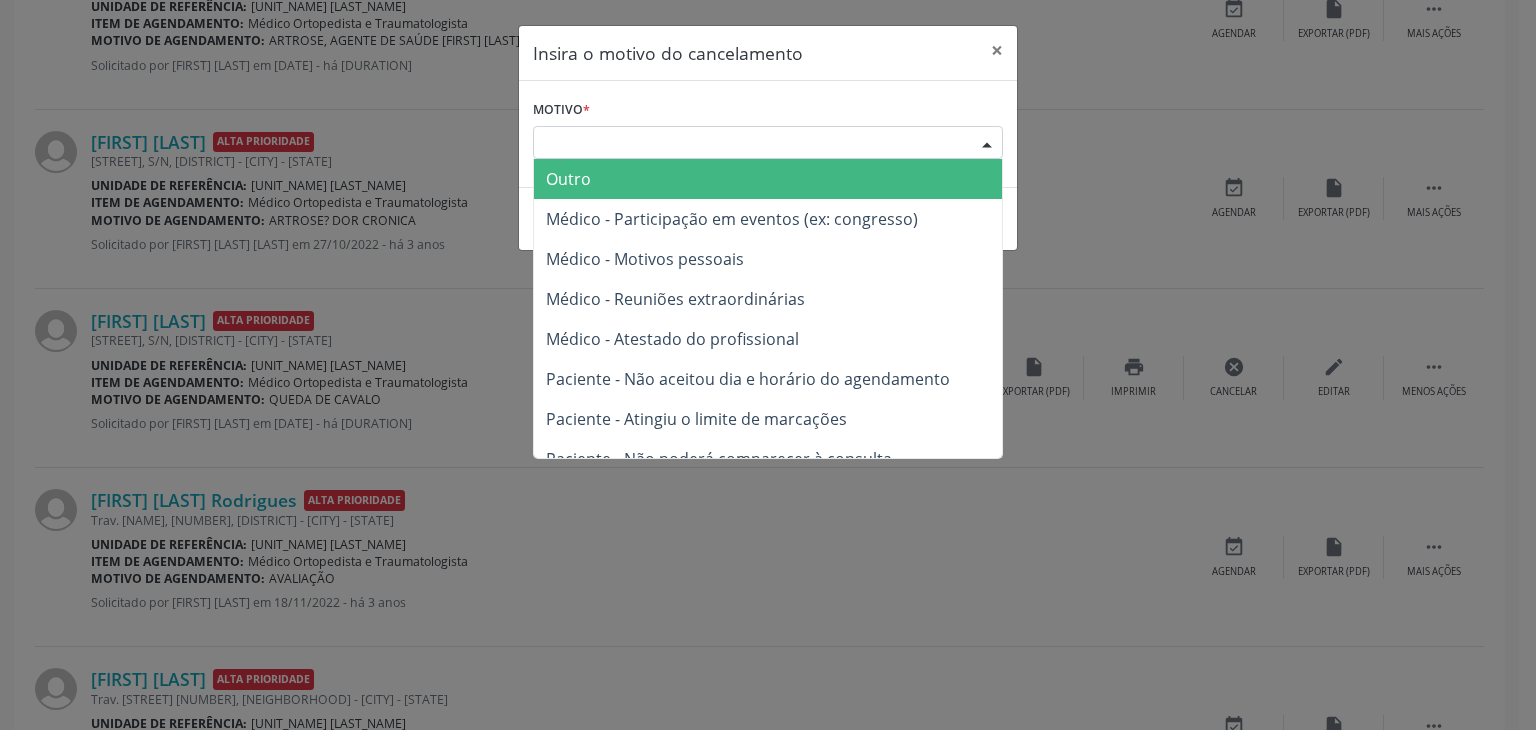 drag, startPoint x: 546, startPoint y: 184, endPoint x: 548, endPoint y: 197, distance: 13.152946 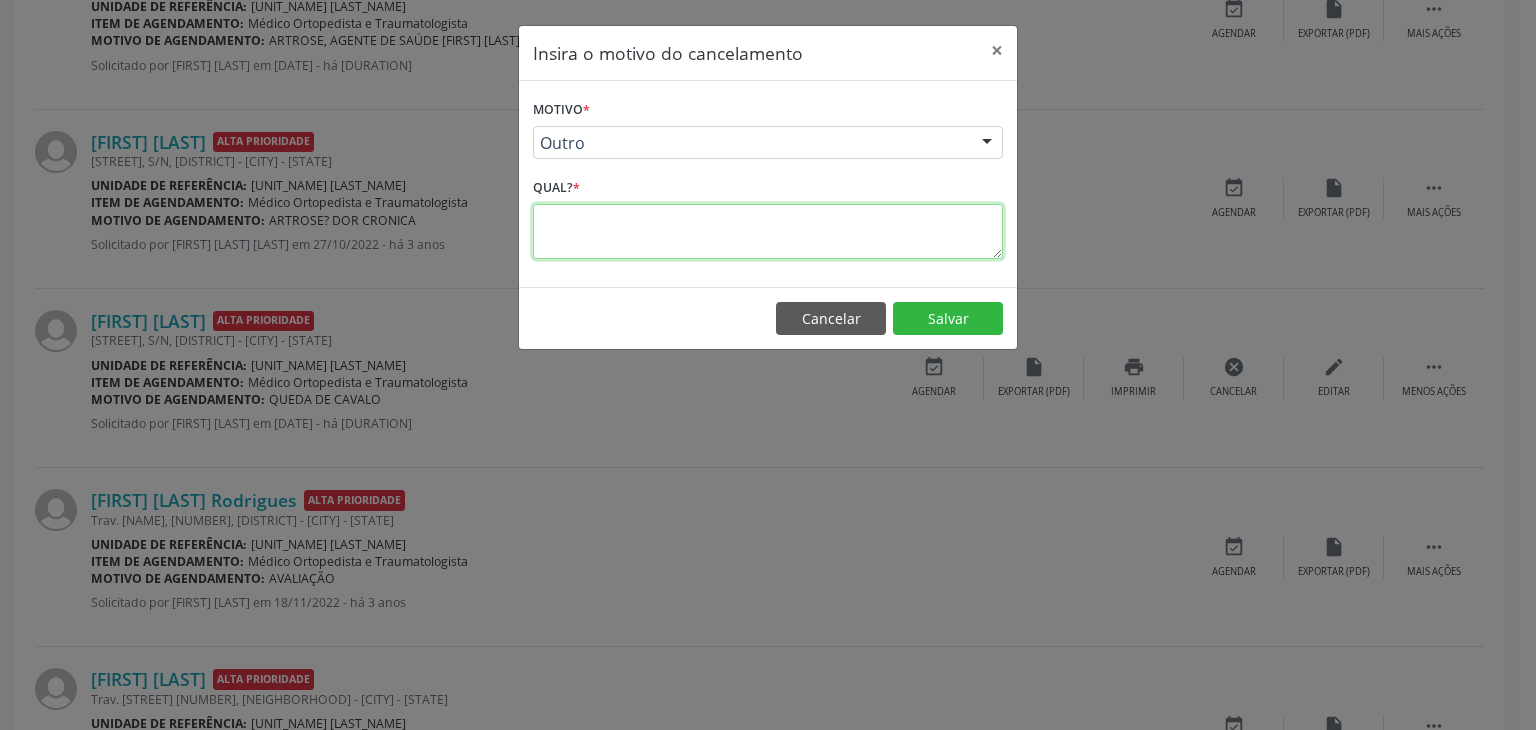 click at bounding box center [768, 231] 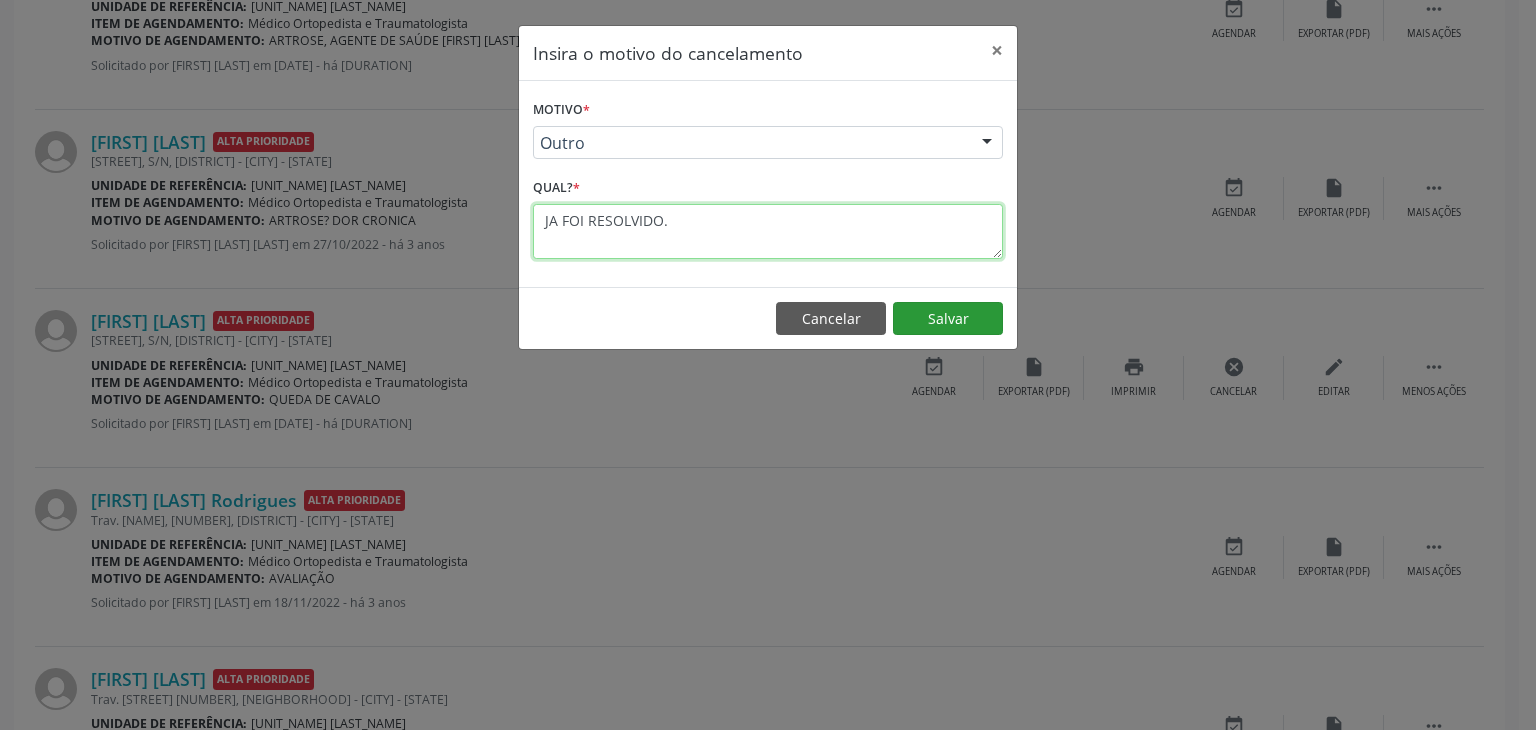 type on "JA FOI RESOLVIDO." 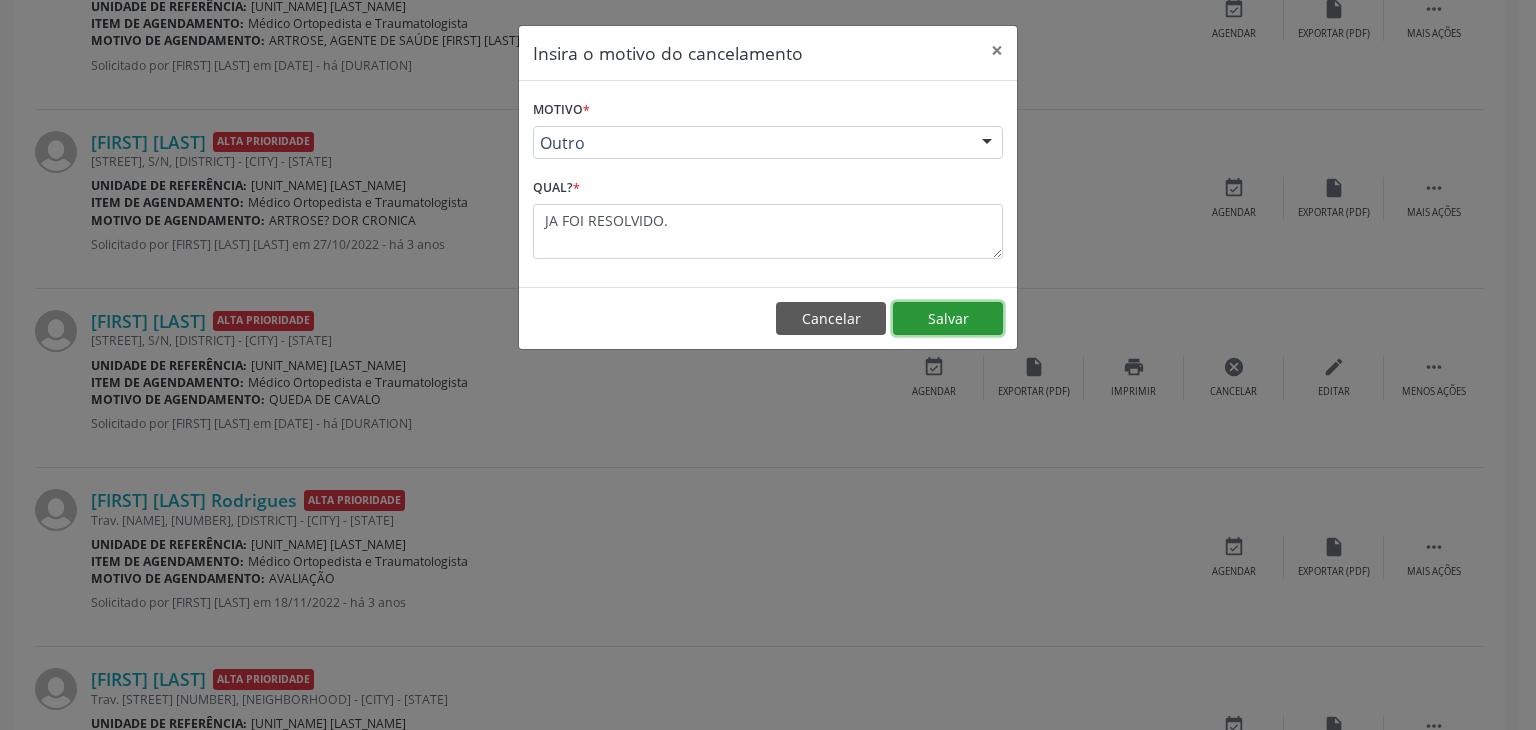 click on "Salvar" at bounding box center (948, 319) 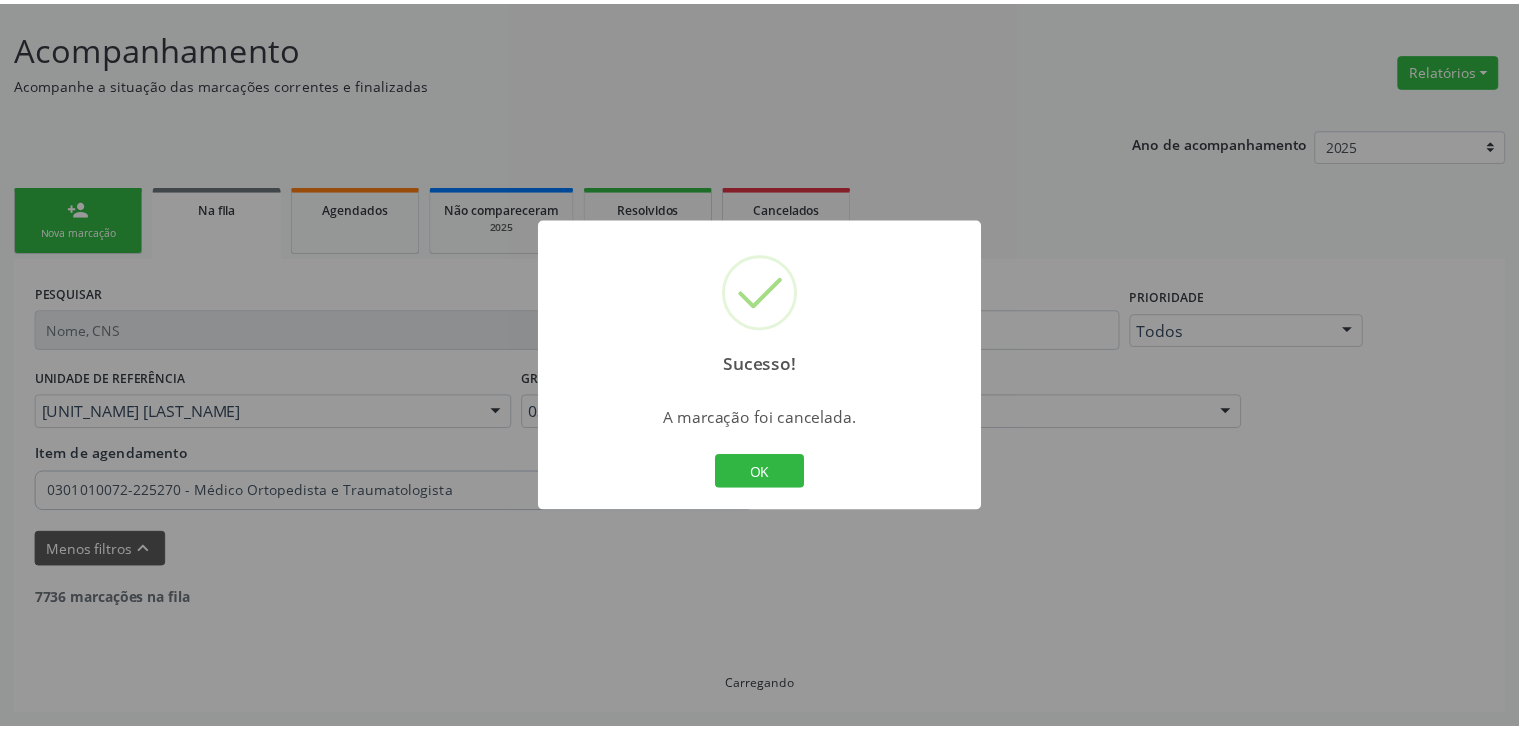 scroll, scrollTop: 112, scrollLeft: 0, axis: vertical 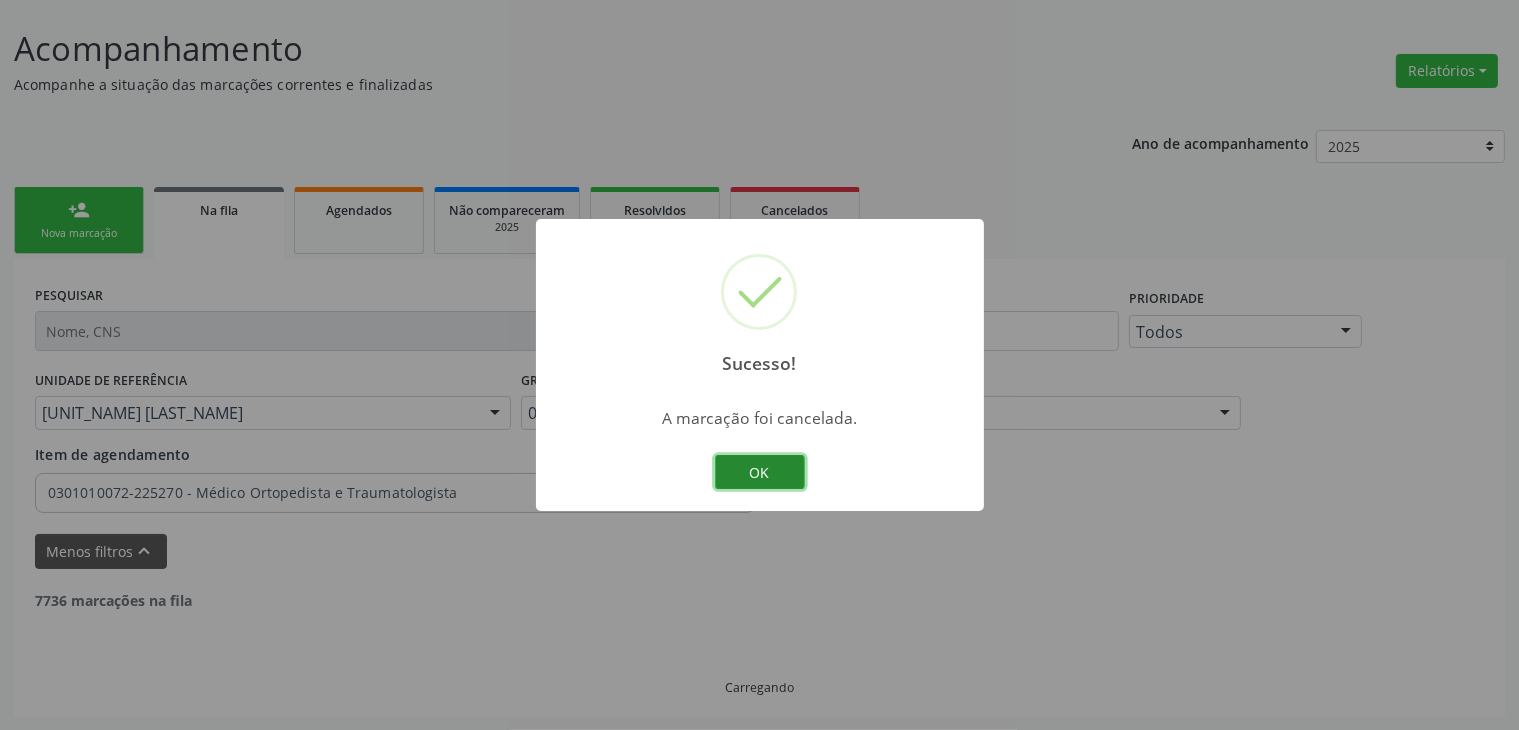 click on "OK" at bounding box center [760, 472] 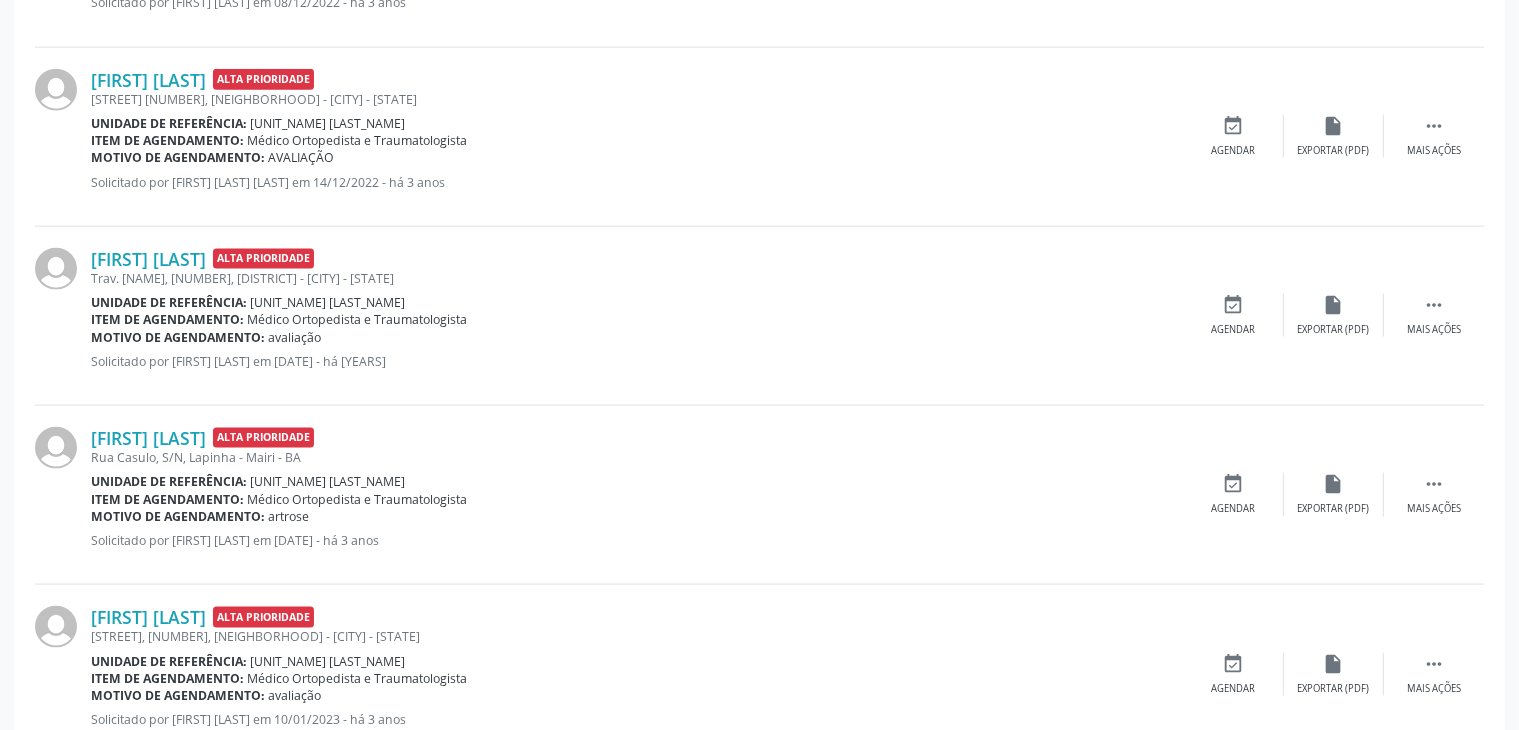 scroll, scrollTop: 2805, scrollLeft: 0, axis: vertical 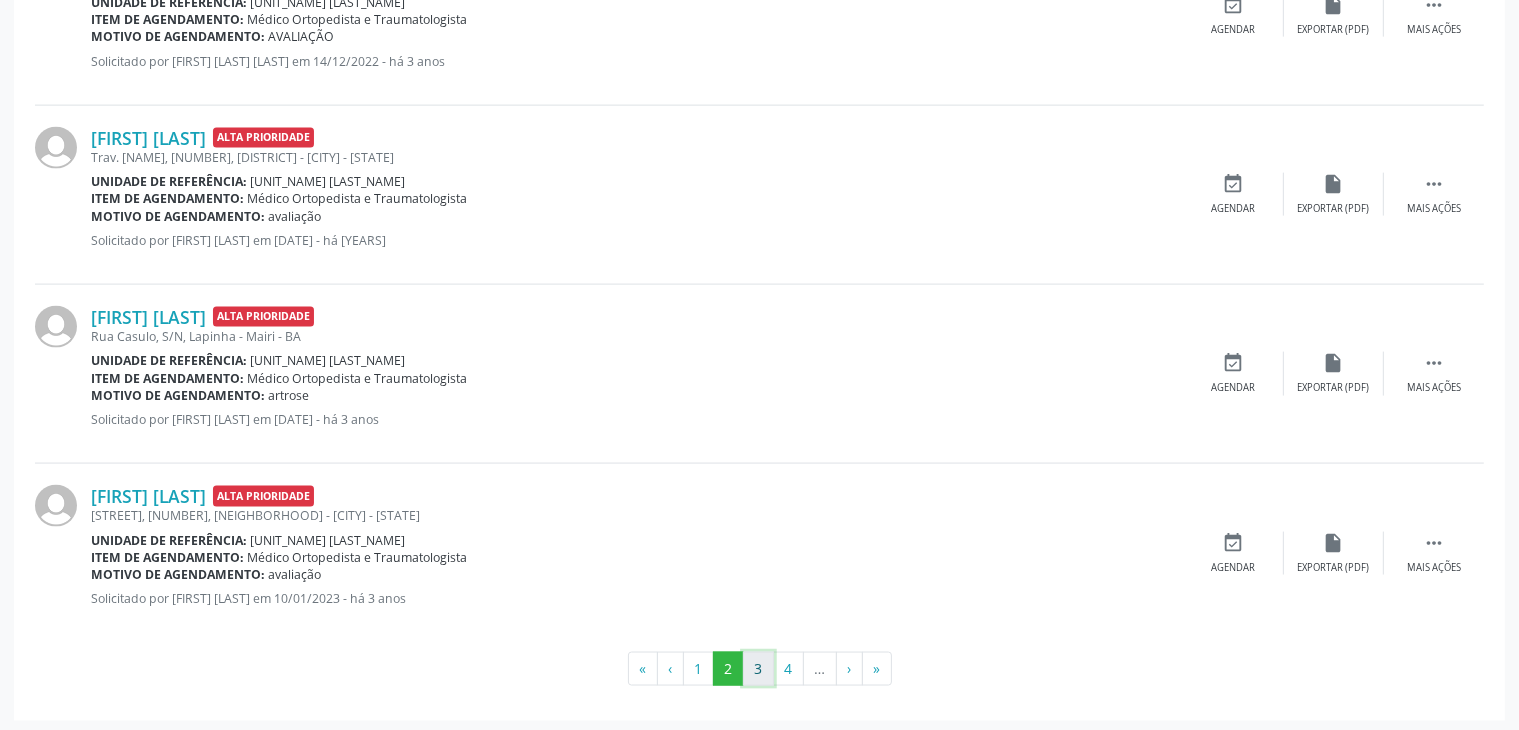 click on "3" at bounding box center (758, 669) 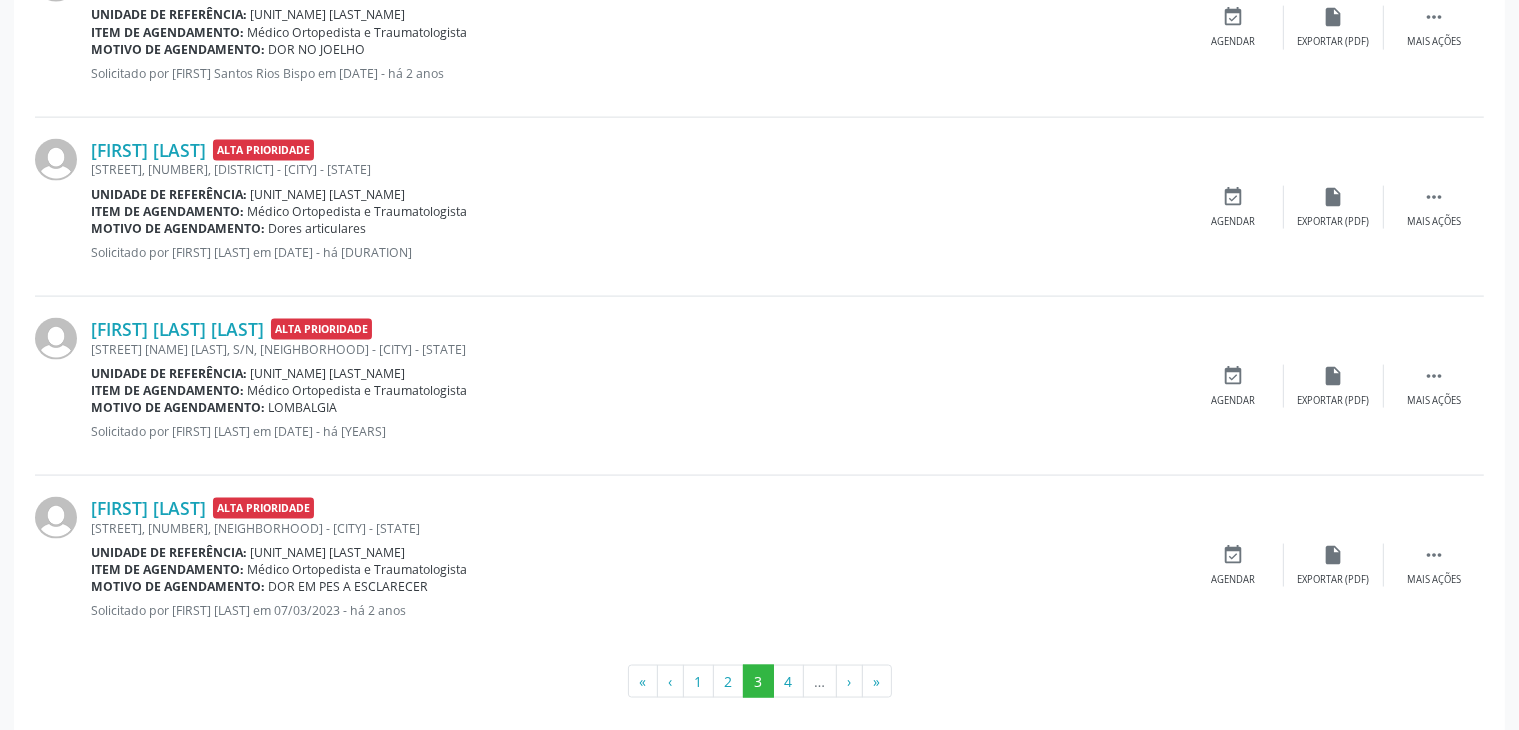 scroll, scrollTop: 2839, scrollLeft: 0, axis: vertical 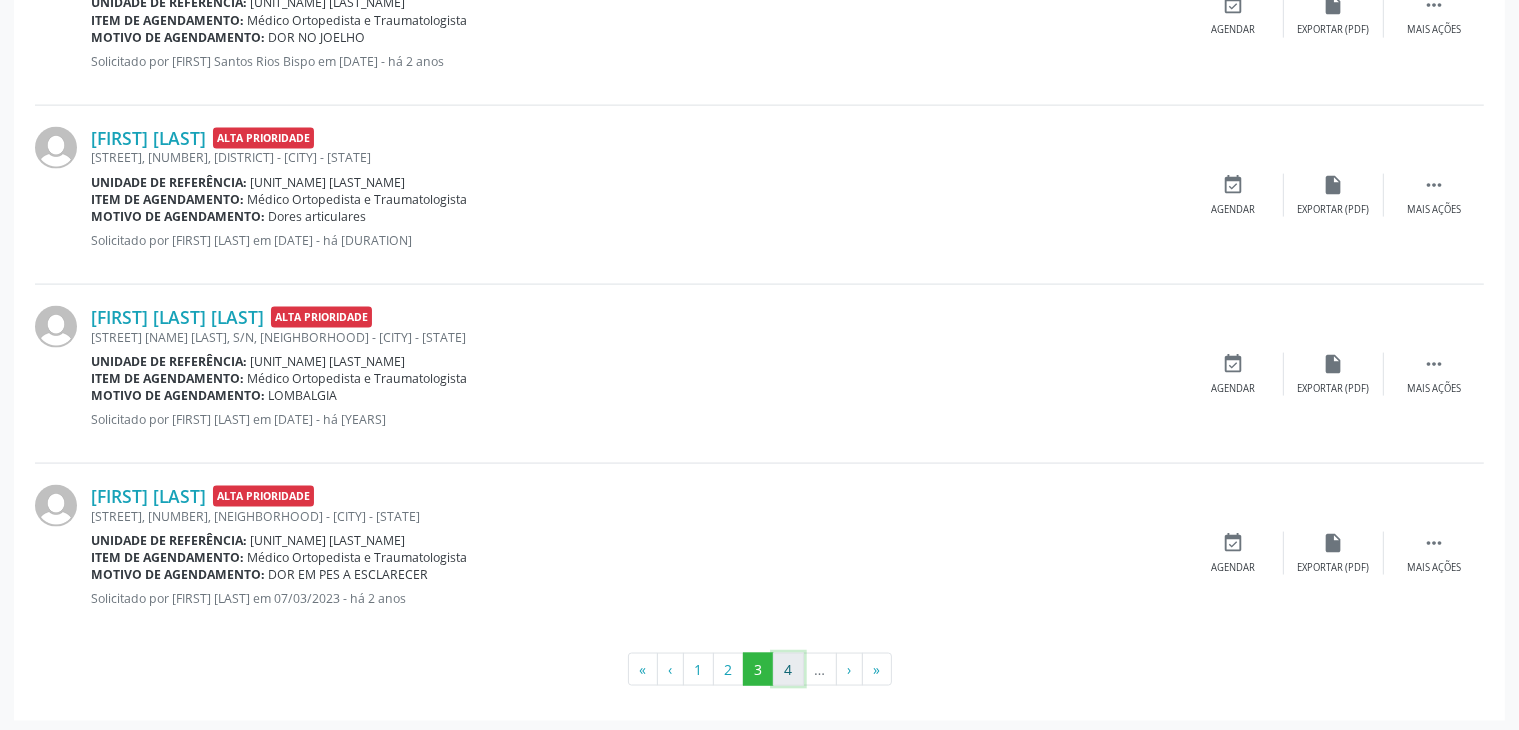click on "4" at bounding box center [788, 670] 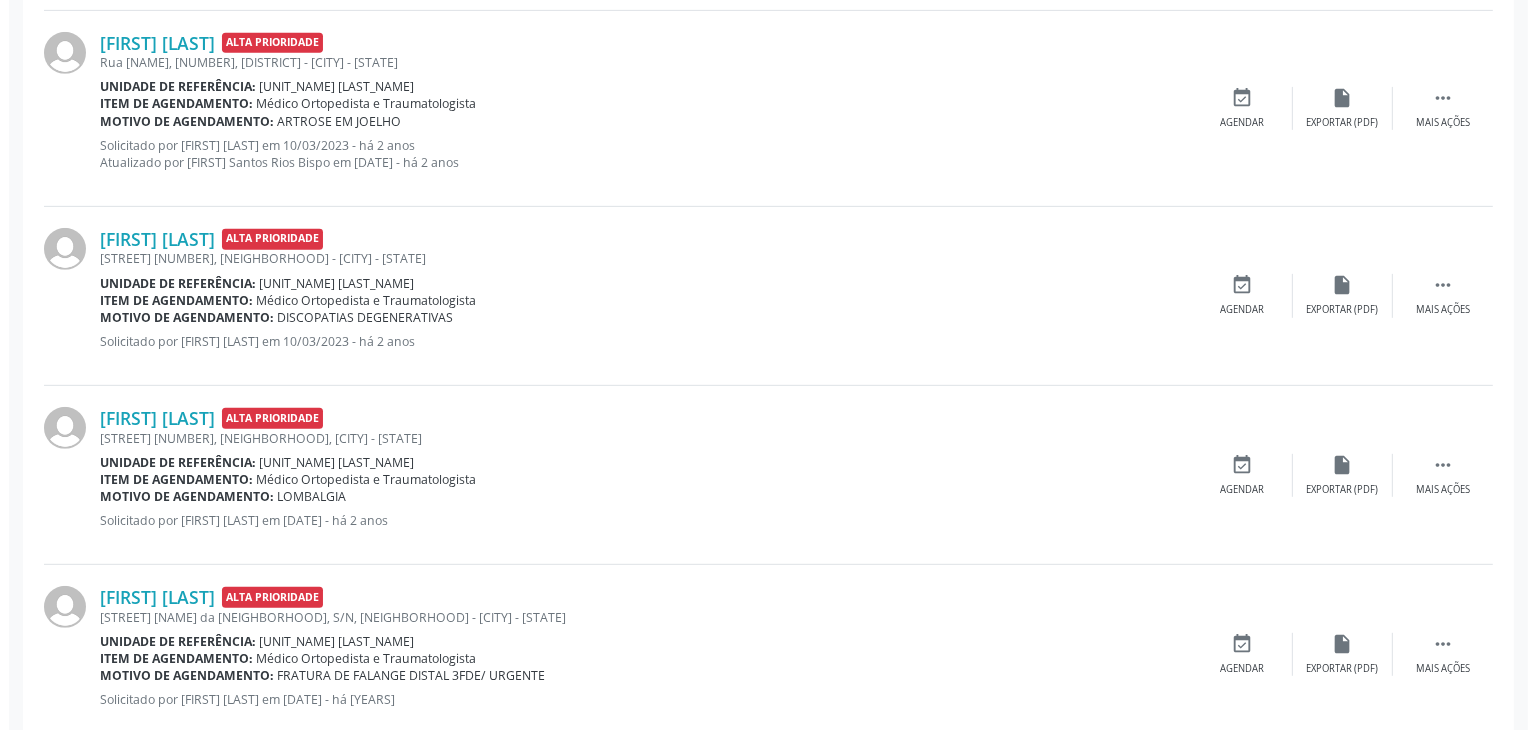 scroll, scrollTop: 1022, scrollLeft: 0, axis: vertical 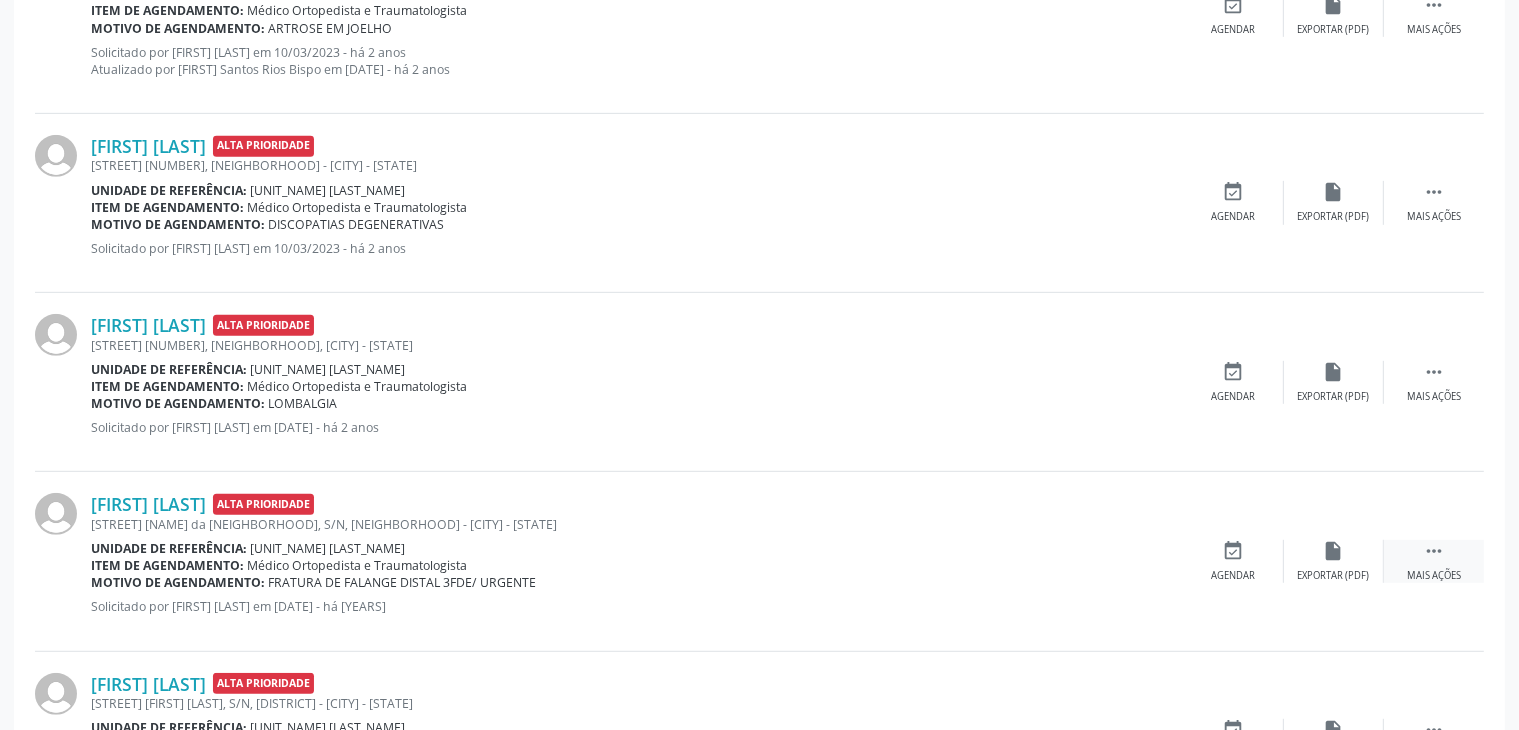 click on "" at bounding box center [1434, 551] 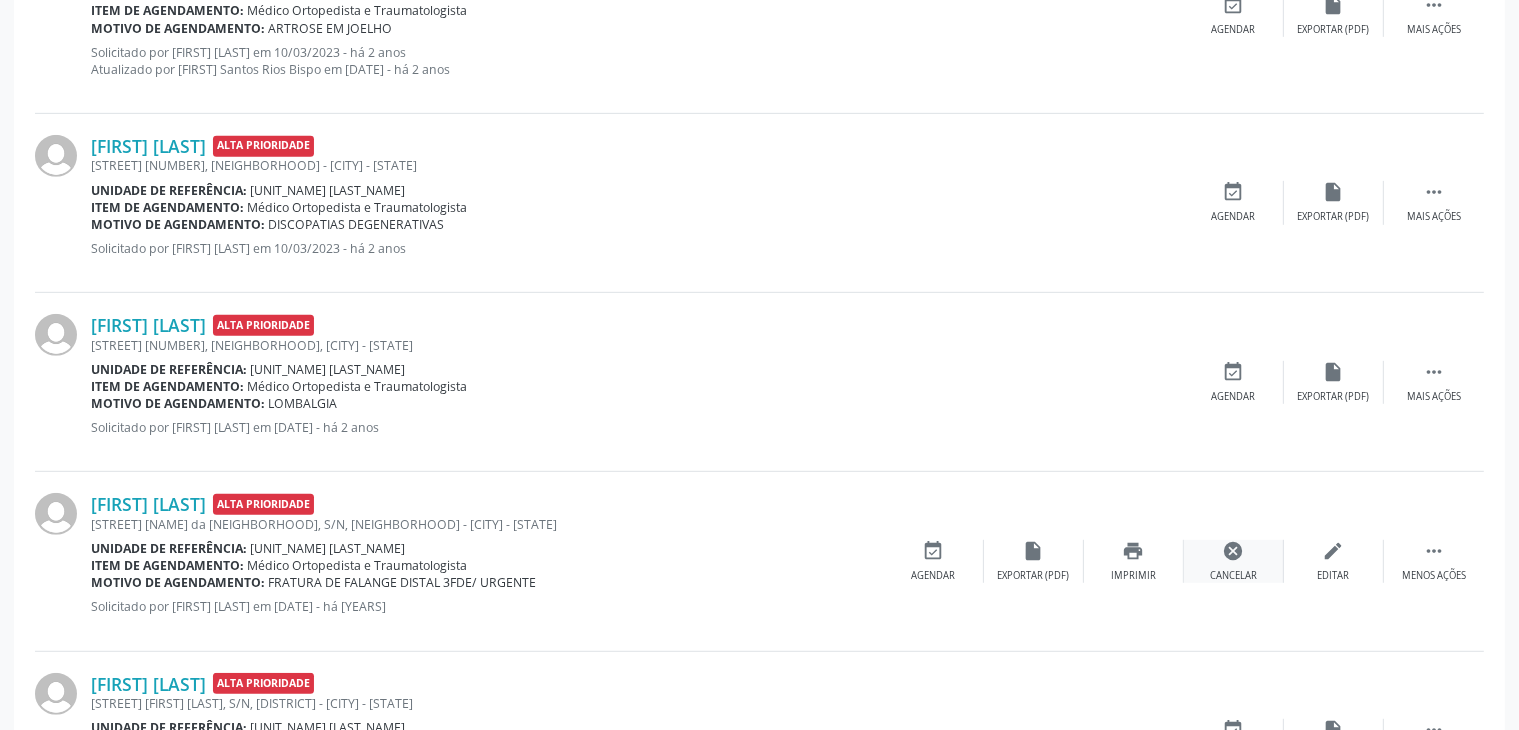 click on "cancel" at bounding box center (1234, 551) 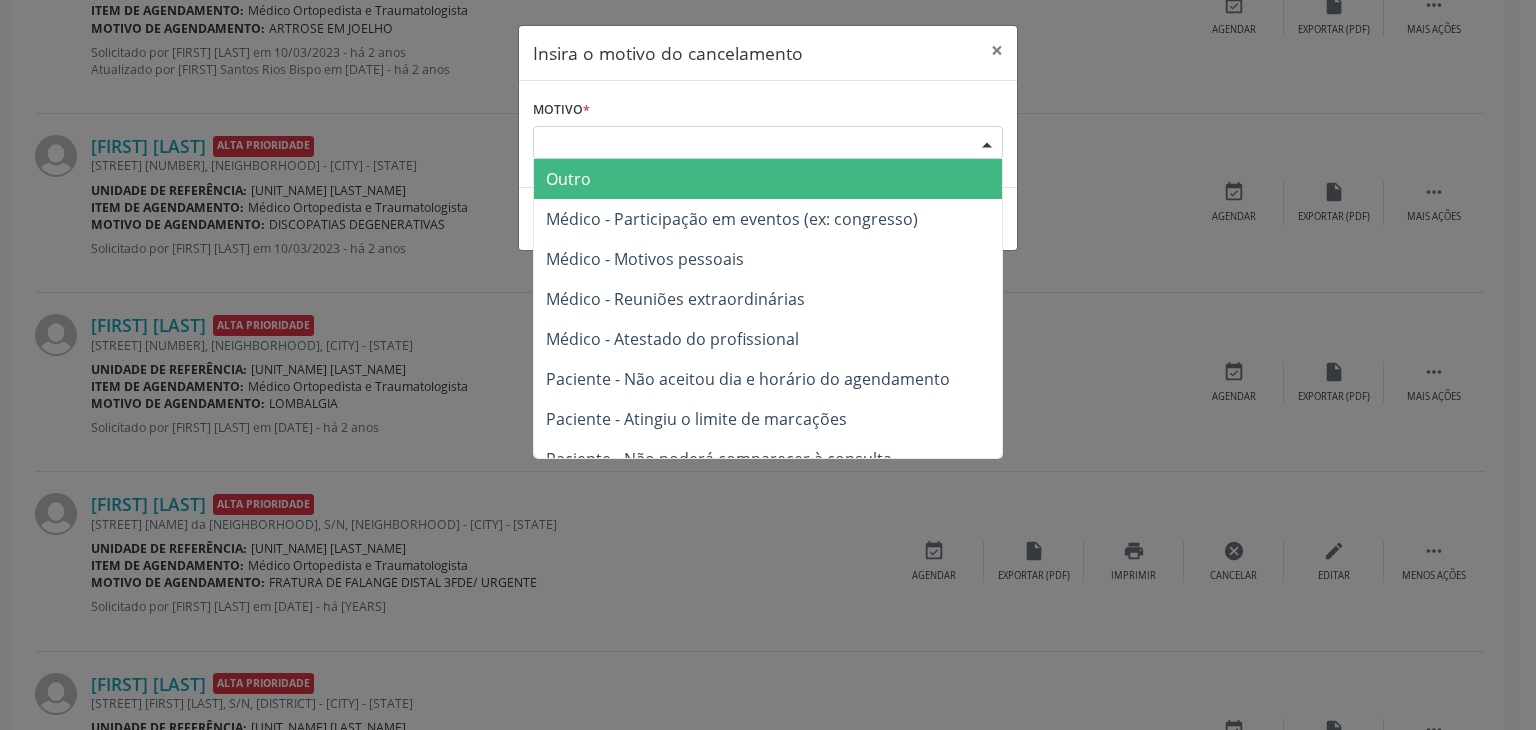 click on "Escolha o motivo" at bounding box center (768, 143) 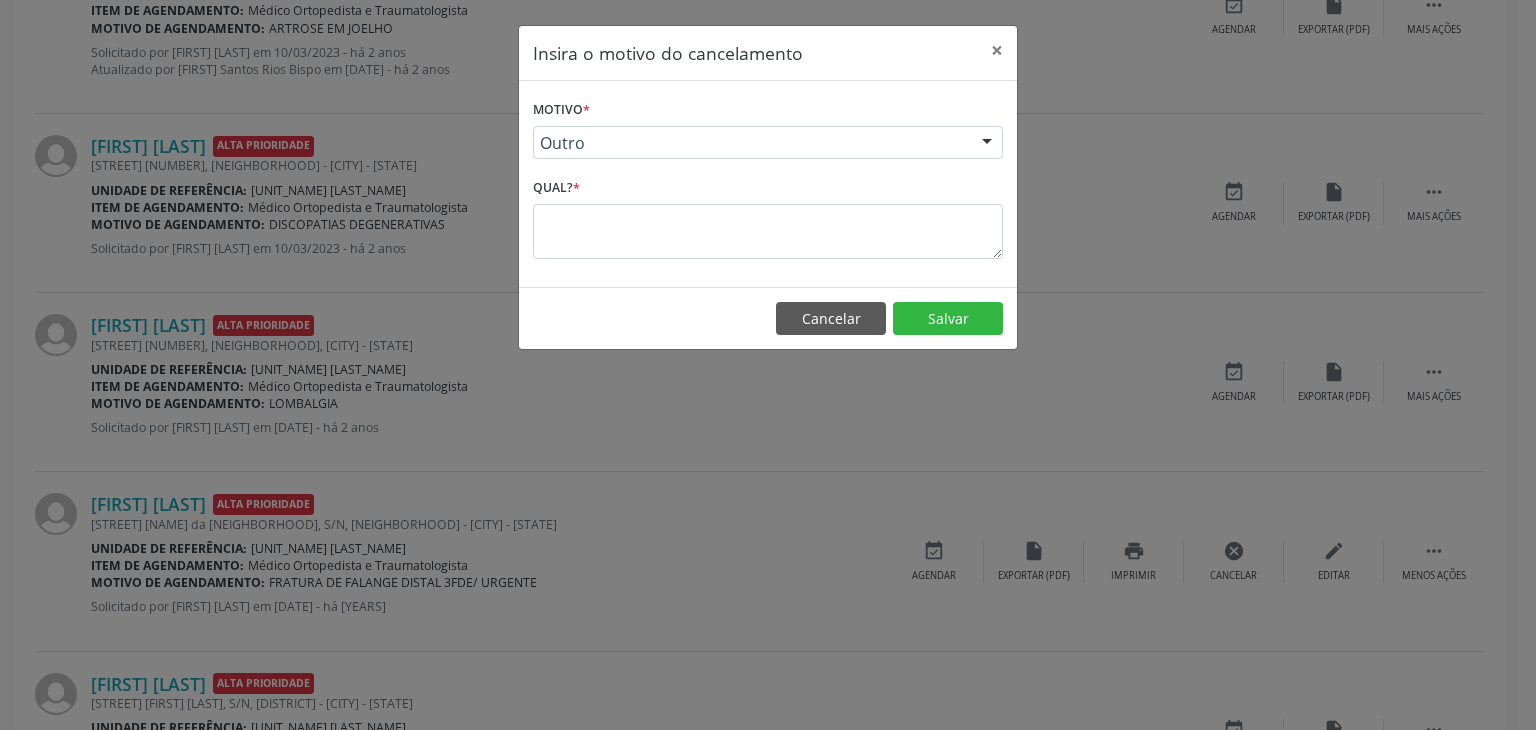 drag, startPoint x: 588, startPoint y: 189, endPoint x: 585, endPoint y: 207, distance: 18.248287 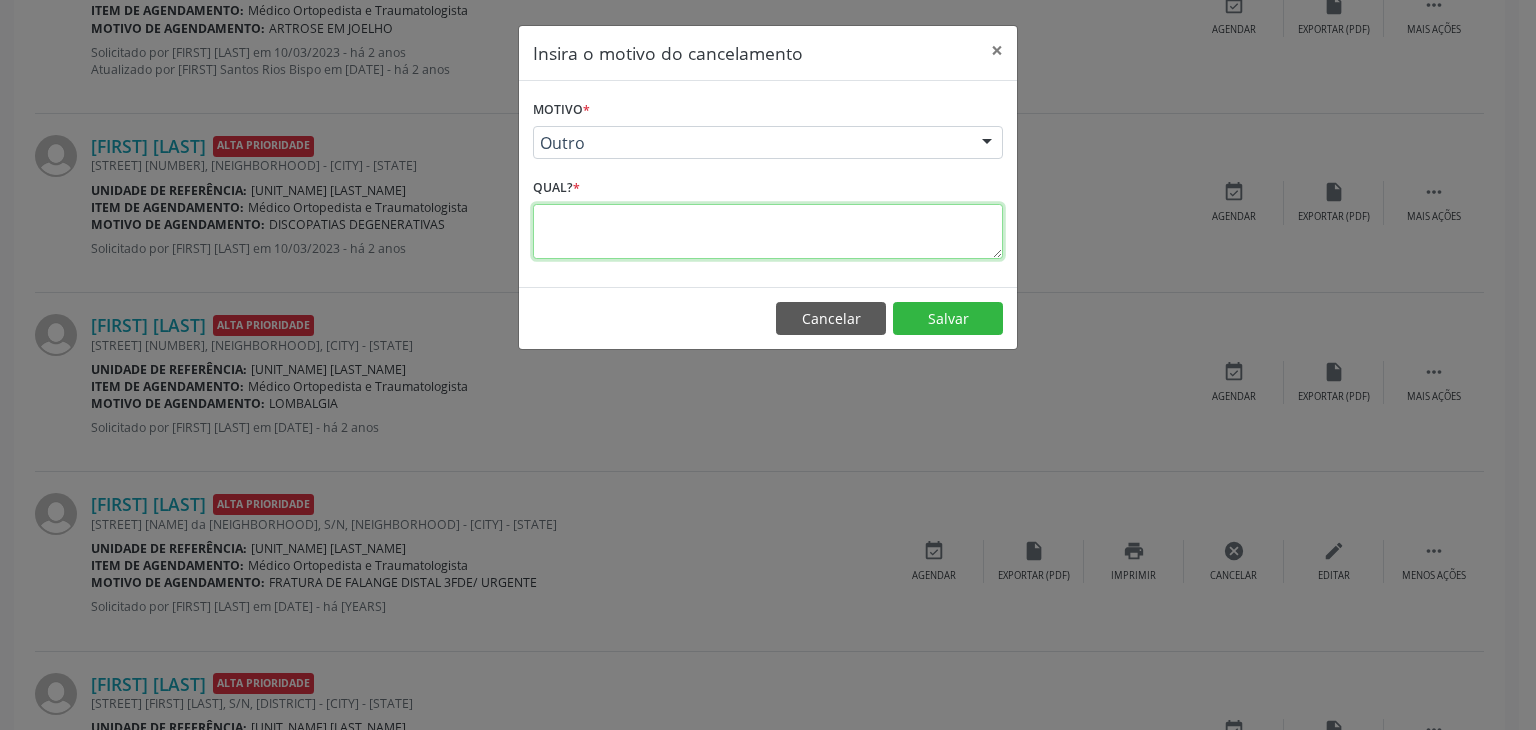click at bounding box center (768, 231) 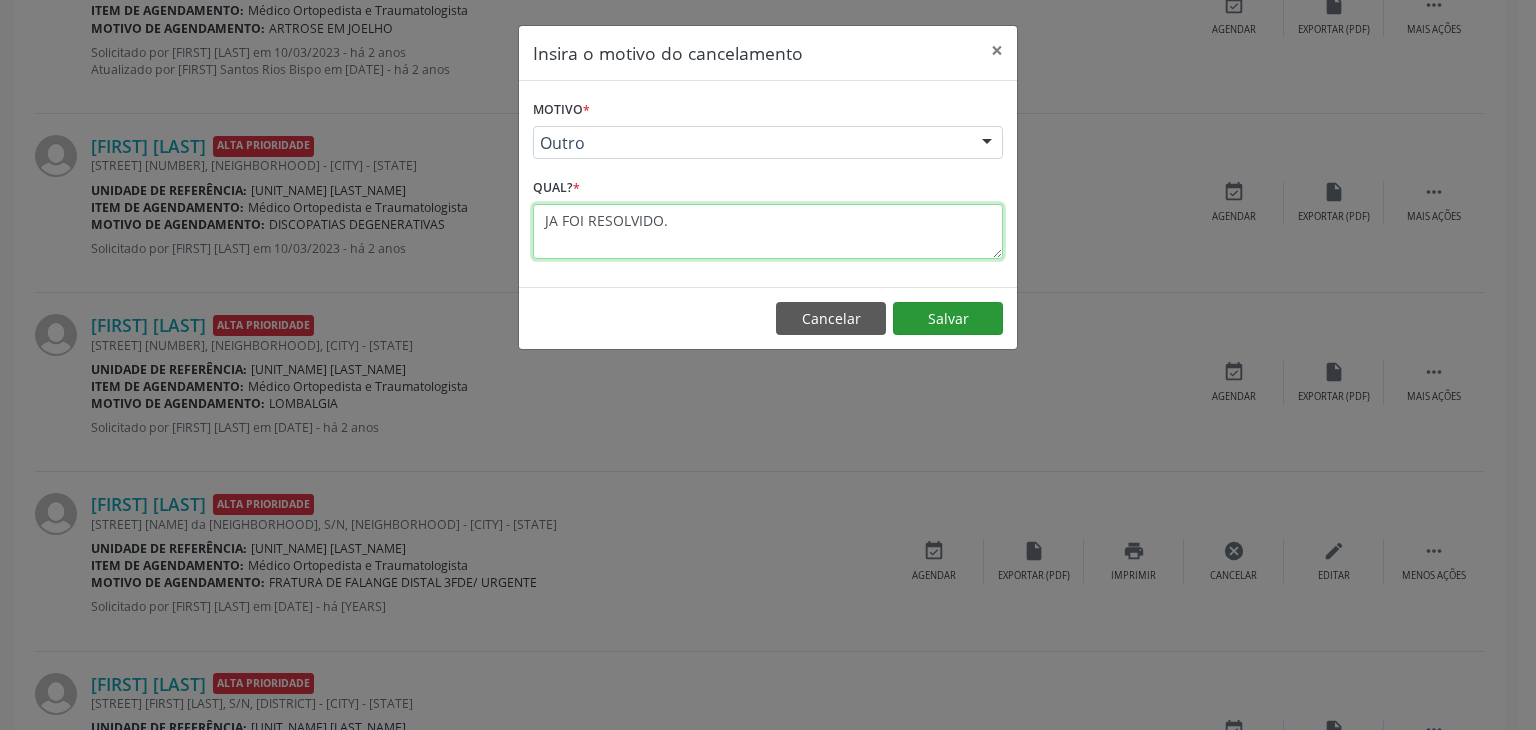 type on "JA FOI RESOLVIDO." 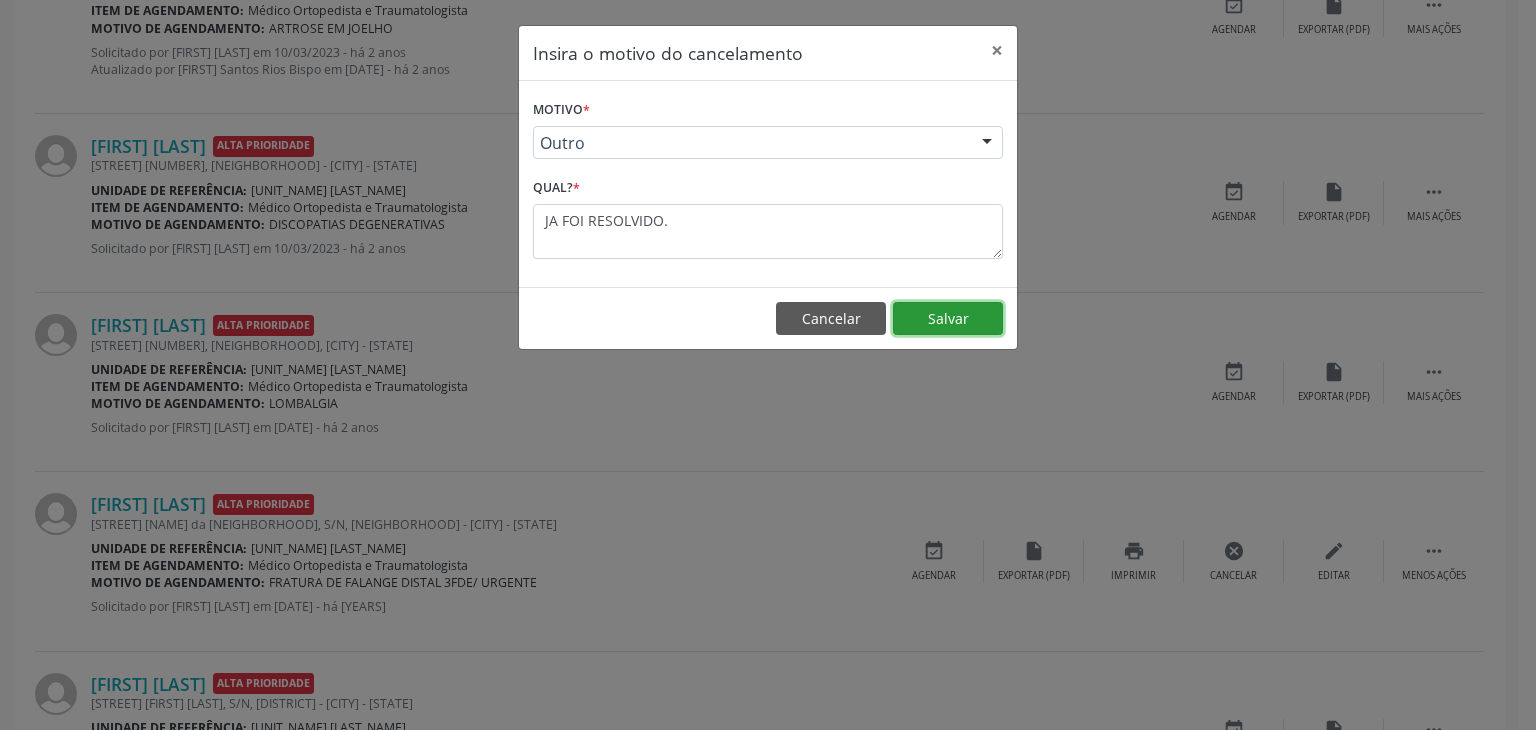 click on "Salvar" at bounding box center (948, 319) 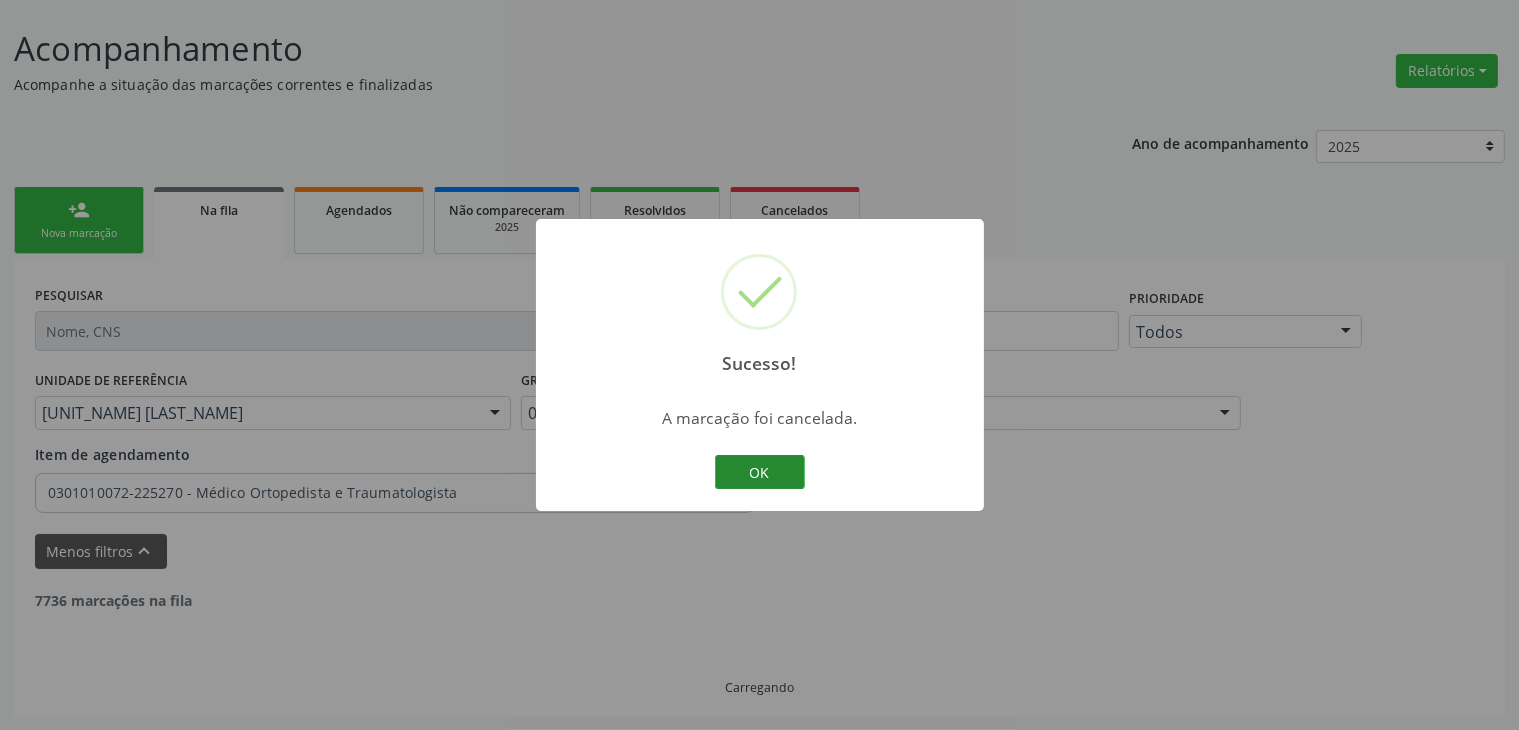 scroll, scrollTop: 1022, scrollLeft: 0, axis: vertical 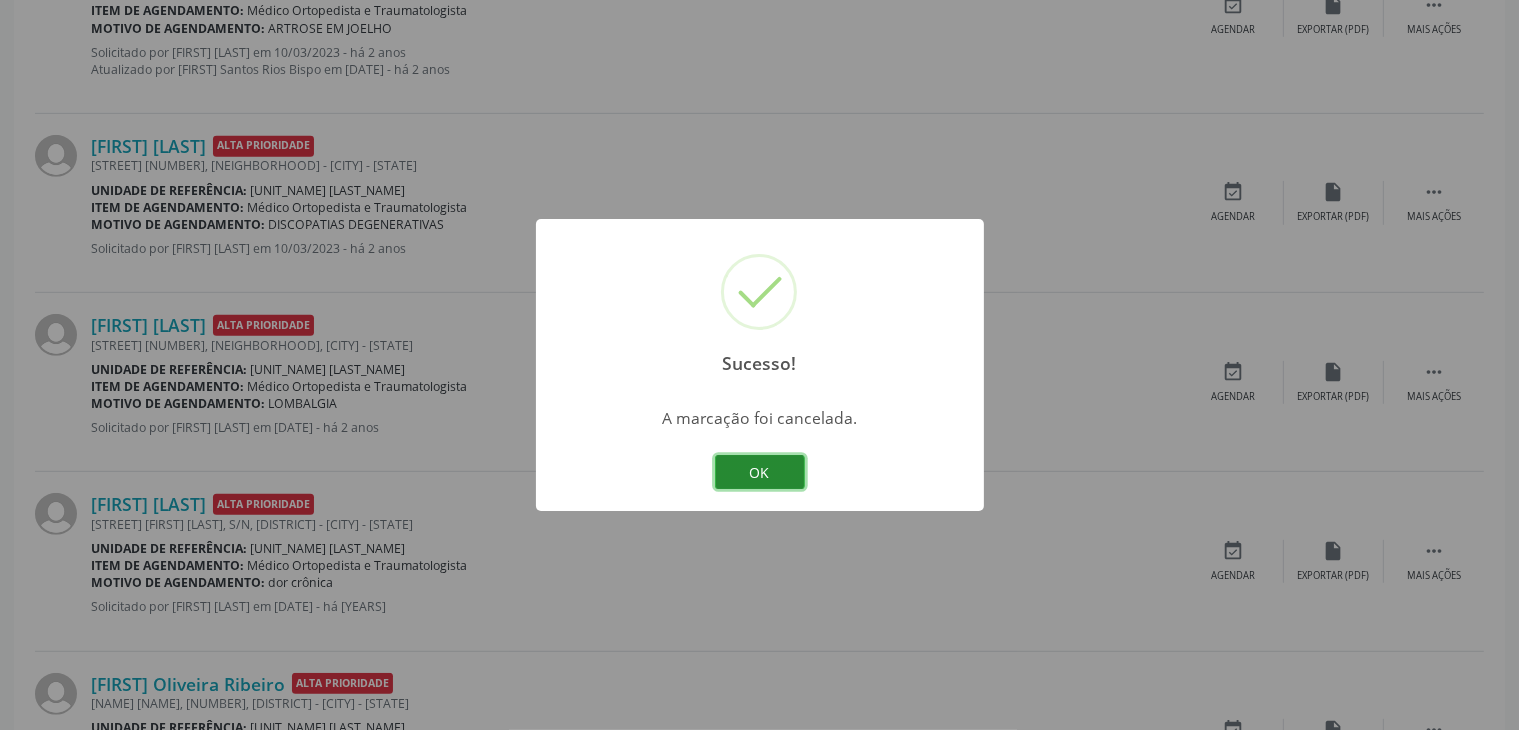 click on "OK" at bounding box center [760, 472] 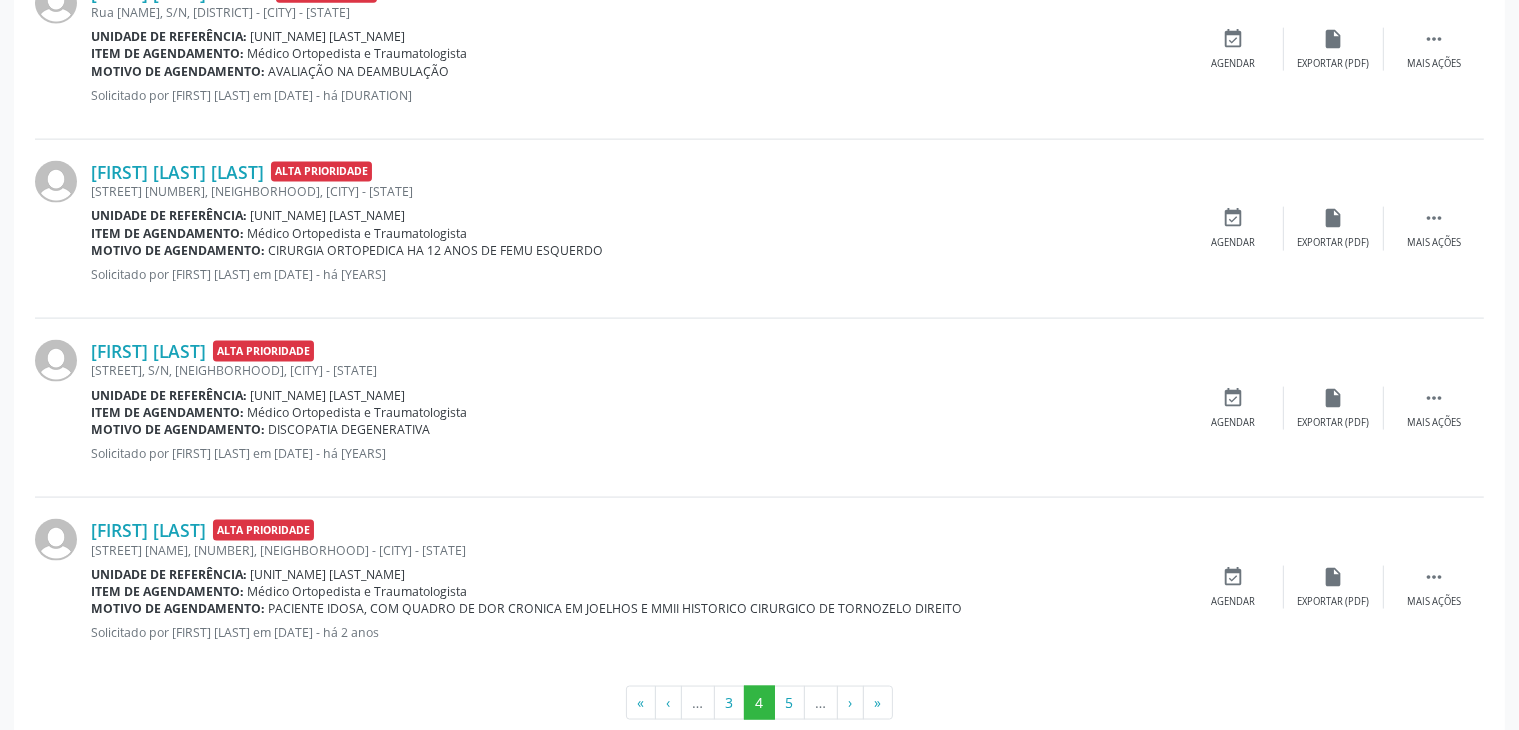scroll, scrollTop: 2822, scrollLeft: 0, axis: vertical 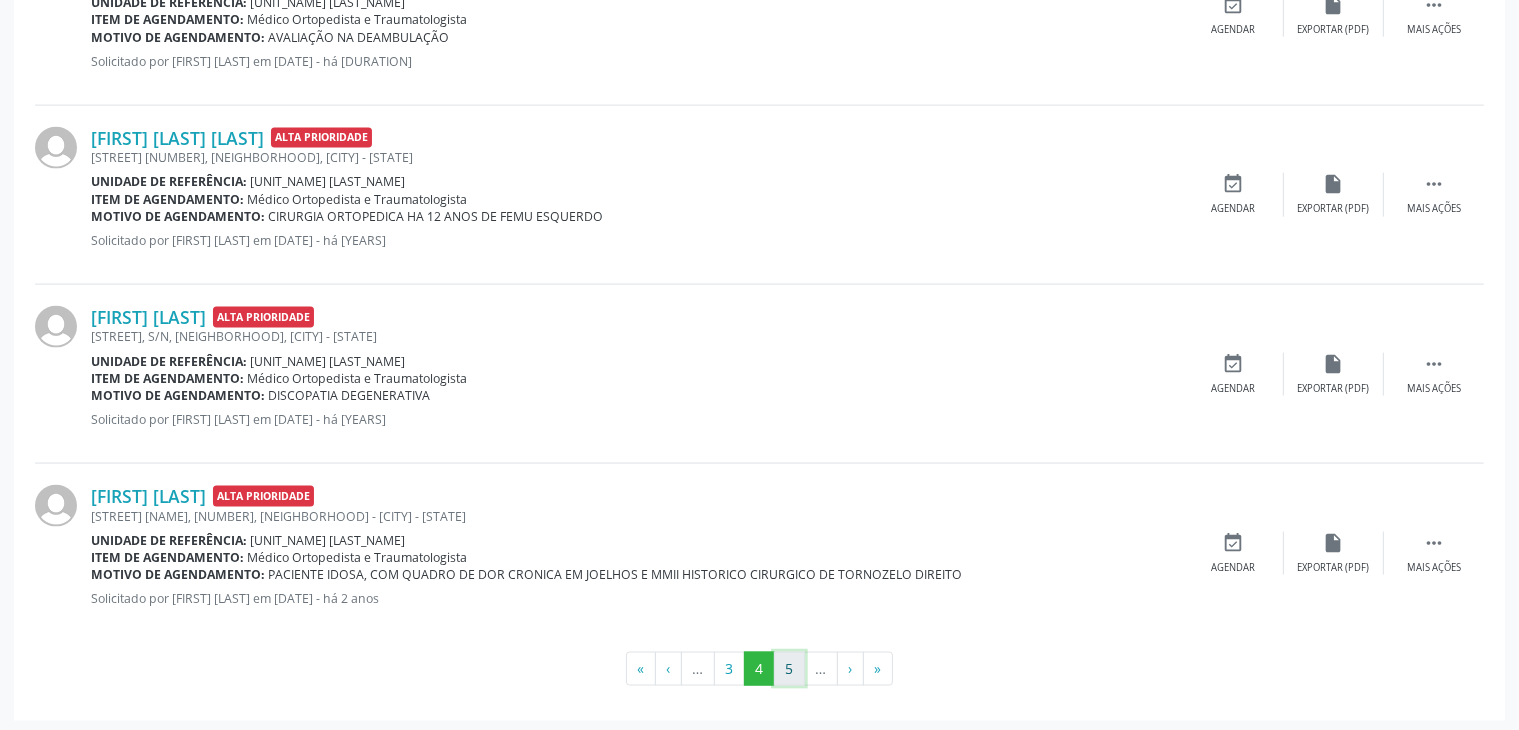 click on "5" at bounding box center (789, 669) 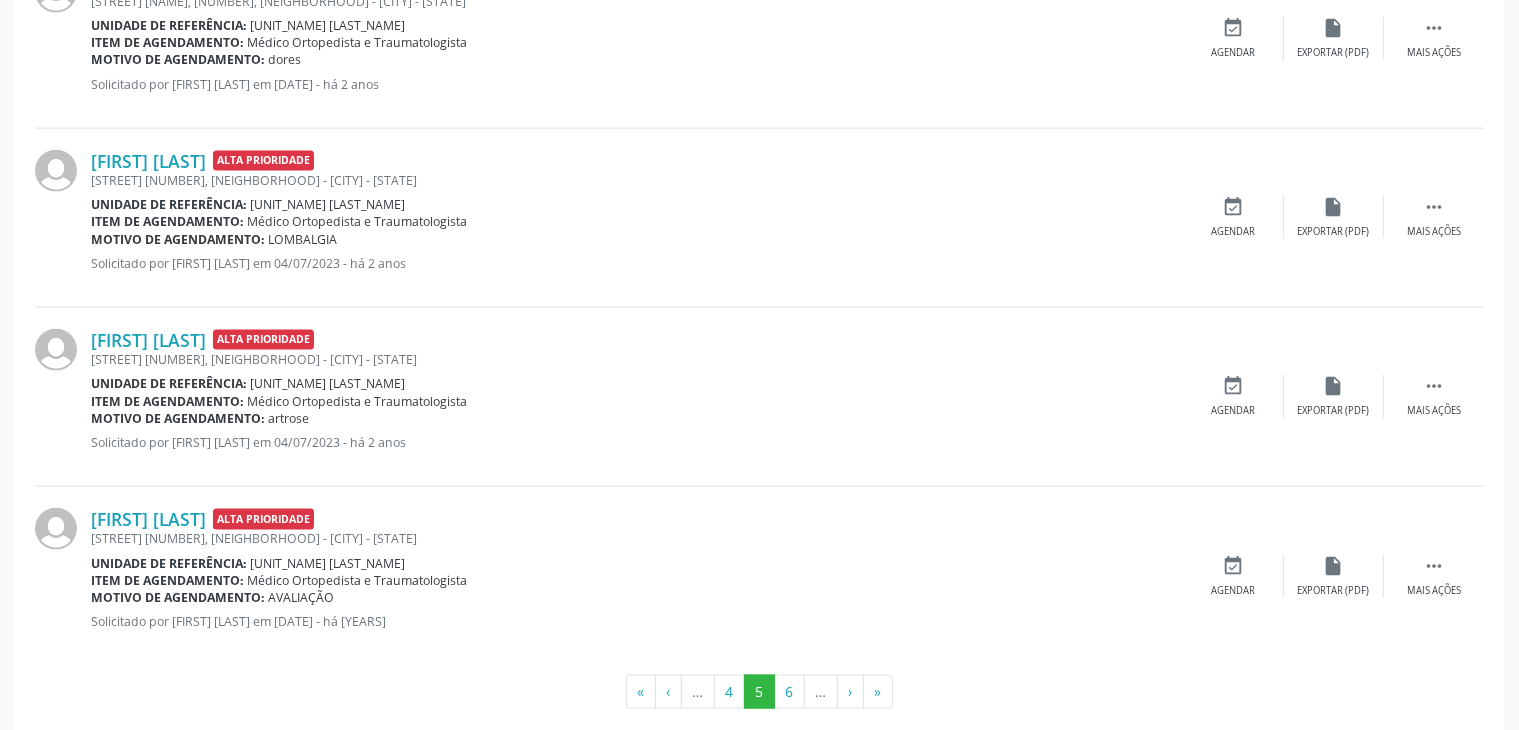 scroll, scrollTop: 2805, scrollLeft: 0, axis: vertical 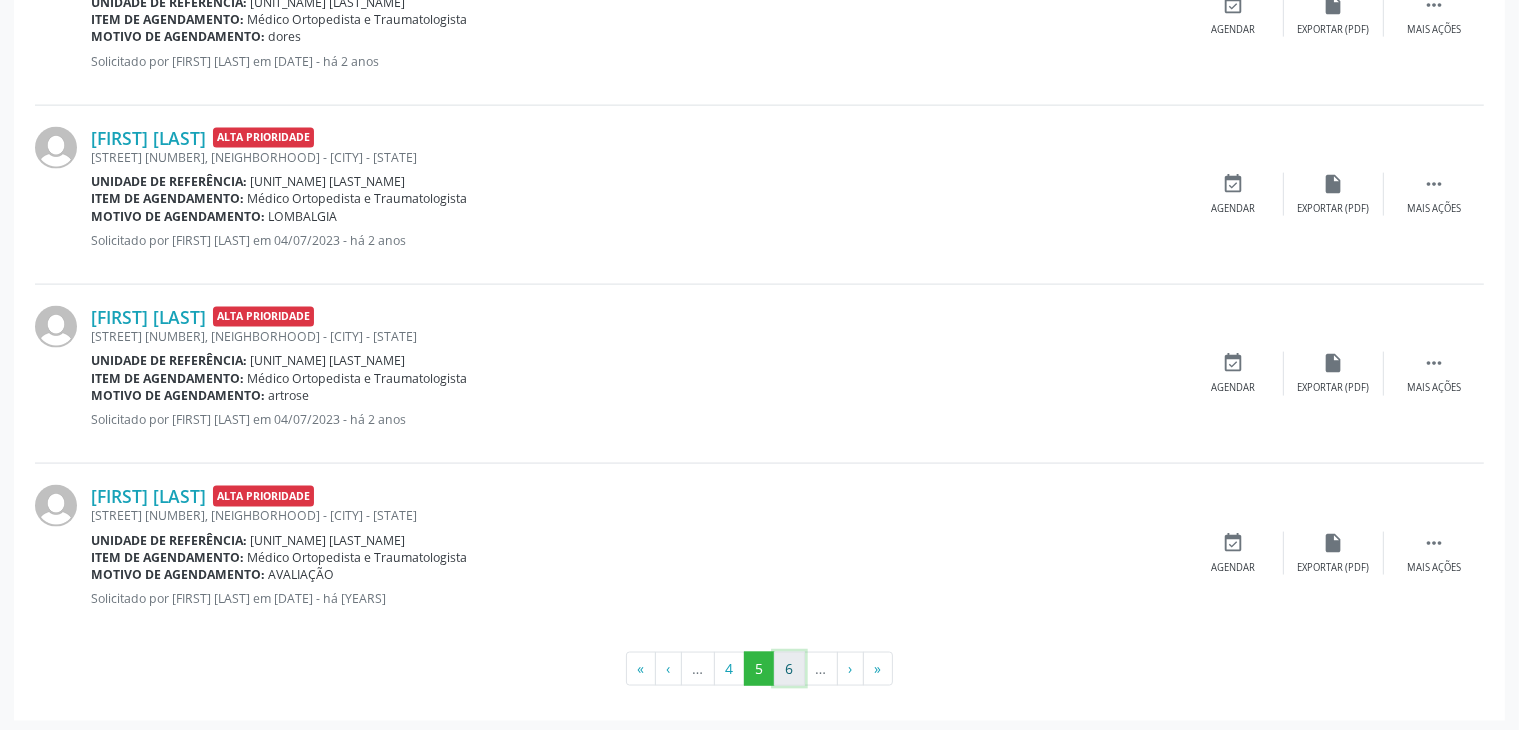 click on "6" at bounding box center (789, 669) 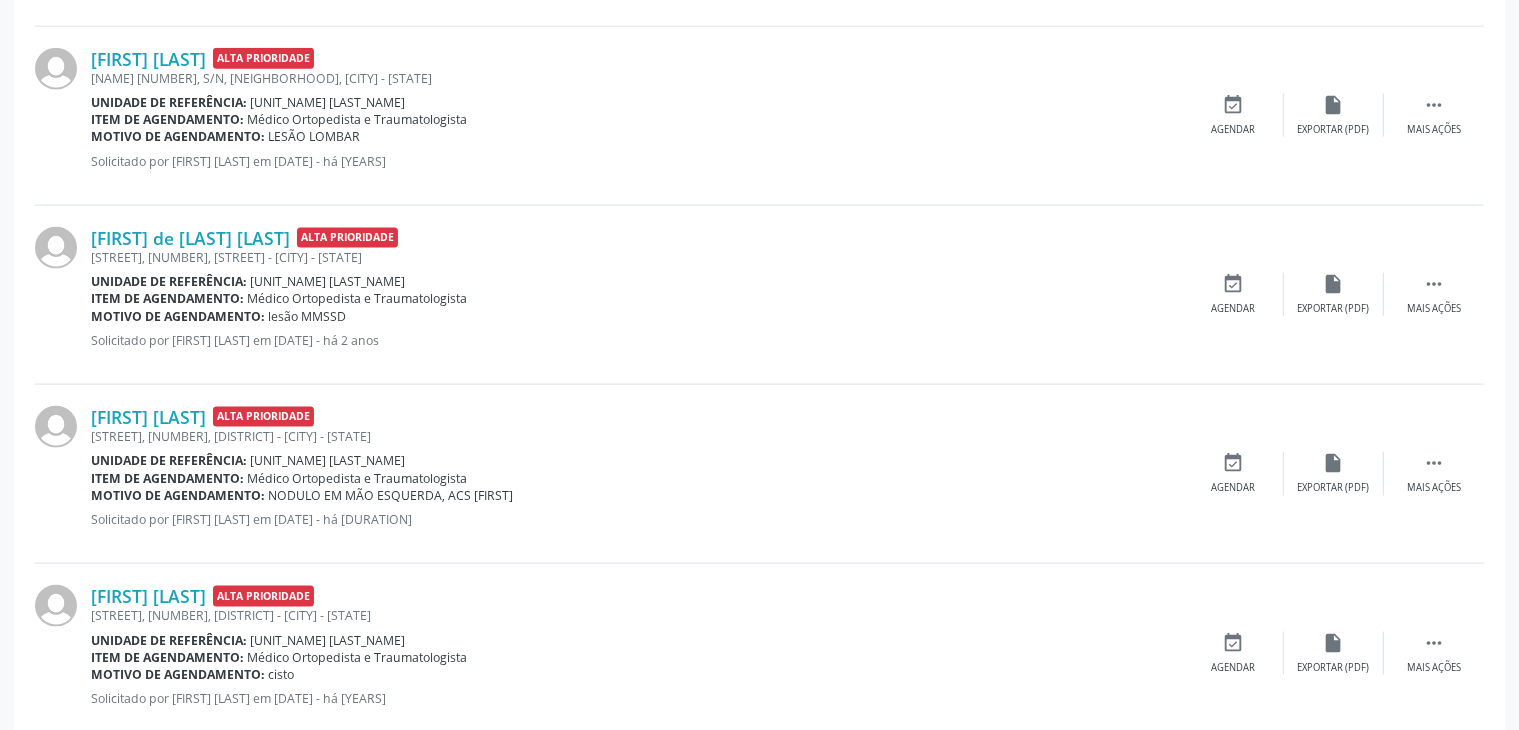 scroll, scrollTop: 2805, scrollLeft: 0, axis: vertical 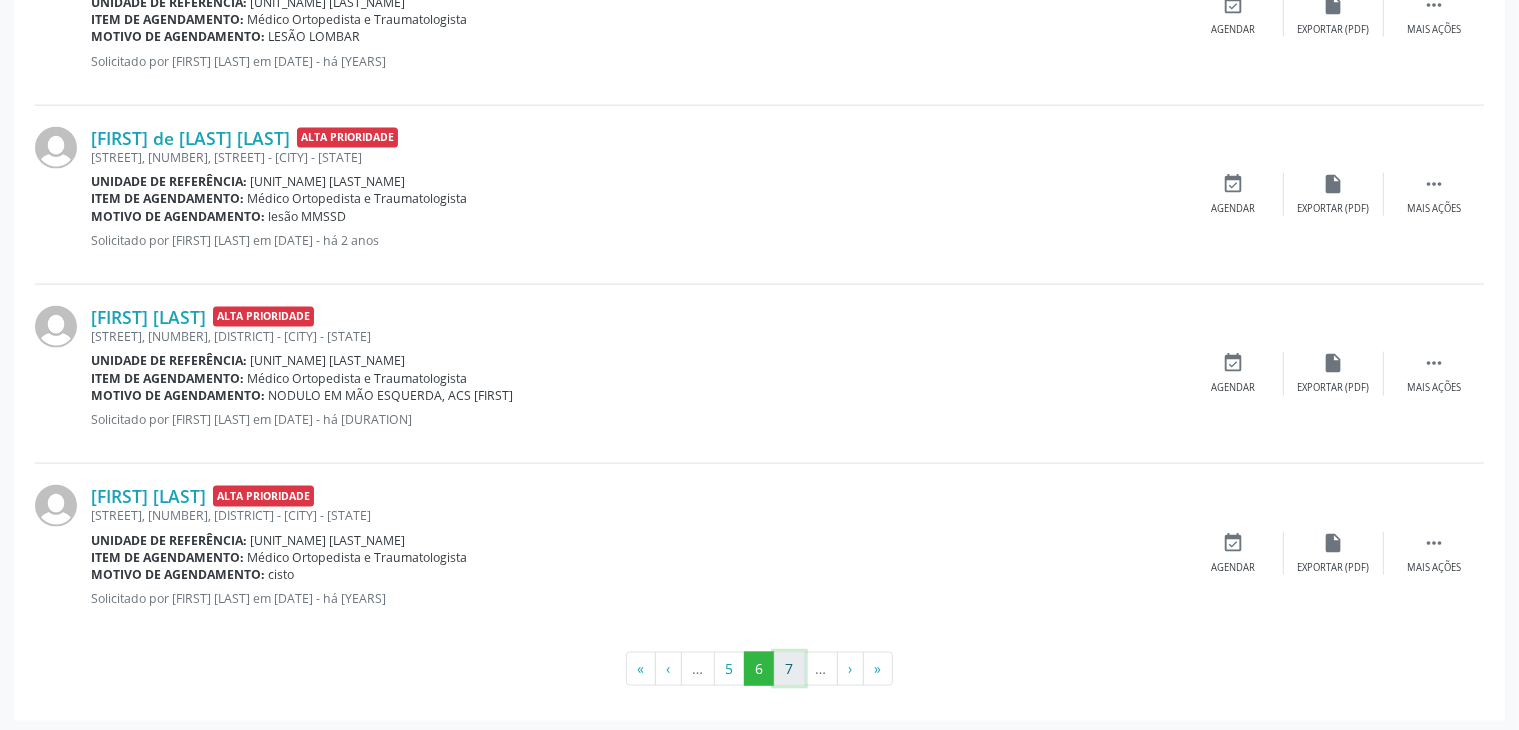 click on "7" at bounding box center (789, 669) 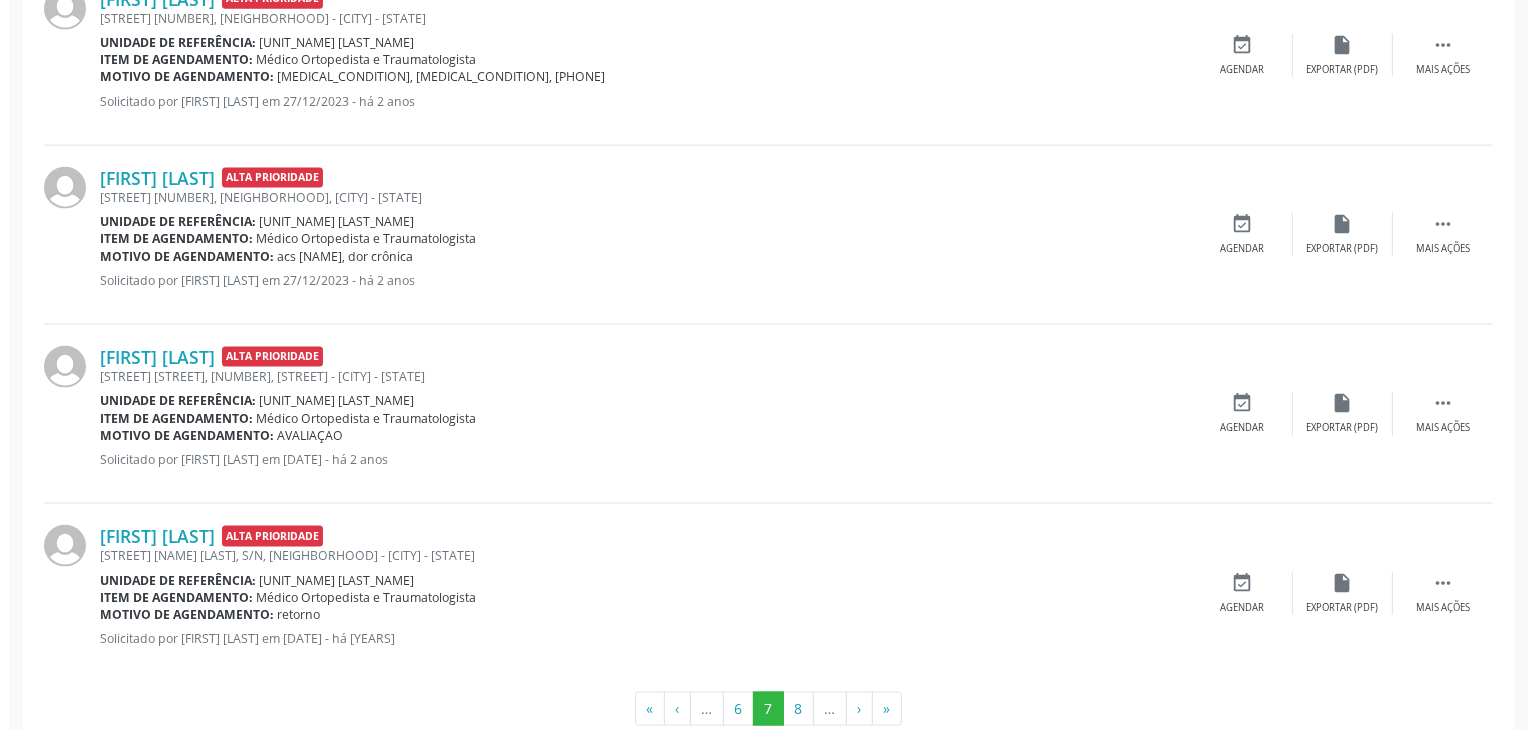 scroll, scrollTop: 2800, scrollLeft: 0, axis: vertical 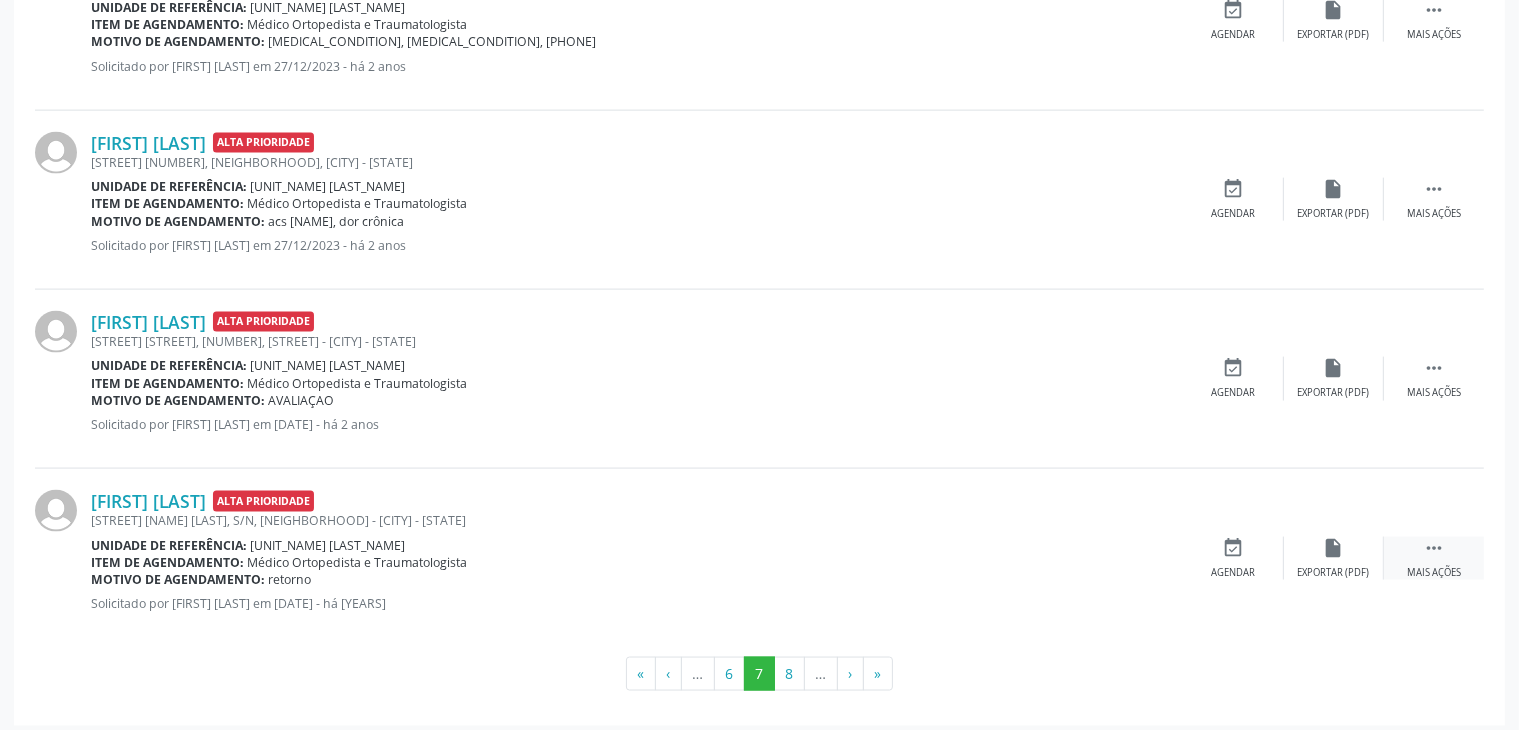 click on "" at bounding box center [1434, 548] 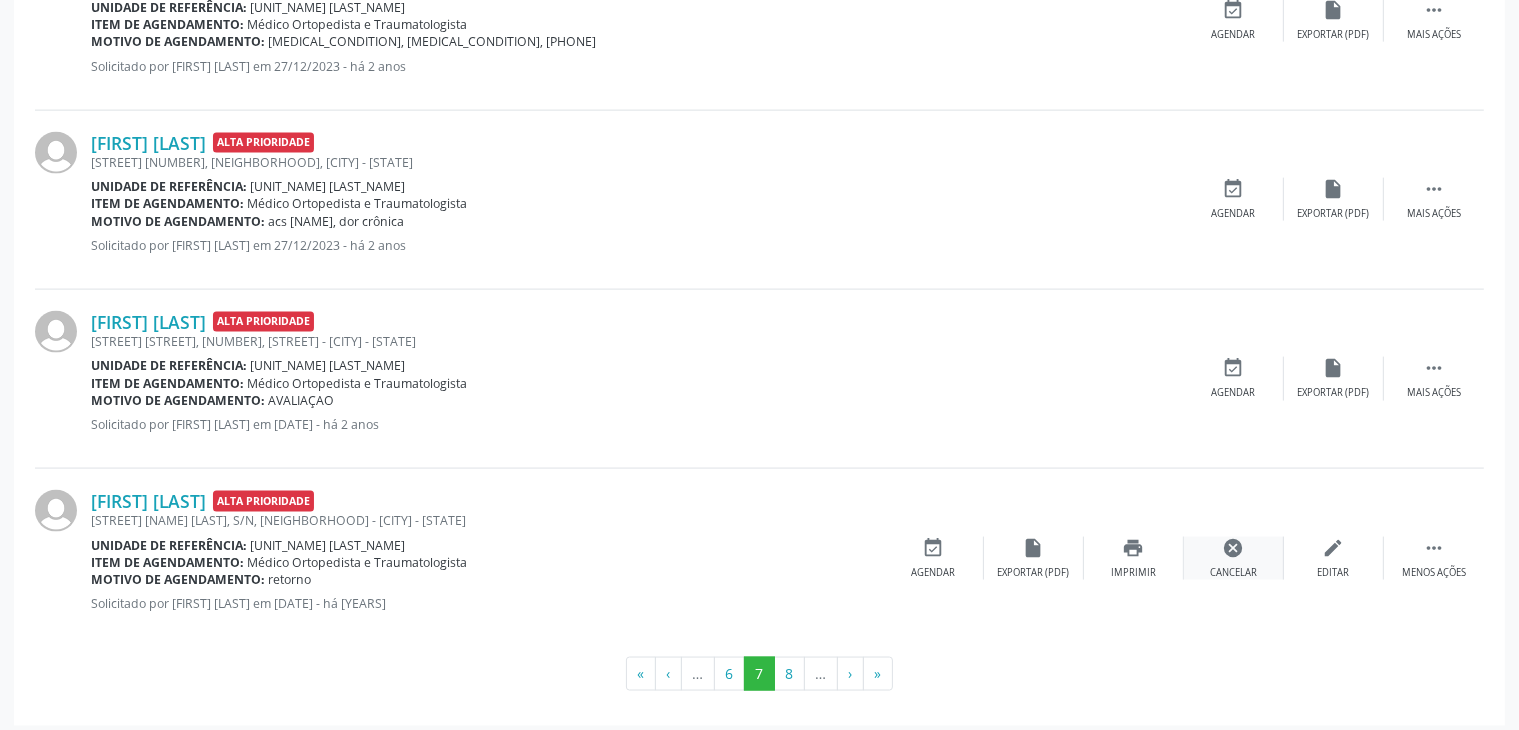 click on "cancel
Cancelar" at bounding box center [1234, 558] 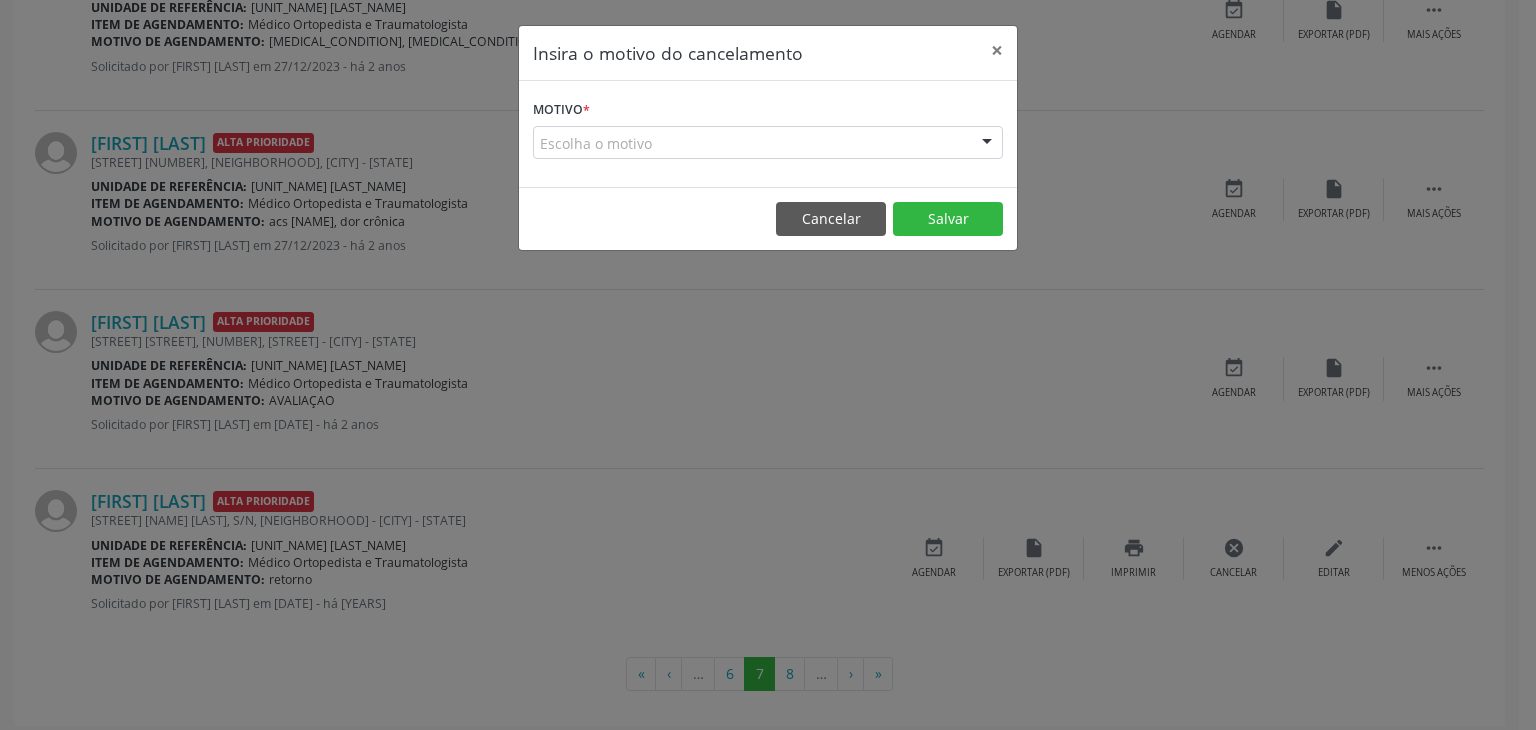 drag, startPoint x: 659, startPoint y: 123, endPoint x: 634, endPoint y: 137, distance: 28.653097 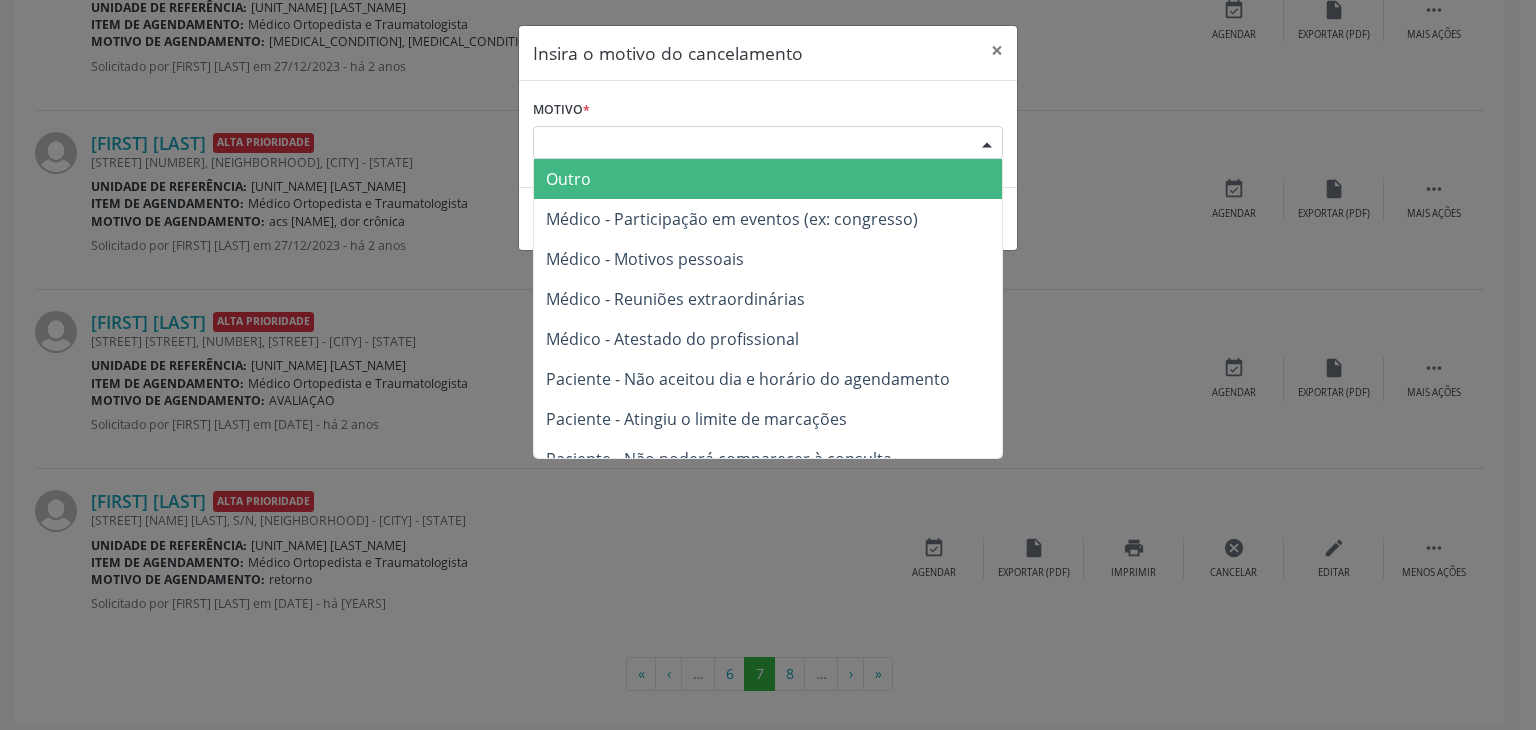 drag, startPoint x: 583, startPoint y: 180, endPoint x: 587, endPoint y: 198, distance: 18.439089 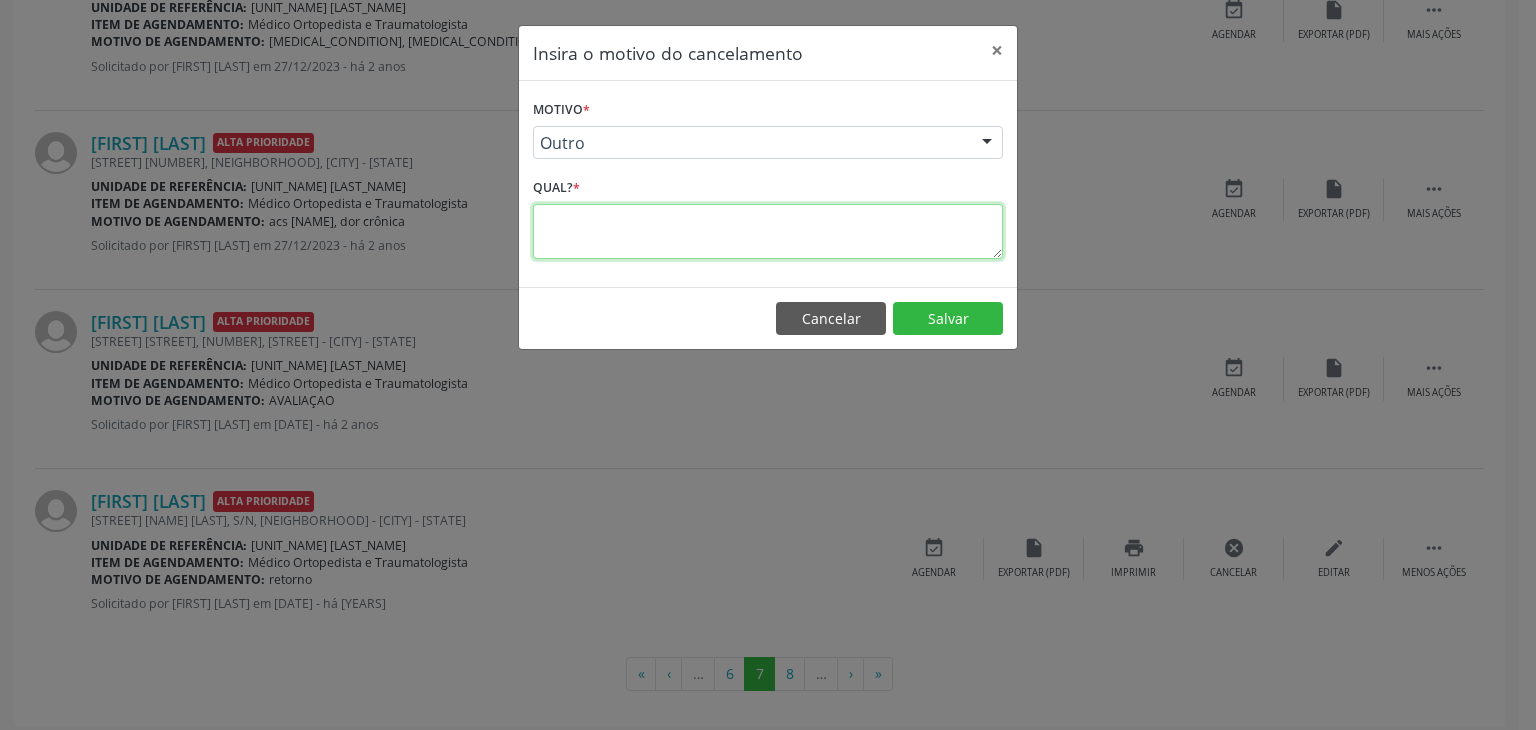 click at bounding box center (768, 231) 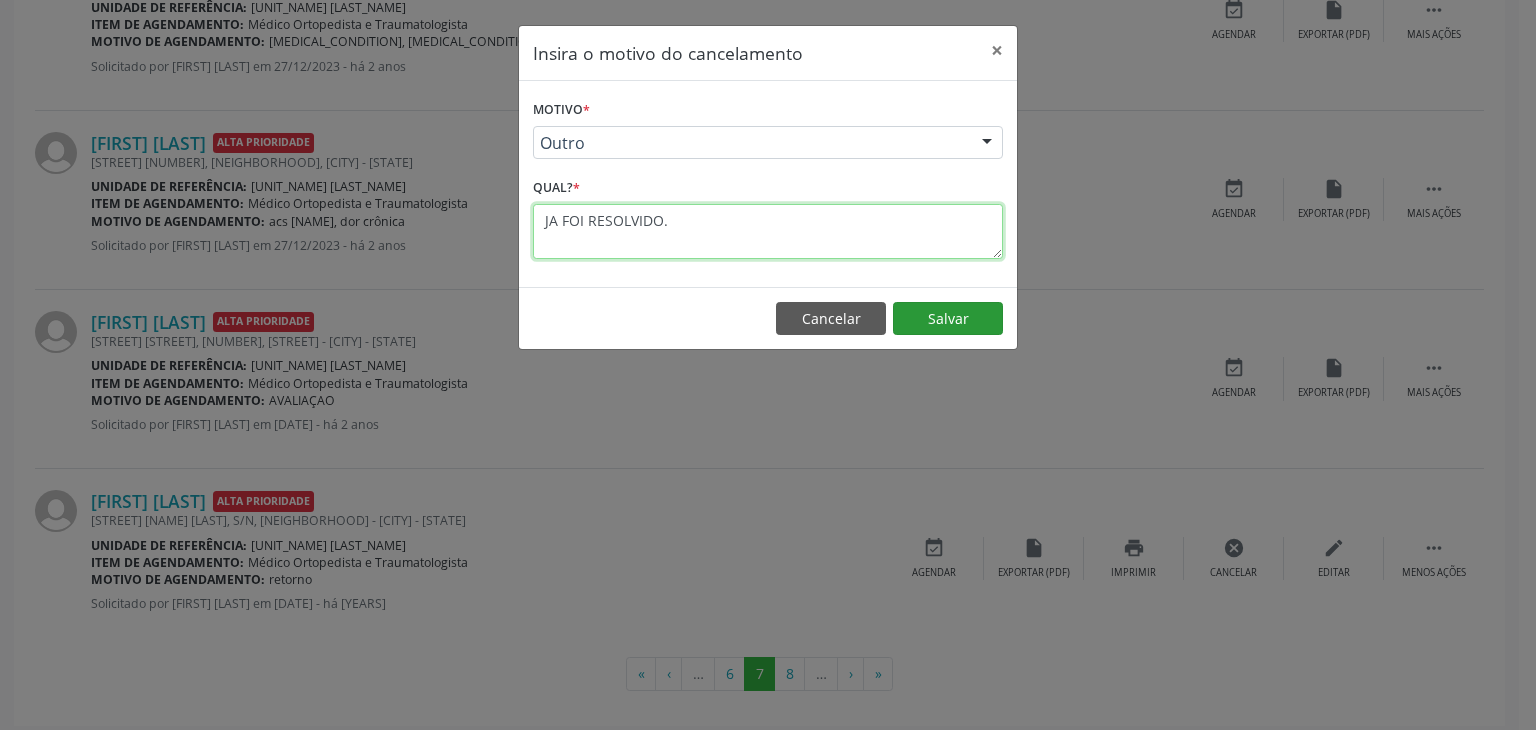 type on "JA FOI RESOLVIDO." 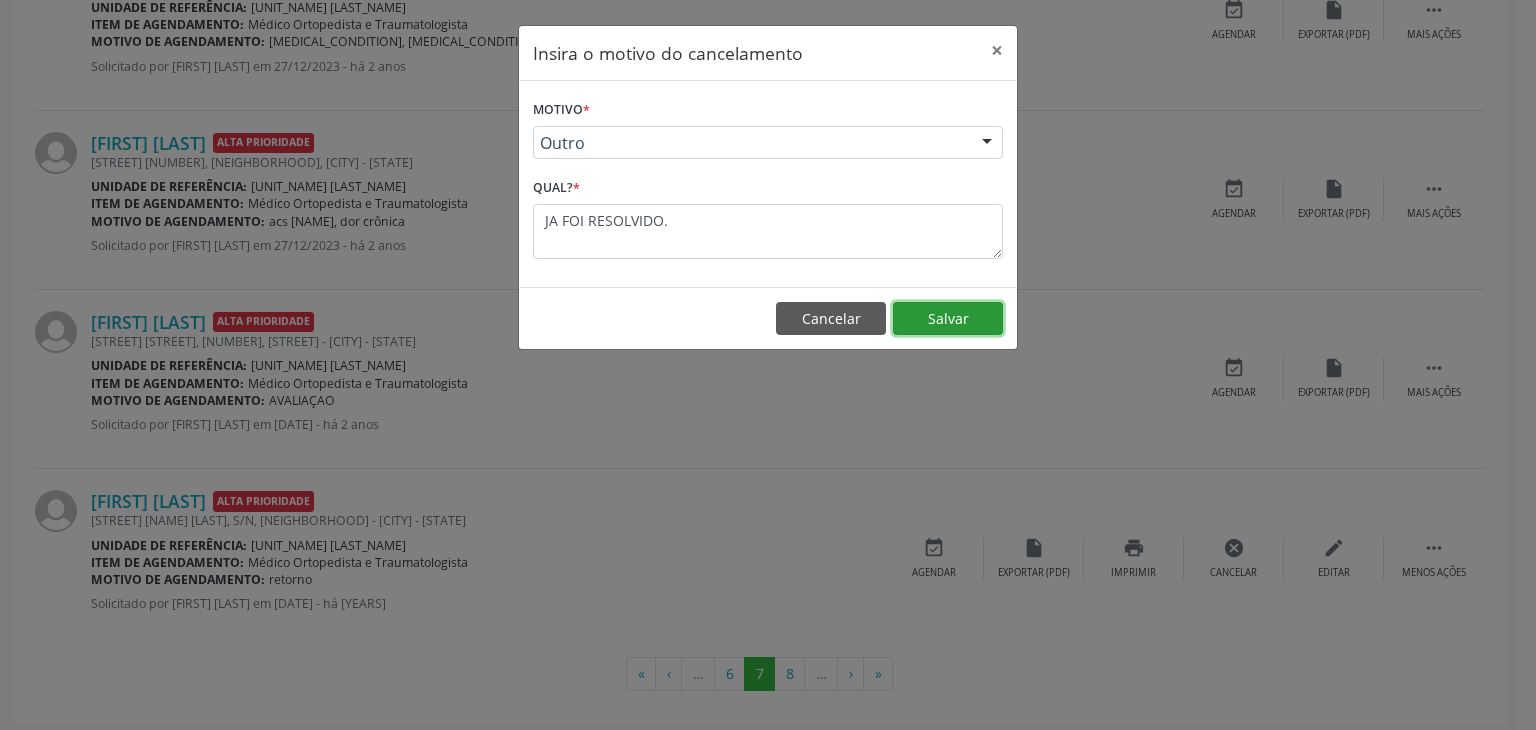 click on "Salvar" at bounding box center (948, 319) 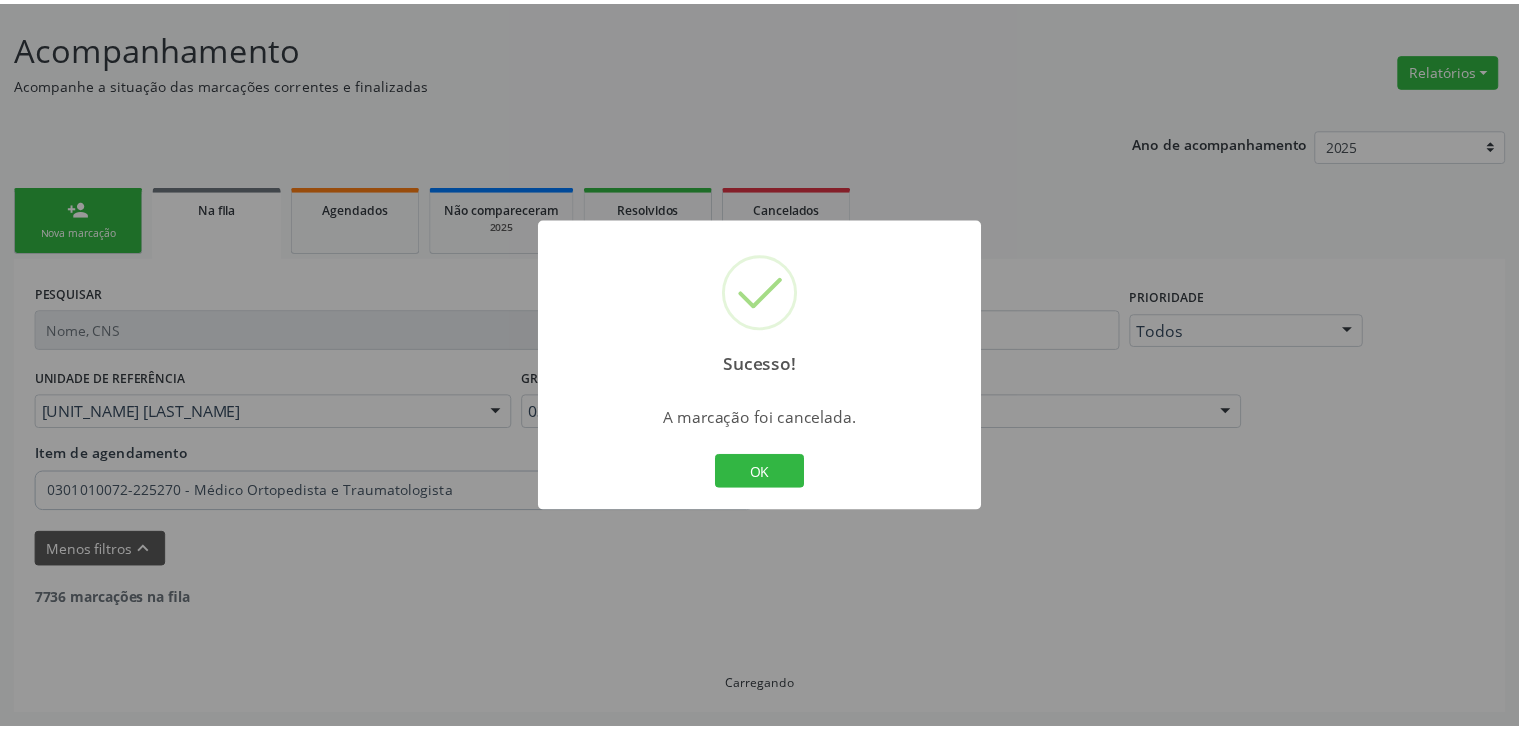 scroll, scrollTop: 112, scrollLeft: 0, axis: vertical 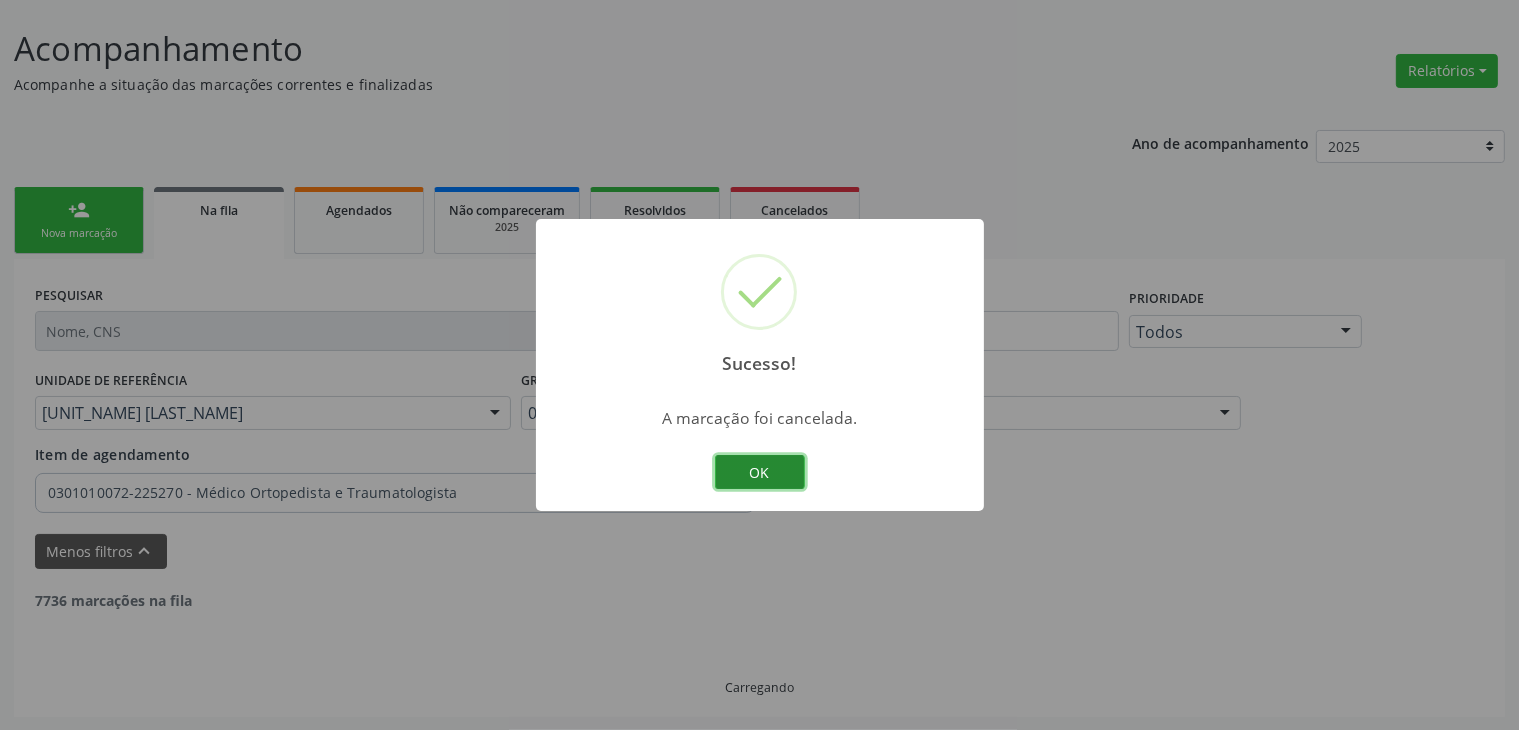 click on "OK" at bounding box center (760, 472) 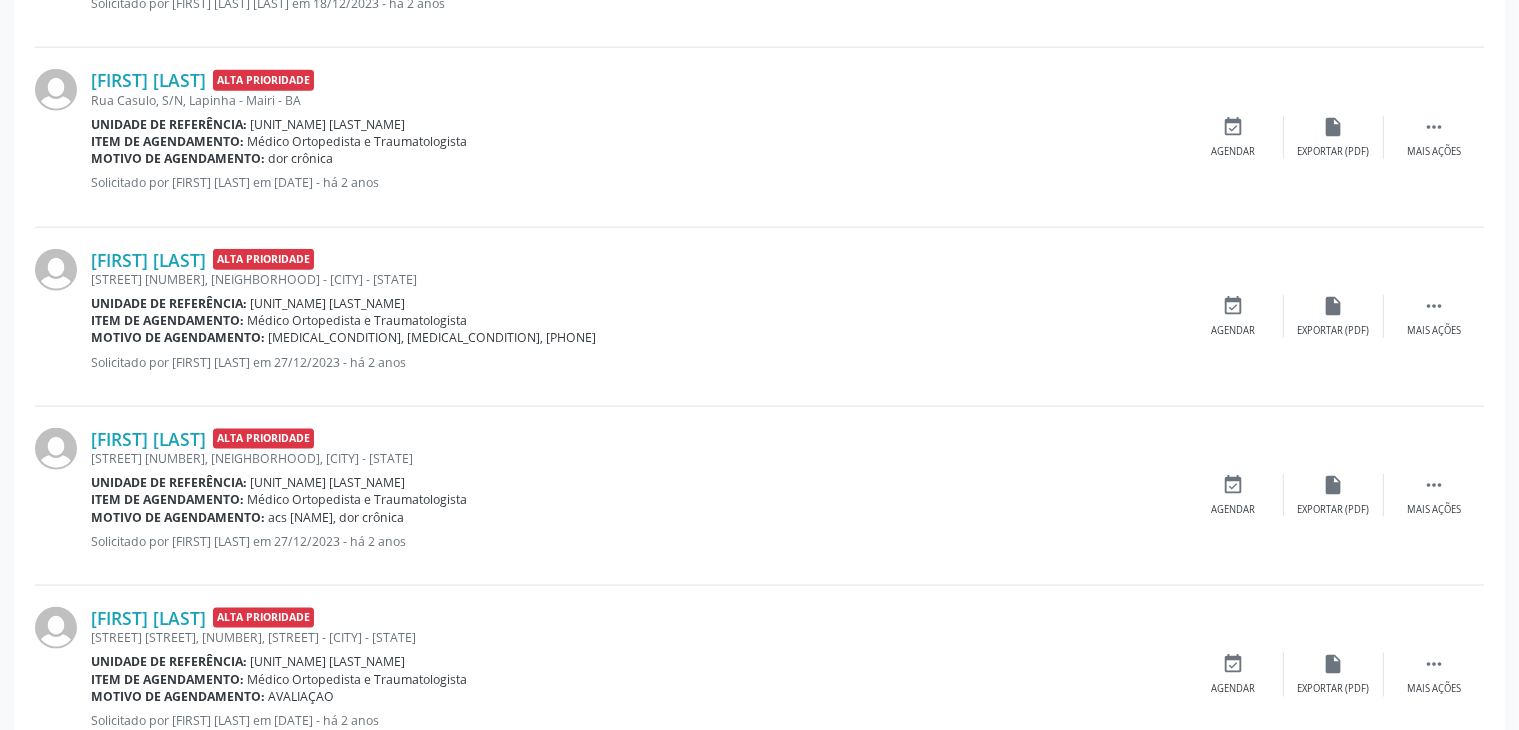 scroll, scrollTop: 2805, scrollLeft: 0, axis: vertical 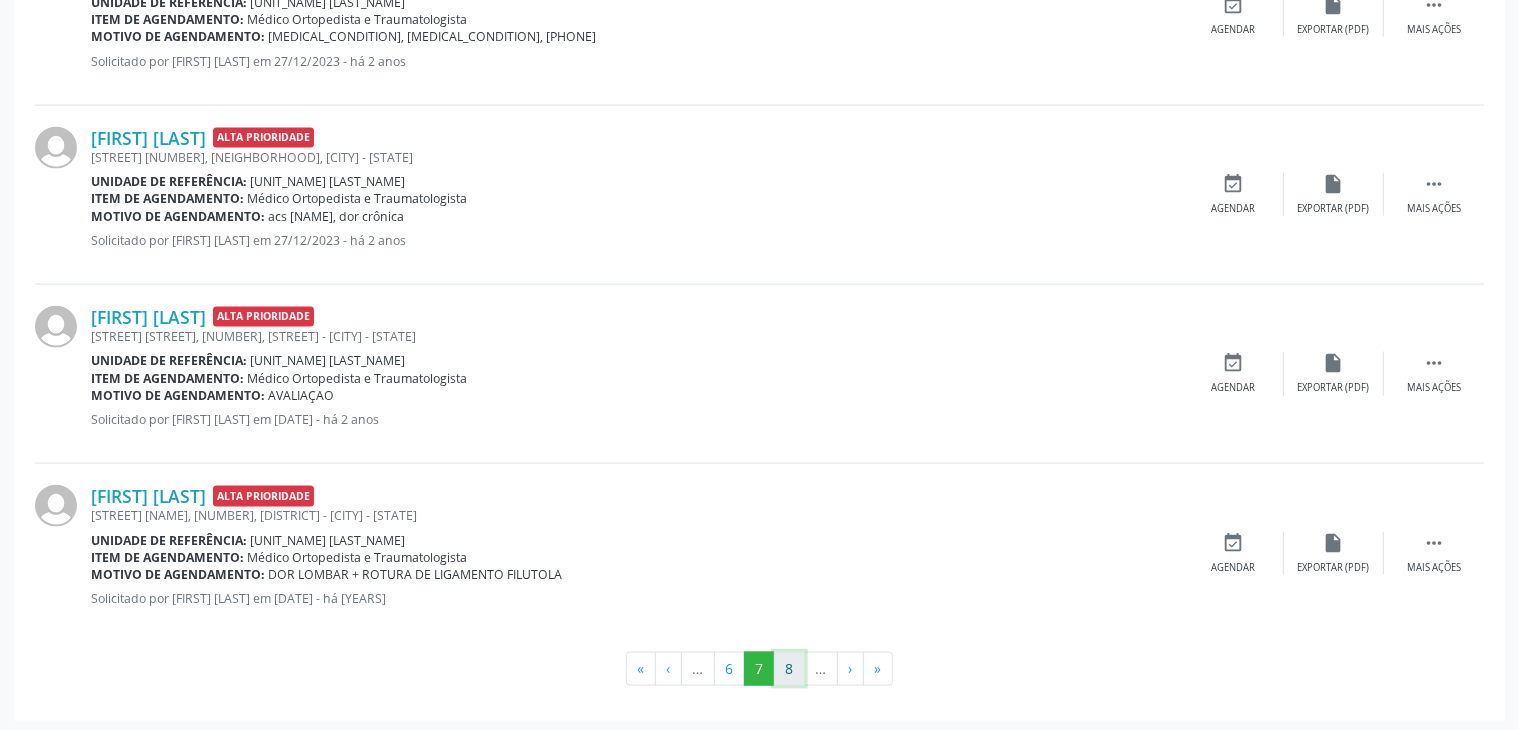 click on "8" at bounding box center [789, 669] 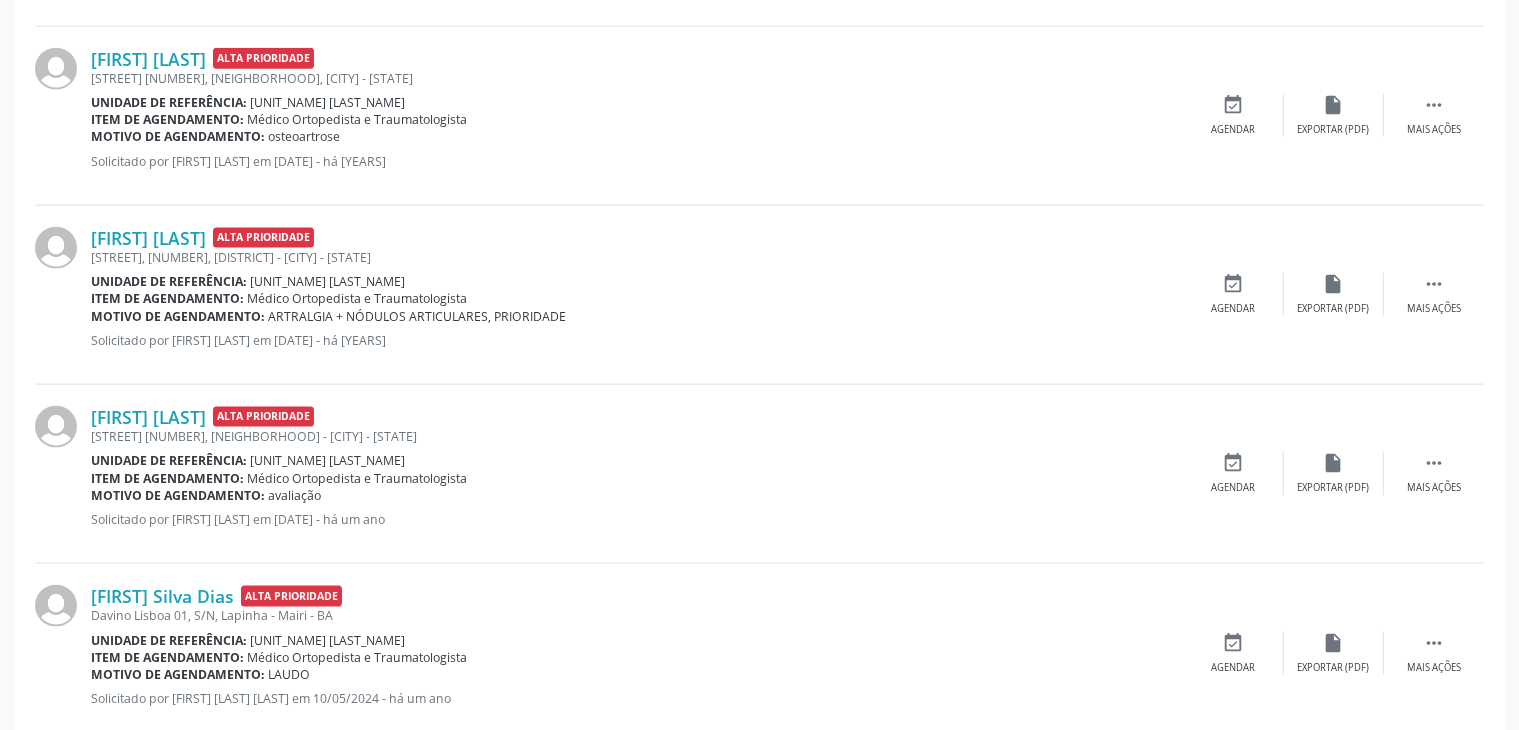 scroll, scrollTop: 2805, scrollLeft: 0, axis: vertical 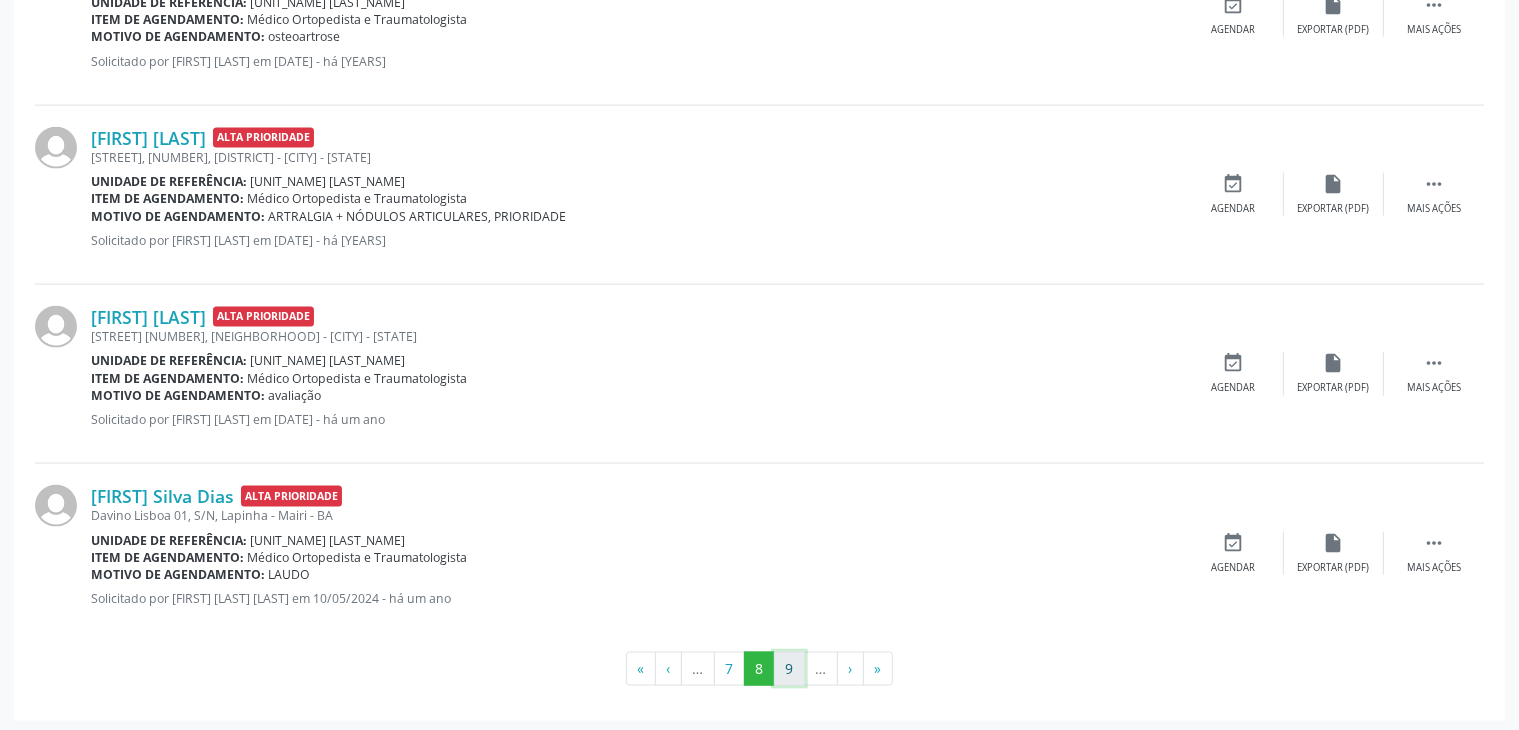 click on "9" at bounding box center [789, 669] 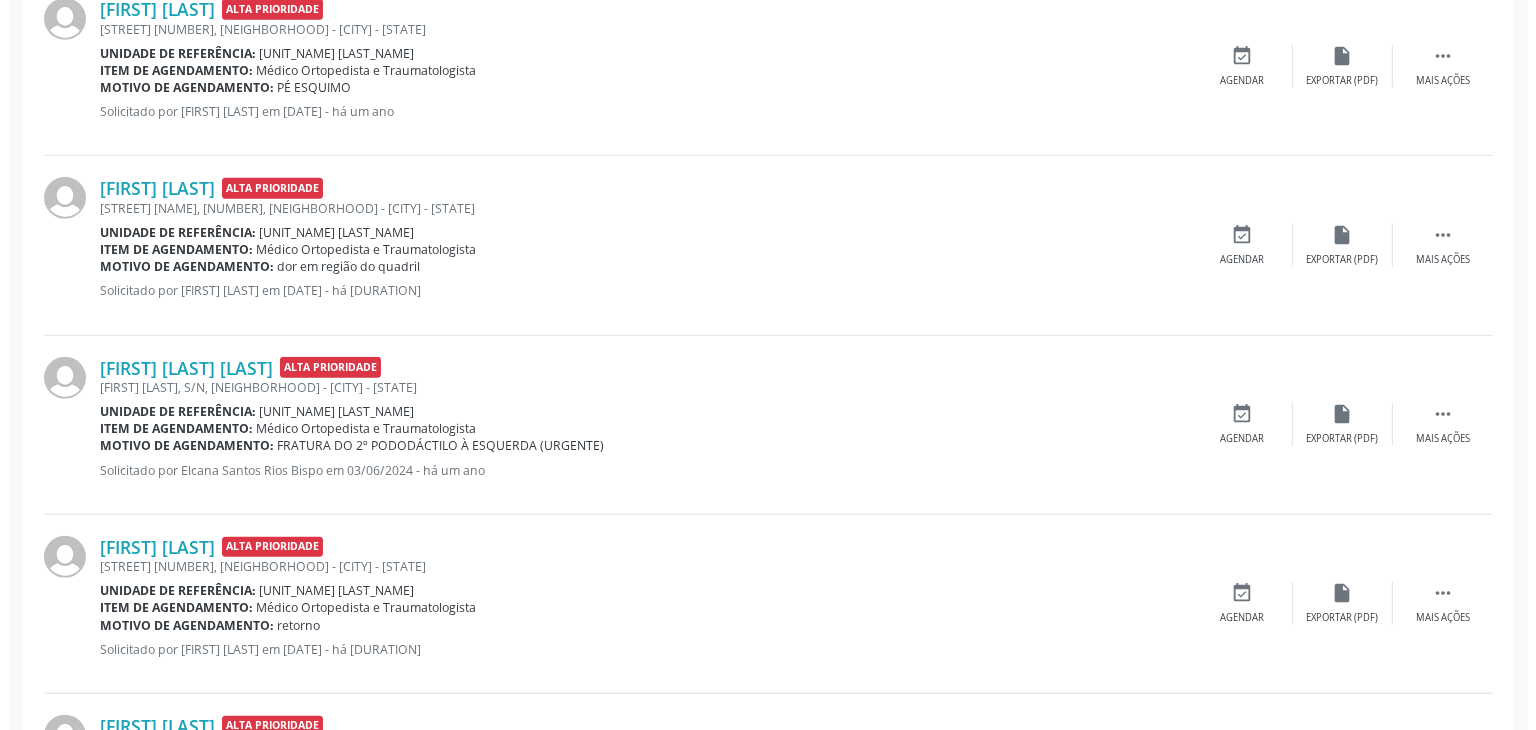 scroll, scrollTop: 1505, scrollLeft: 0, axis: vertical 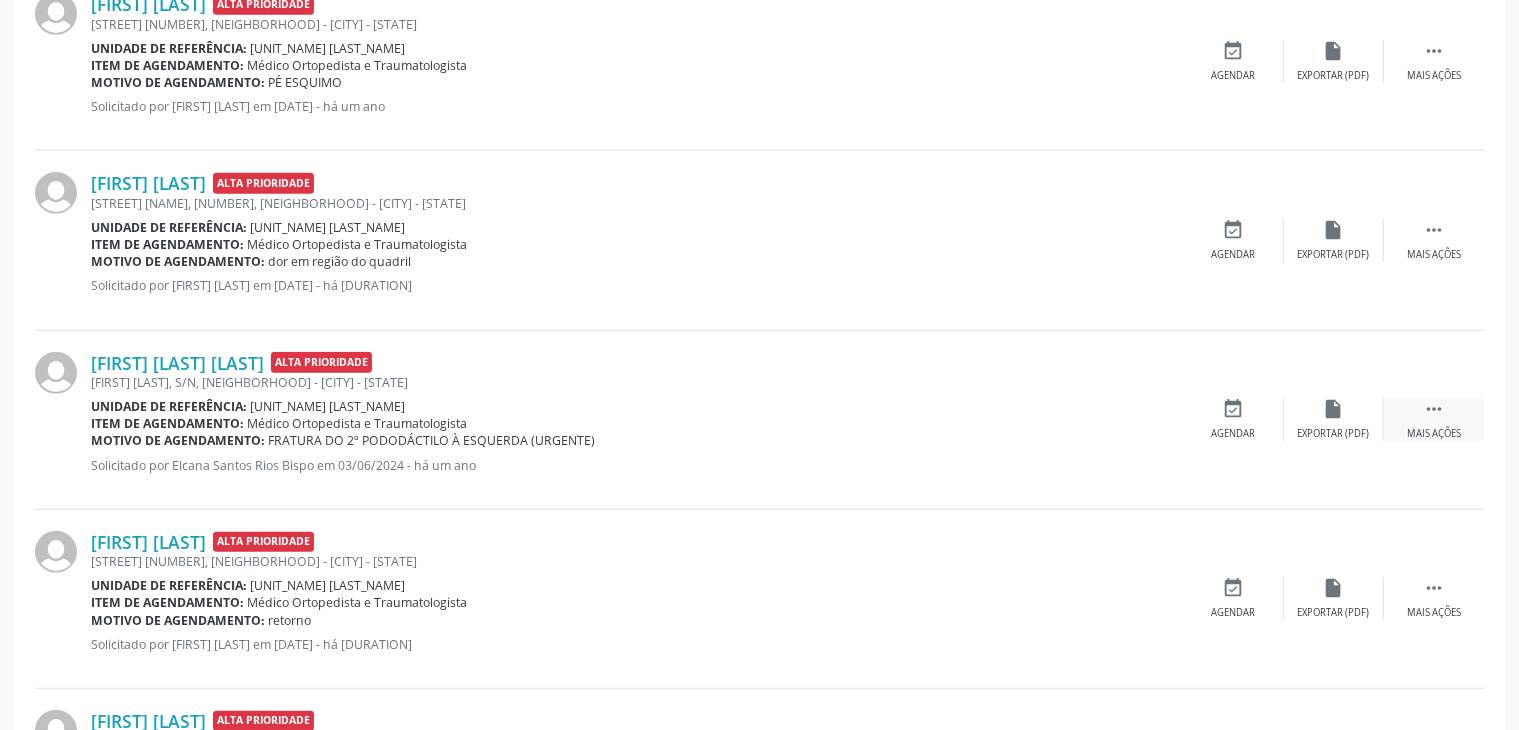 click on "
Mais ações" at bounding box center [1434, 419] 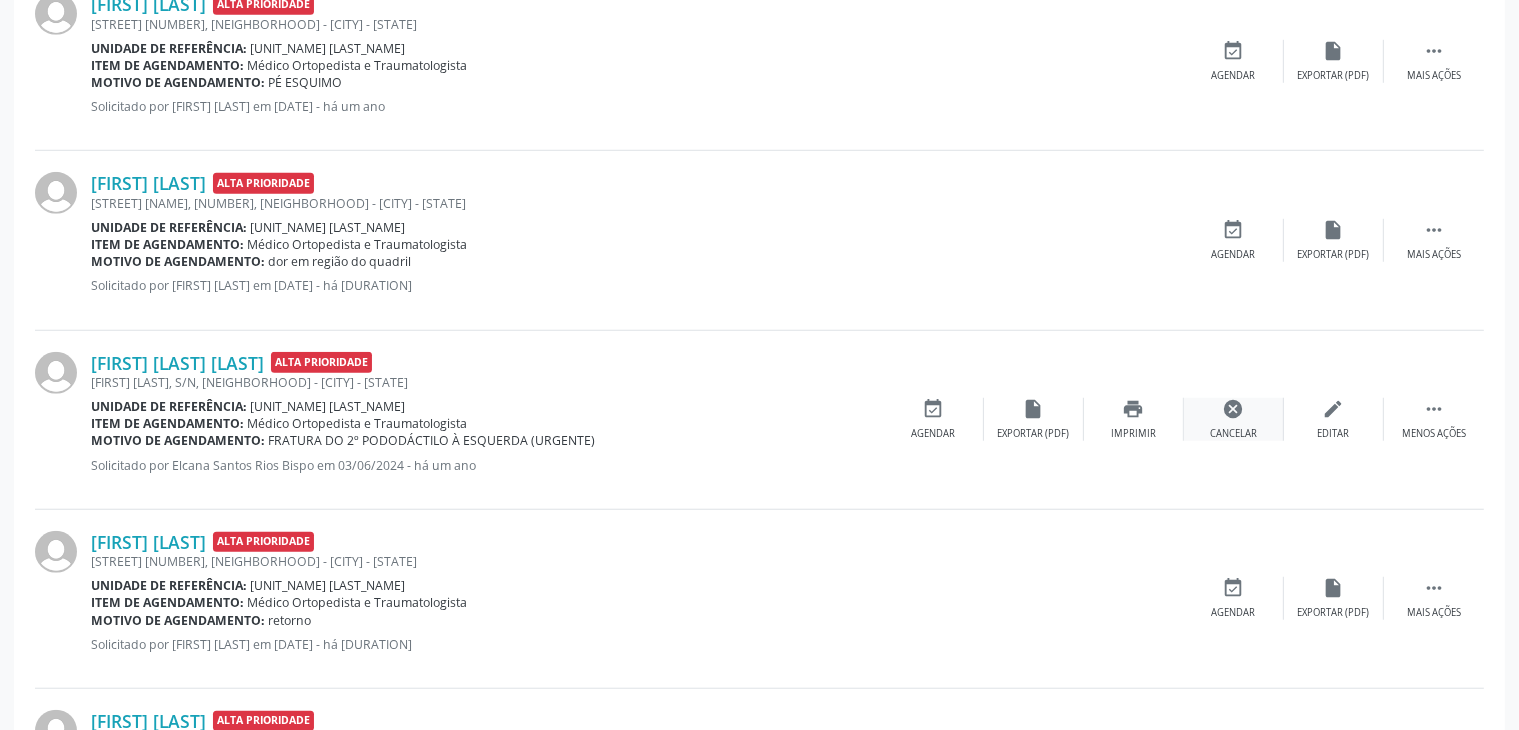 click on "cancel" at bounding box center [1234, 409] 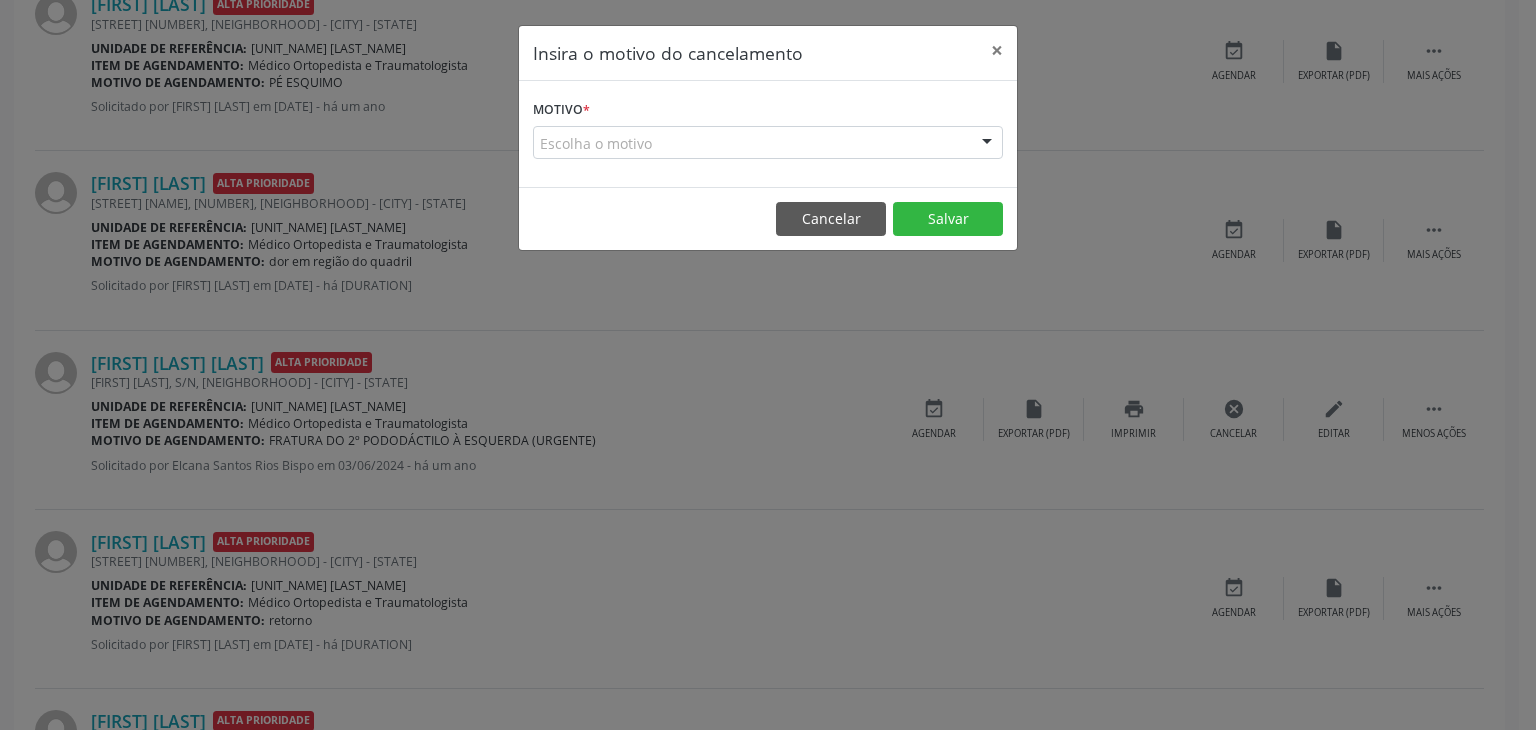 drag, startPoint x: 558, startPoint y: 141, endPoint x: 570, endPoint y: 186, distance: 46.572525 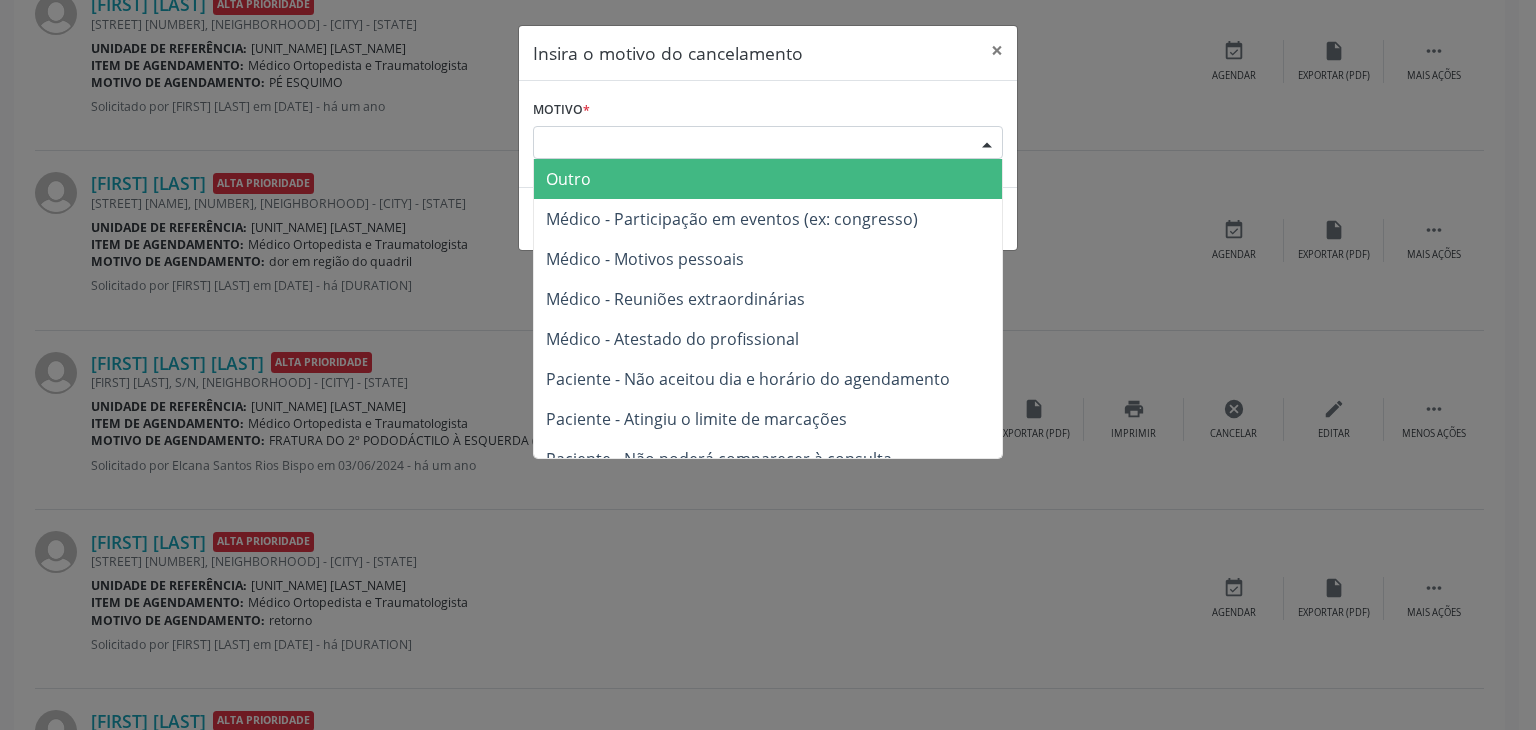 click on "Outro" at bounding box center (568, 179) 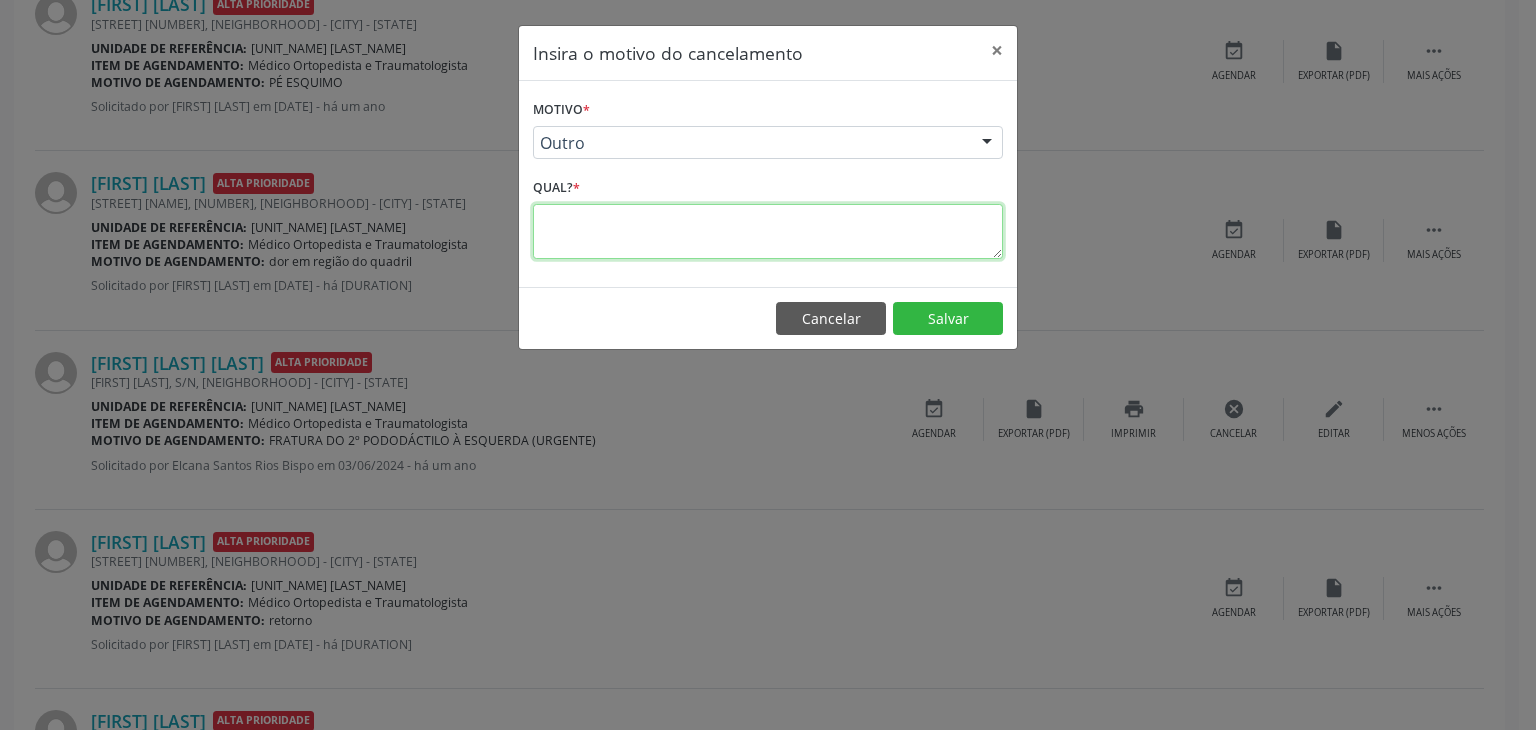 click at bounding box center (768, 231) 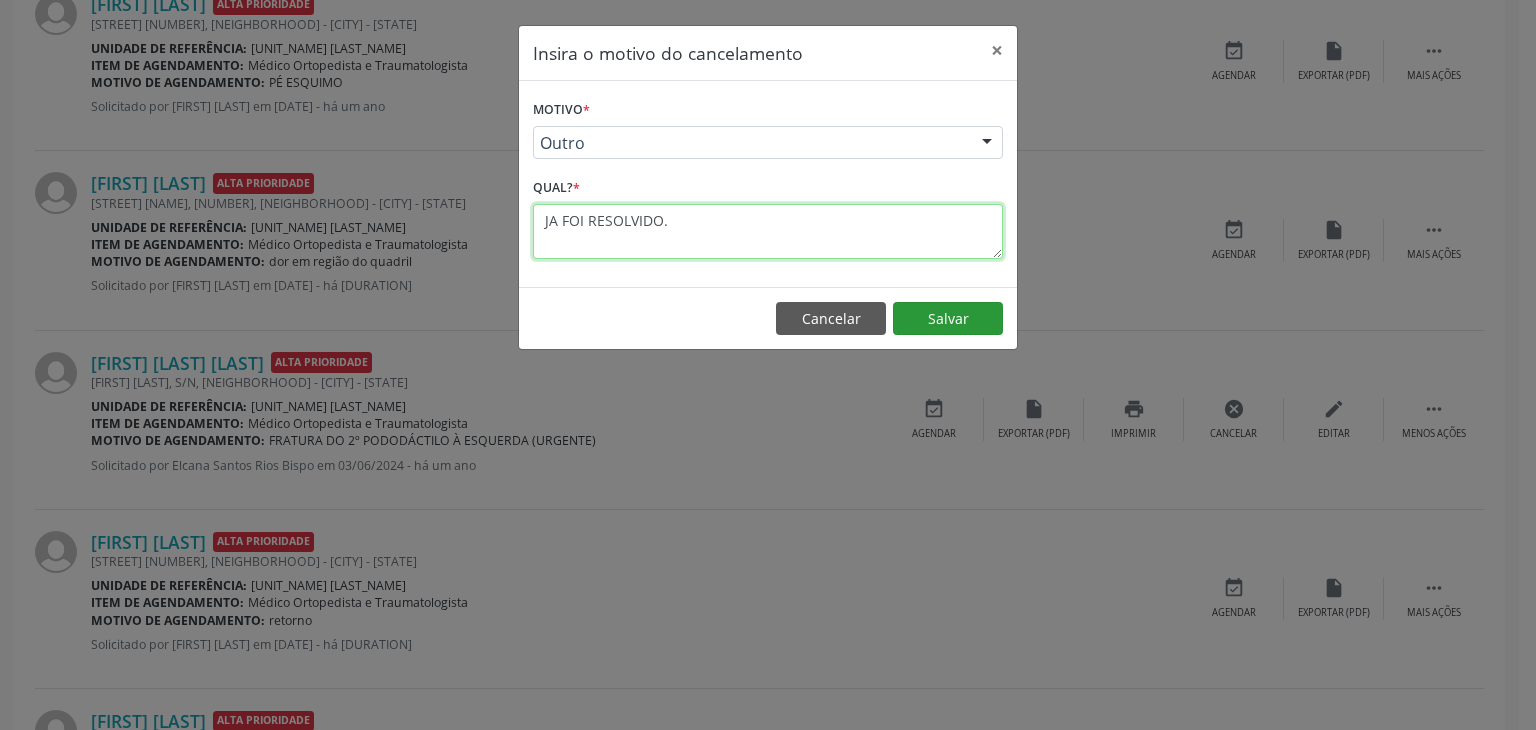 type on "JA FOI RESOLVIDO." 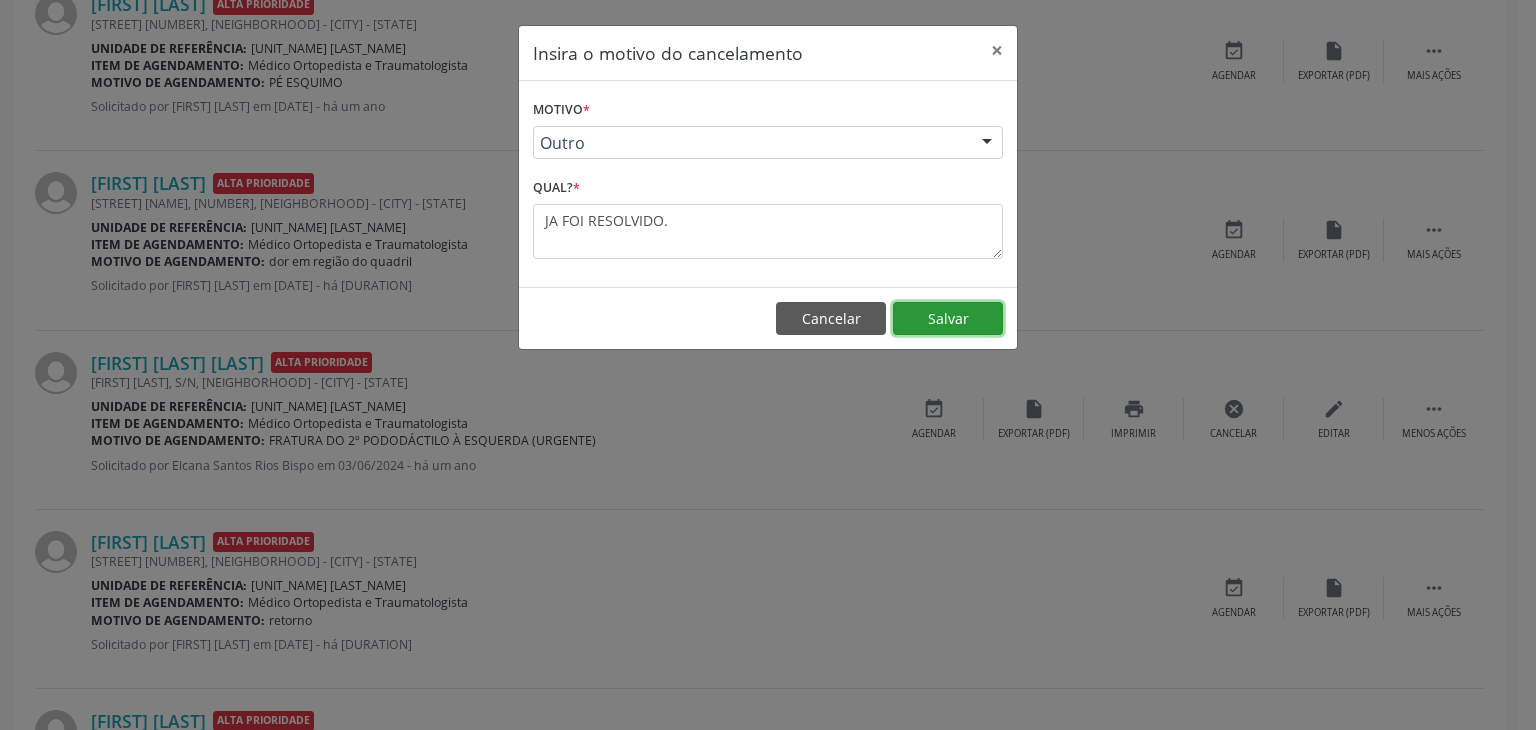 click on "Salvar" at bounding box center [948, 319] 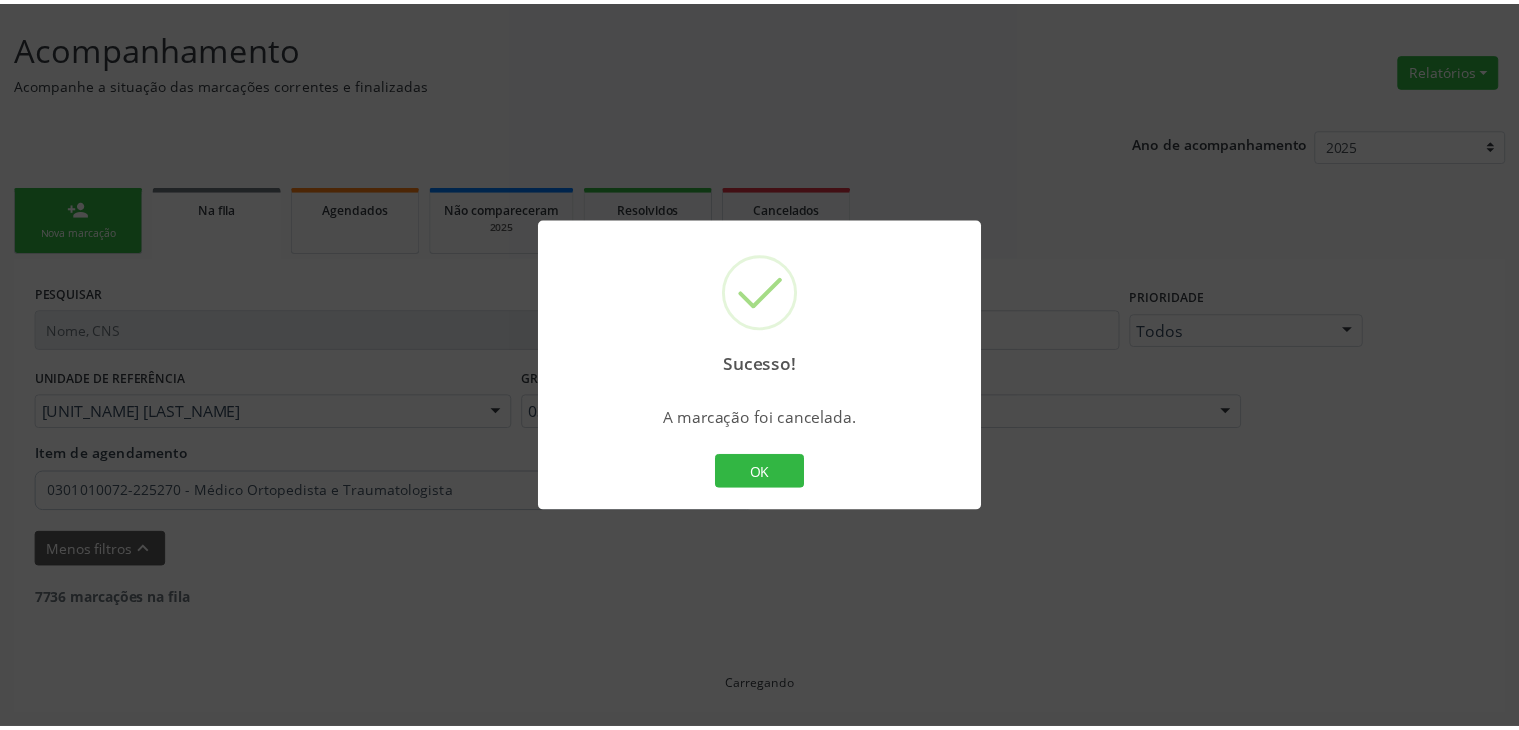 scroll, scrollTop: 112, scrollLeft: 0, axis: vertical 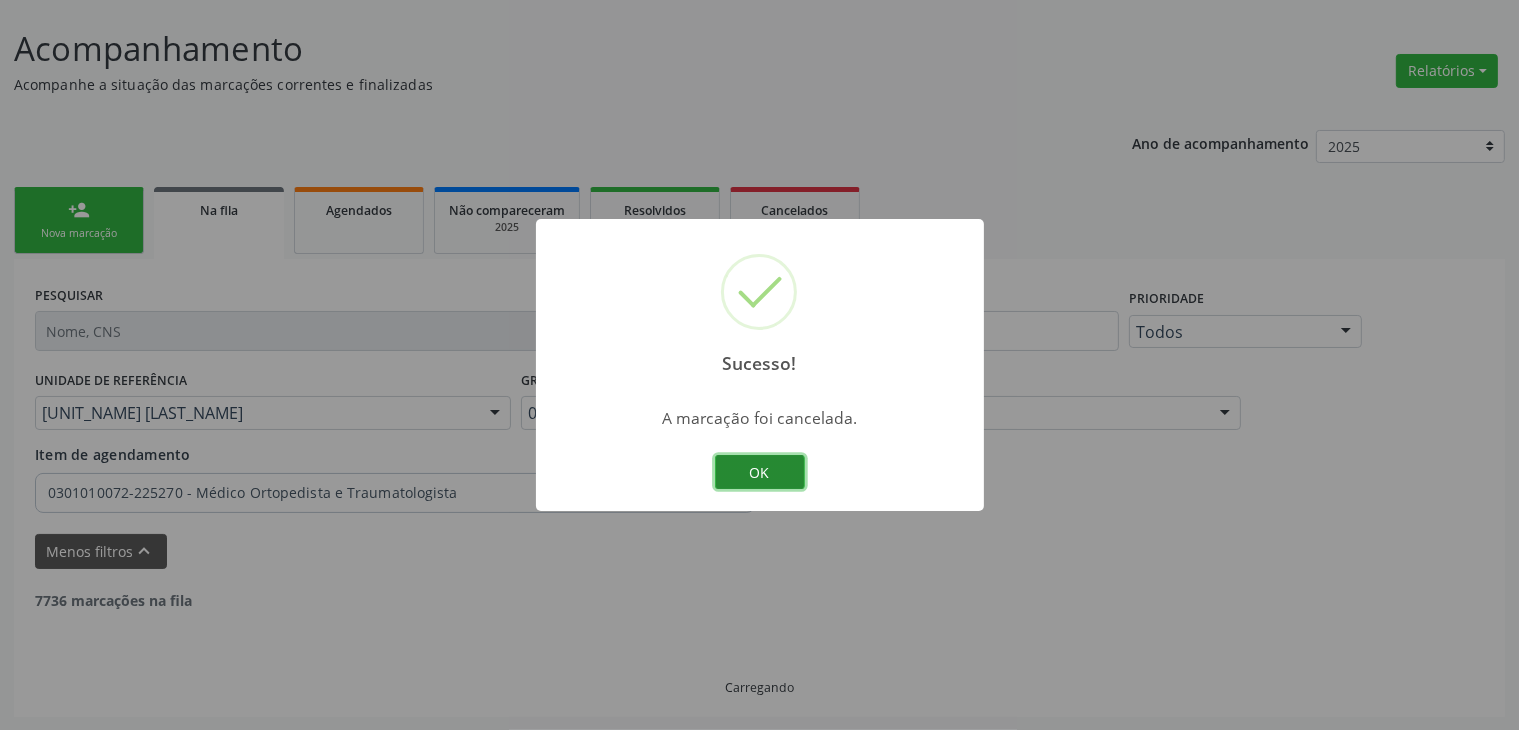 click on "OK" at bounding box center [760, 472] 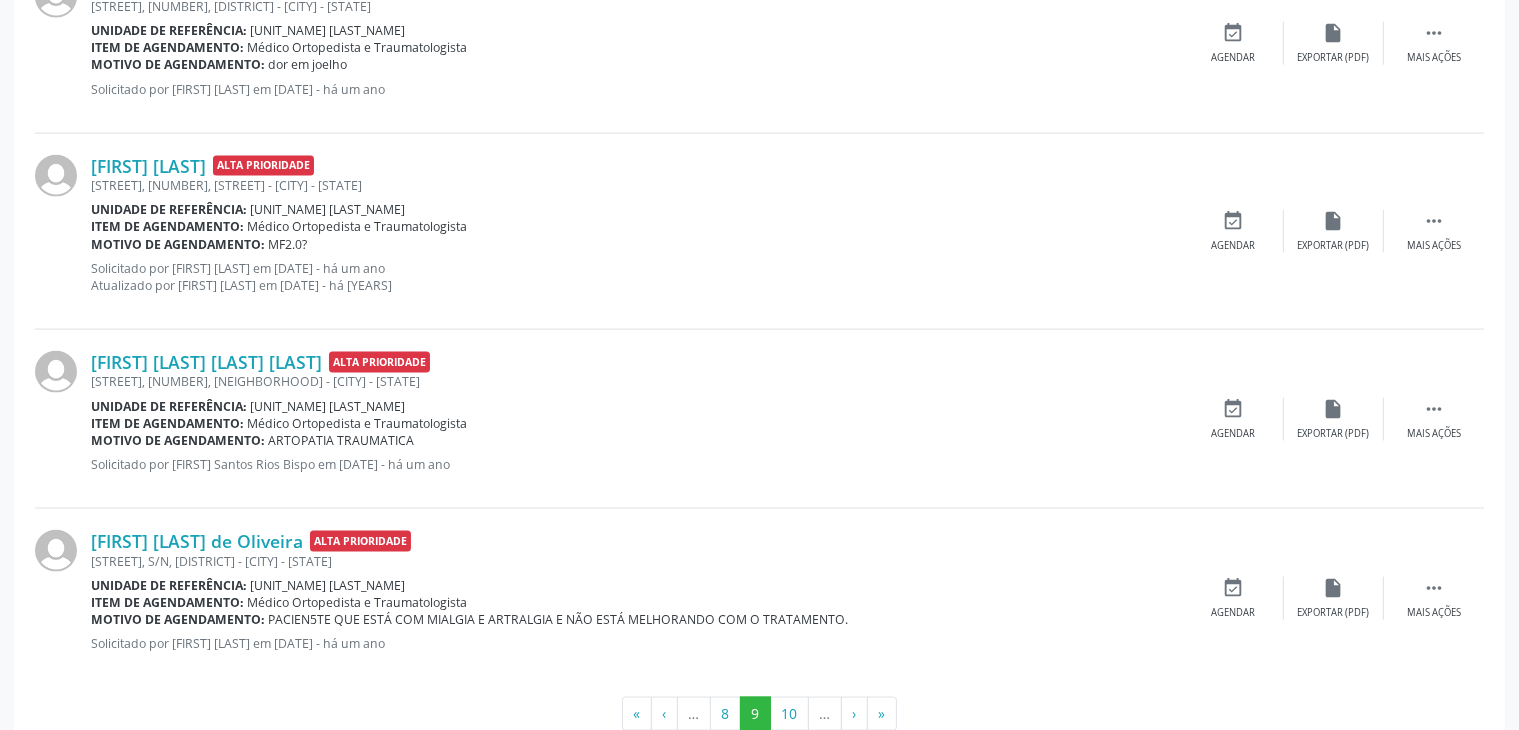 scroll, scrollTop: 2812, scrollLeft: 0, axis: vertical 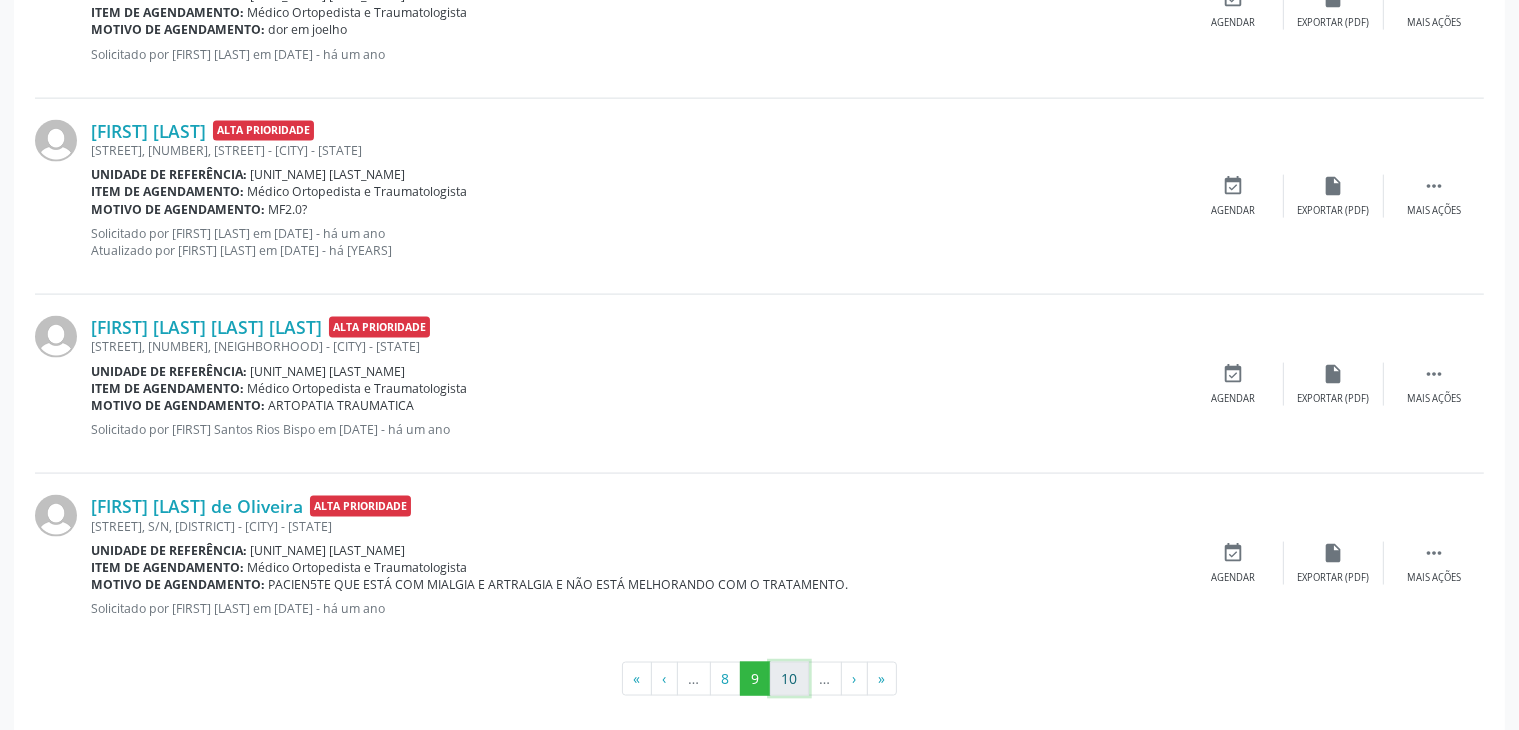 click on "10" at bounding box center [789, 679] 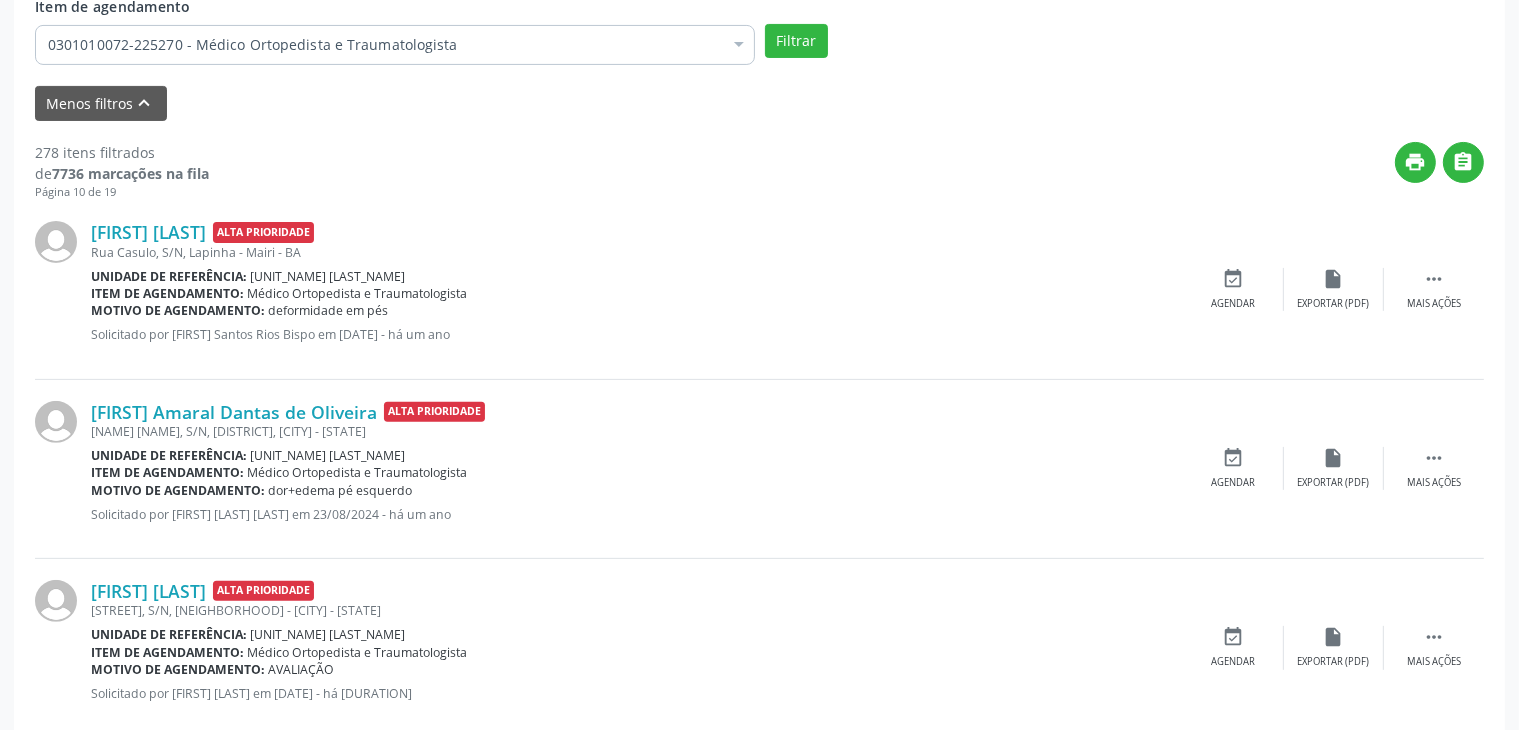 scroll, scrollTop: 605, scrollLeft: 0, axis: vertical 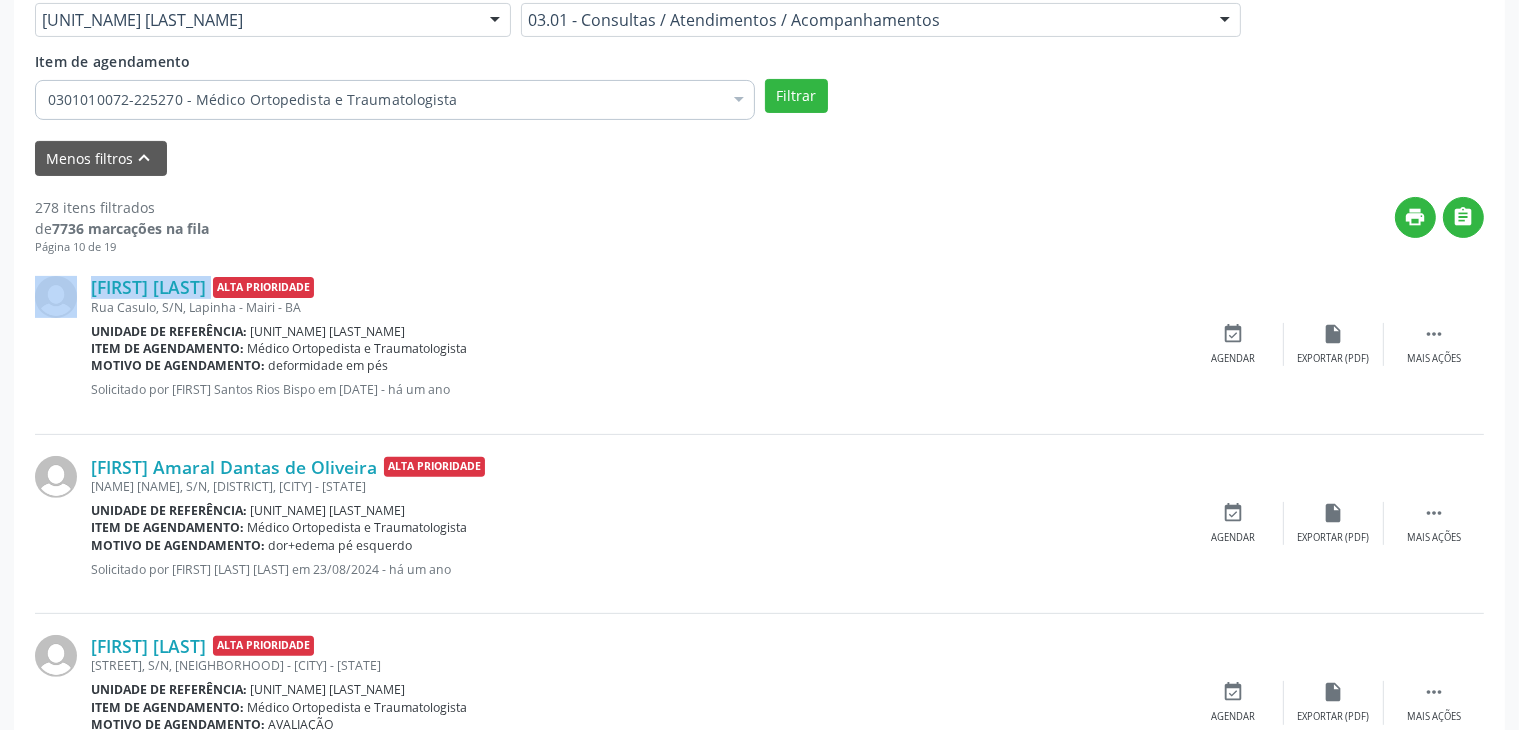drag, startPoint x: 85, startPoint y: 283, endPoint x: 368, endPoint y: 296, distance: 283.29843 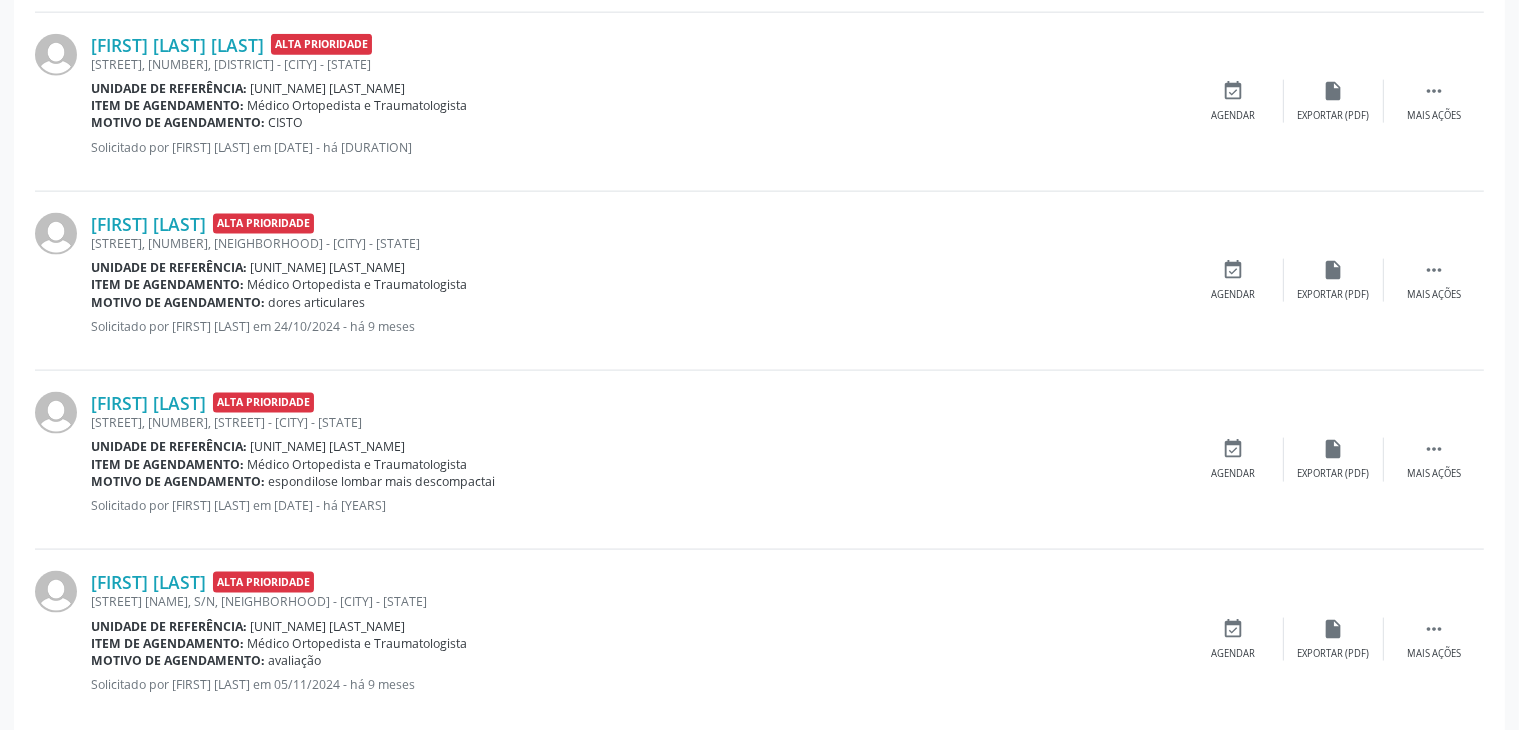scroll, scrollTop: 2805, scrollLeft: 0, axis: vertical 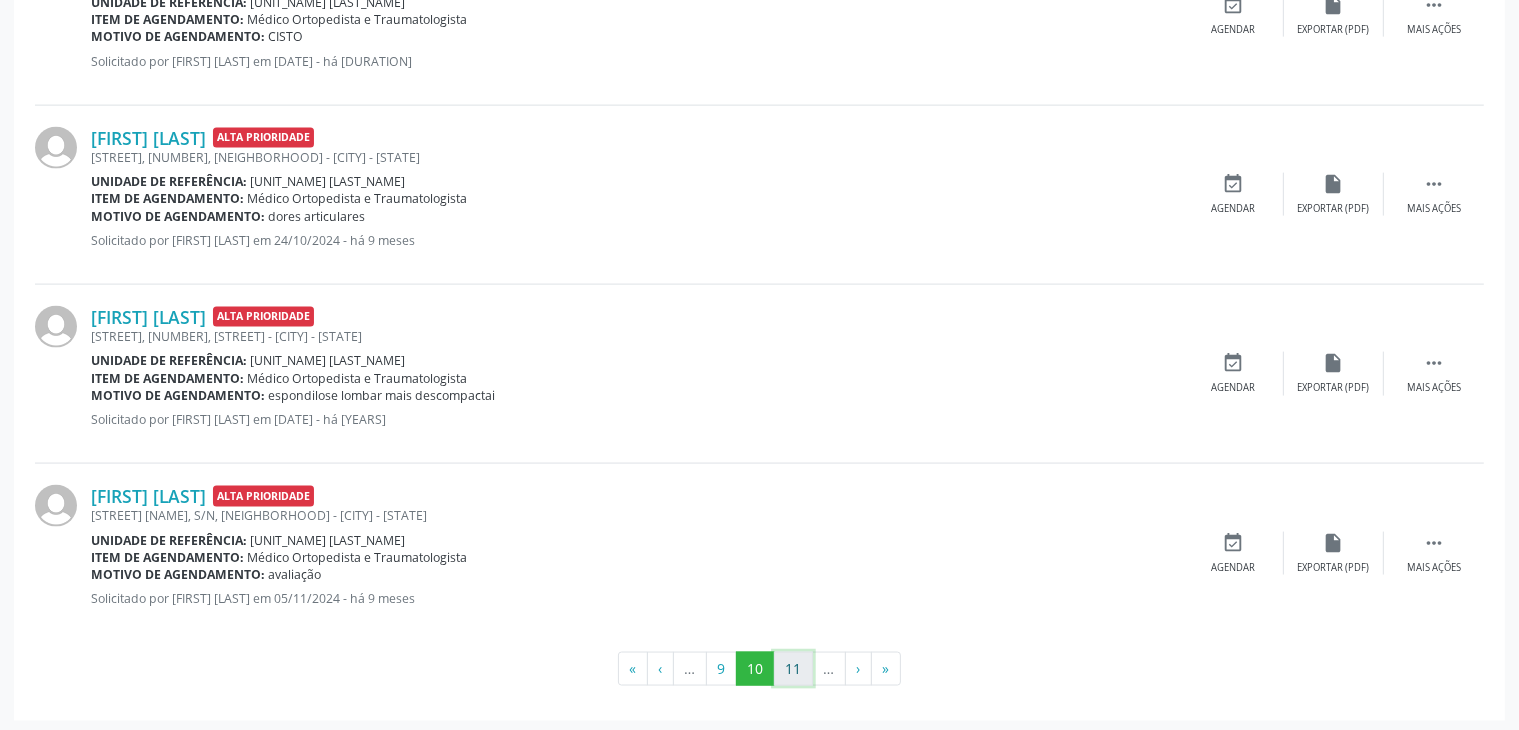 click on "11" at bounding box center [793, 669] 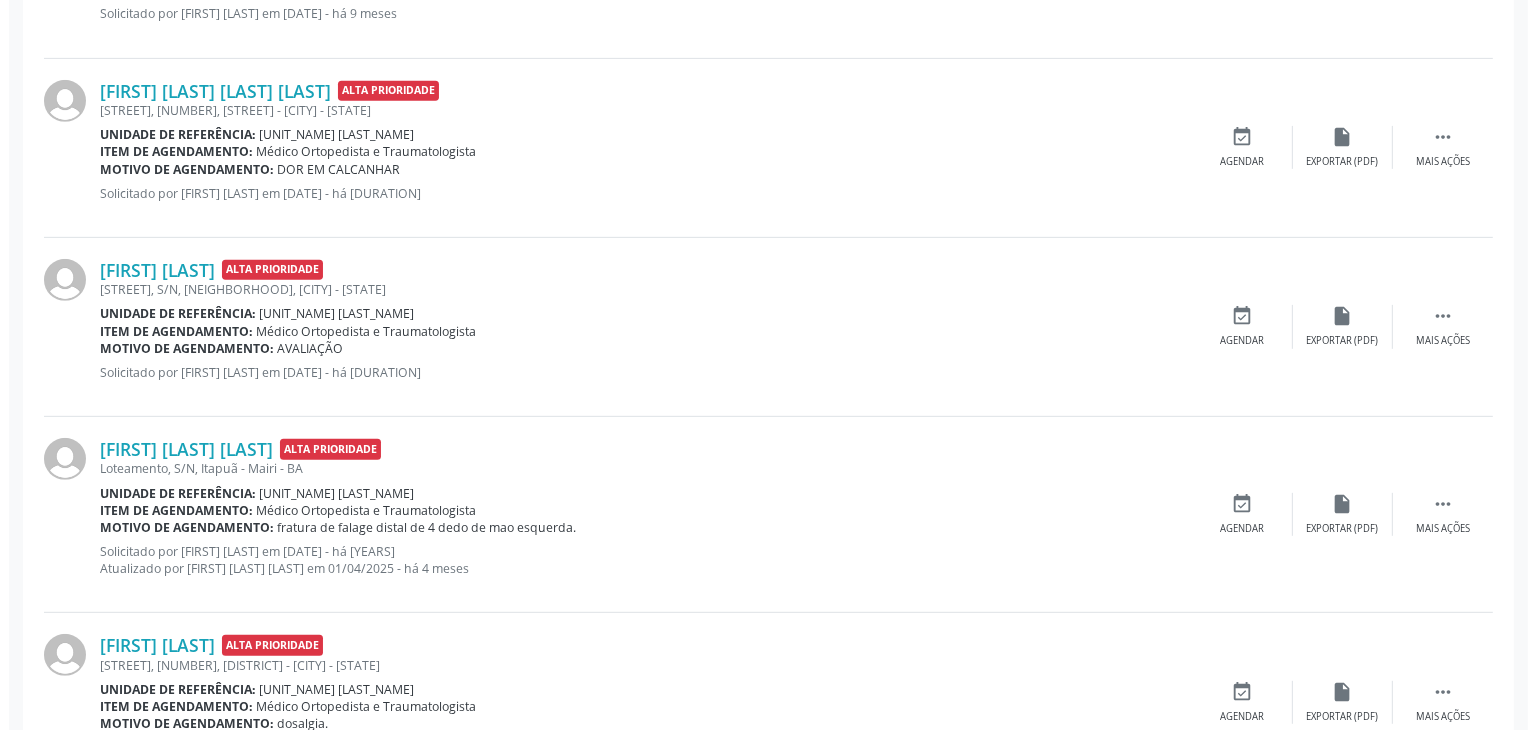scroll, scrollTop: 905, scrollLeft: 0, axis: vertical 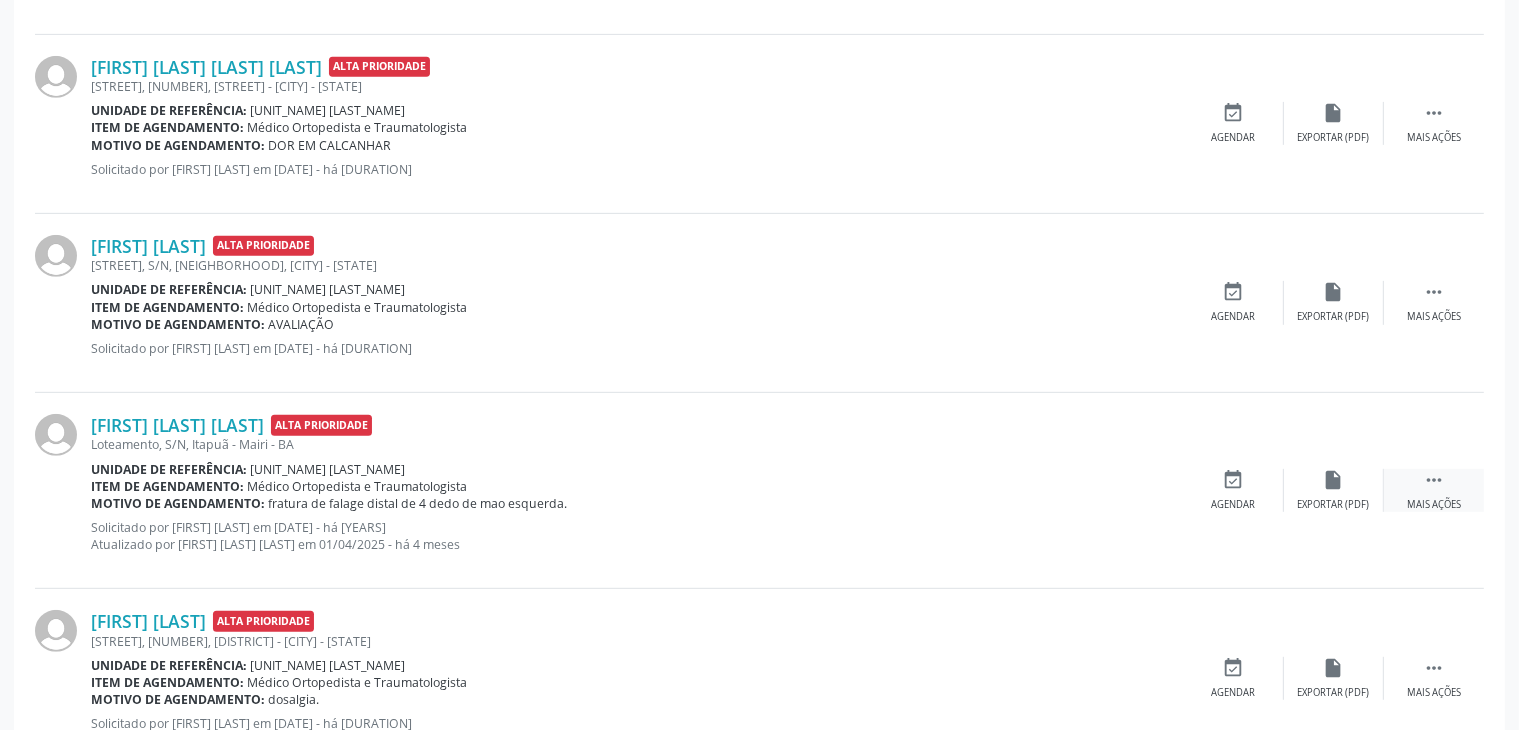 click on "
Mais ações" at bounding box center [1434, 490] 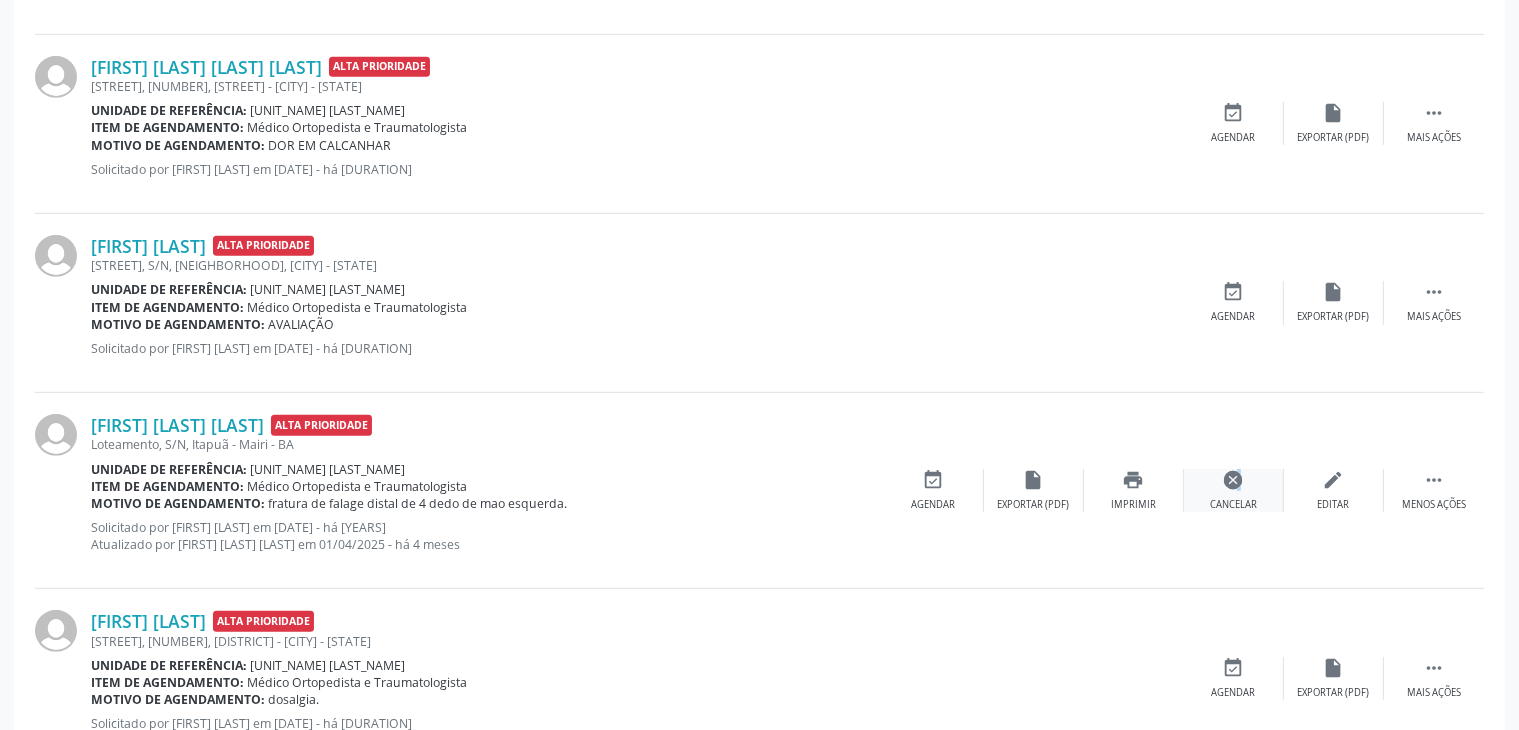 click on "cancel" at bounding box center [1234, 480] 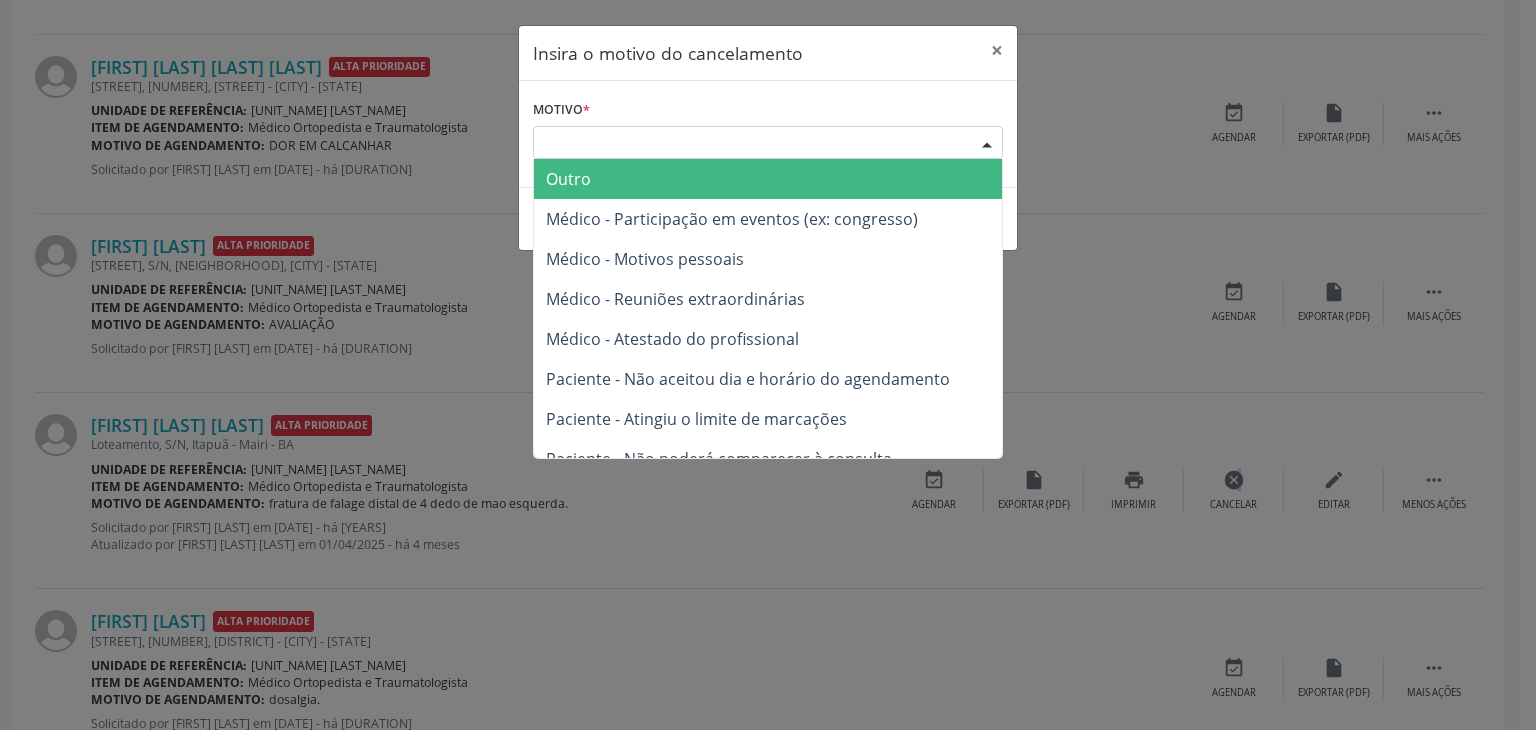 drag, startPoint x: 644, startPoint y: 132, endPoint x: 593, endPoint y: 161, distance: 58.66856 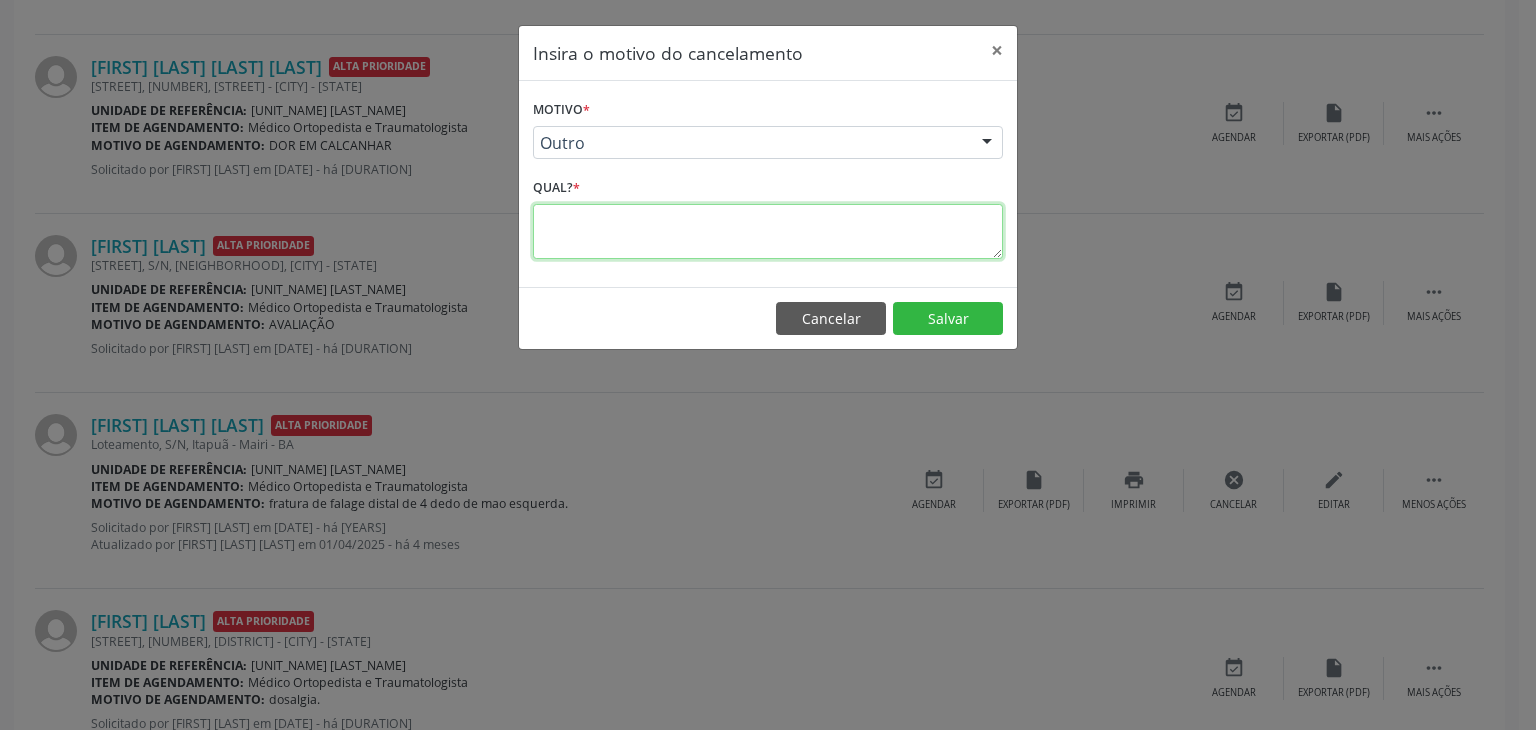 click at bounding box center [768, 231] 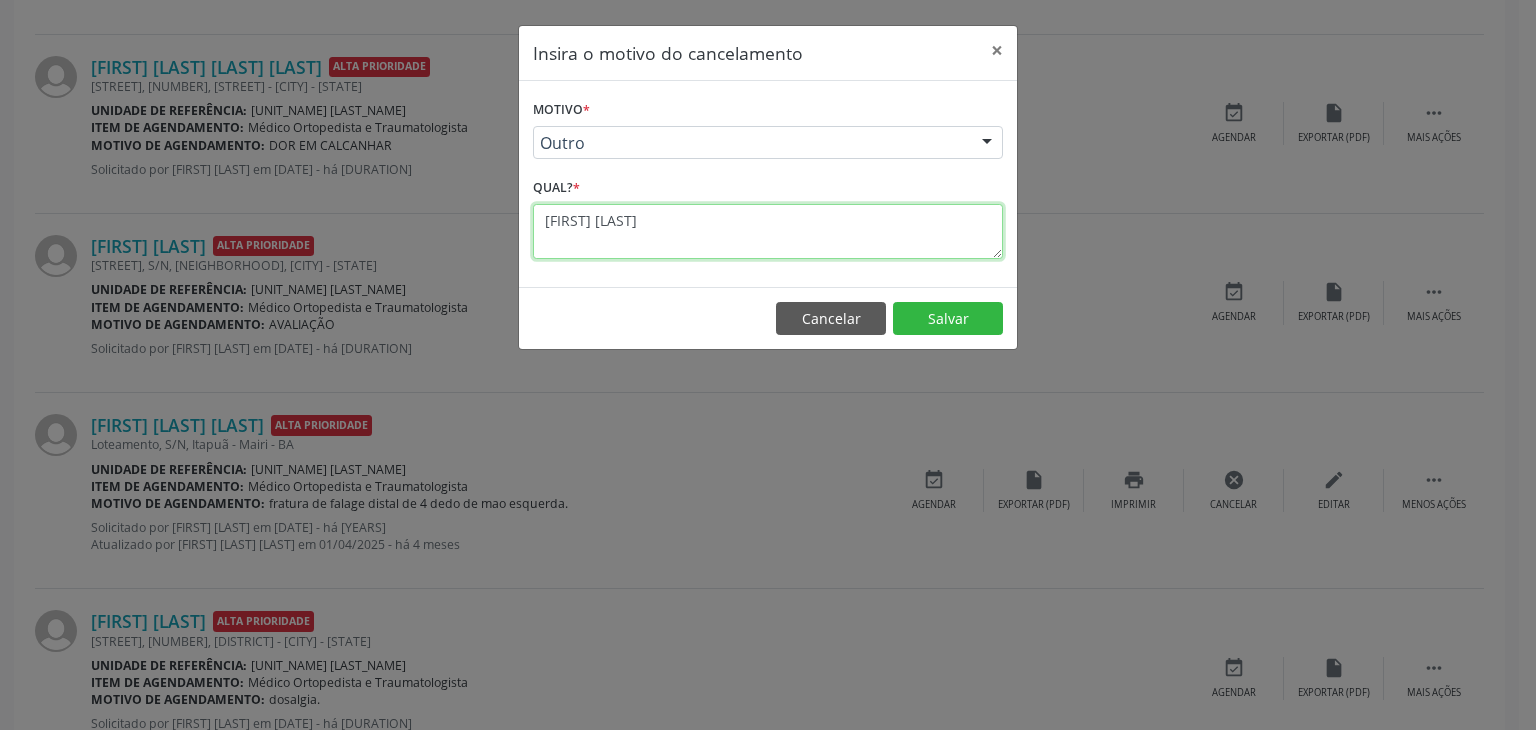 scroll, scrollTop: 15, scrollLeft: 0, axis: vertical 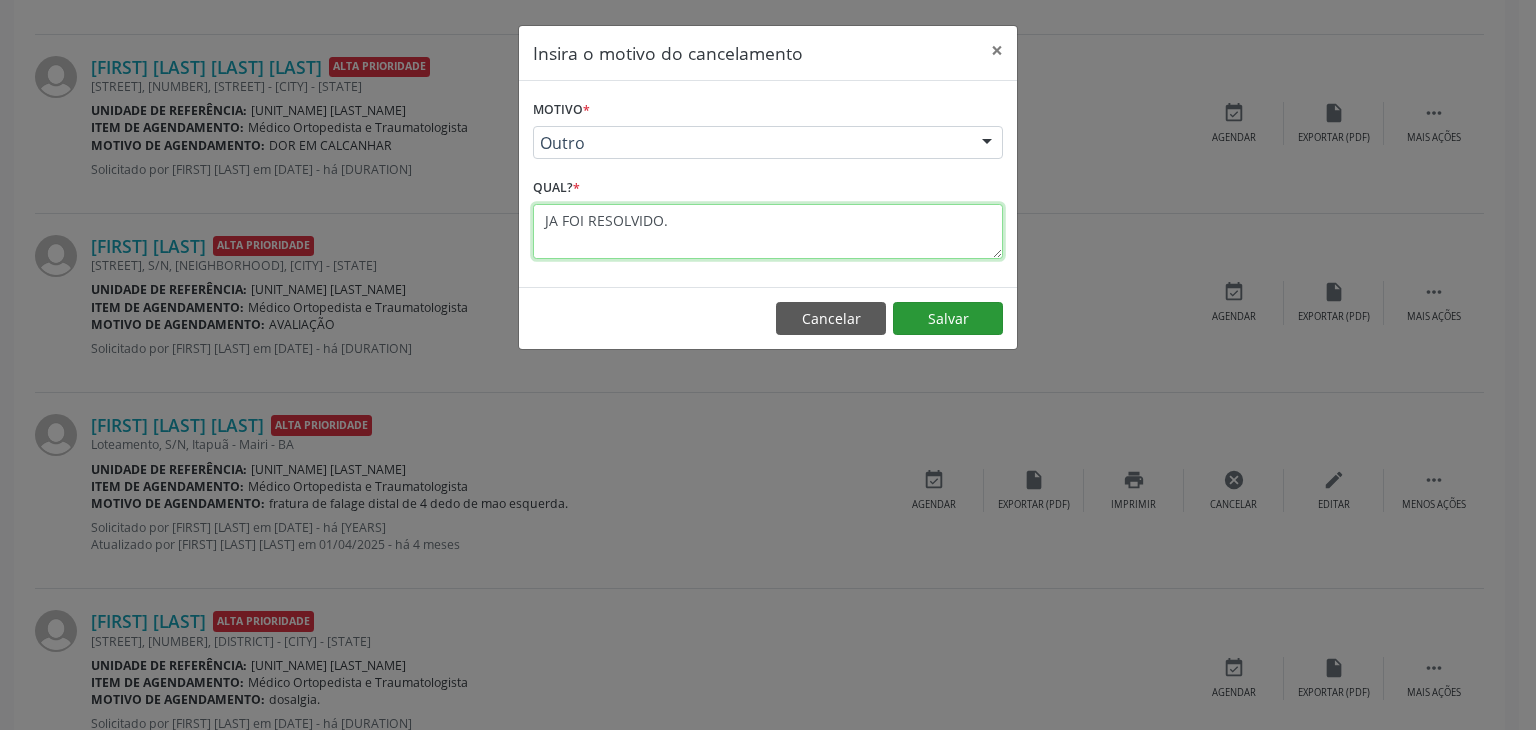 type on "JA FOI RESOLVIDO." 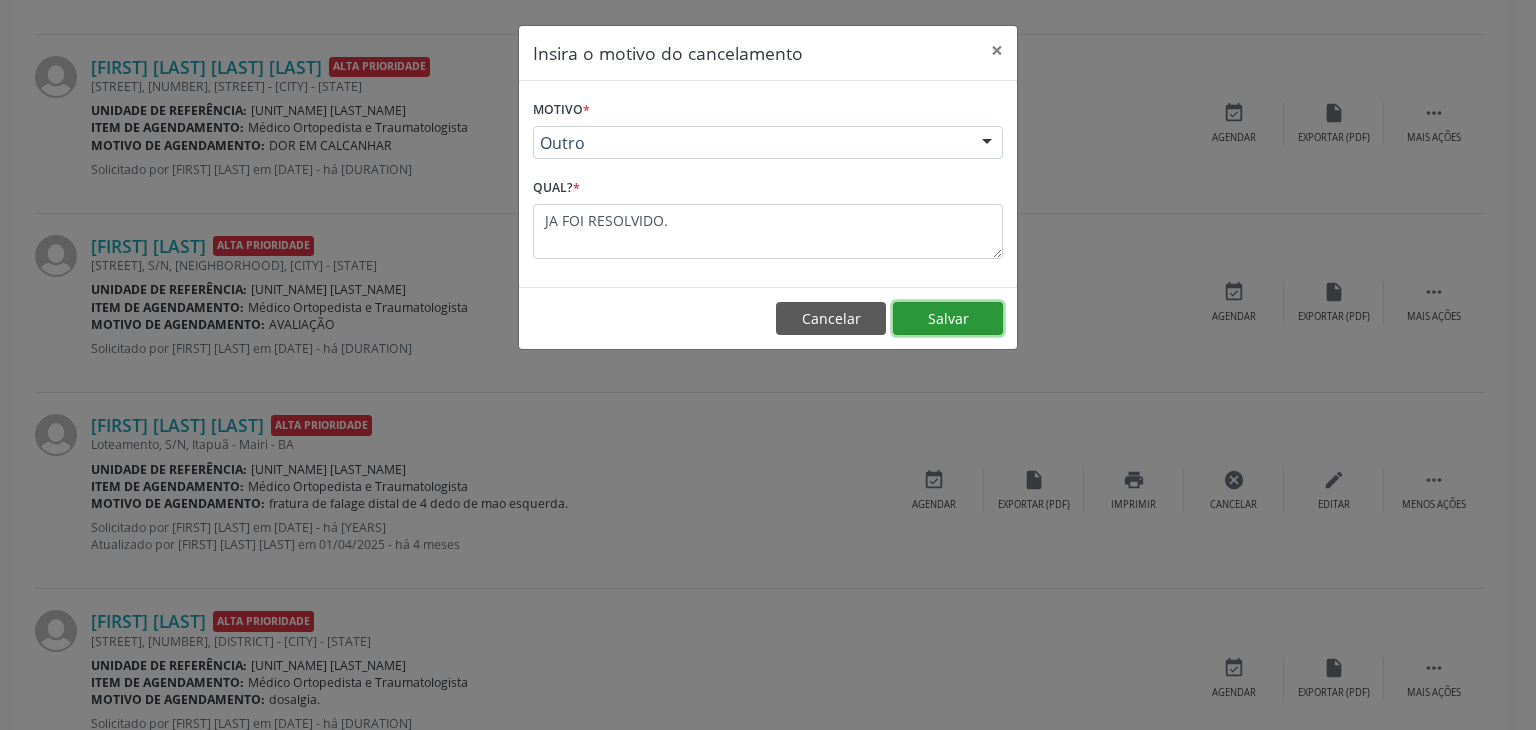 click on "Salvar" at bounding box center (948, 319) 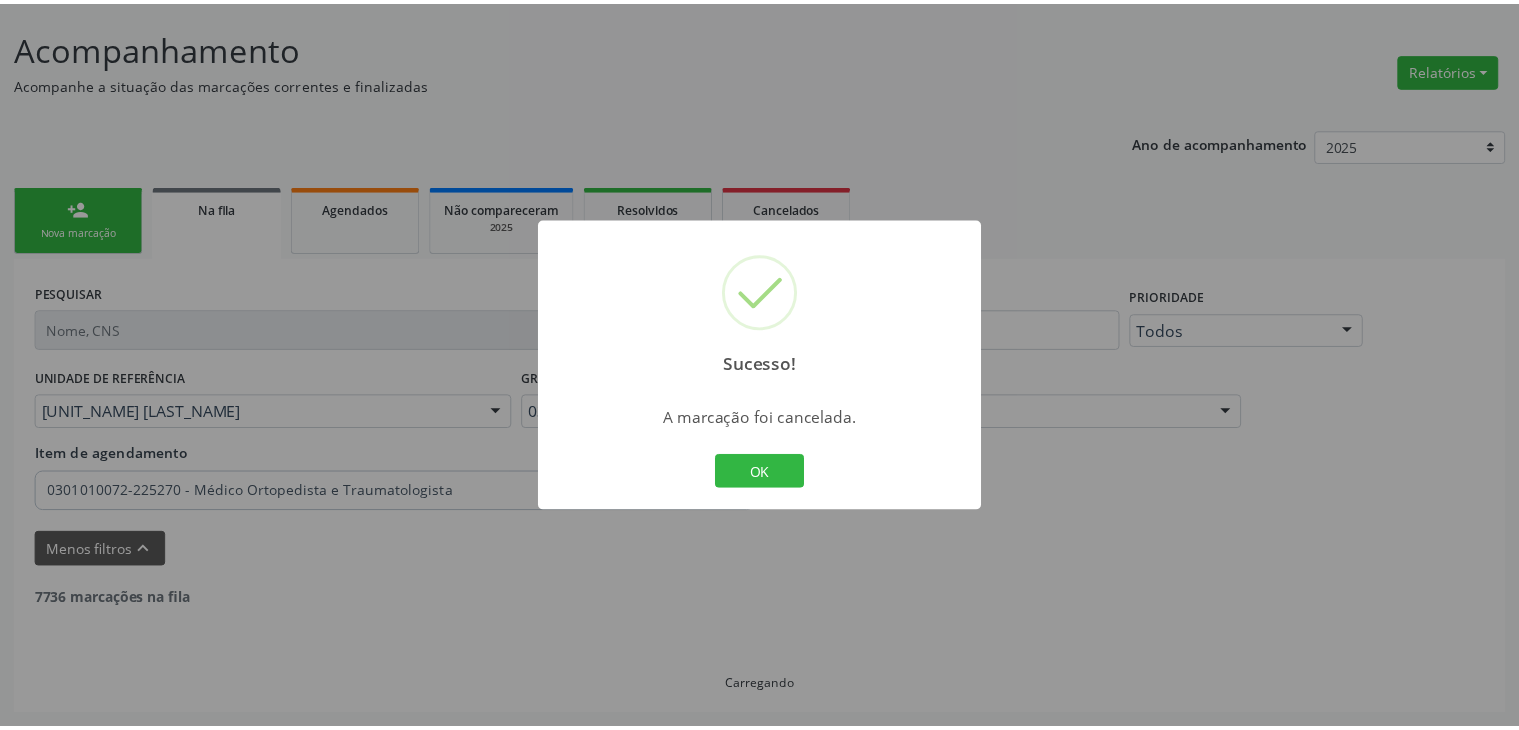 scroll, scrollTop: 112, scrollLeft: 0, axis: vertical 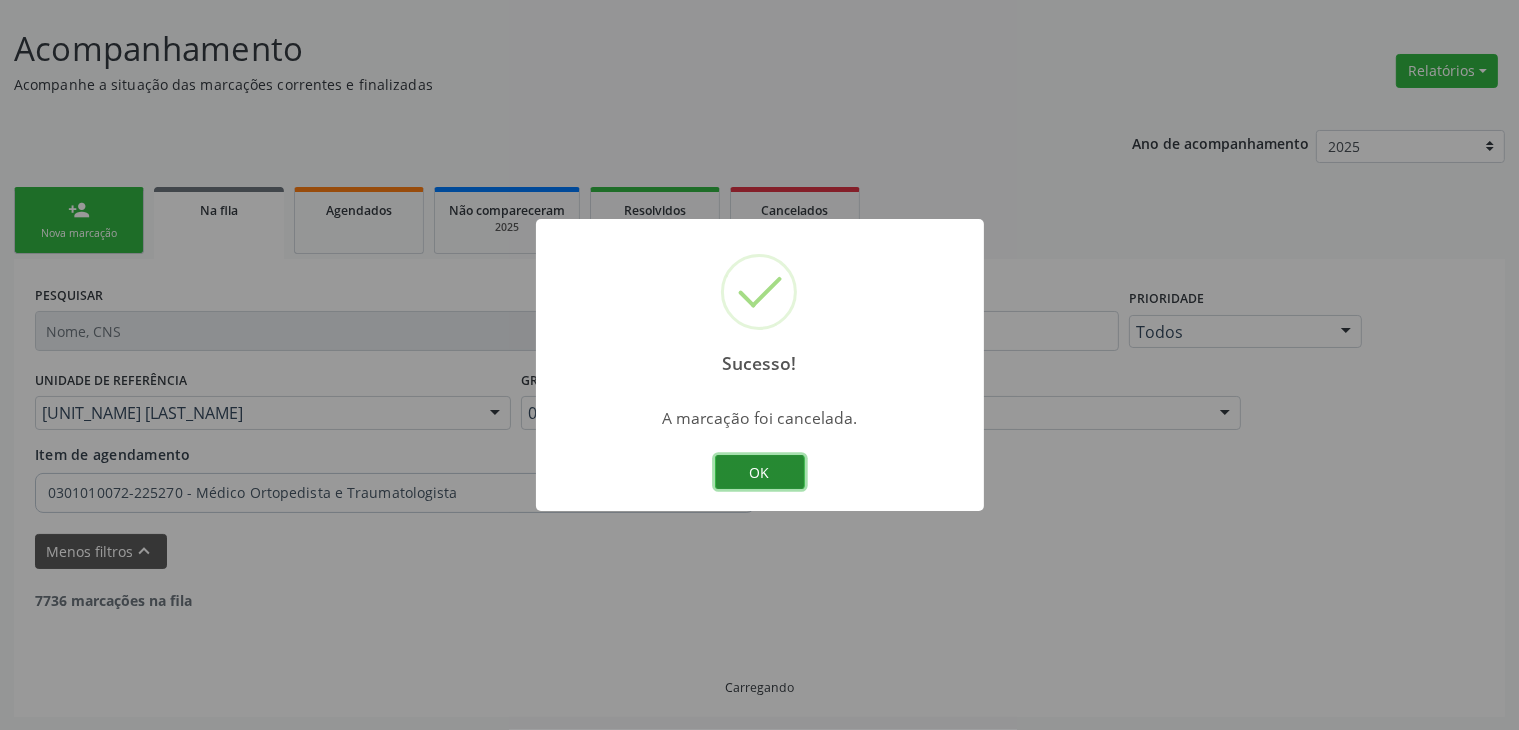 click on "OK" at bounding box center [760, 472] 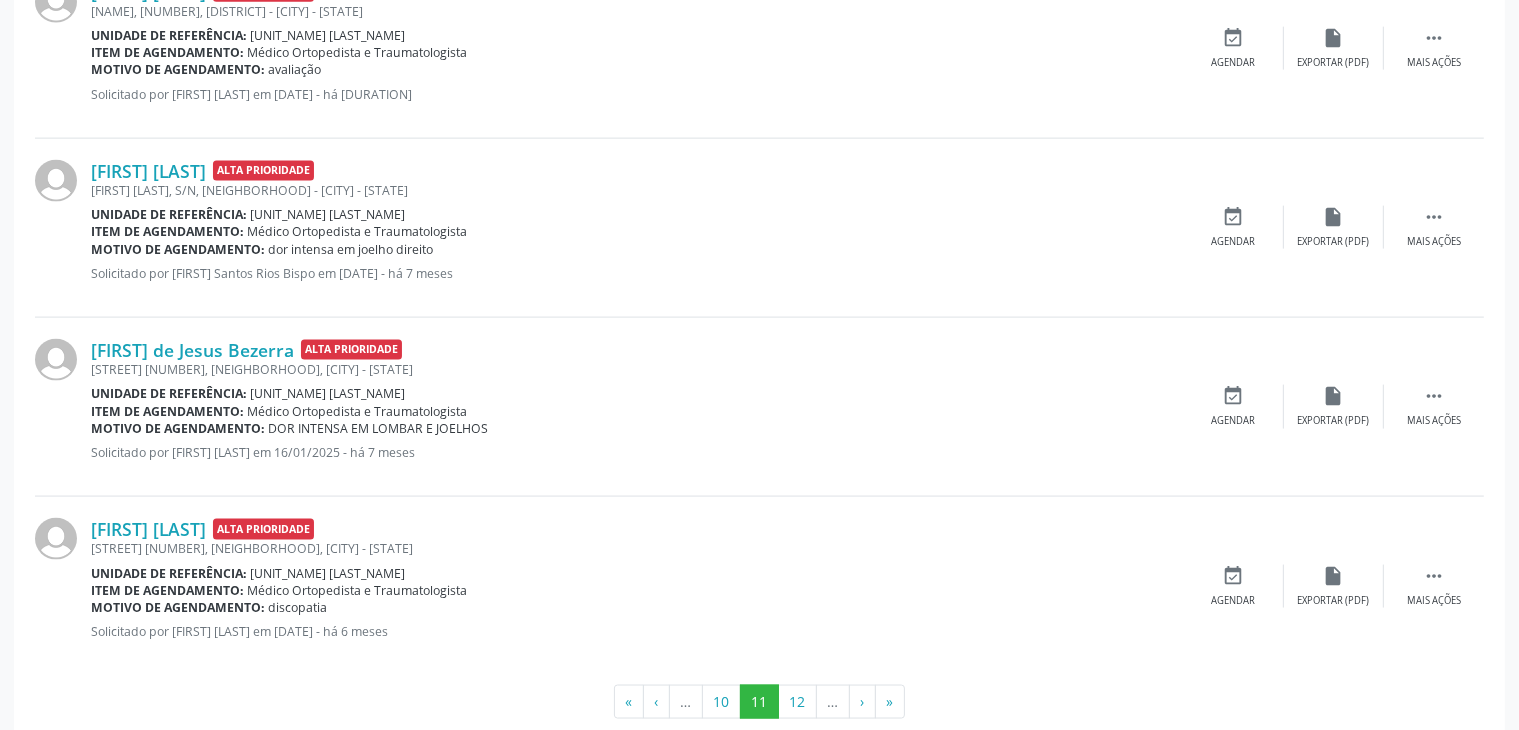 scroll, scrollTop: 2805, scrollLeft: 0, axis: vertical 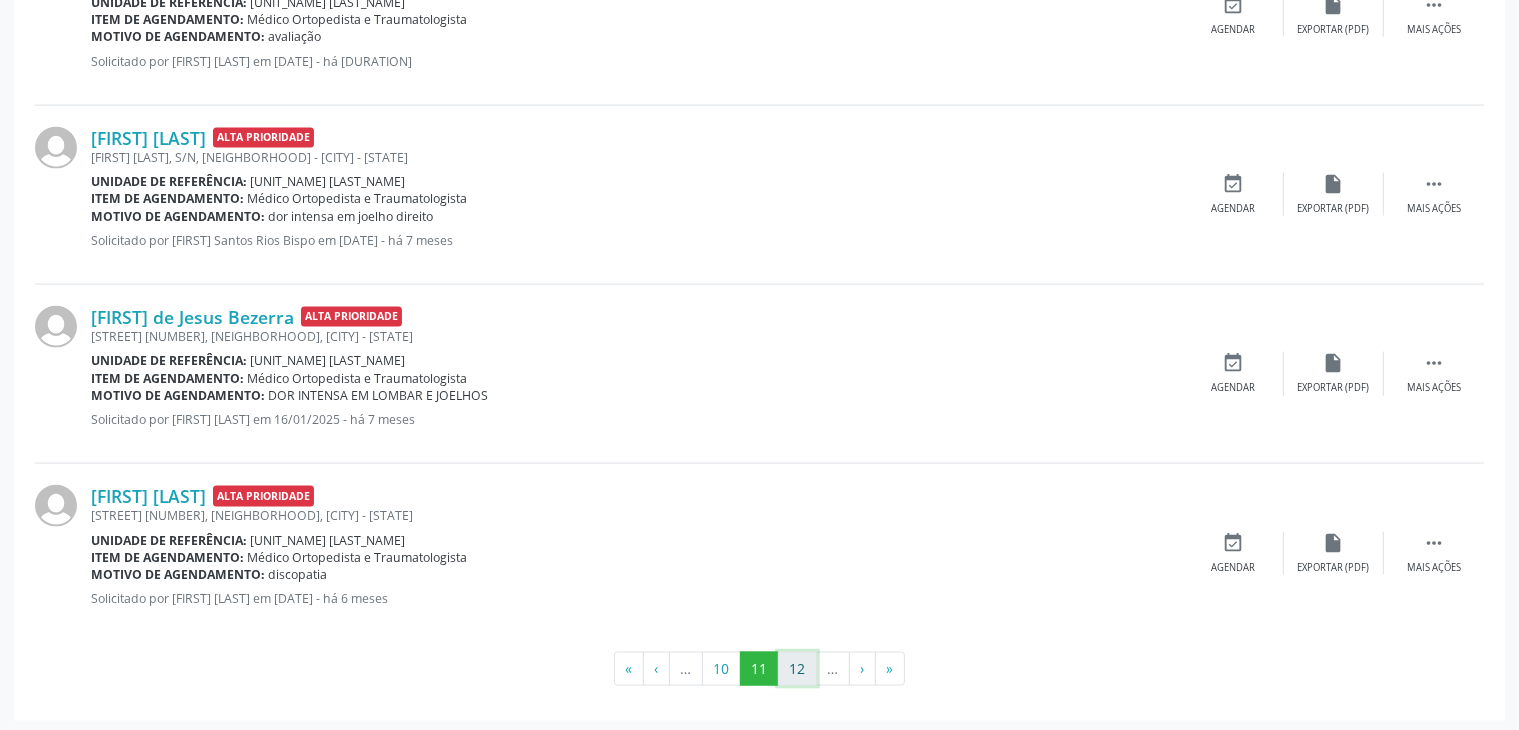 click on "12" at bounding box center [797, 669] 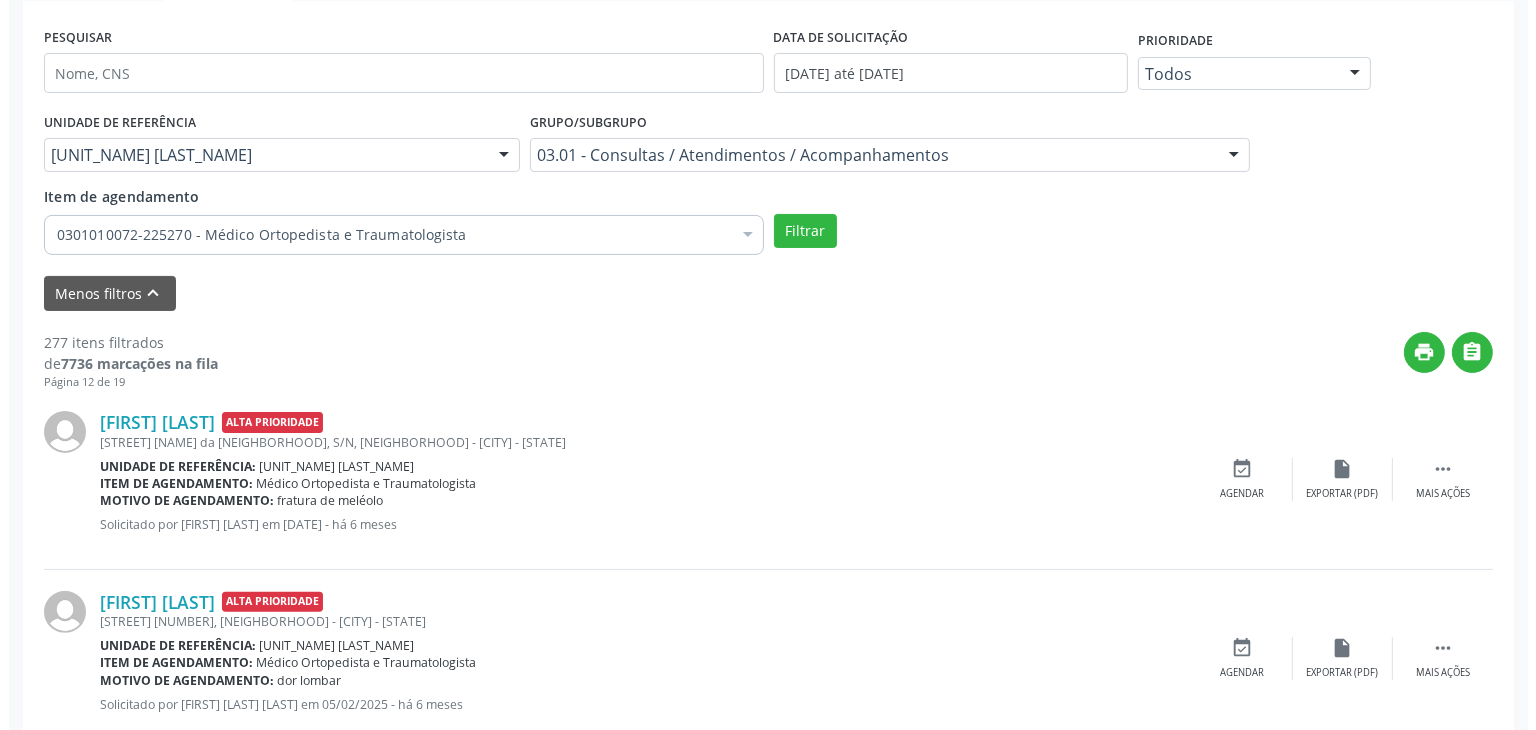 scroll, scrollTop: 405, scrollLeft: 0, axis: vertical 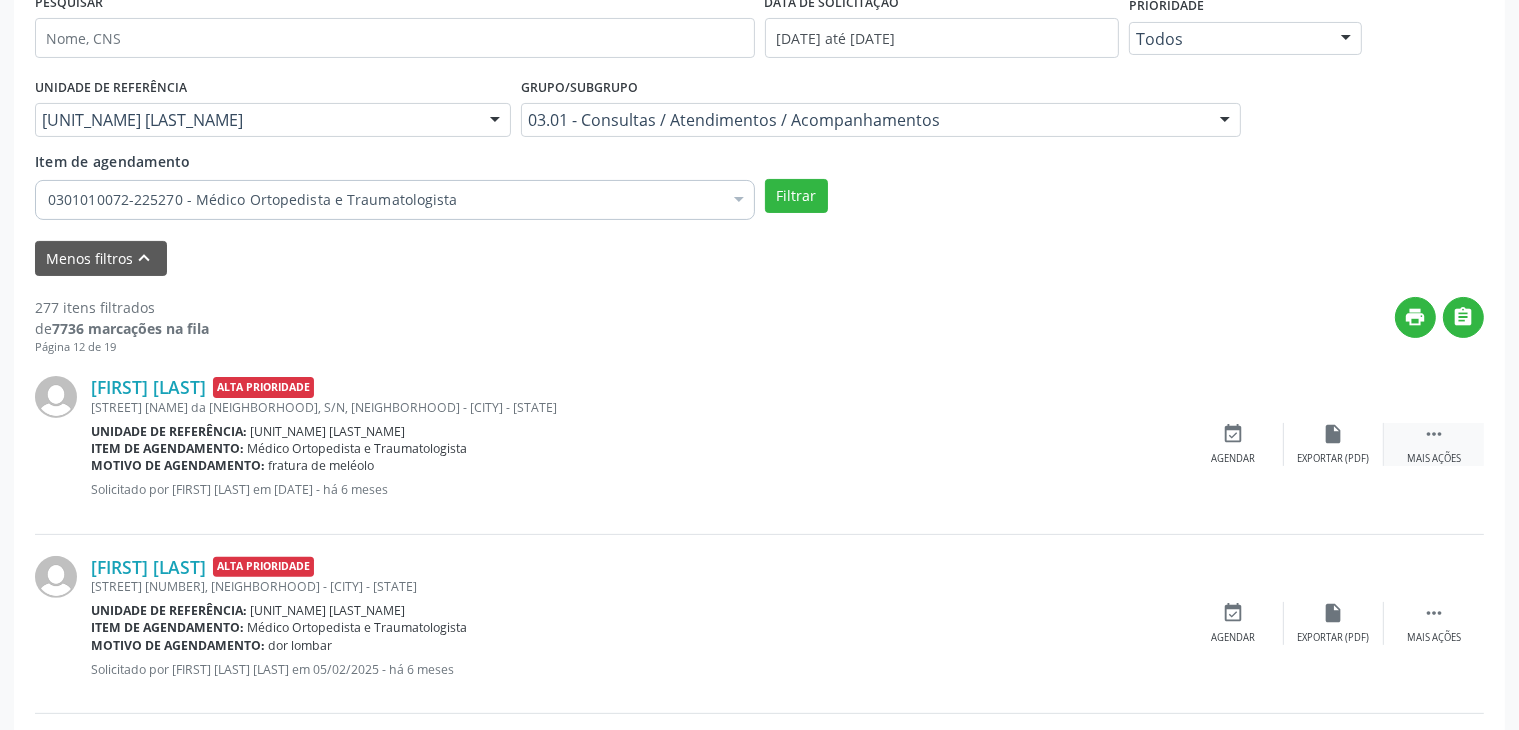 click on "" at bounding box center [1434, 434] 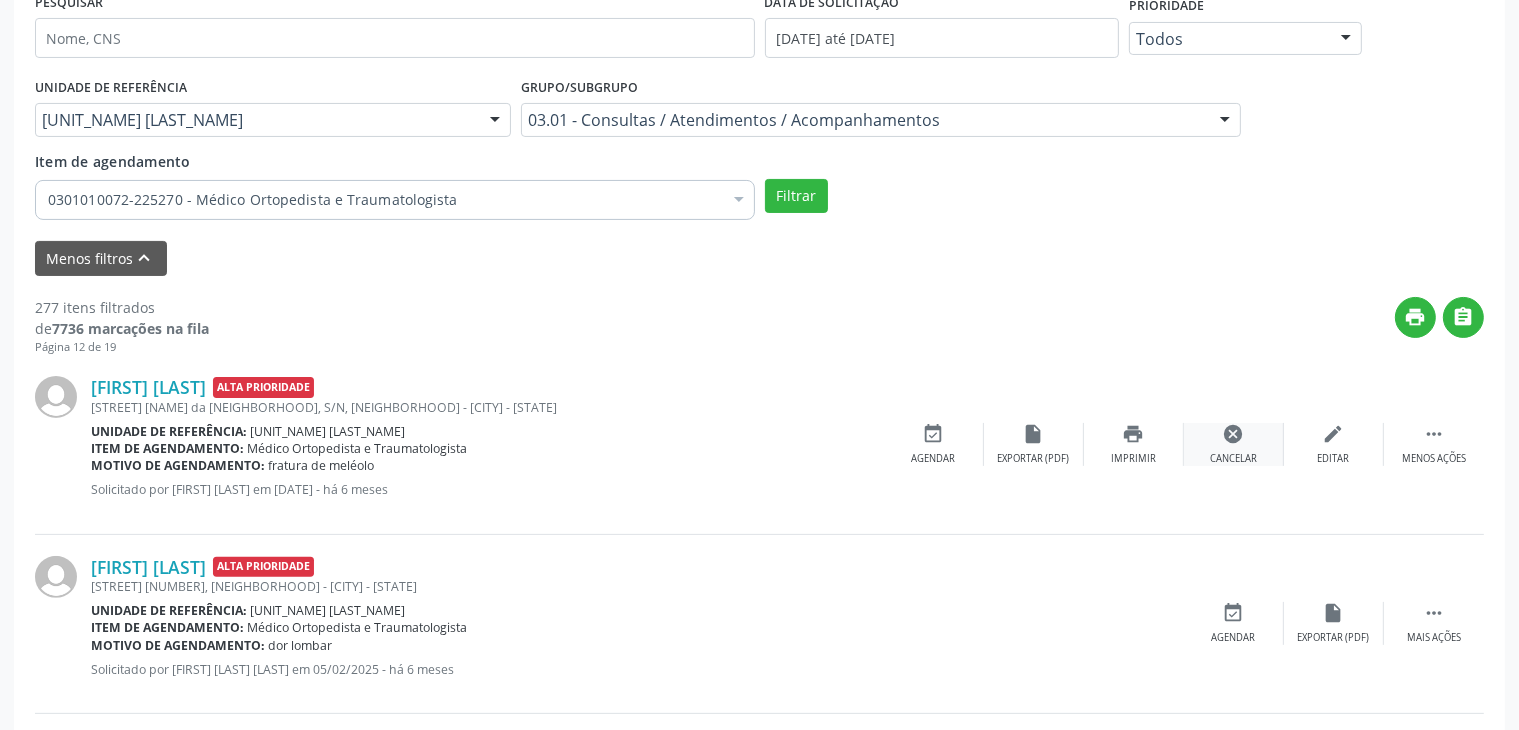 click on "cancel" at bounding box center (1234, 434) 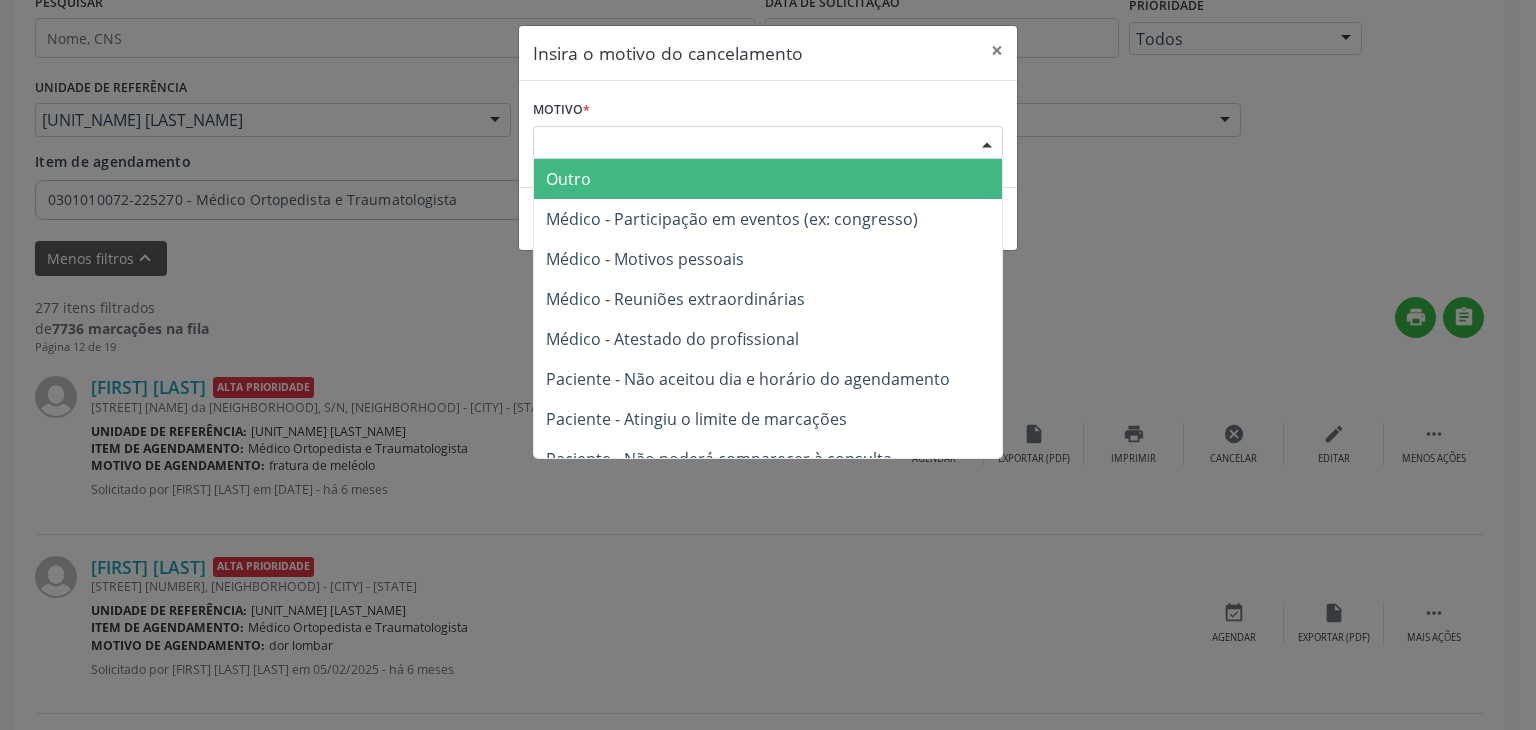 click on "Escolha o motivo" at bounding box center [768, 143] 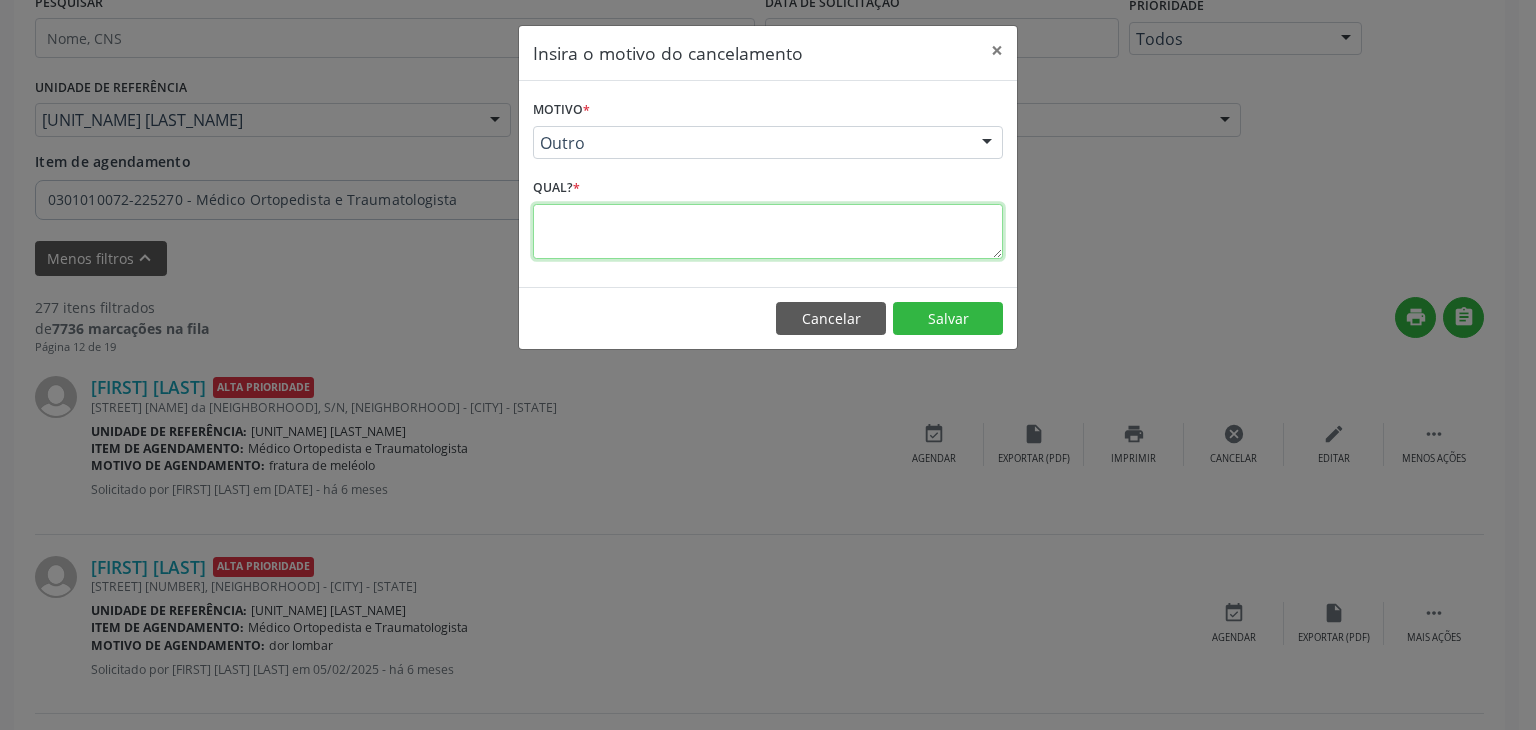 click at bounding box center [768, 231] 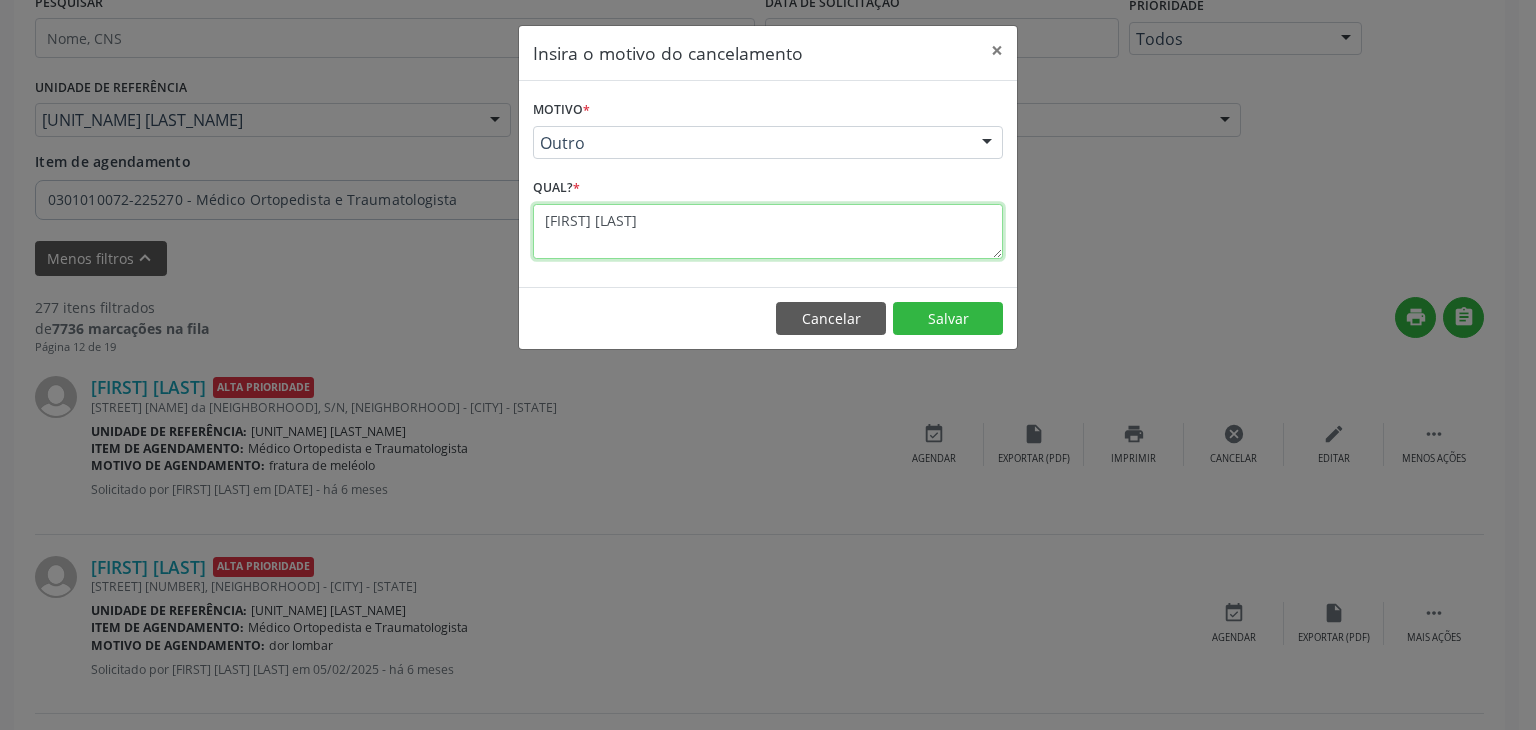 scroll, scrollTop: 0, scrollLeft: 0, axis: both 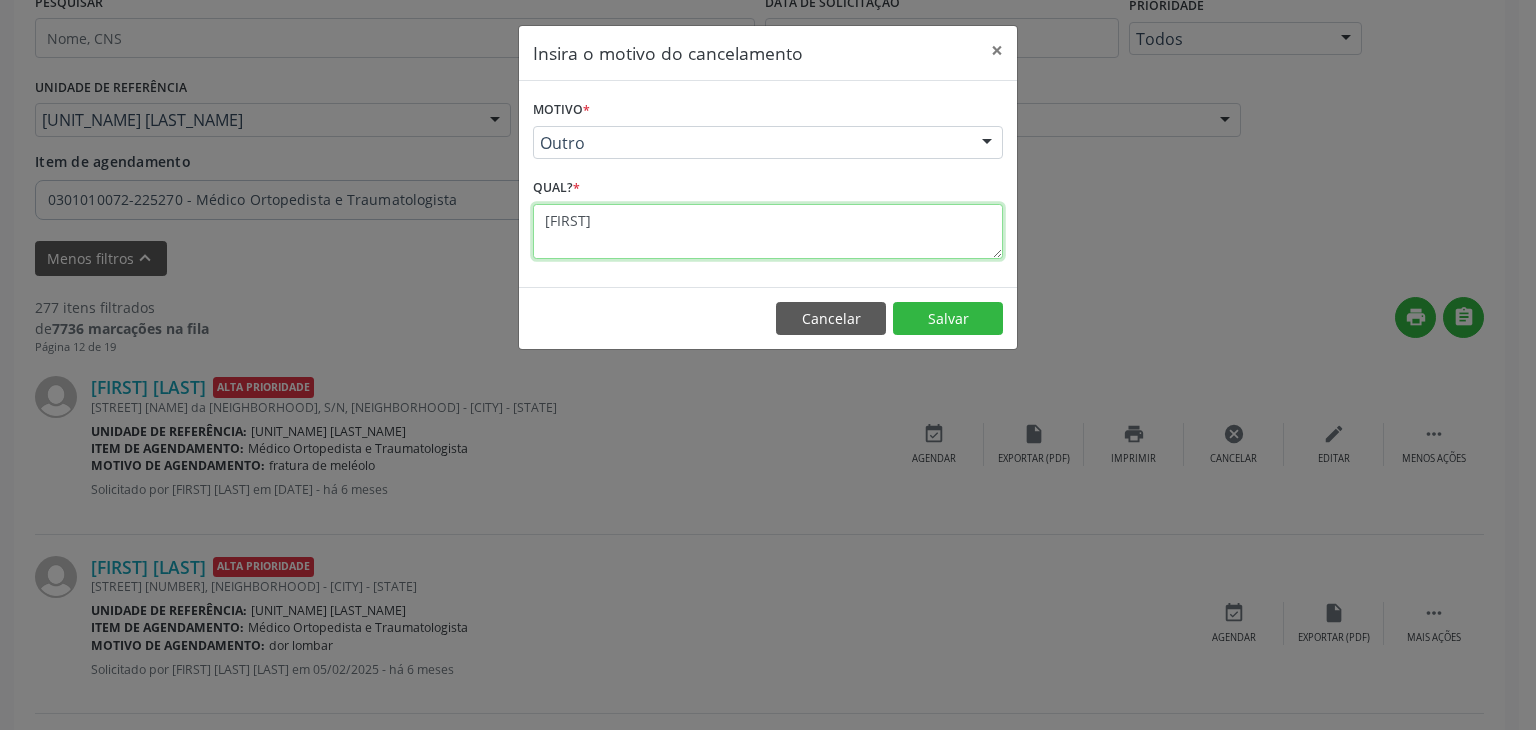 type on "A" 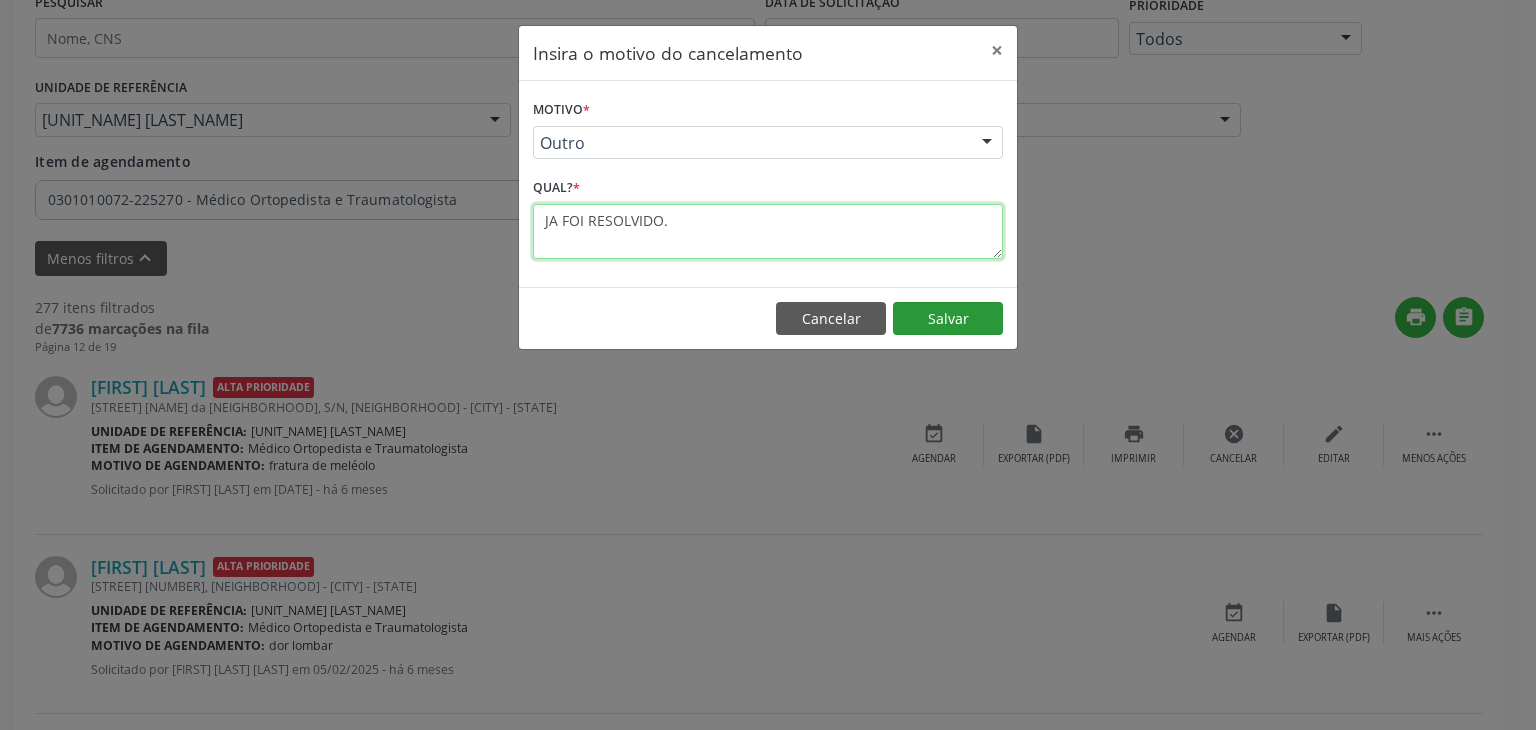 type on "JA FOI RESOLVIDO." 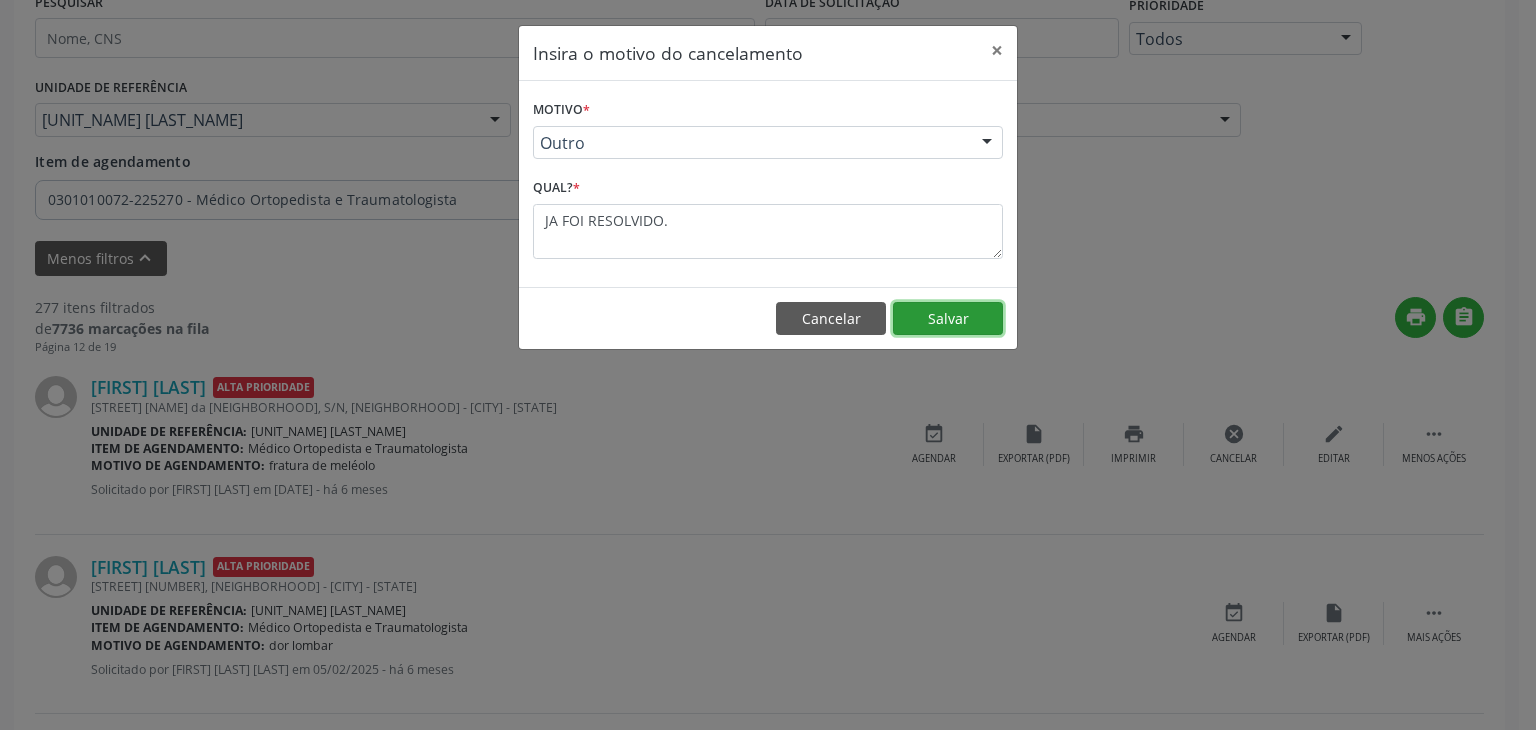 click on "Salvar" at bounding box center (948, 319) 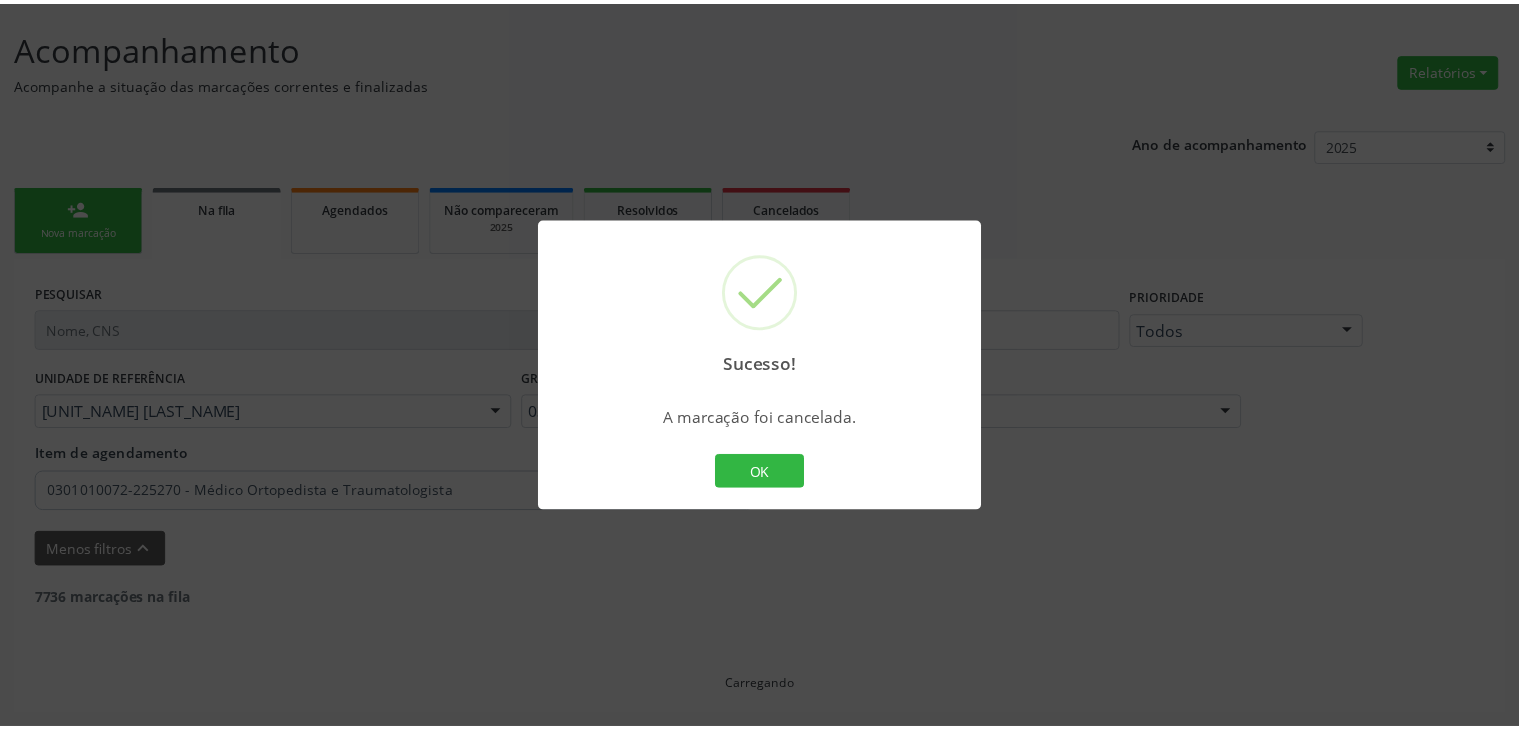 scroll, scrollTop: 112, scrollLeft: 0, axis: vertical 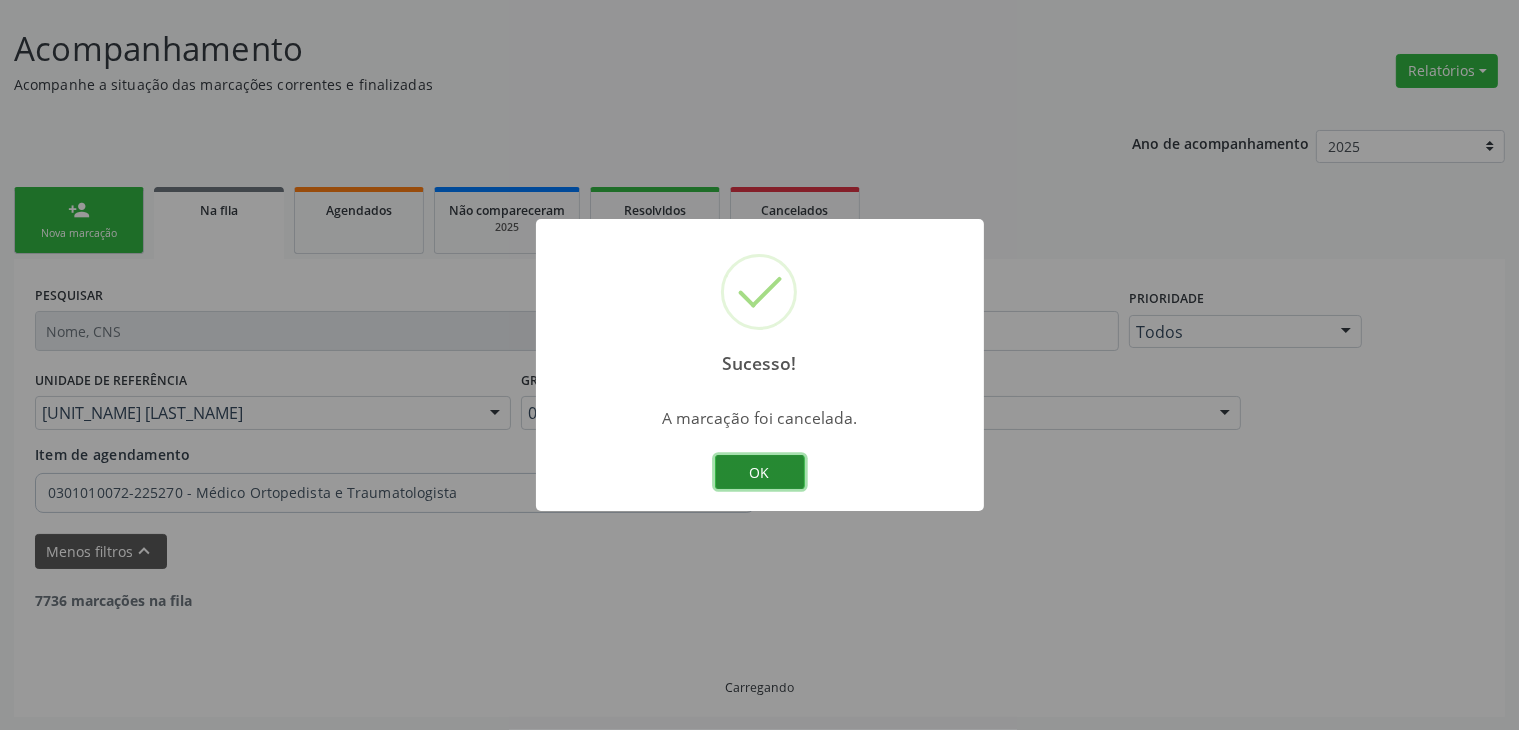 click on "OK" at bounding box center [760, 472] 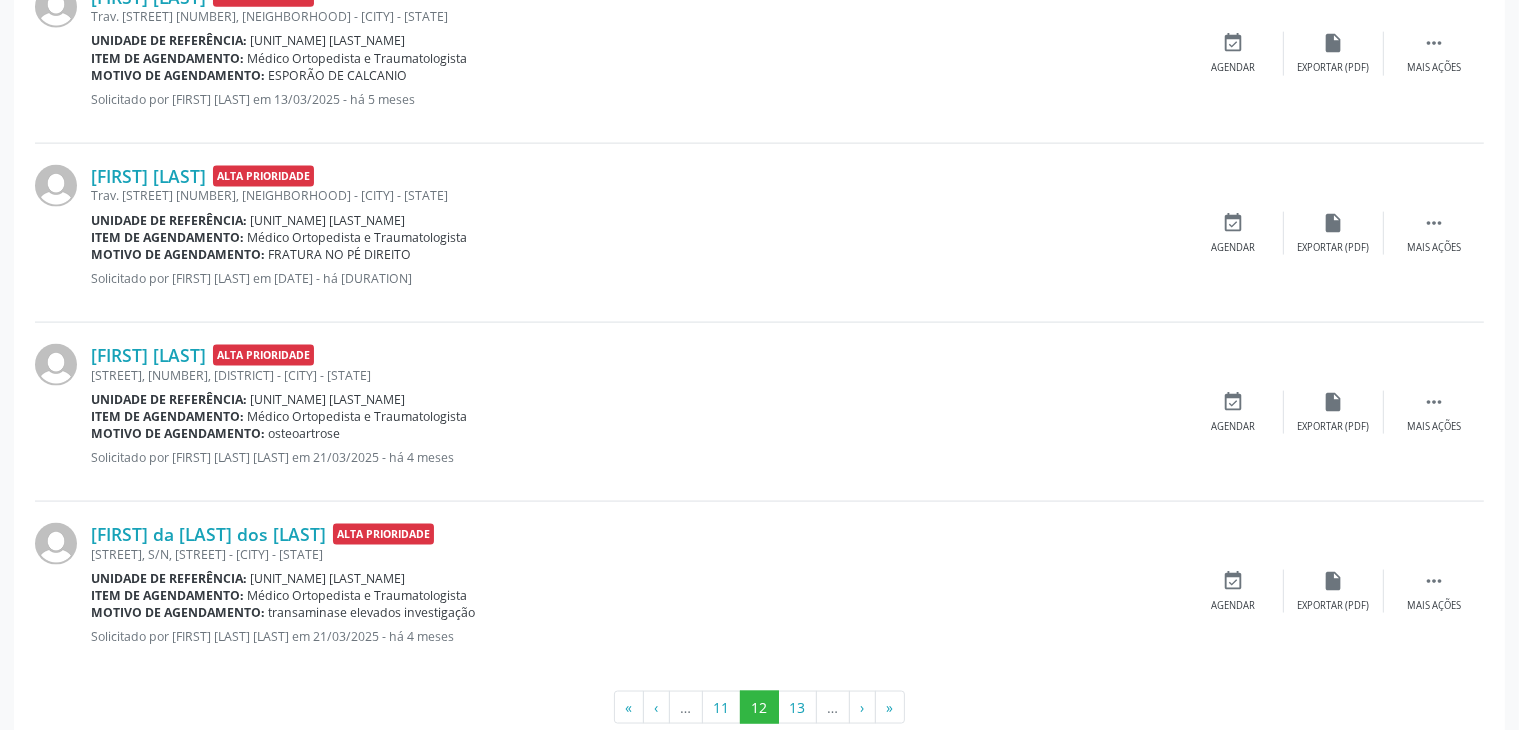 scroll, scrollTop: 2839, scrollLeft: 0, axis: vertical 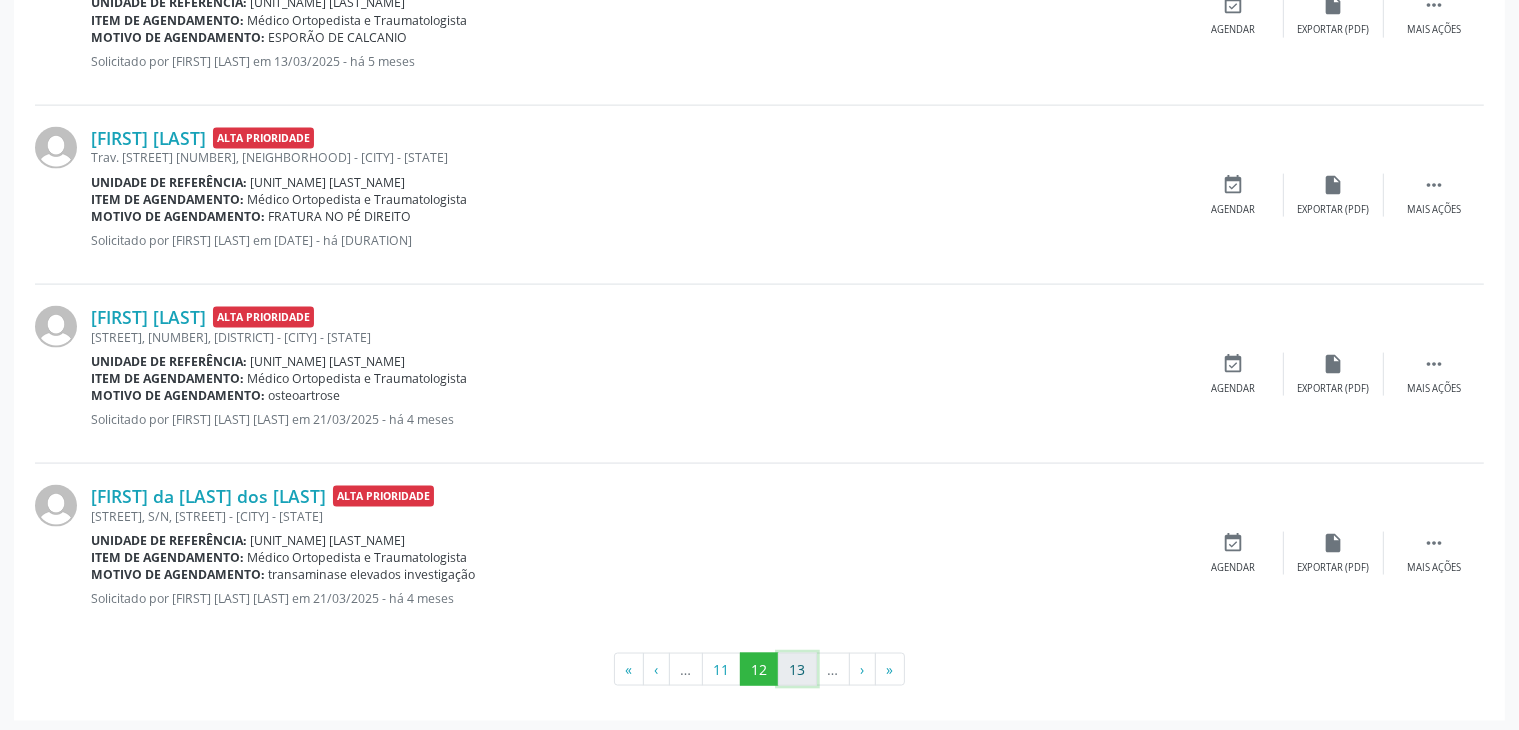 click on "13" at bounding box center [797, 670] 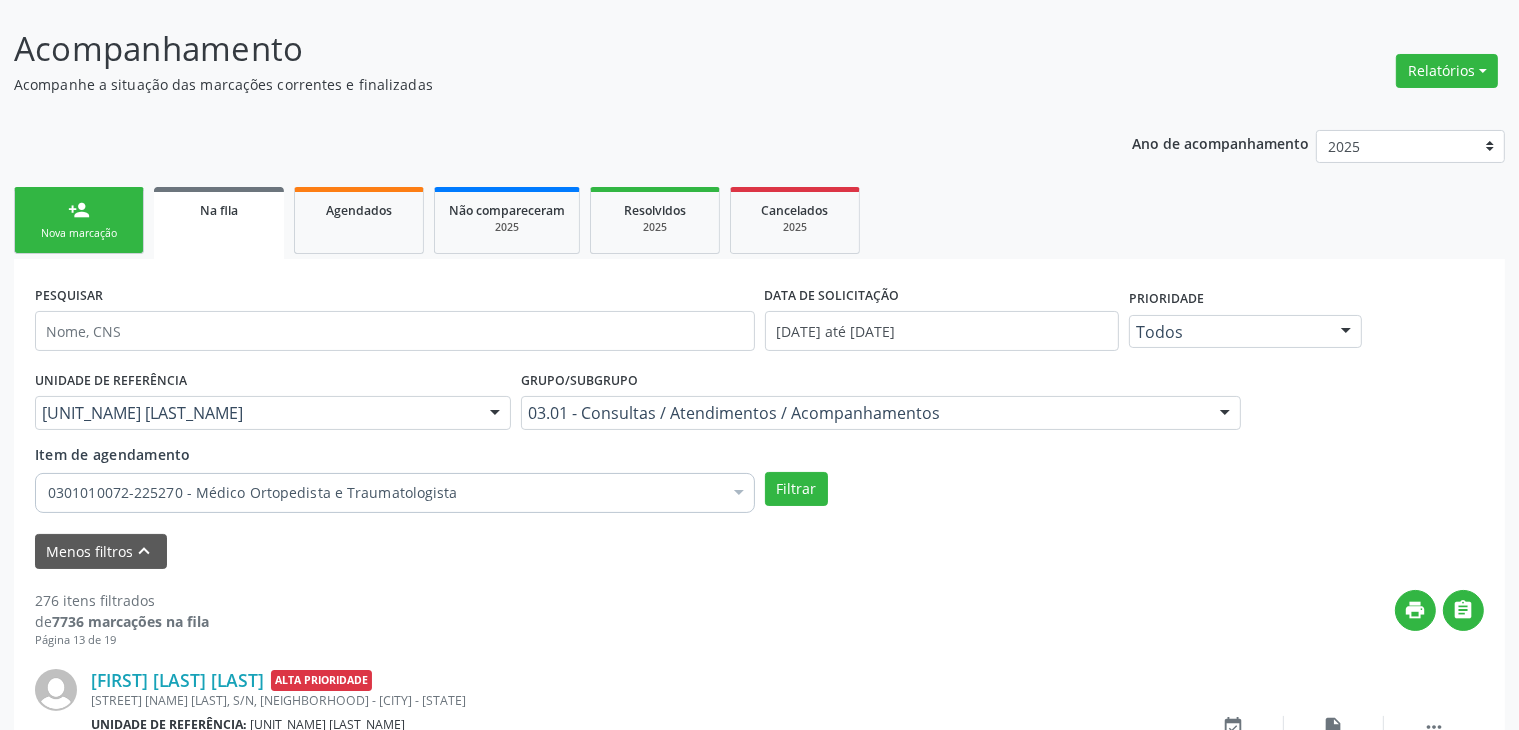 scroll, scrollTop: 2805, scrollLeft: 0, axis: vertical 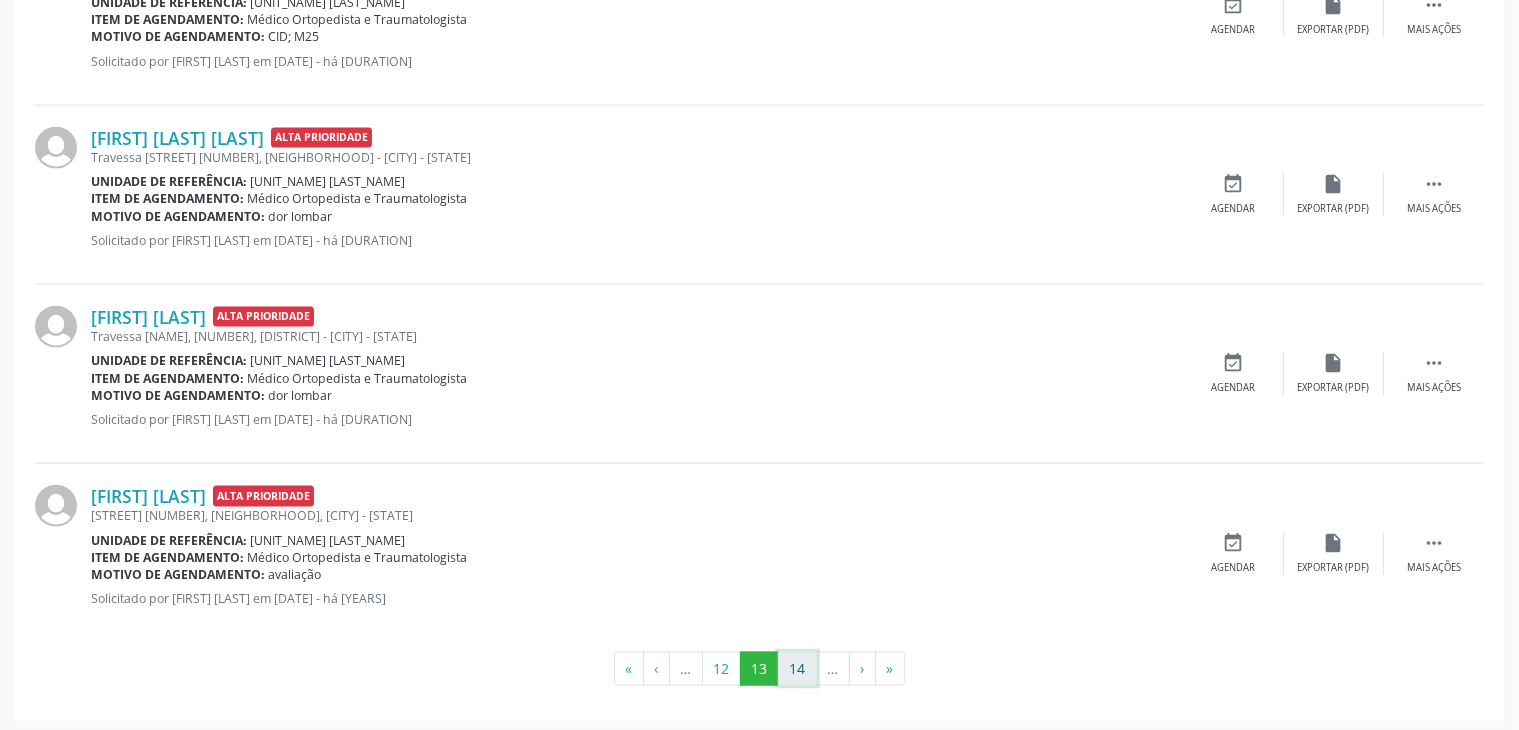 click on "14" at bounding box center [797, 669] 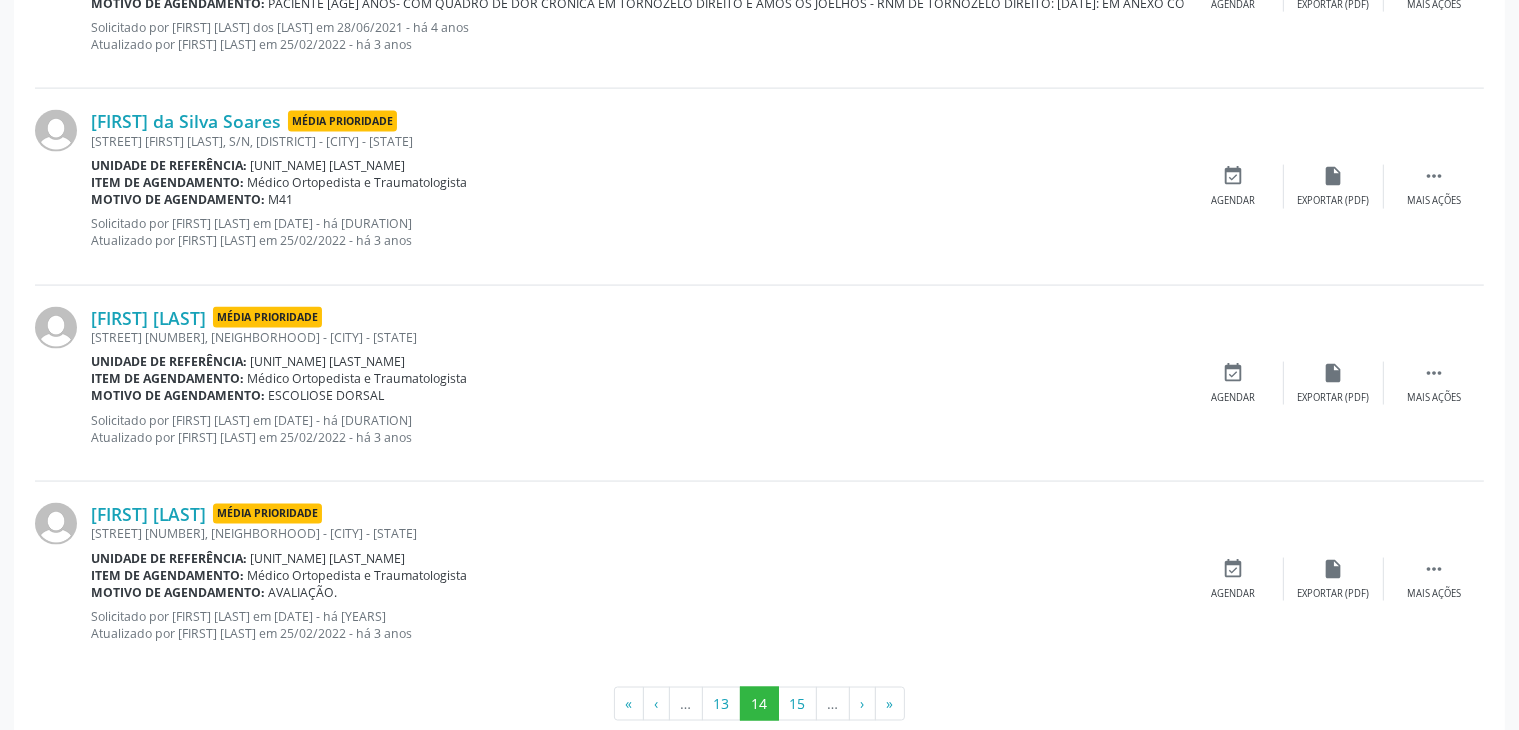 scroll, scrollTop: 3028, scrollLeft: 0, axis: vertical 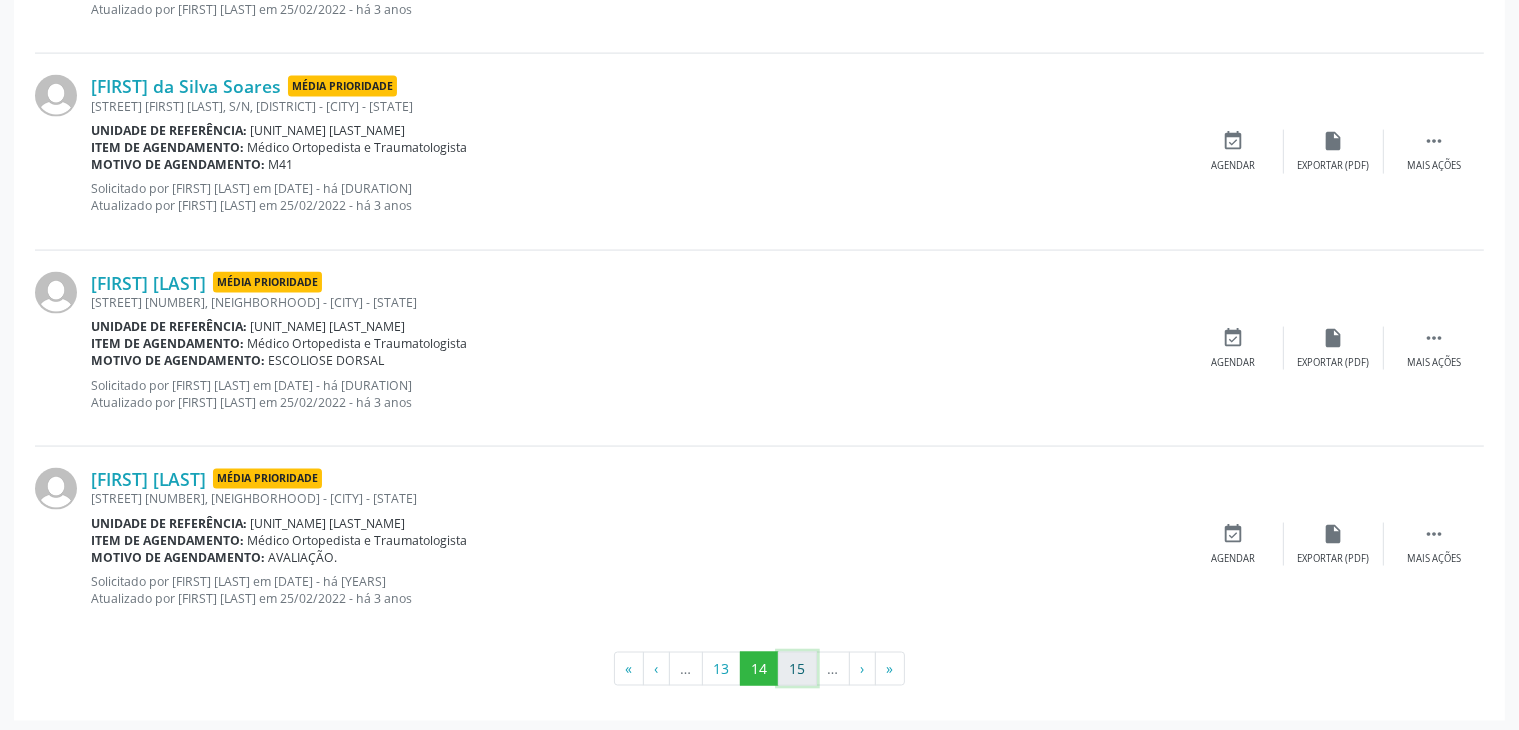 click on "15" at bounding box center (797, 669) 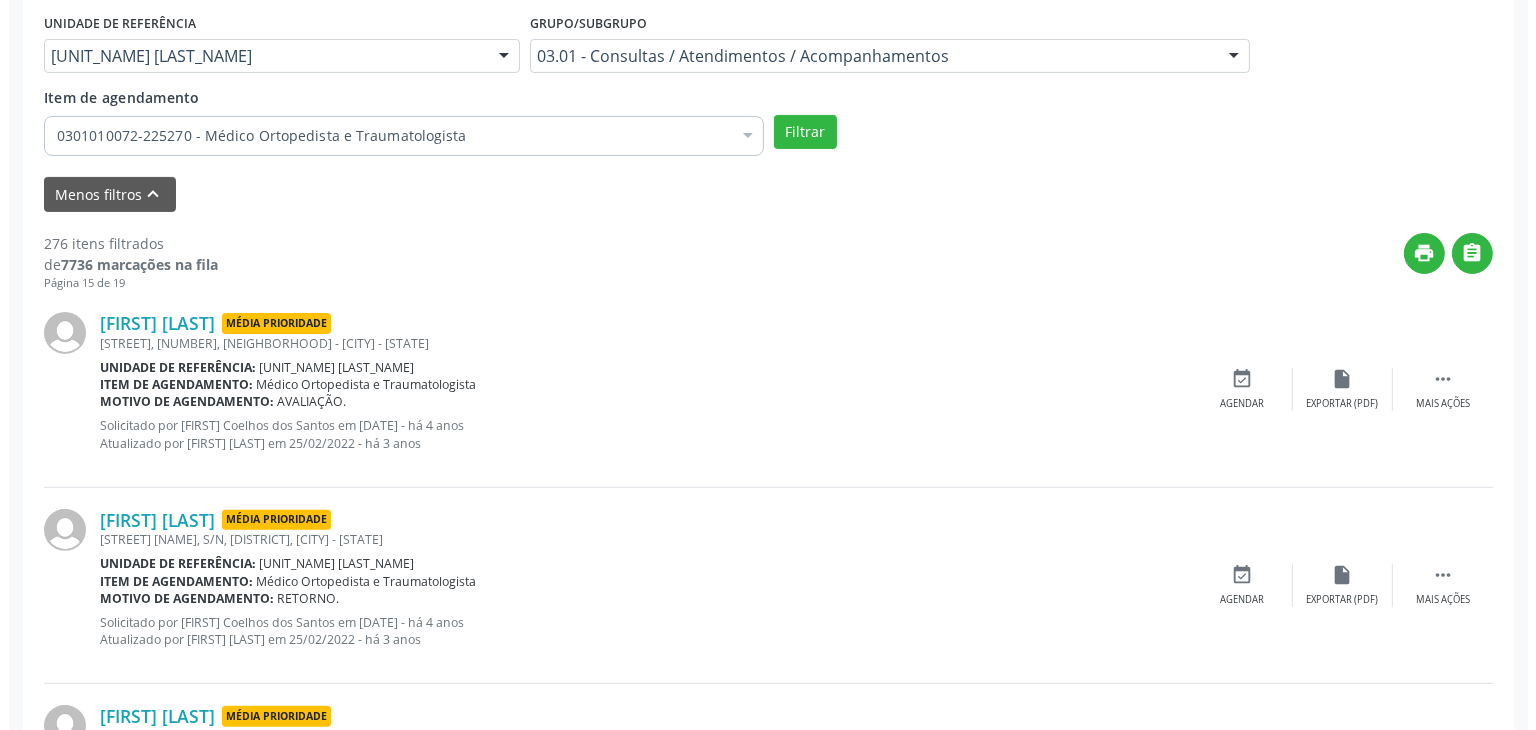 scroll, scrollTop: 493, scrollLeft: 0, axis: vertical 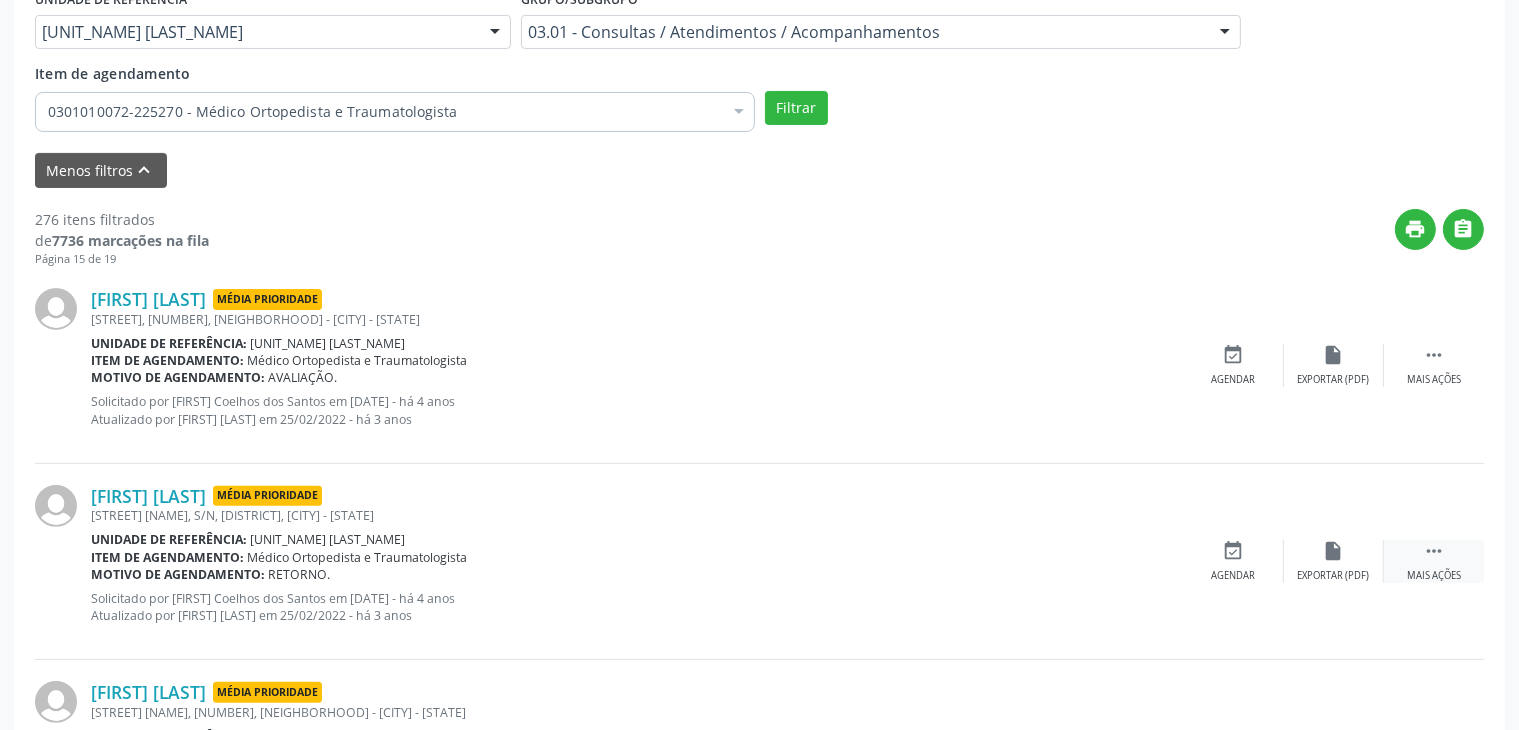 click on "Mais ações" at bounding box center [1434, 576] 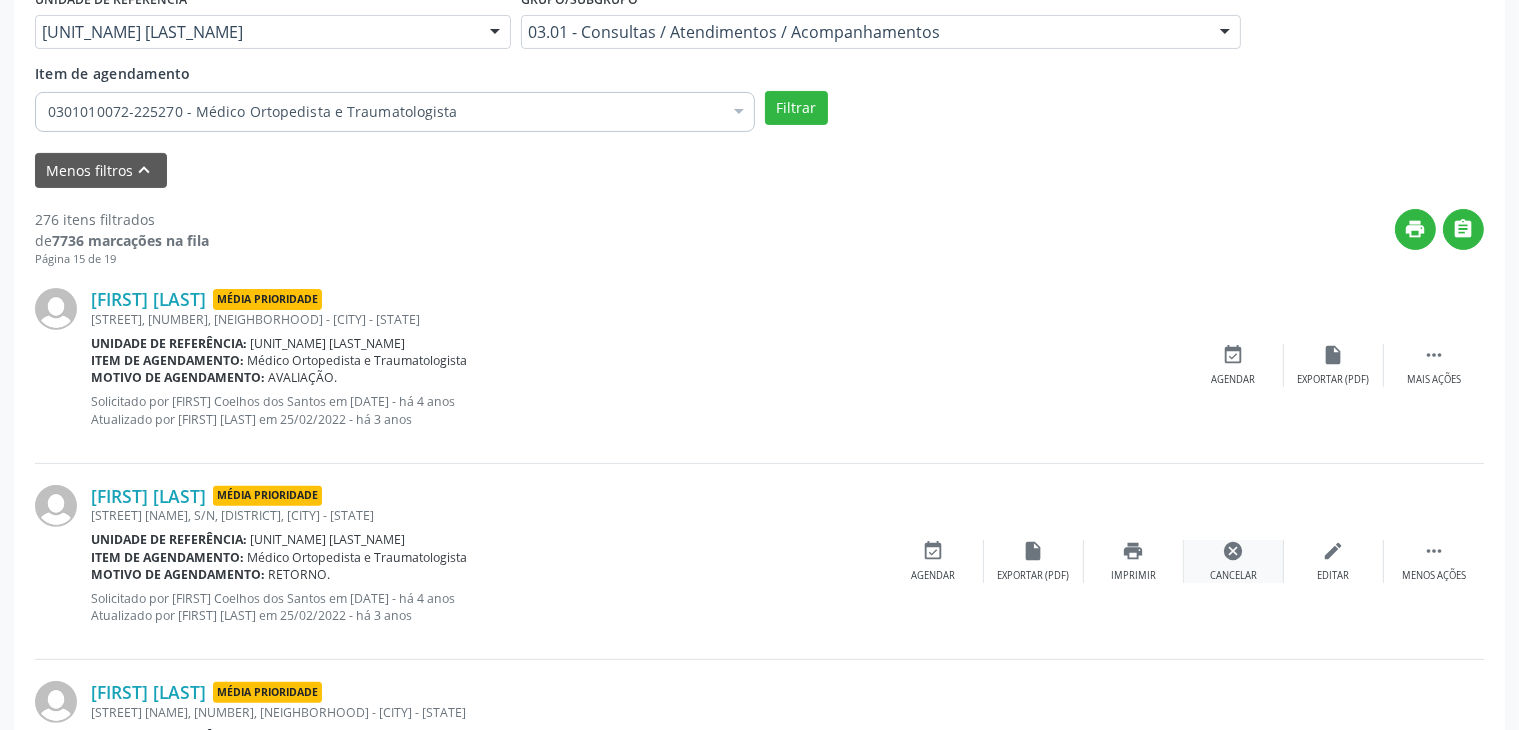 click on "cancel" at bounding box center [1234, 551] 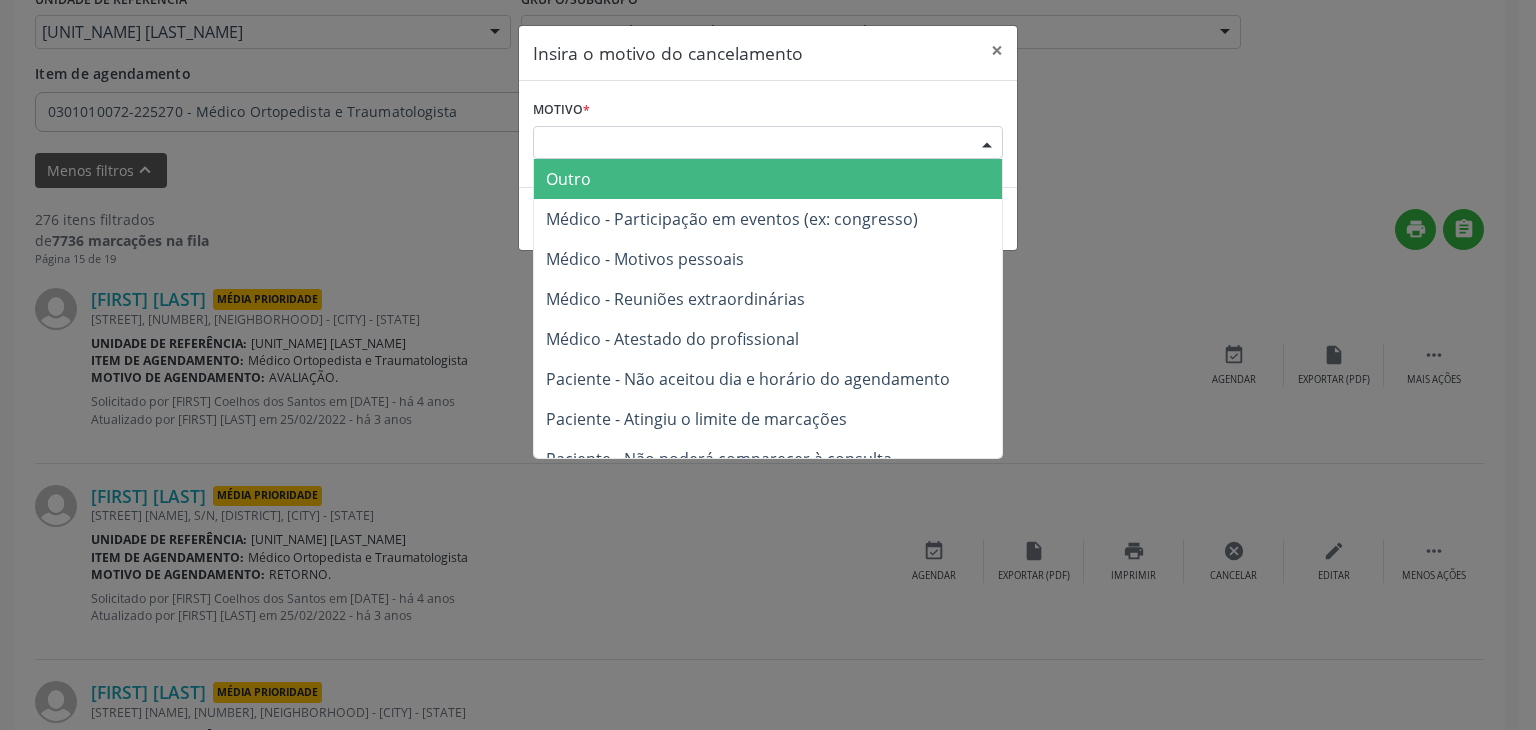 click on "Escolha o motivo" at bounding box center (768, 143) 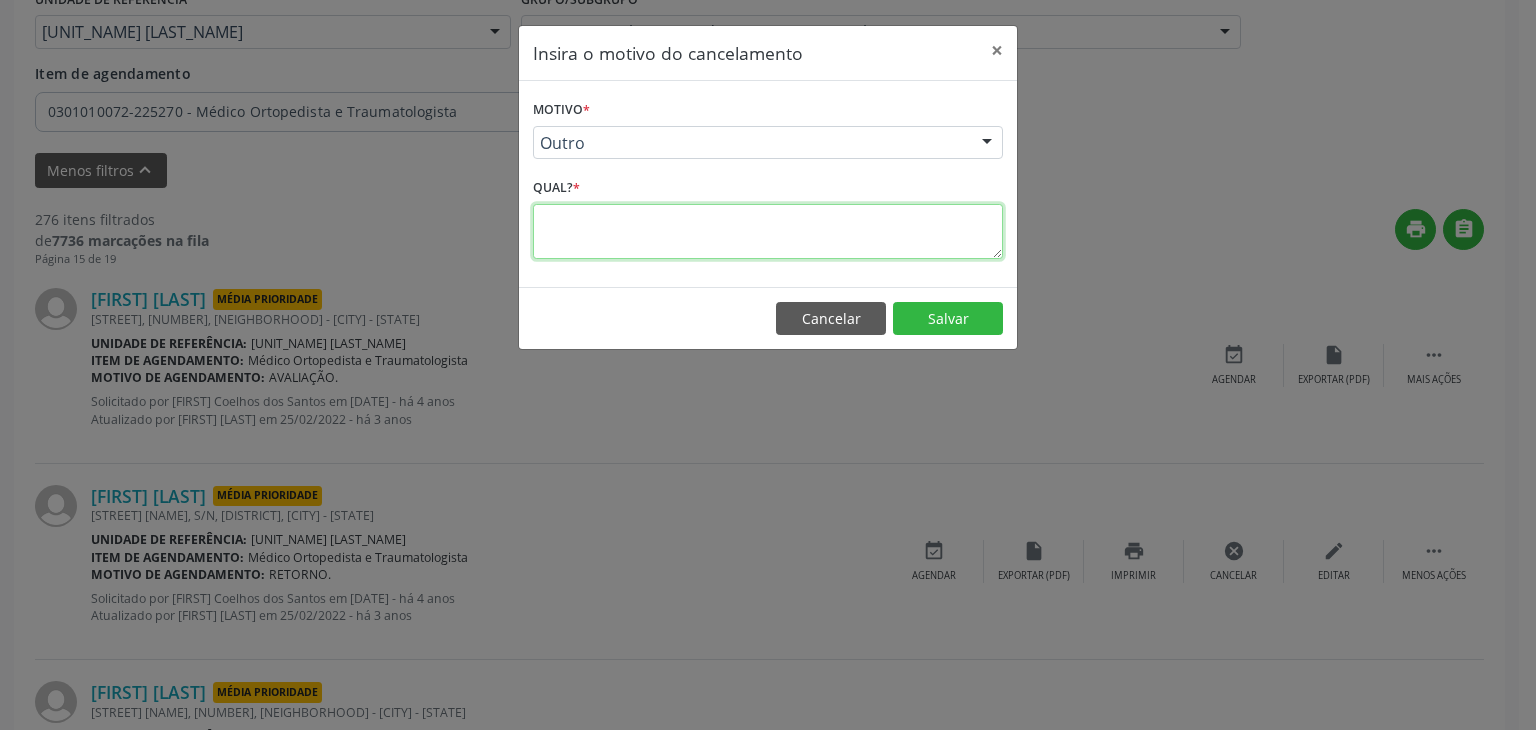 click at bounding box center [768, 231] 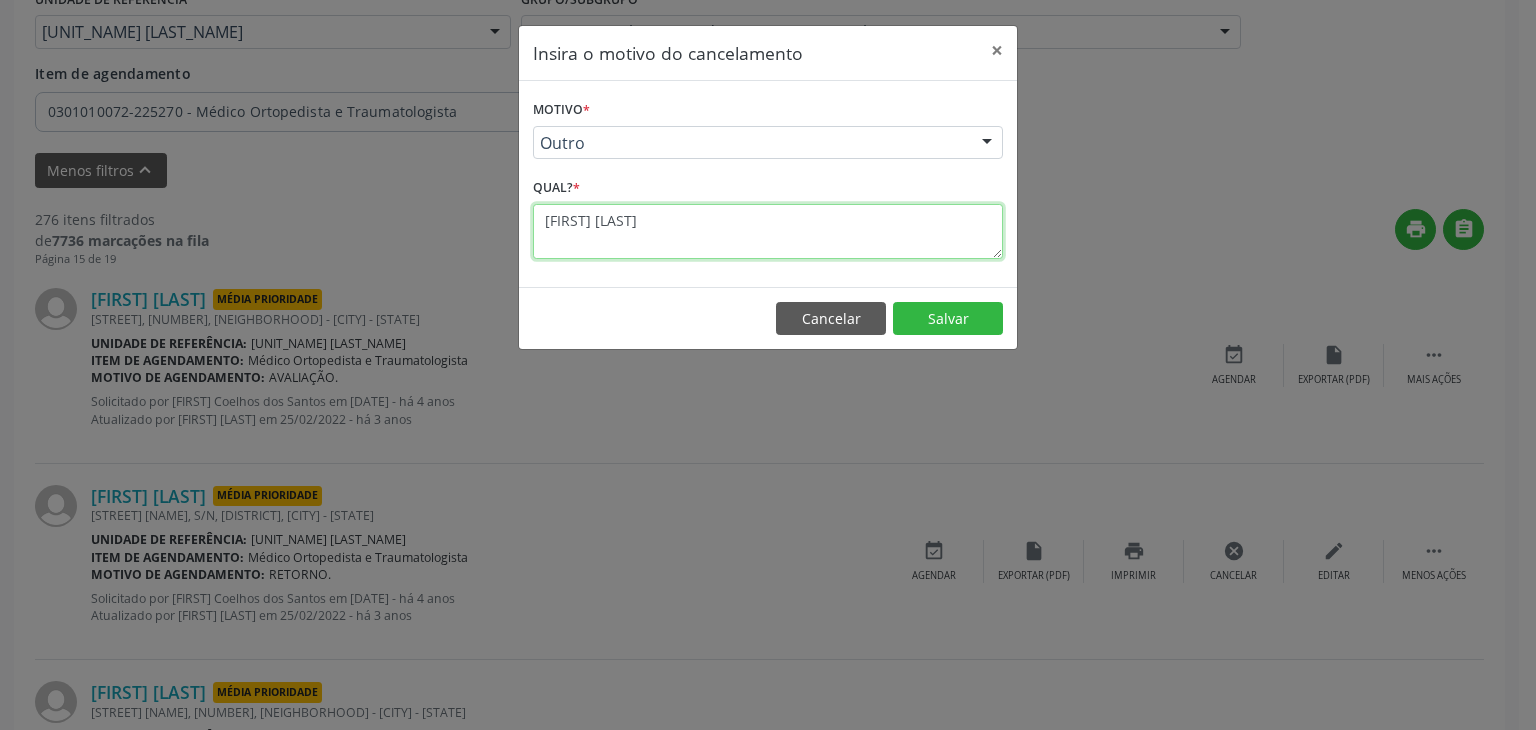 scroll, scrollTop: 15, scrollLeft: 0, axis: vertical 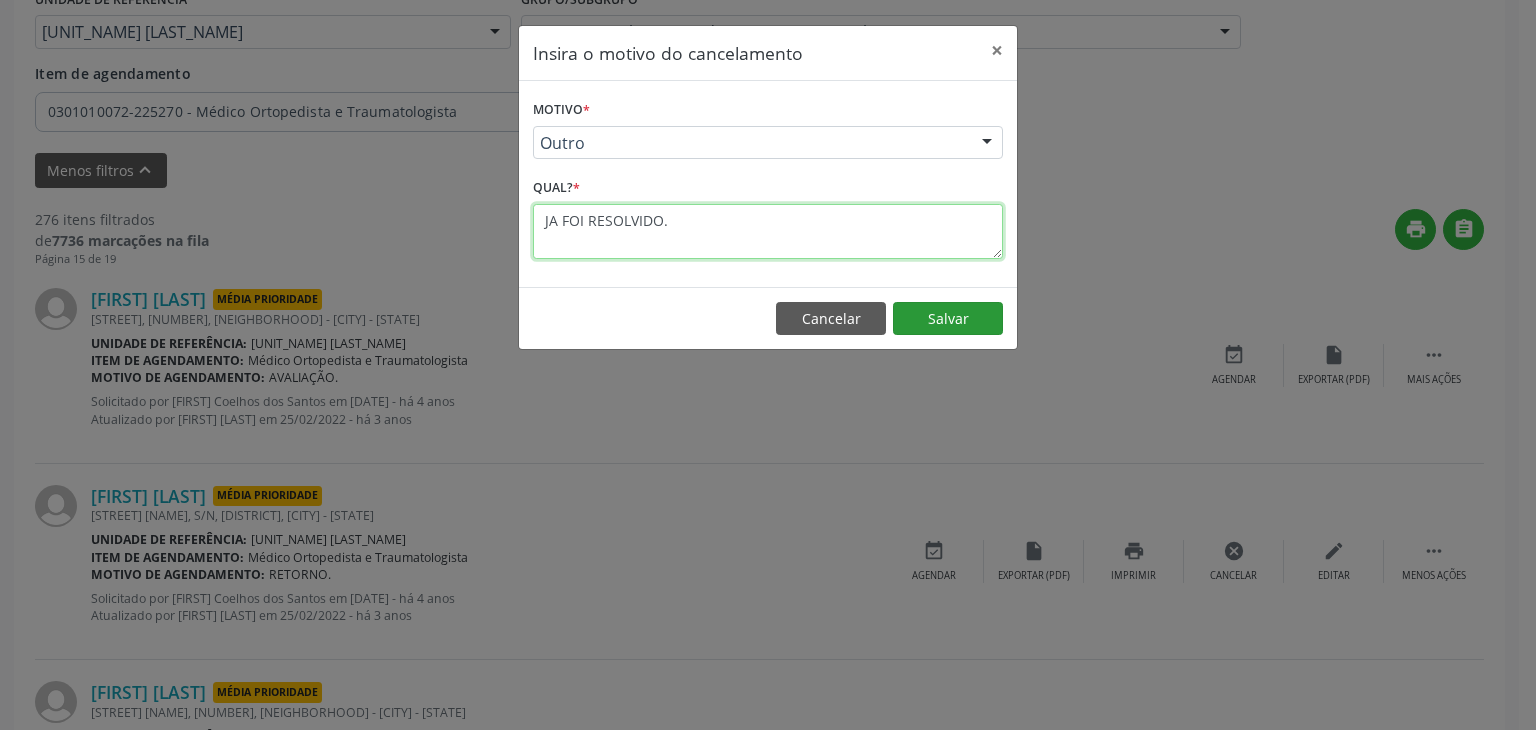 type on "JA FOI RESOLVIDO." 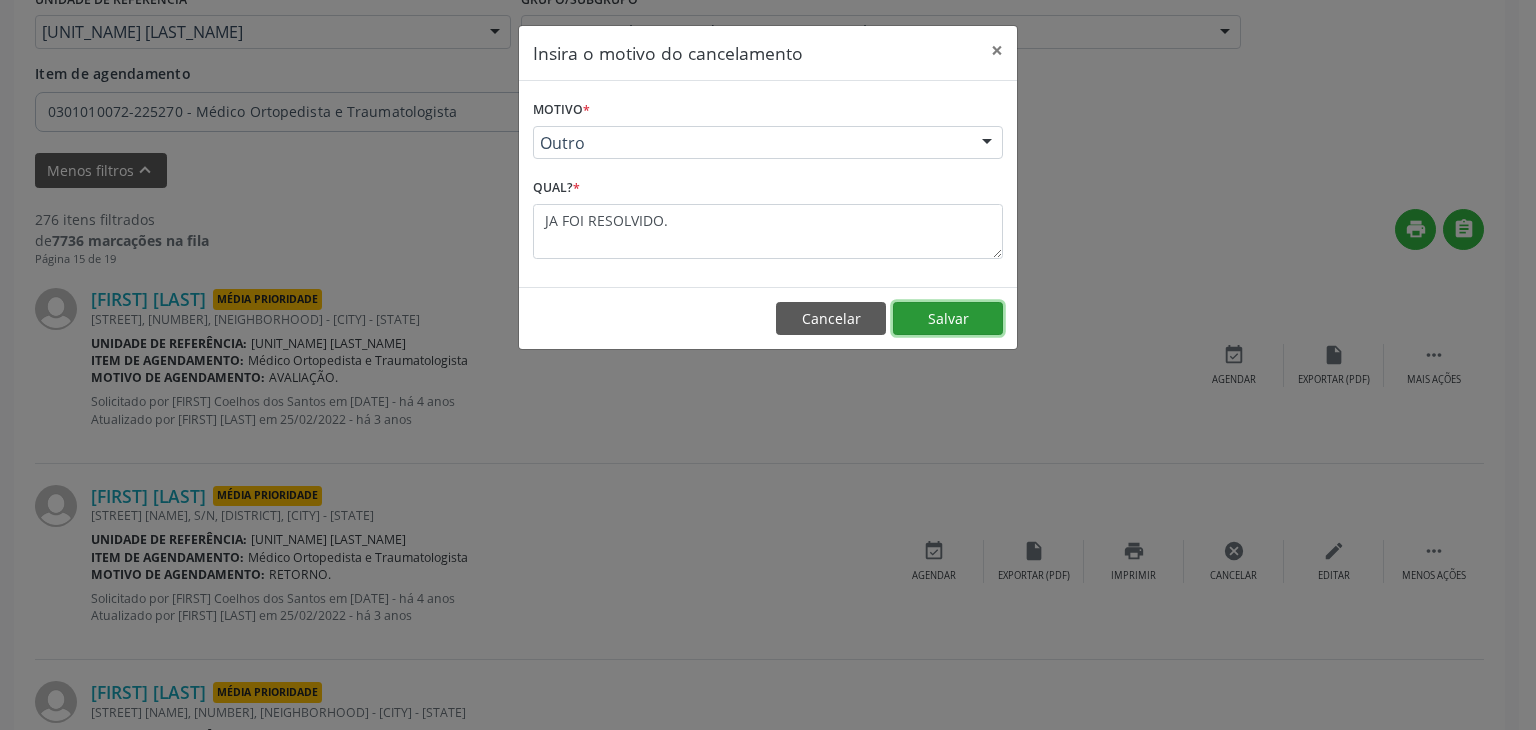 click on "Salvar" at bounding box center (948, 319) 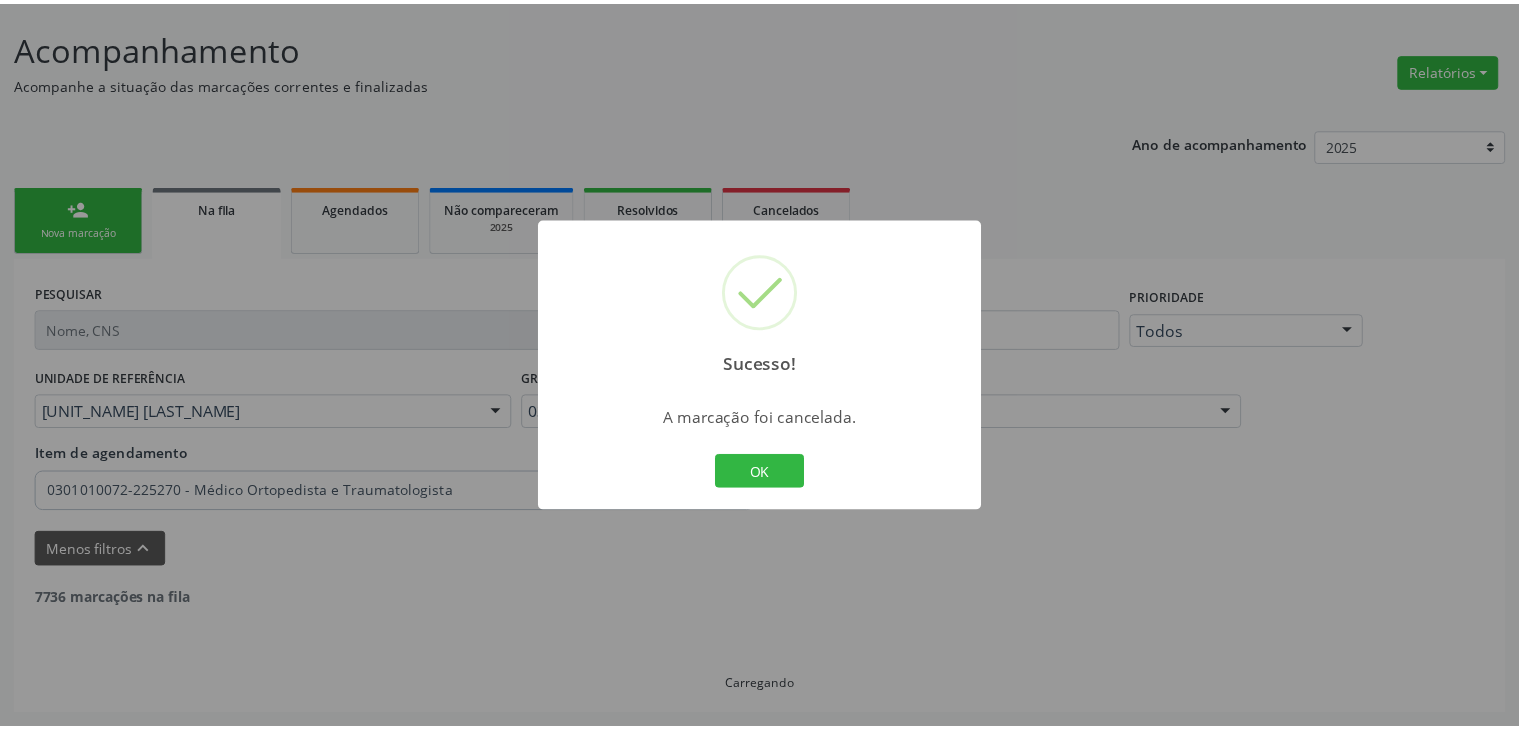 scroll, scrollTop: 112, scrollLeft: 0, axis: vertical 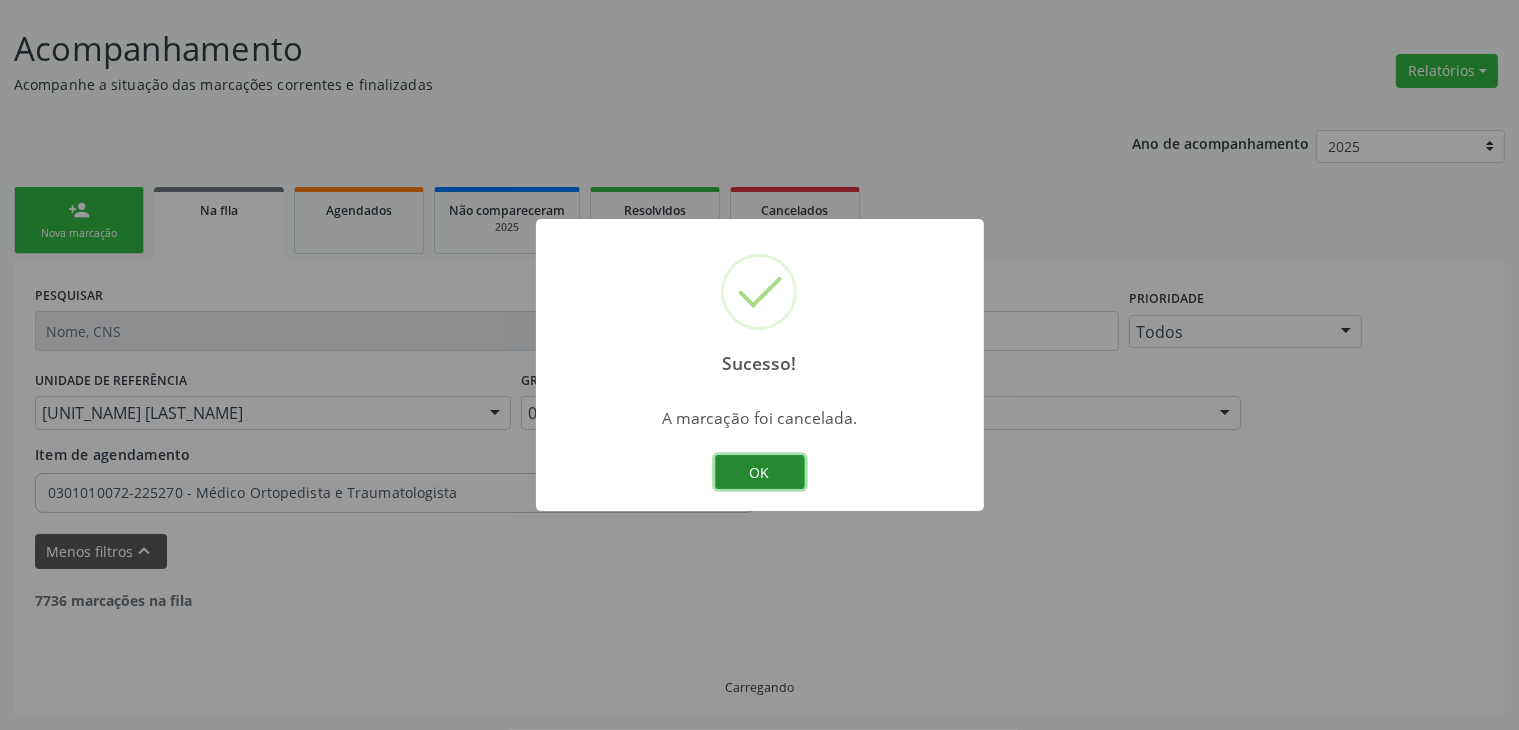 click on "OK" at bounding box center (760, 472) 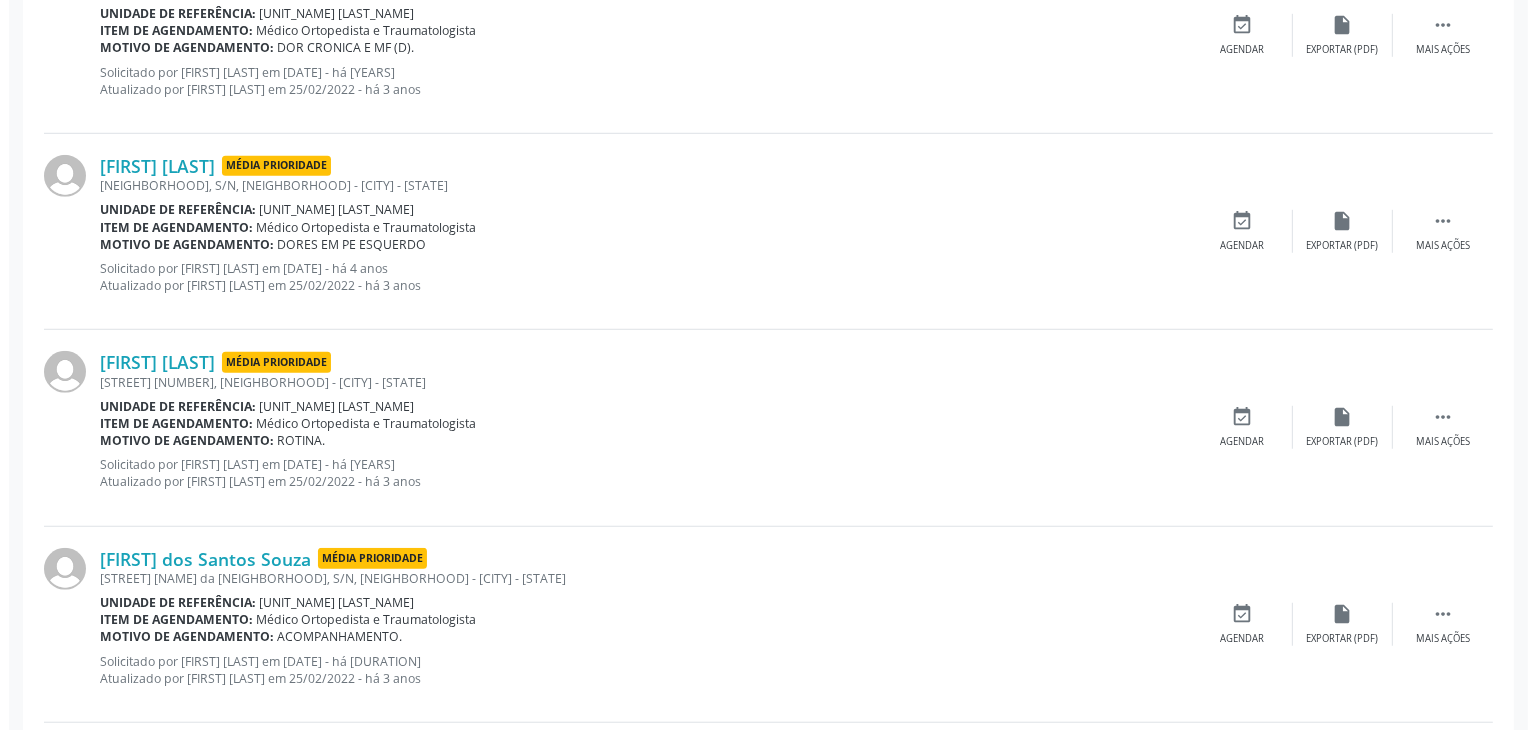 scroll, scrollTop: 1512, scrollLeft: 0, axis: vertical 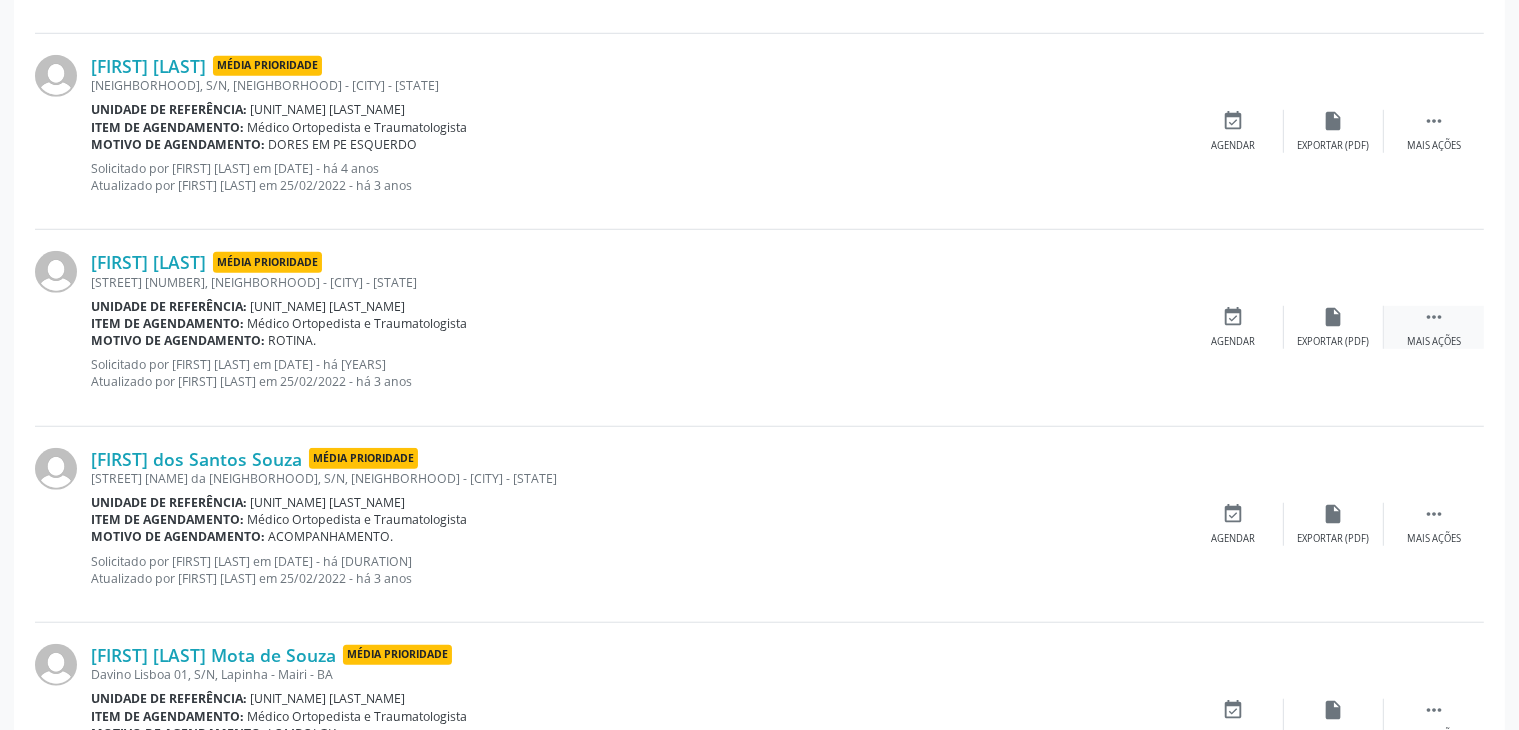 click on "
Mais ações" at bounding box center (1434, 327) 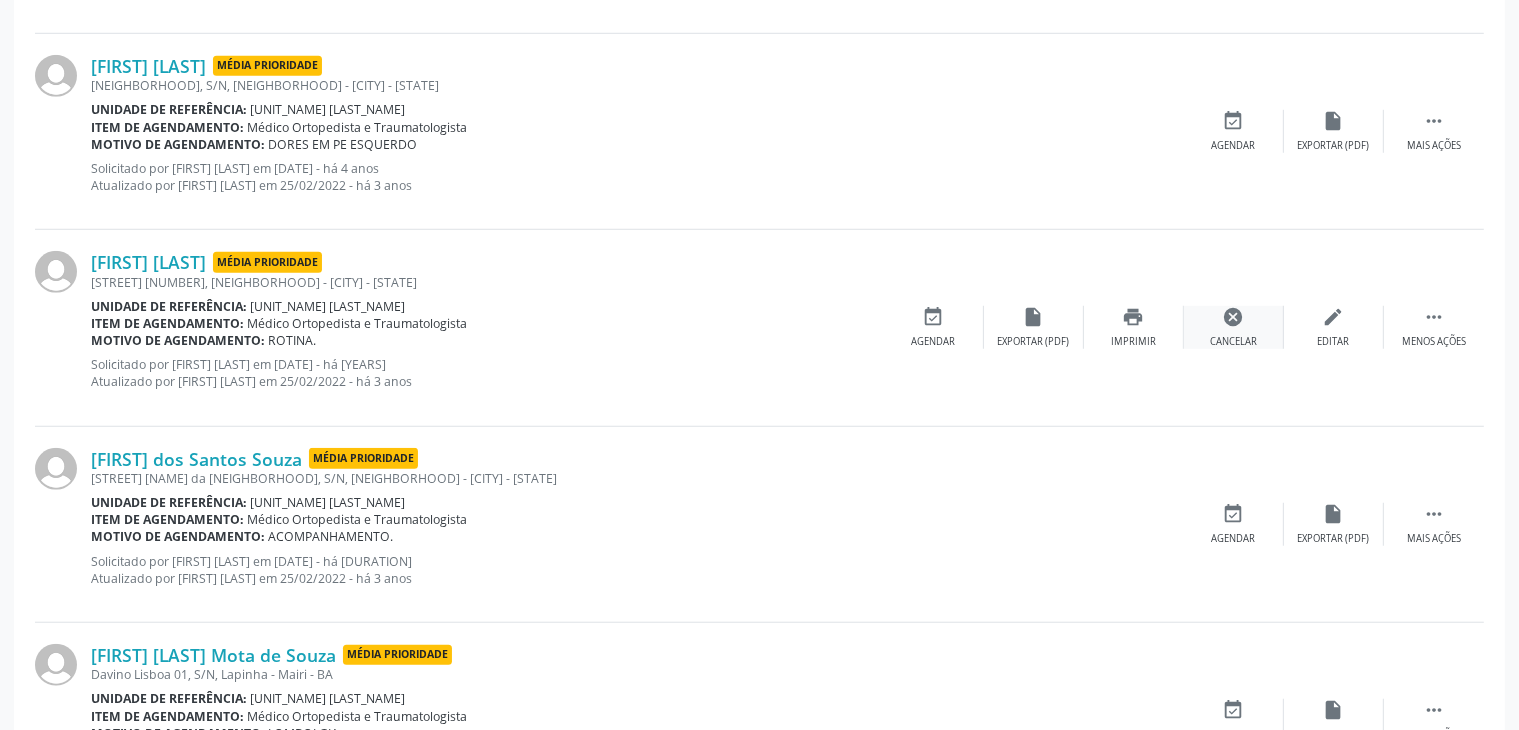 click on "cancel" at bounding box center (1234, 317) 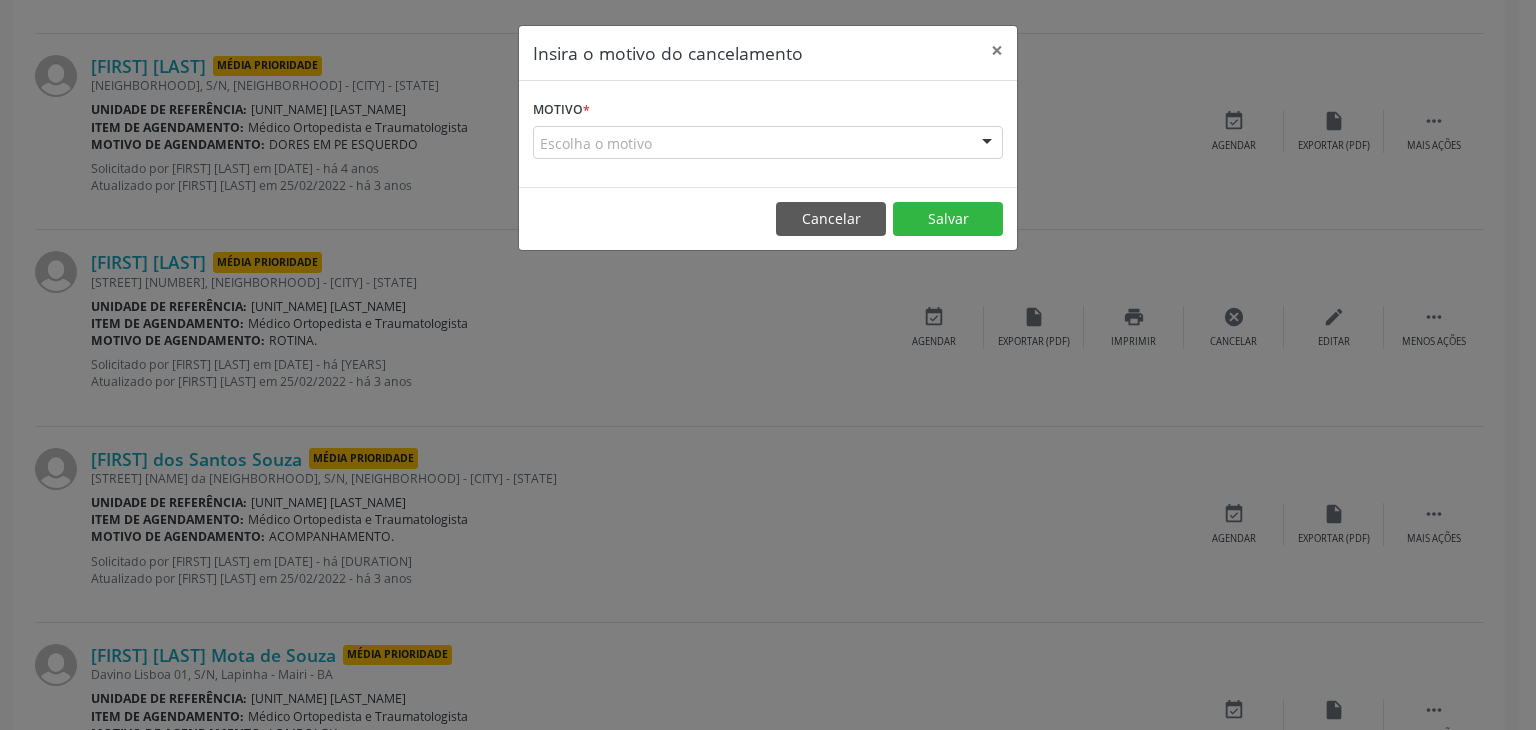 click on "Escolha o motivo" at bounding box center (768, 143) 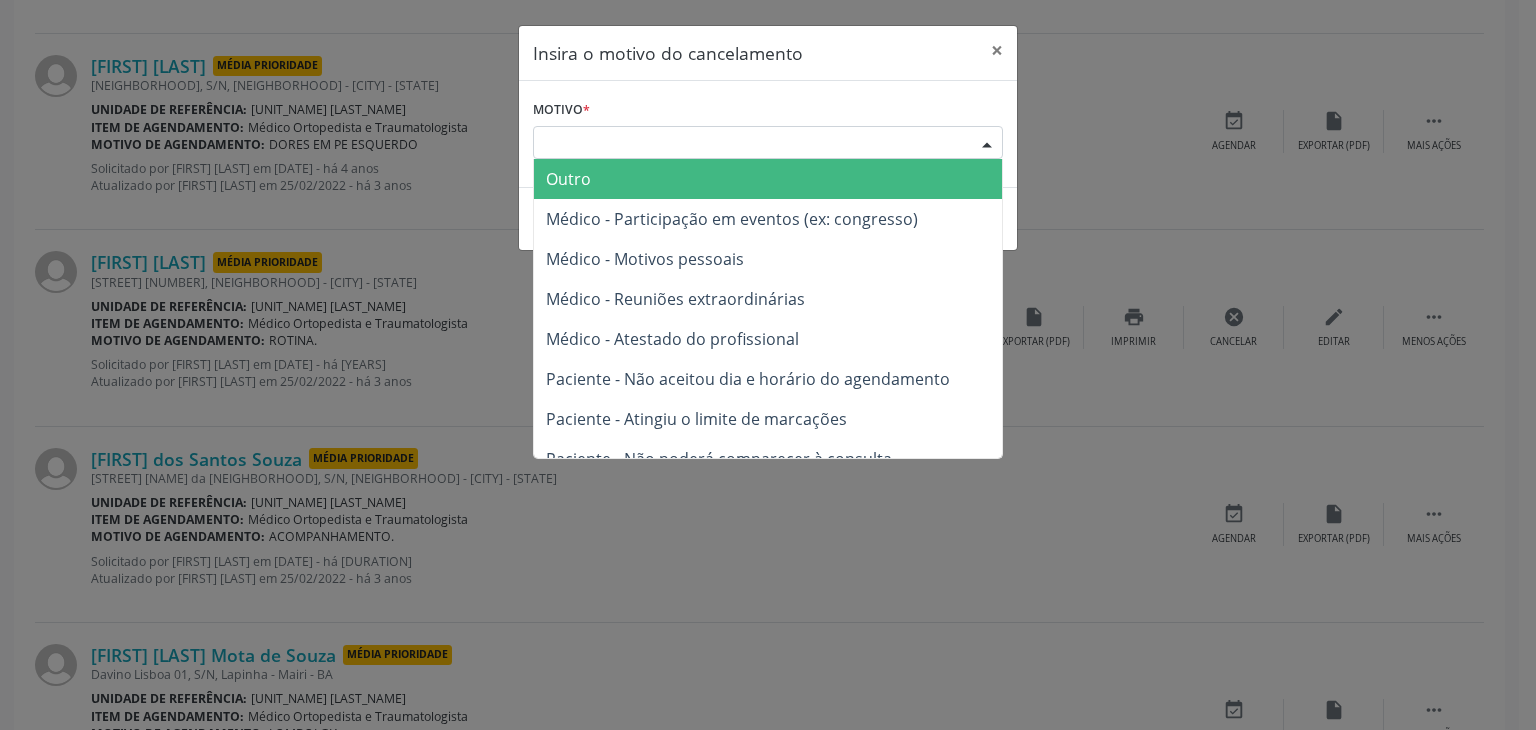 click on "Outro" at bounding box center [568, 179] 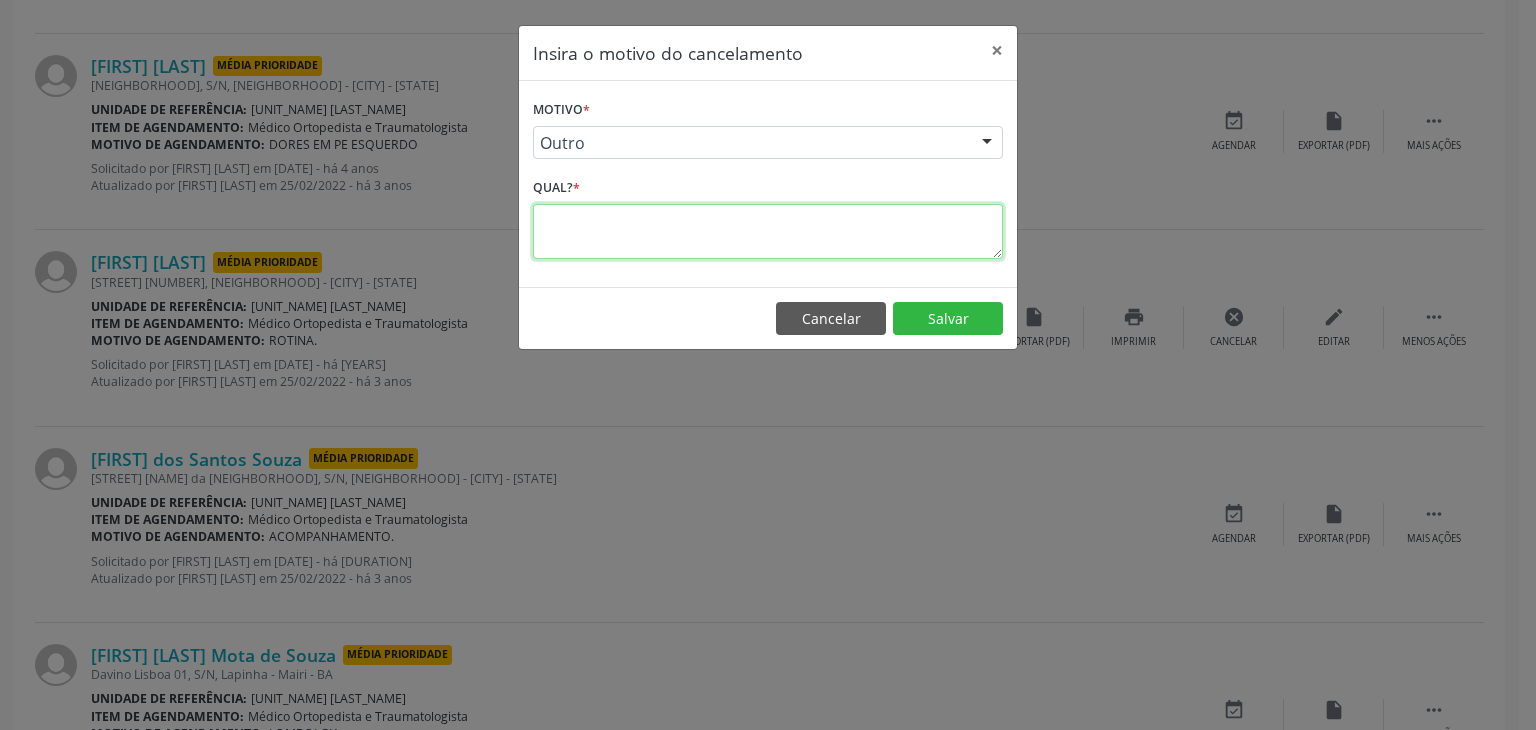 click at bounding box center (768, 231) 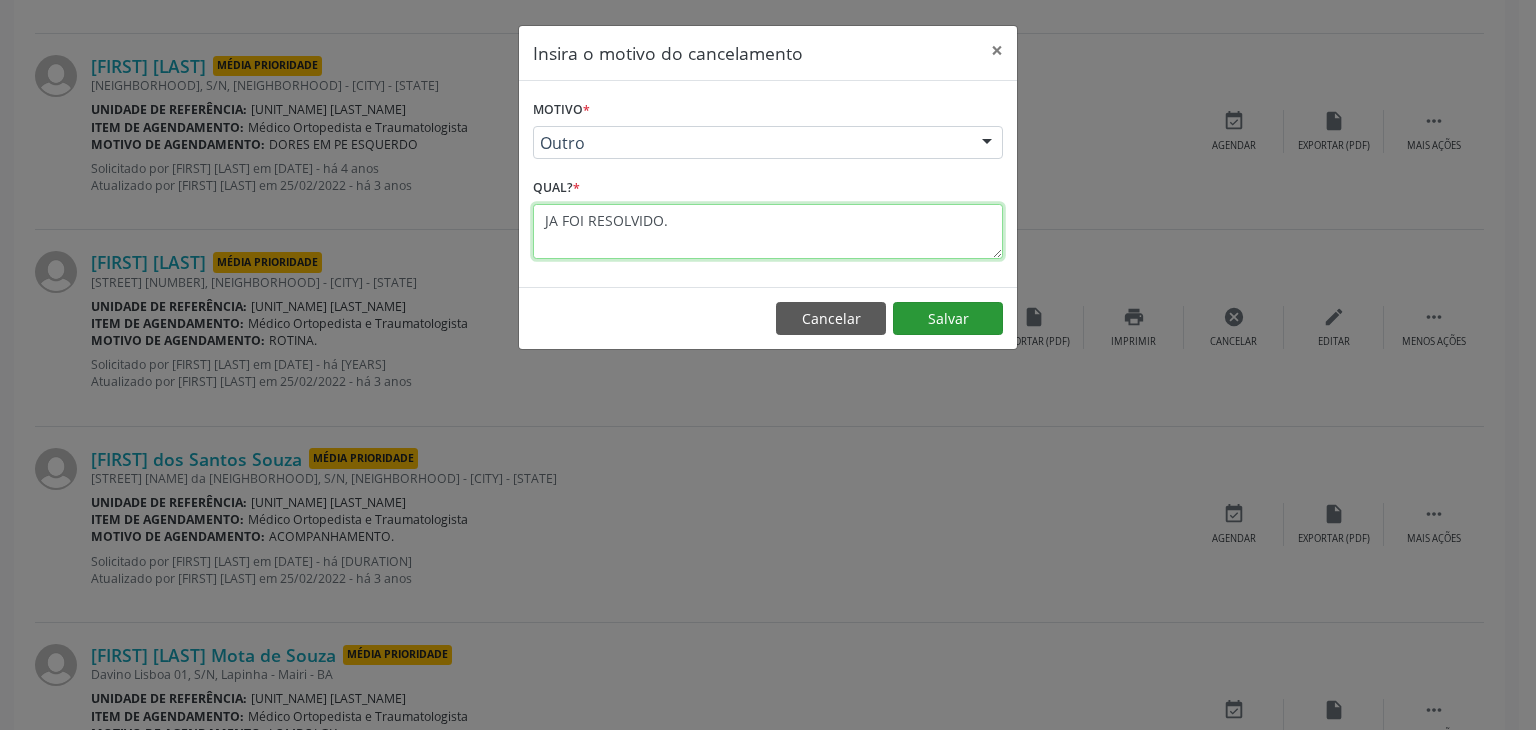 type on "JA FOI RESOLVIDO." 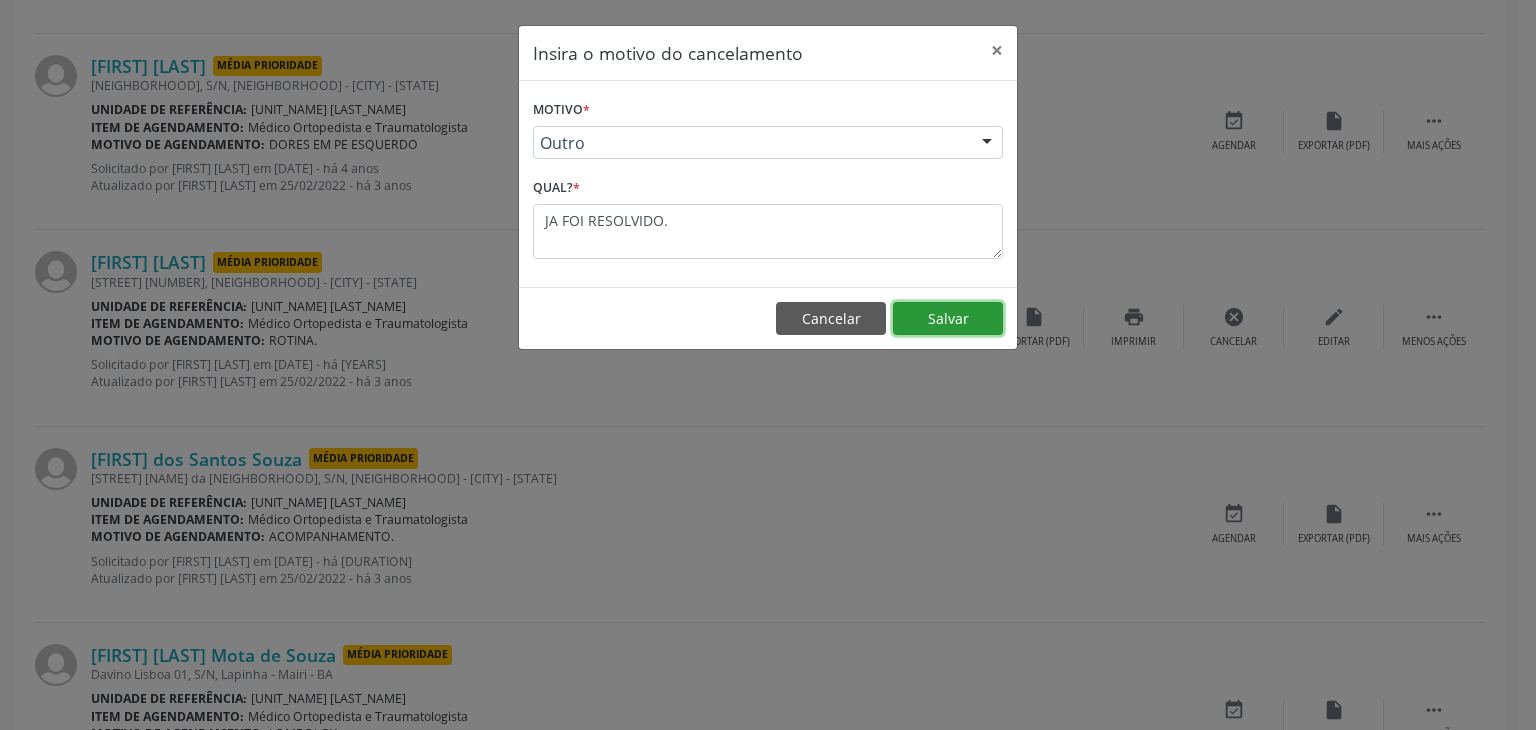 click on "Salvar" at bounding box center [948, 319] 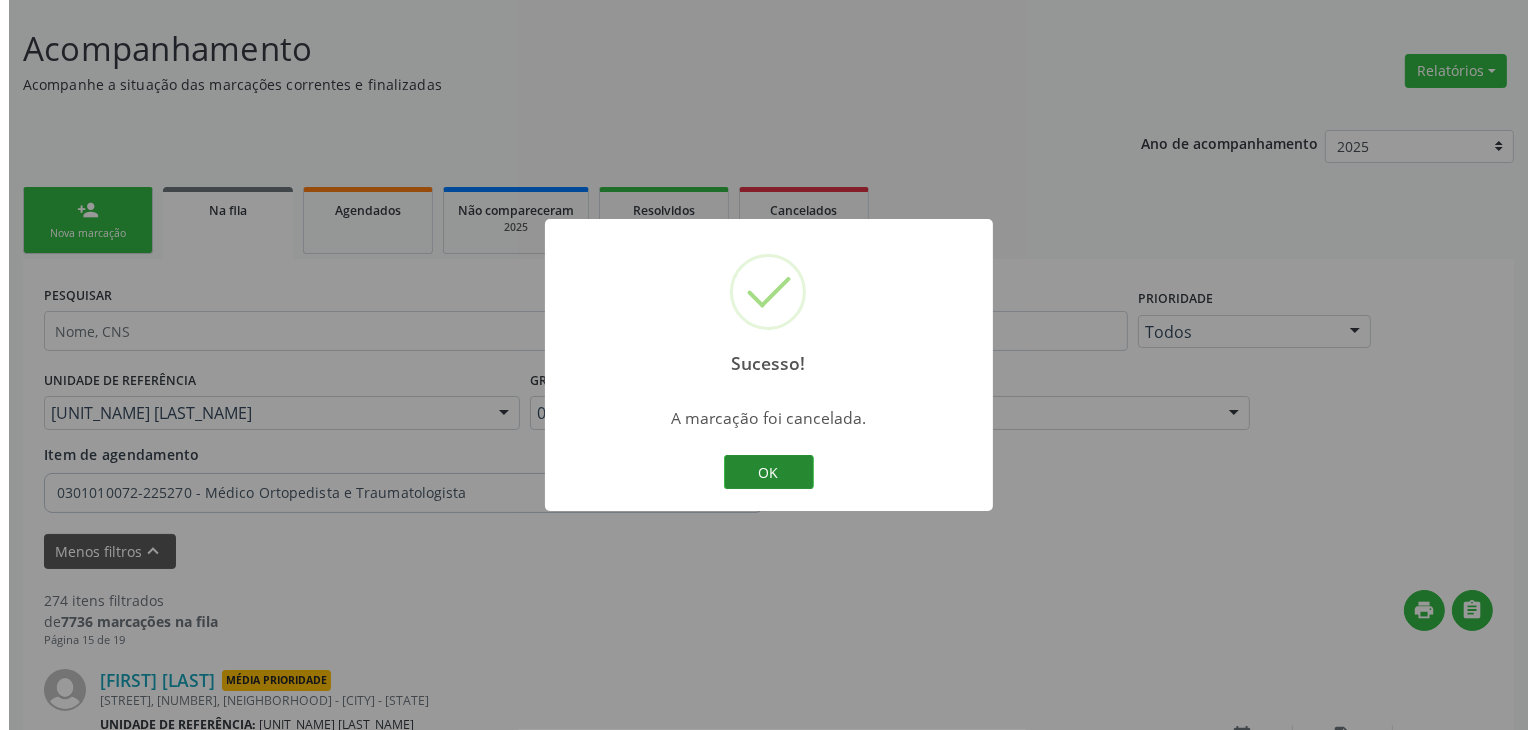 scroll, scrollTop: 1512, scrollLeft: 0, axis: vertical 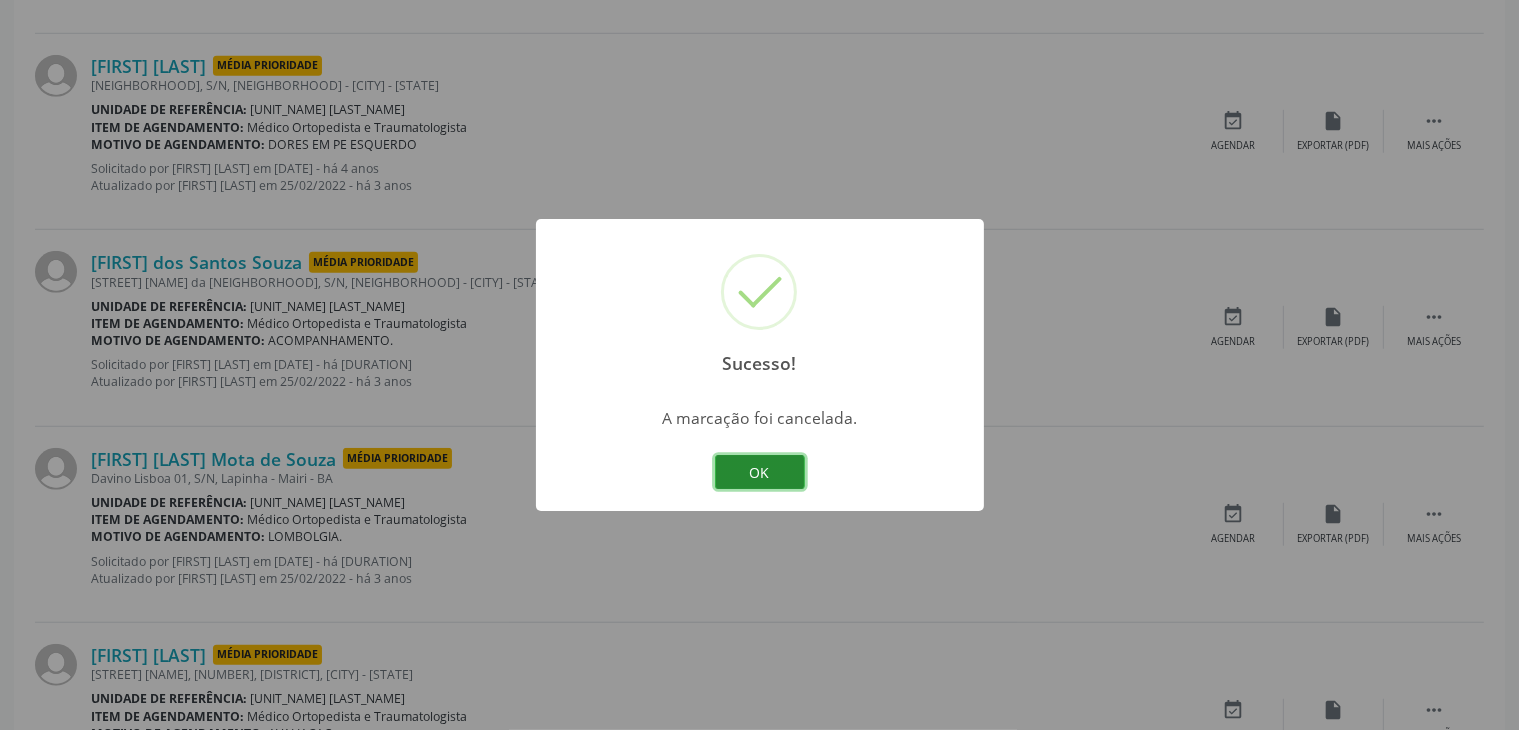 click on "OK" at bounding box center [760, 472] 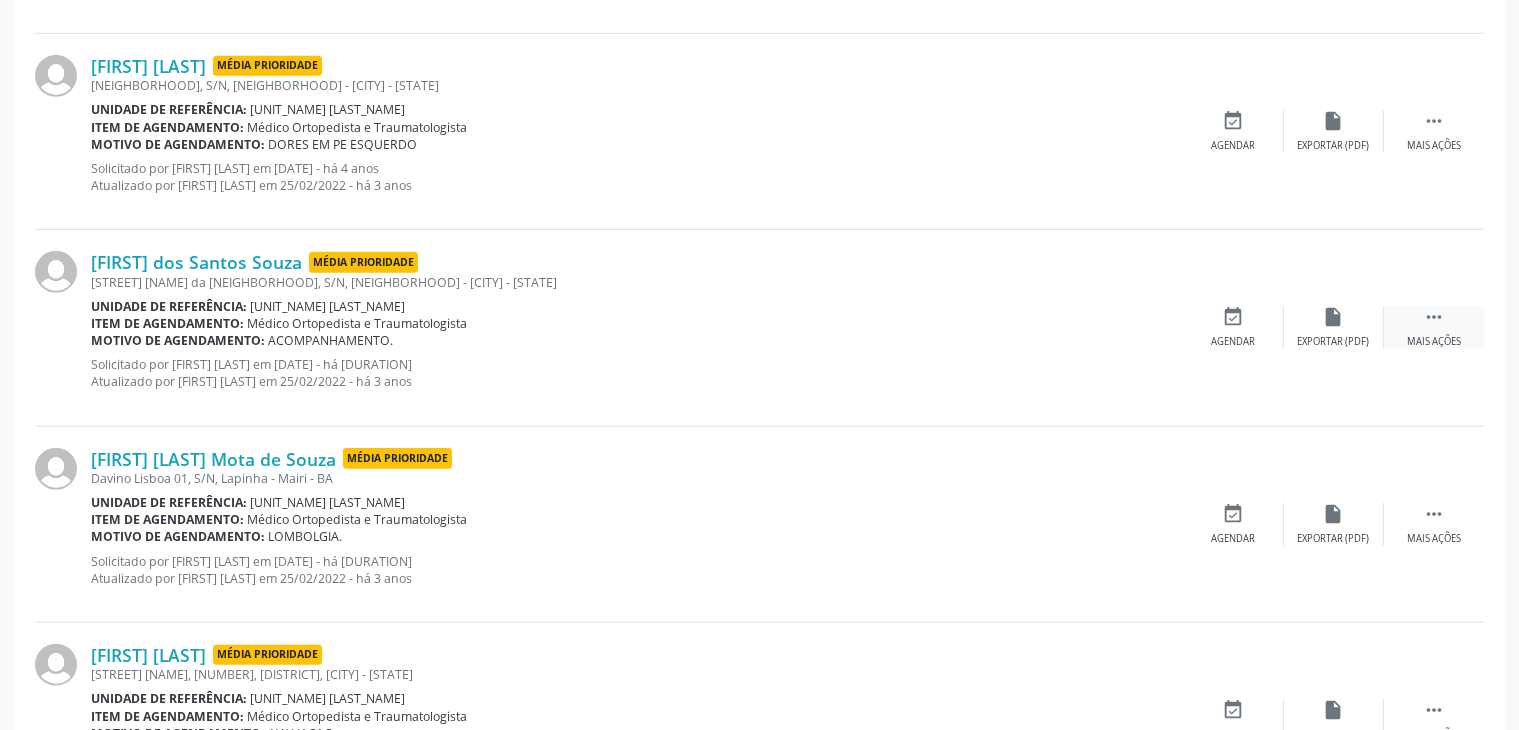 click on "" at bounding box center (1434, 317) 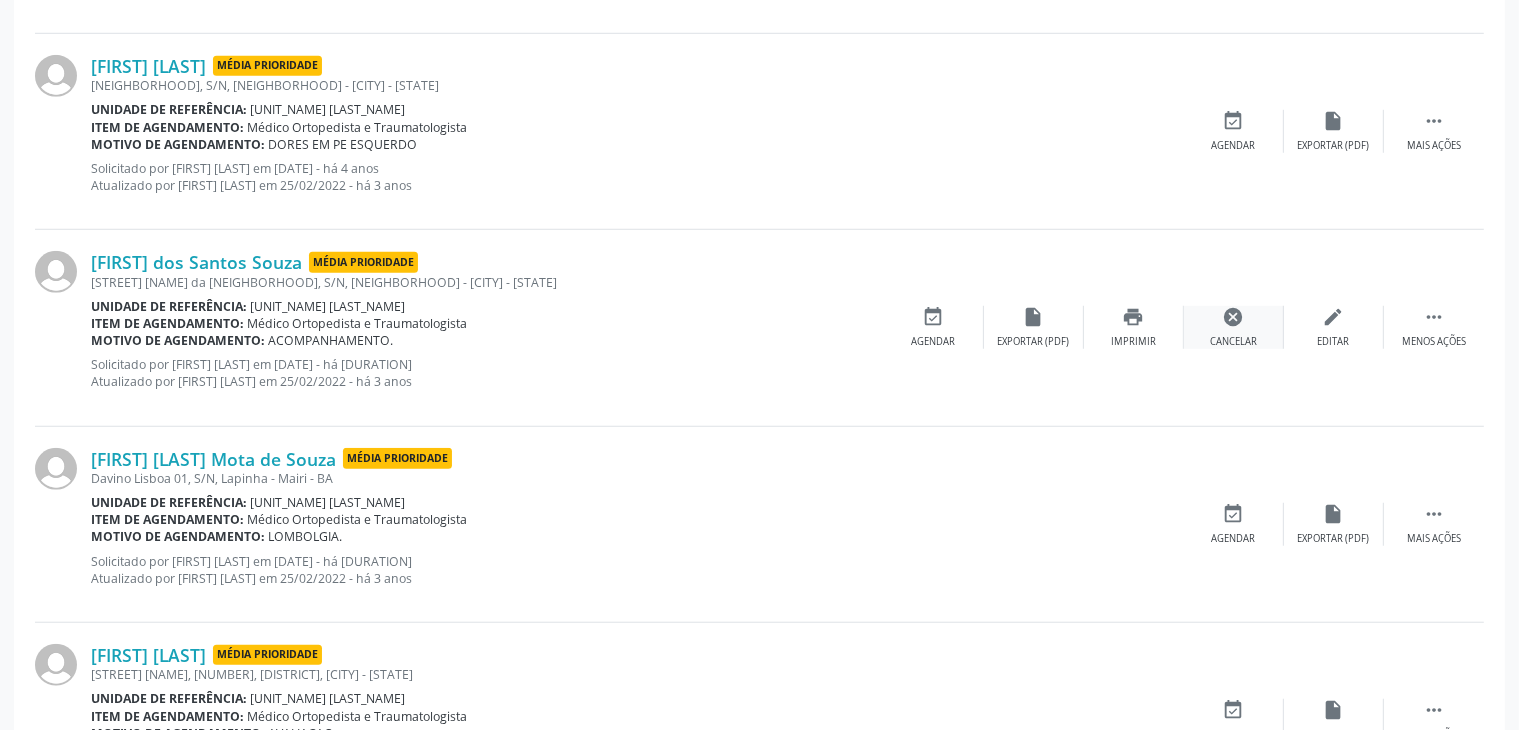 click on "cancel" at bounding box center (1234, 317) 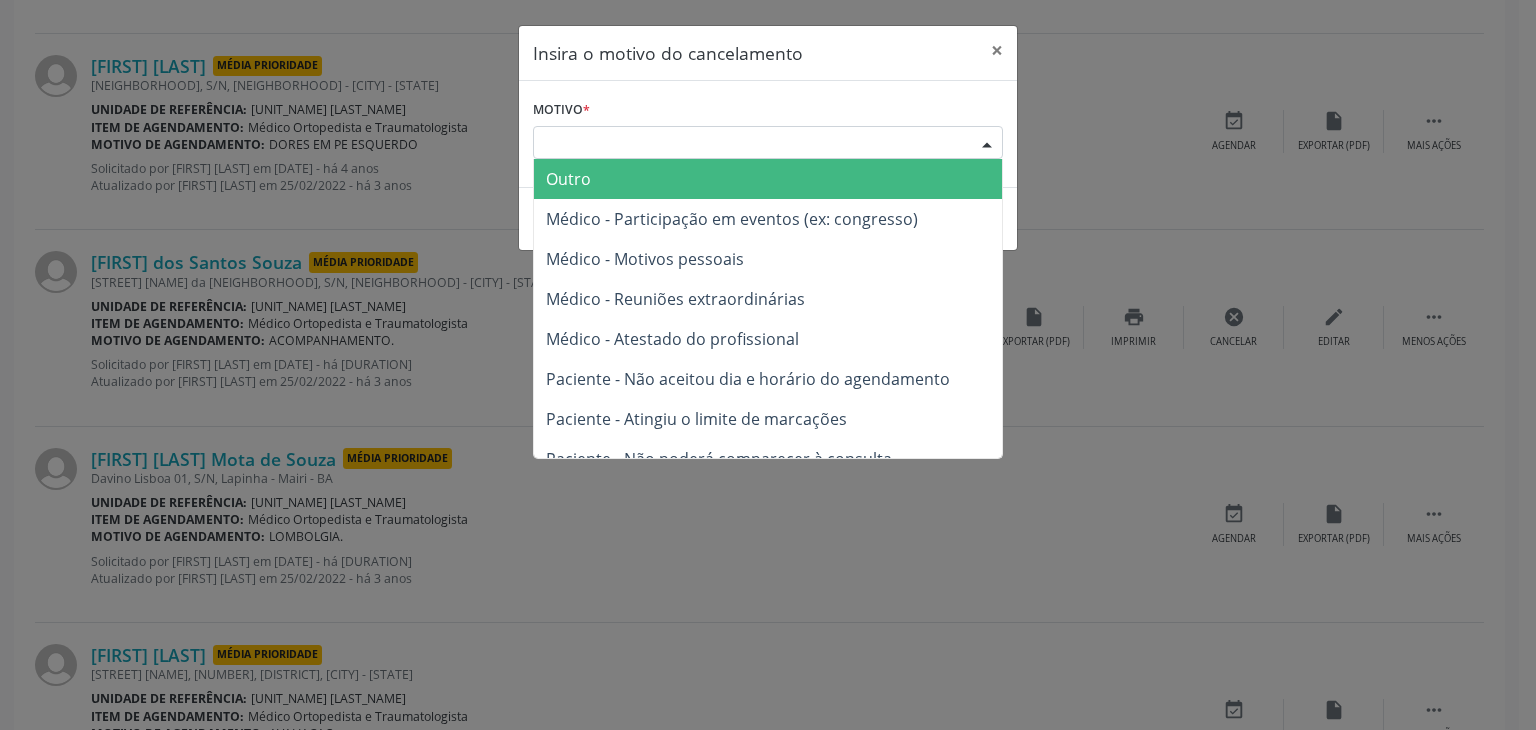 click on "Escolha o motivo" at bounding box center (768, 143) 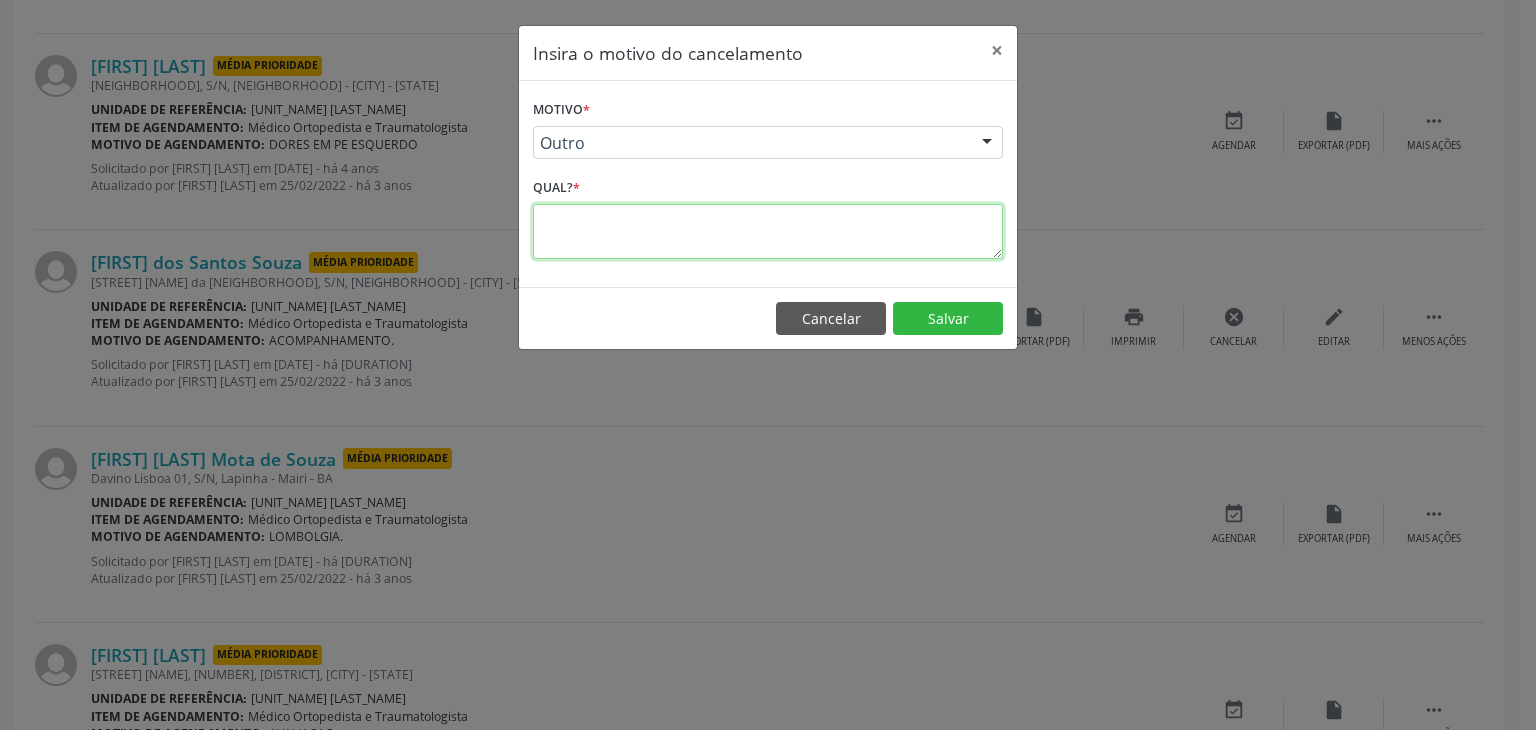 click at bounding box center (768, 231) 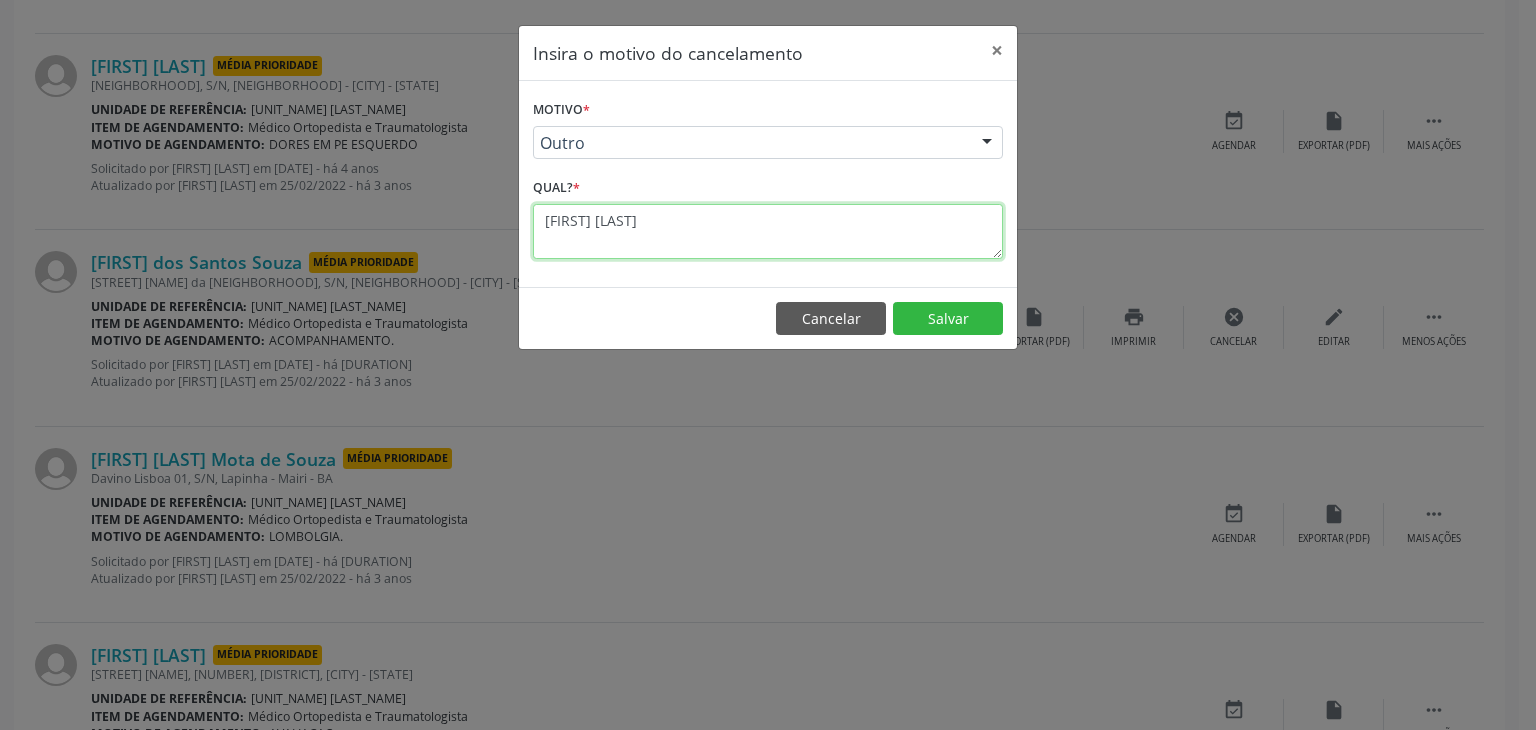 scroll, scrollTop: 15, scrollLeft: 0, axis: vertical 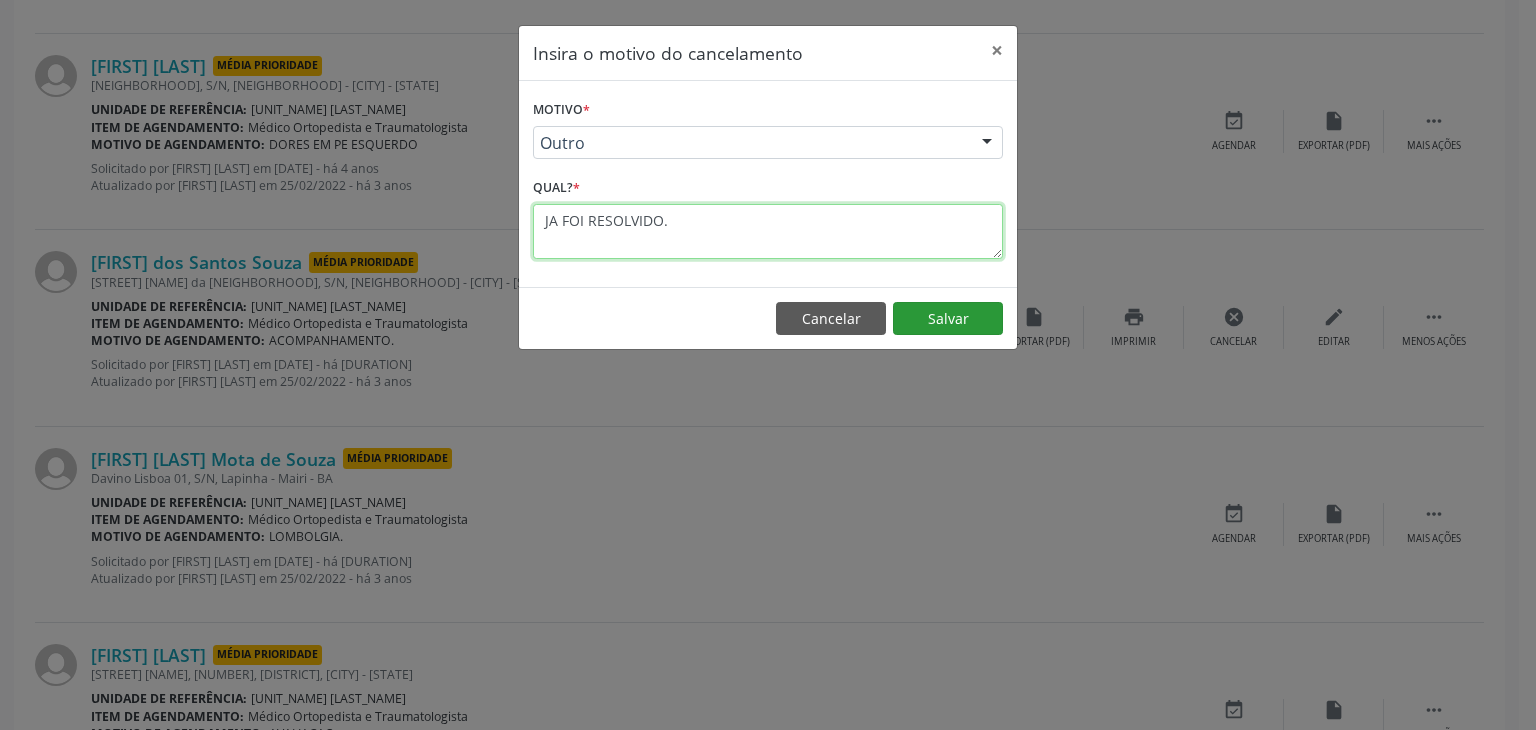type on "JA FOI RESOLVIDO." 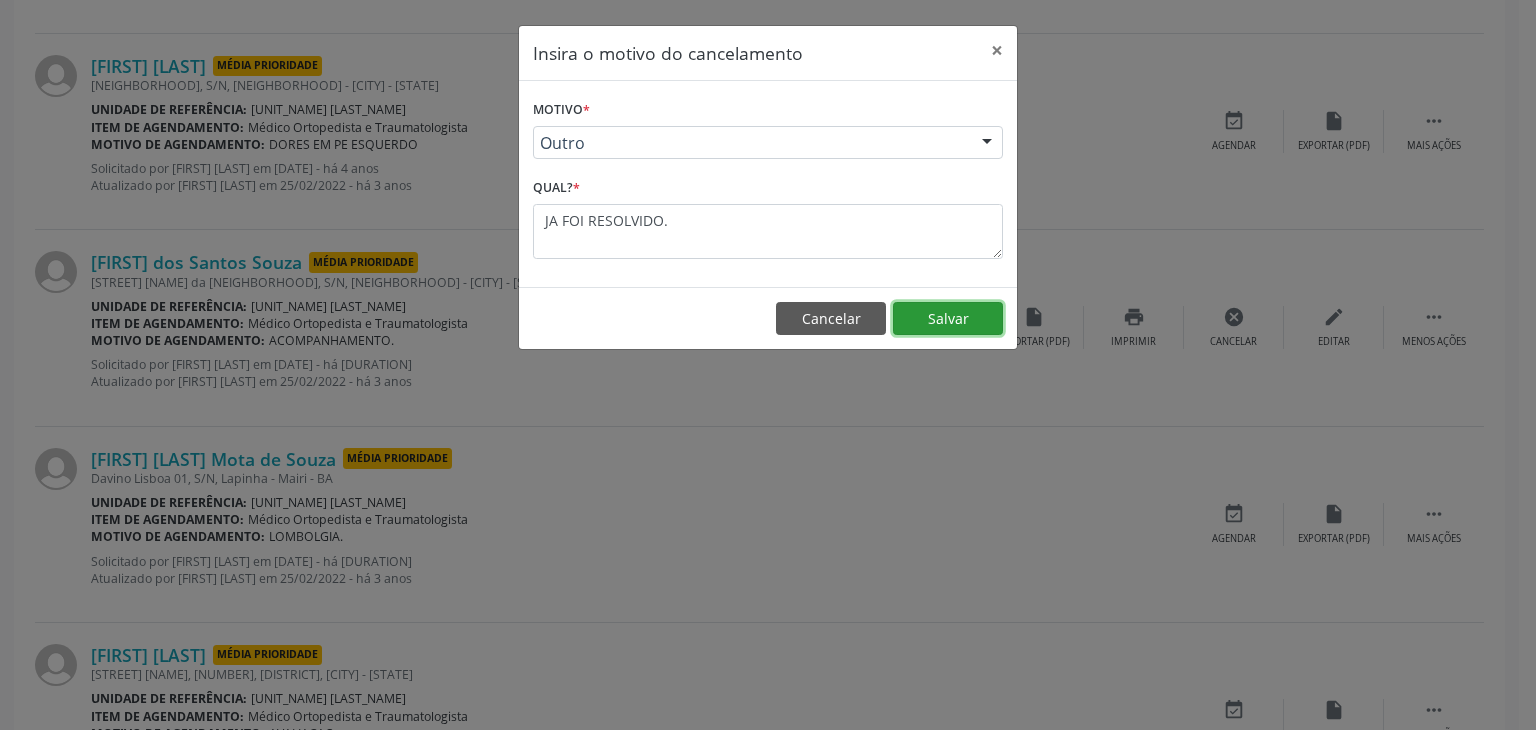 click on "Salvar" at bounding box center (948, 319) 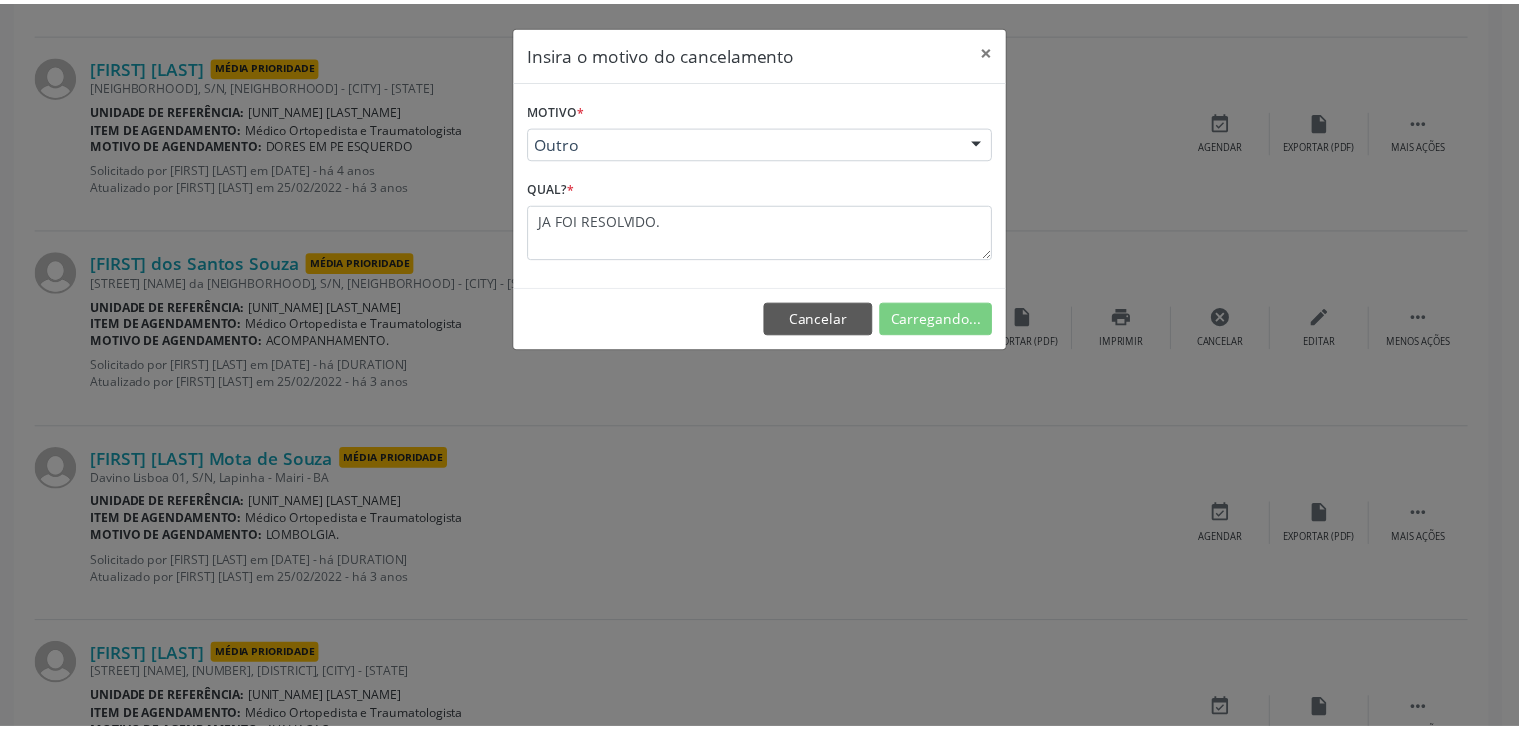 scroll, scrollTop: 112, scrollLeft: 0, axis: vertical 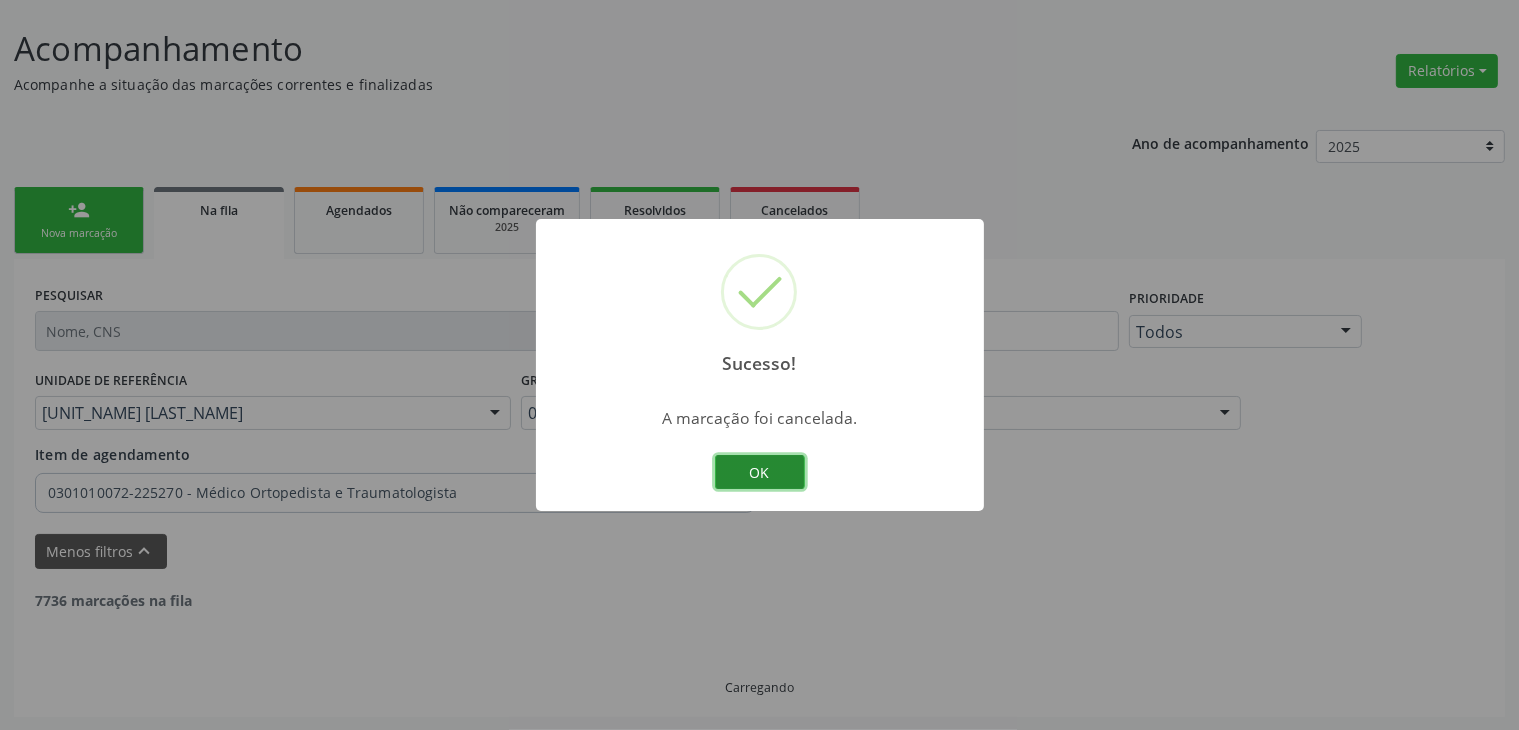 click on "OK" at bounding box center (760, 472) 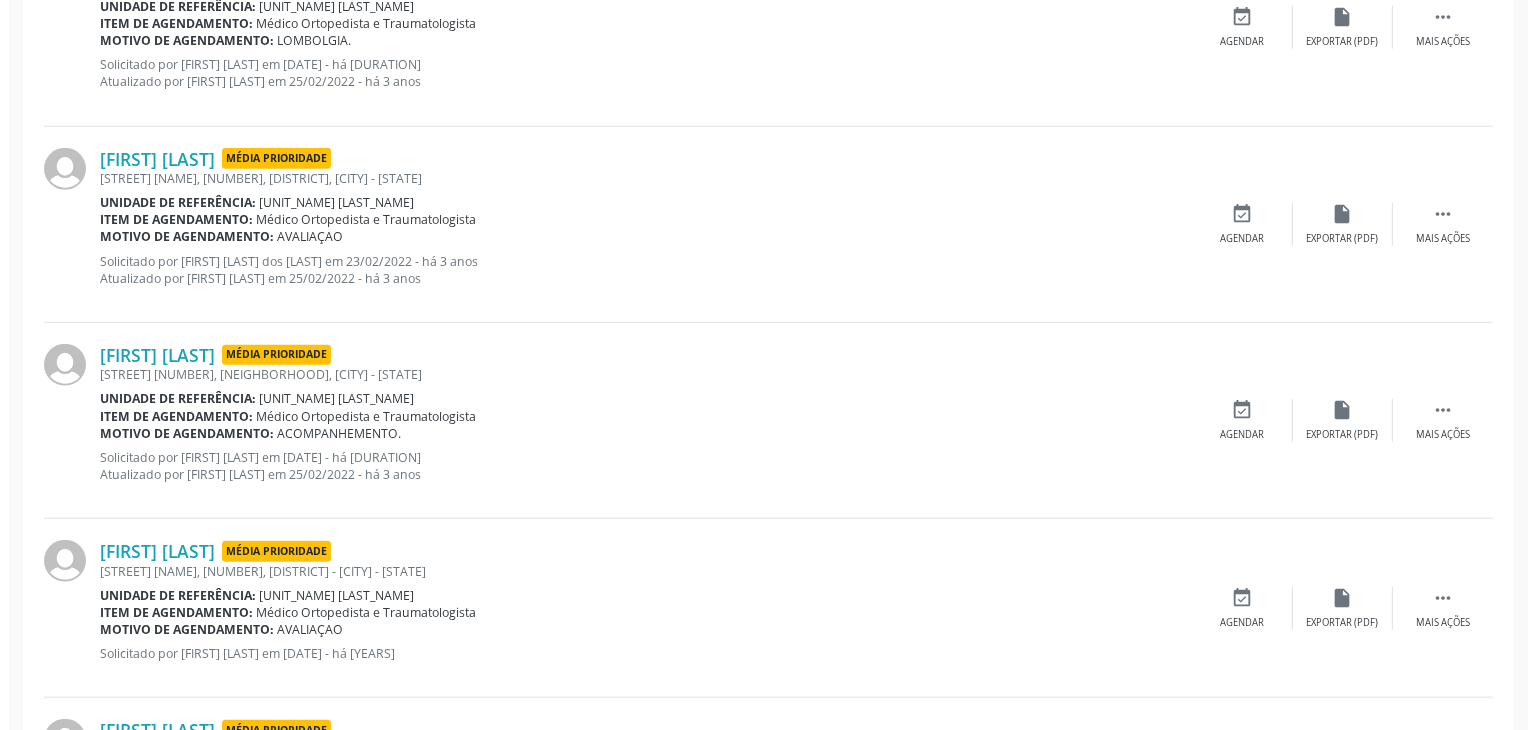scroll, scrollTop: 1912, scrollLeft: 0, axis: vertical 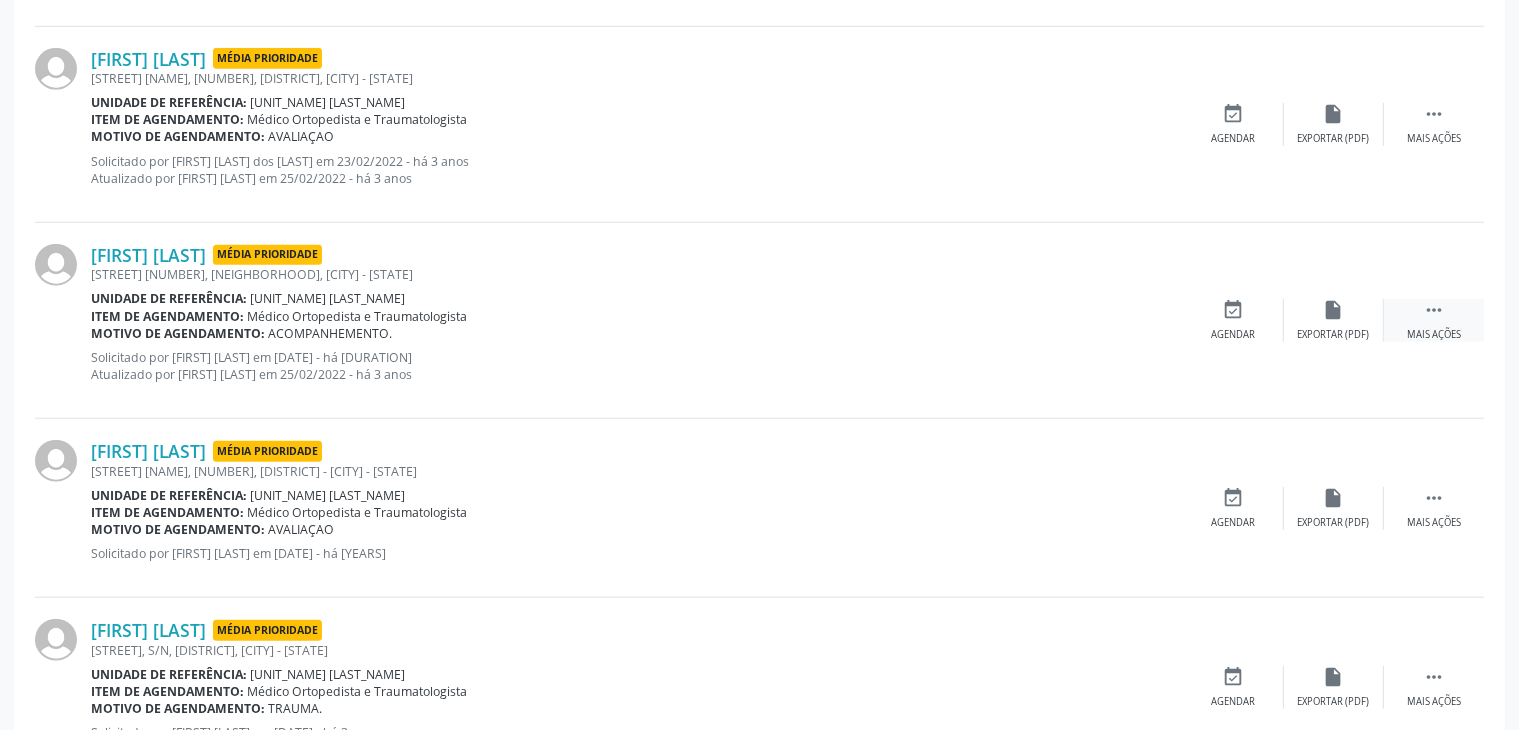 click on "
Mais ações" at bounding box center (1434, 320) 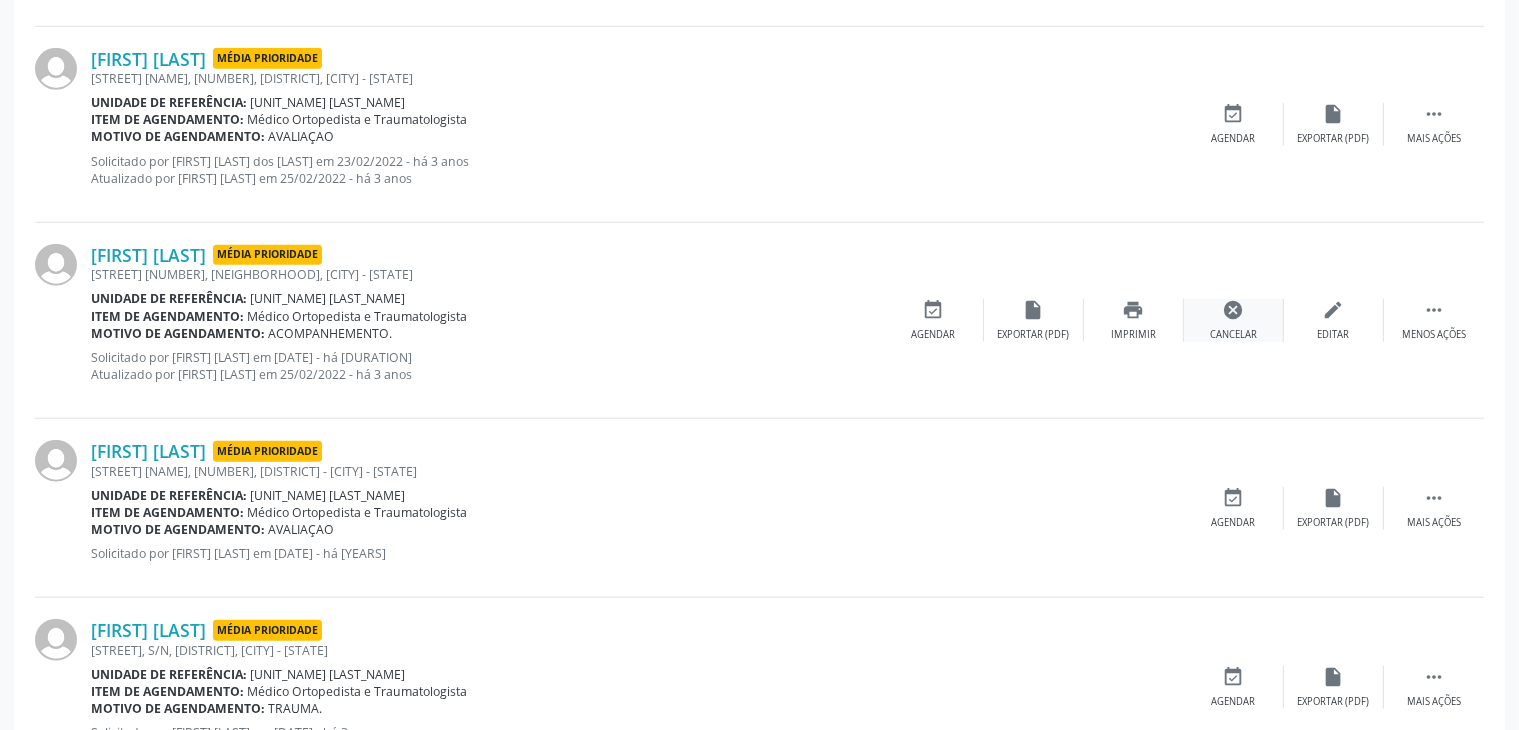 click on "cancel" at bounding box center (1234, 310) 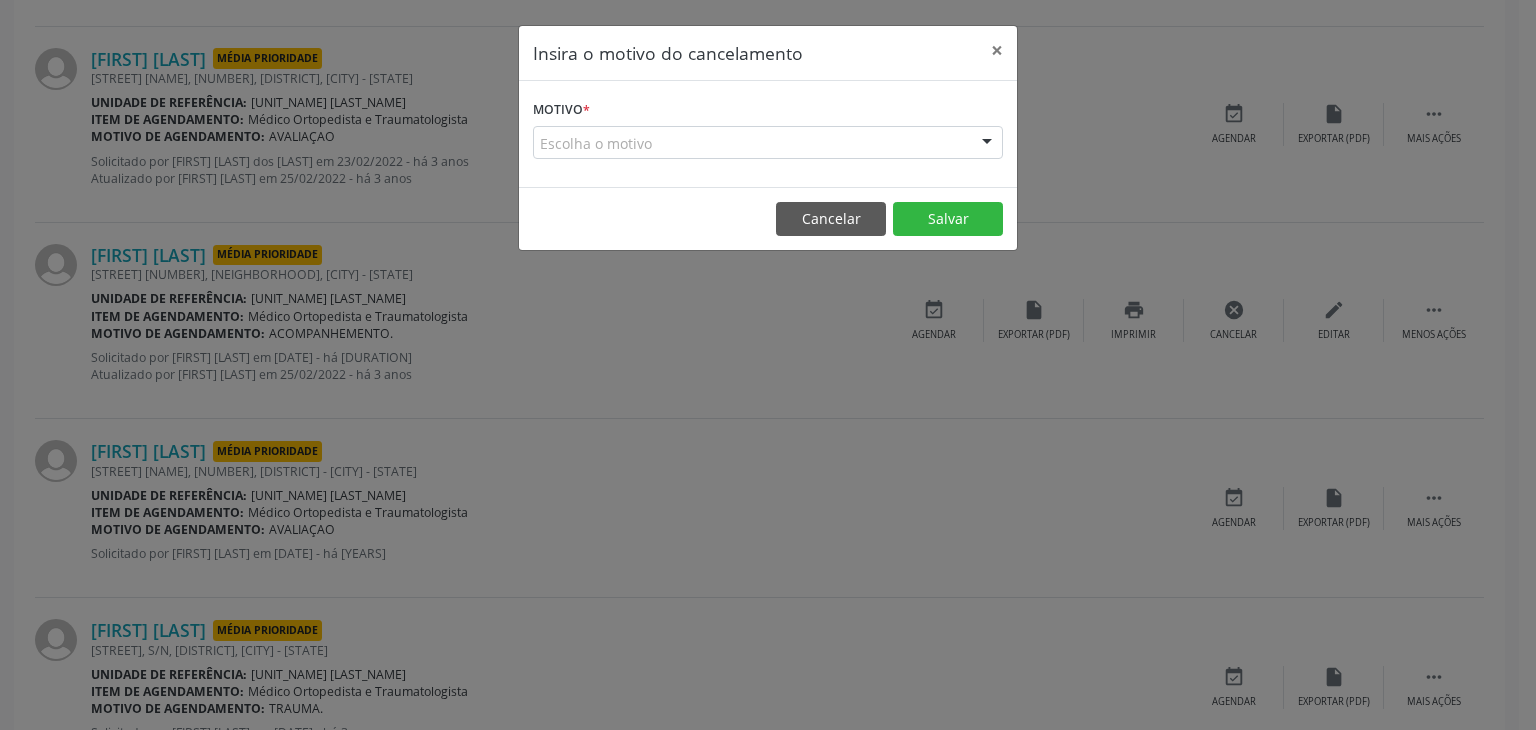 click on "Escolha o motivo" at bounding box center [768, 143] 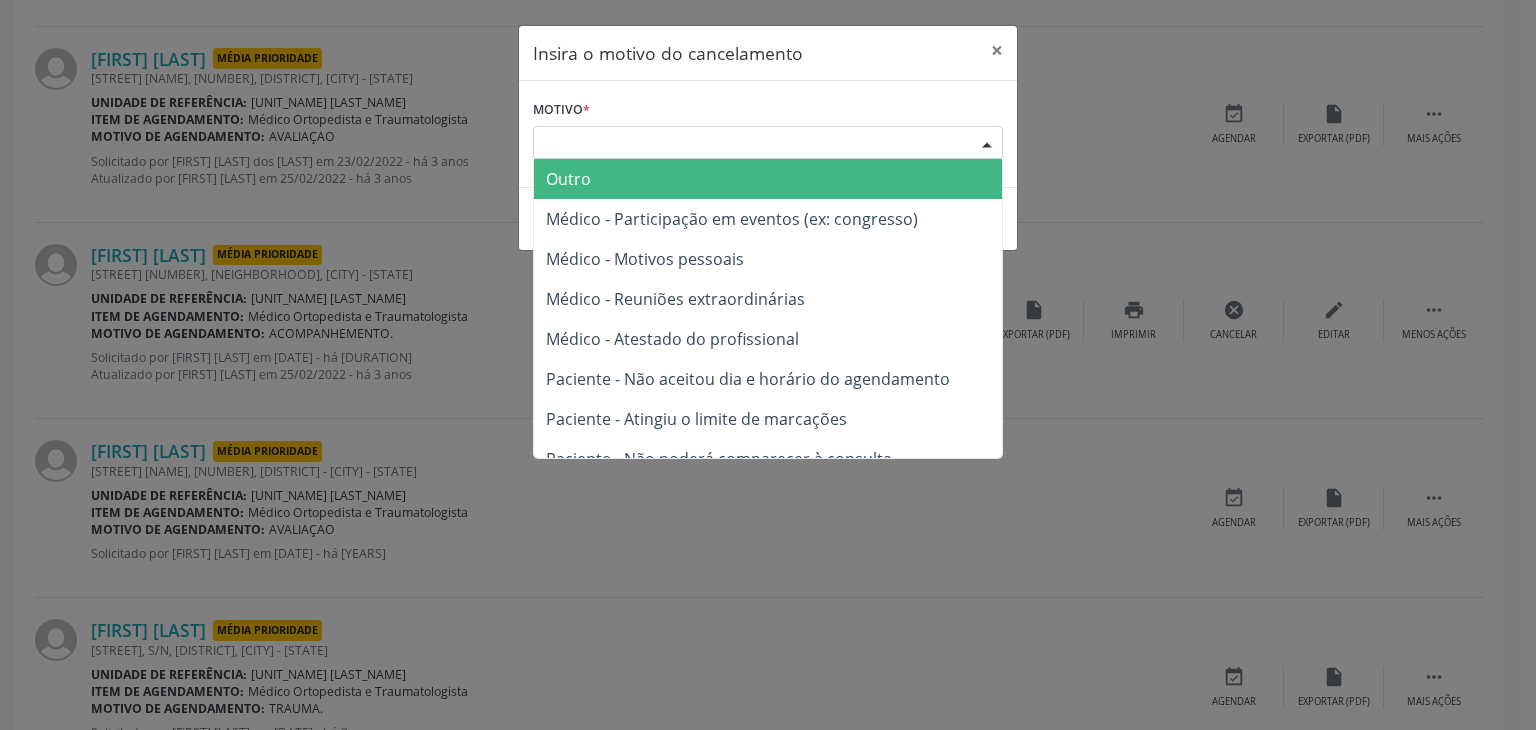 click on "Outro" at bounding box center [568, 179] 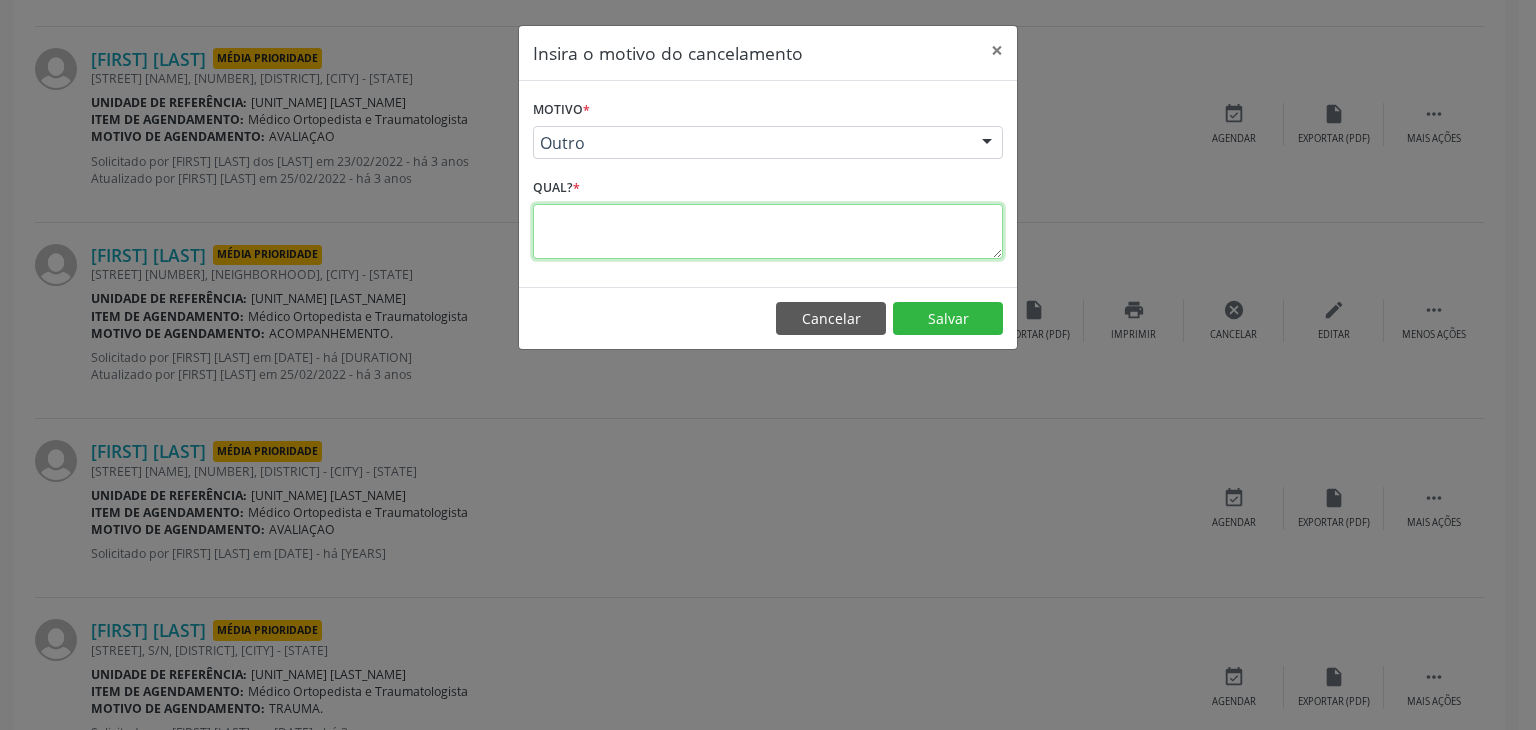 click at bounding box center (768, 231) 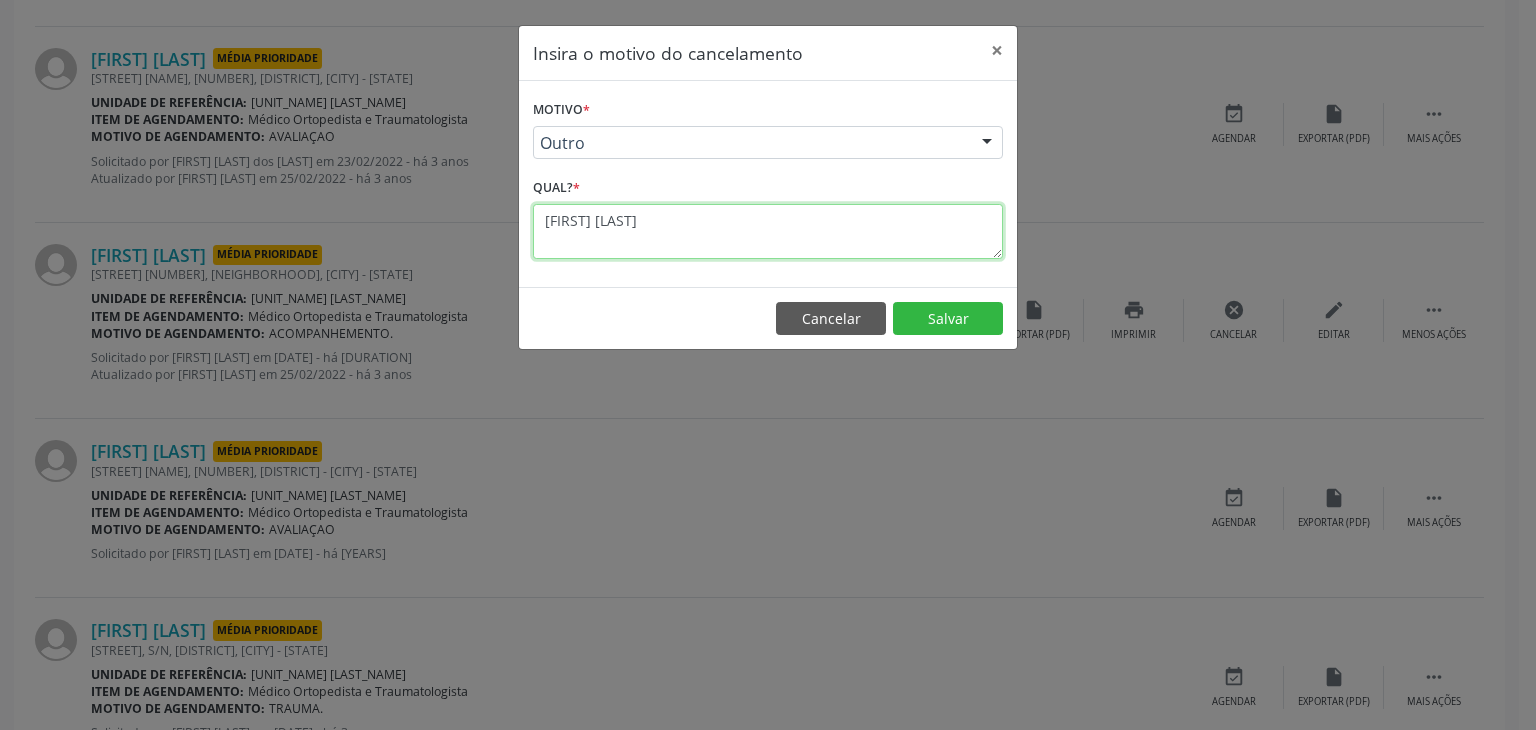 scroll, scrollTop: 0, scrollLeft: 0, axis: both 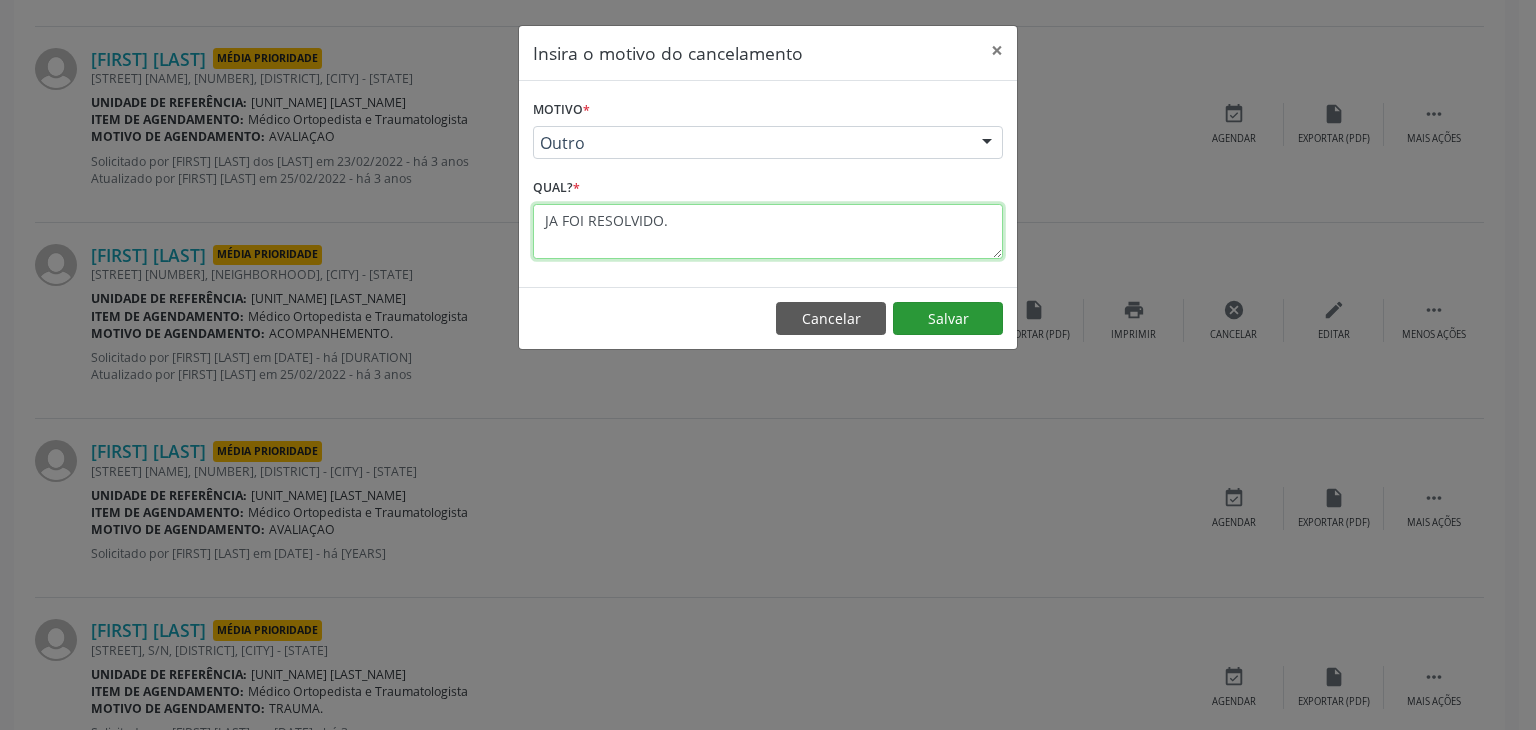 type on "JA FOI RESOLVIDO." 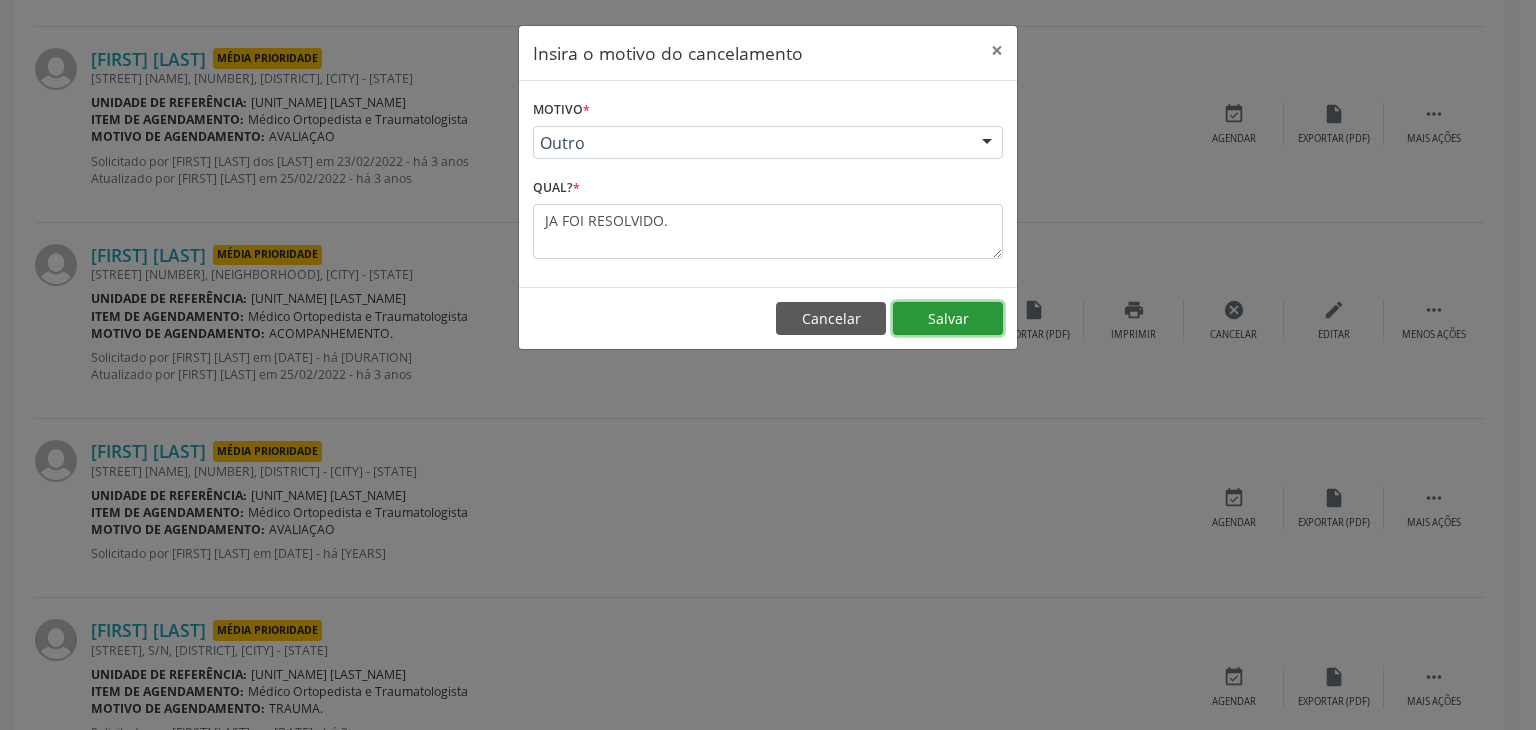 click on "Salvar" at bounding box center [948, 319] 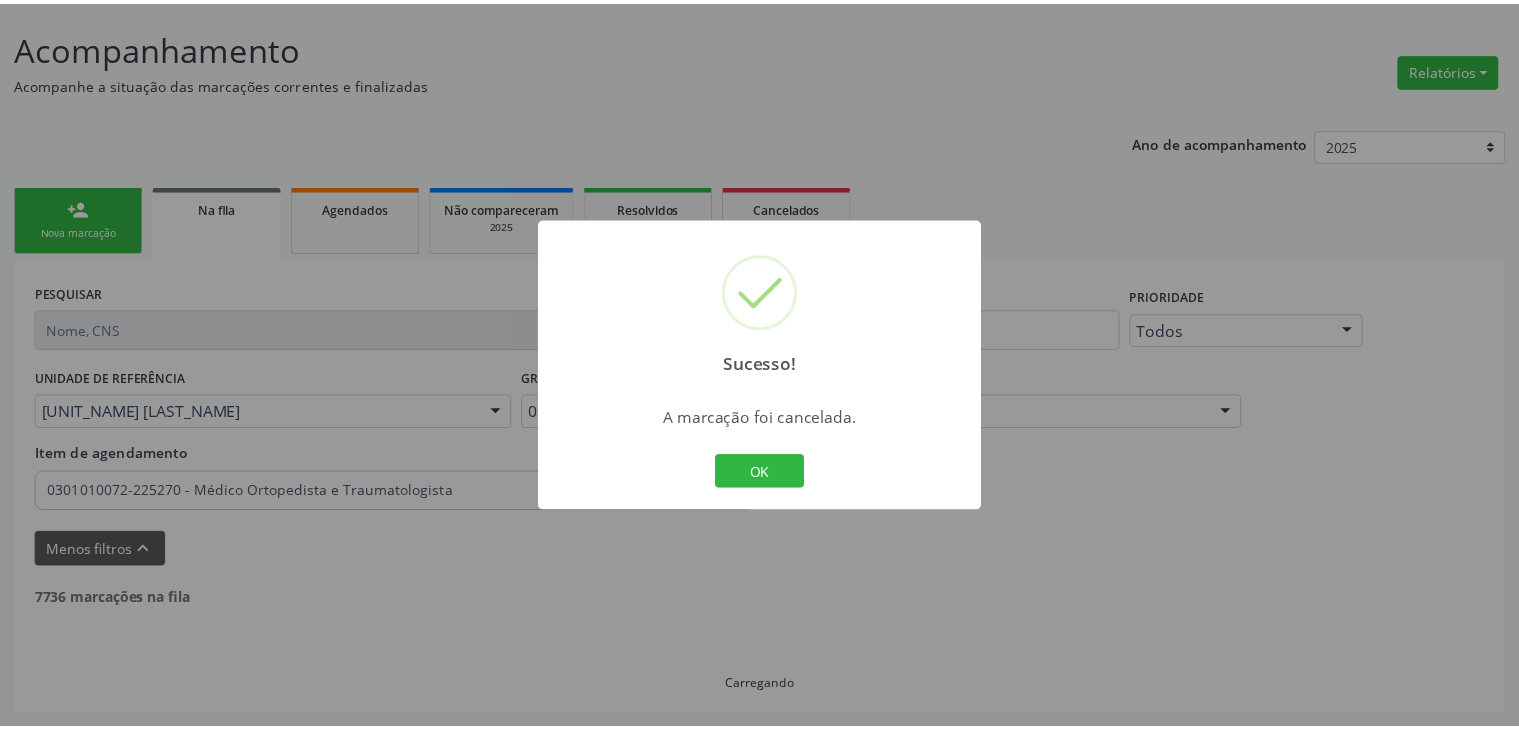 scroll, scrollTop: 112, scrollLeft: 0, axis: vertical 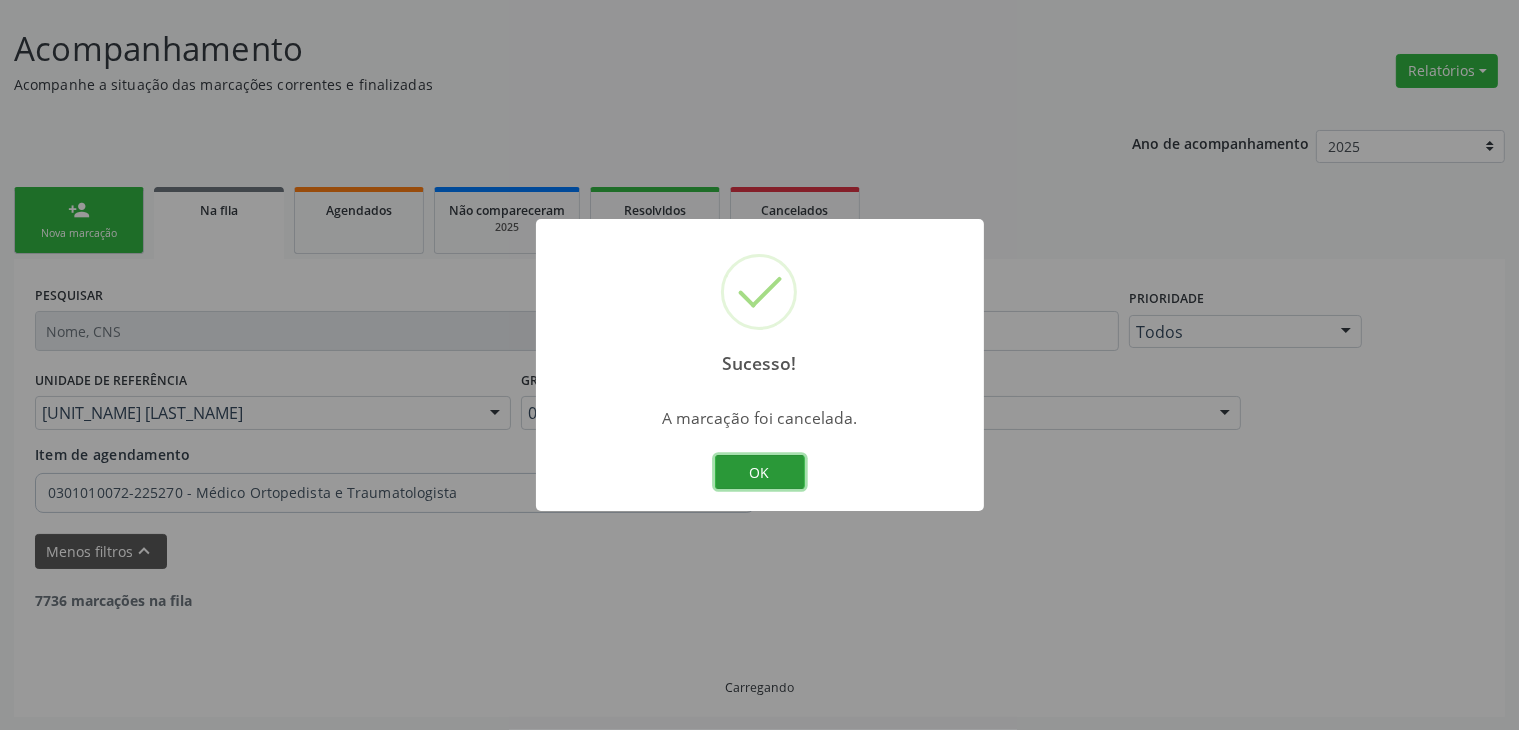click on "OK" at bounding box center (760, 472) 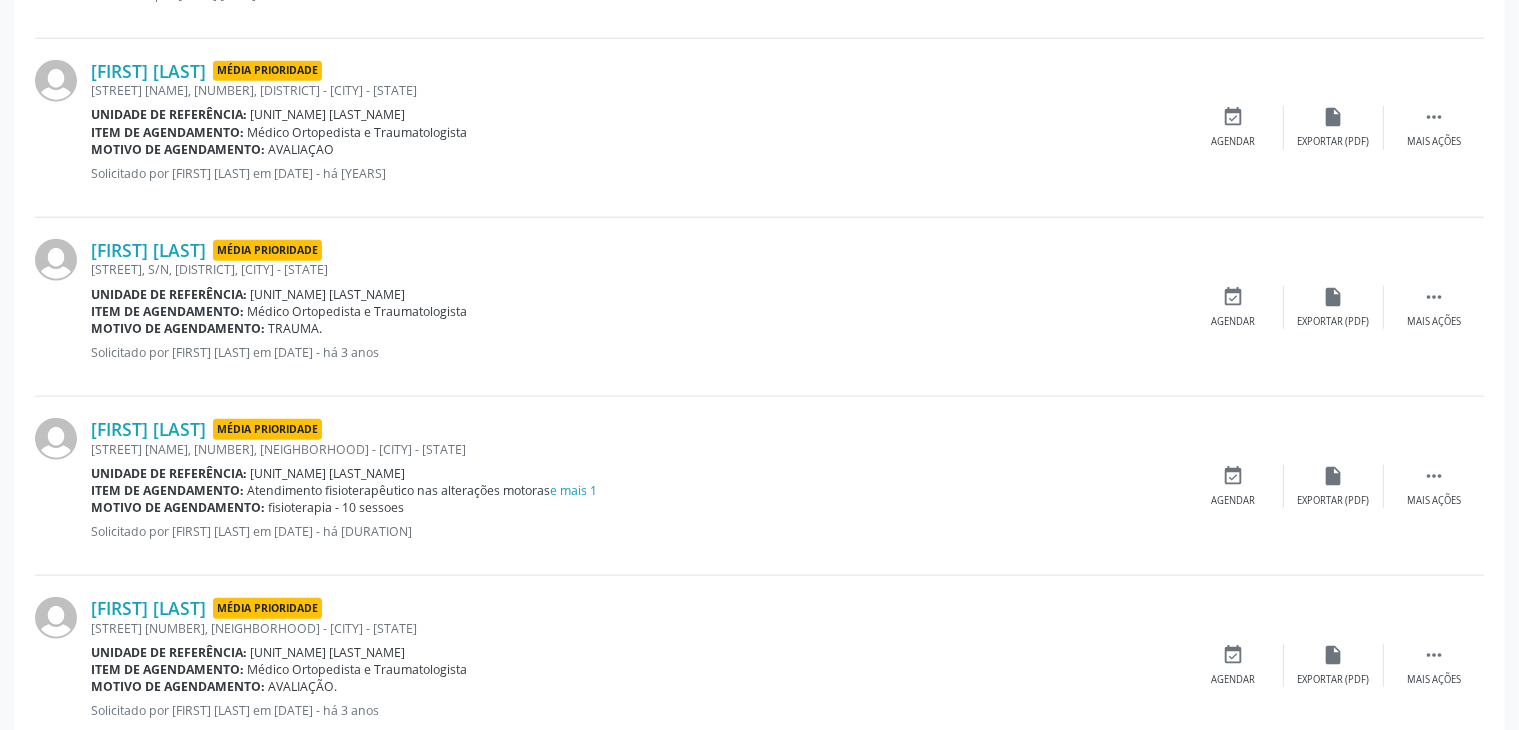 scroll, scrollTop: 2212, scrollLeft: 0, axis: vertical 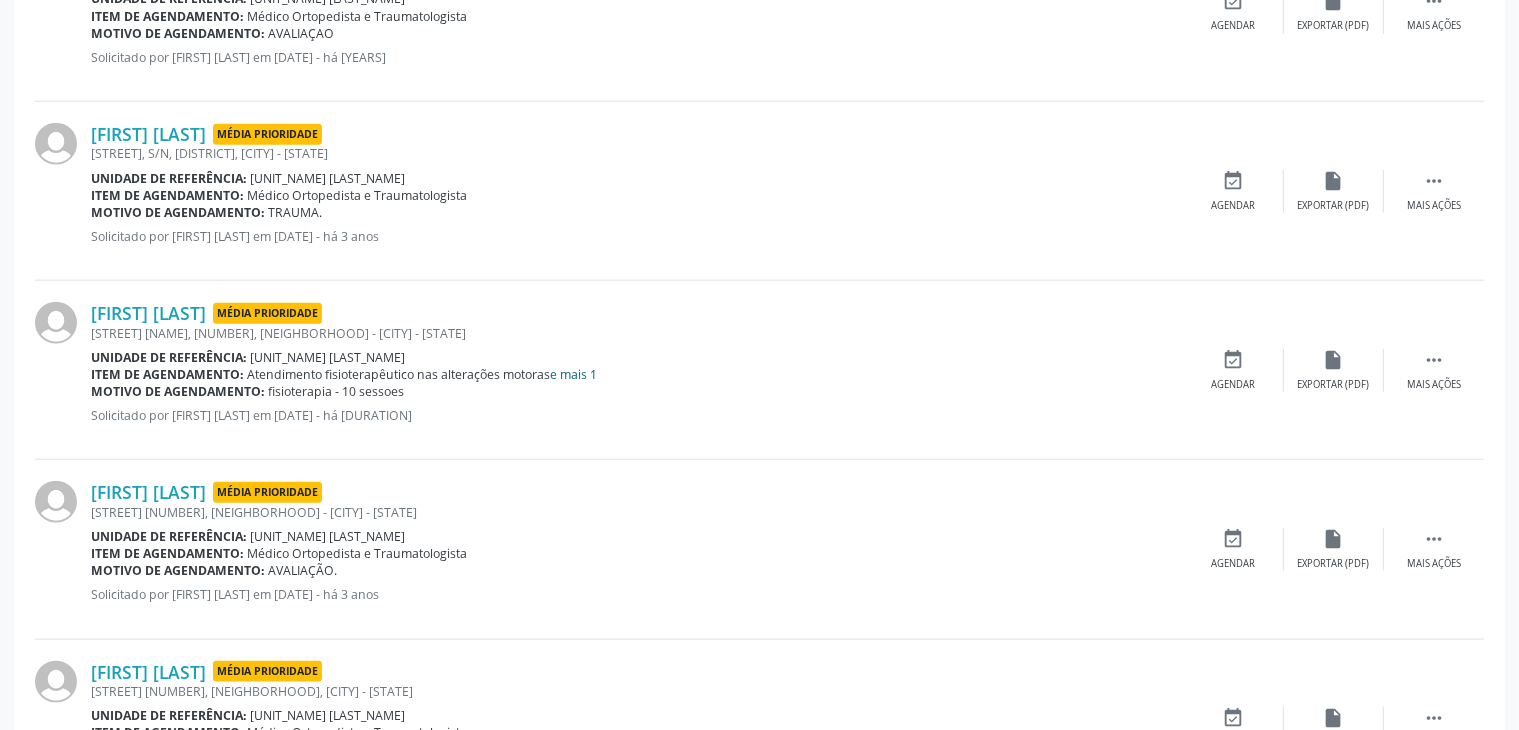 click on "e mais 1" at bounding box center (574, 374) 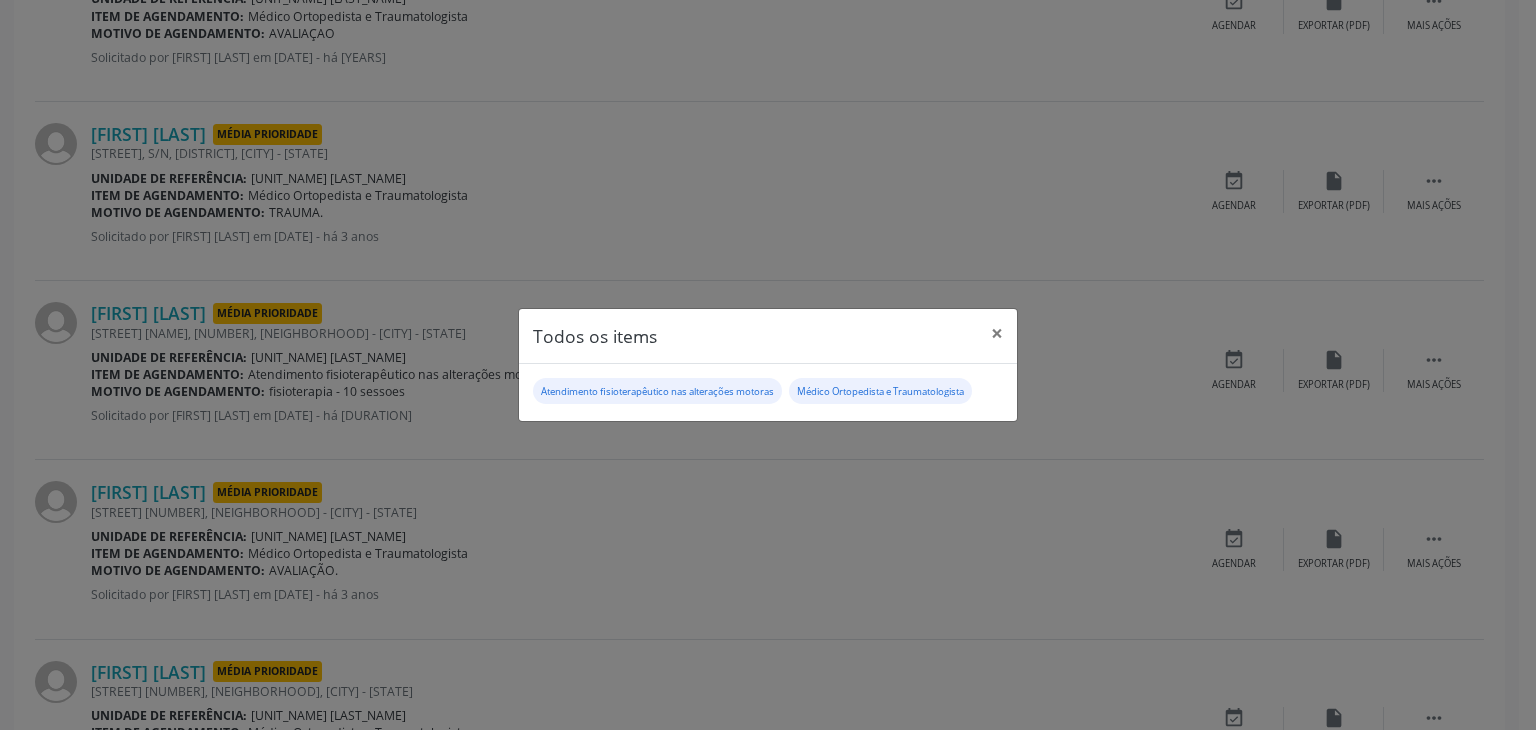 click on "Todos os items × Atendimento fisioterapêutico nas alterações motoras Médico Ortopedista e Traumatologista" at bounding box center [768, 365] 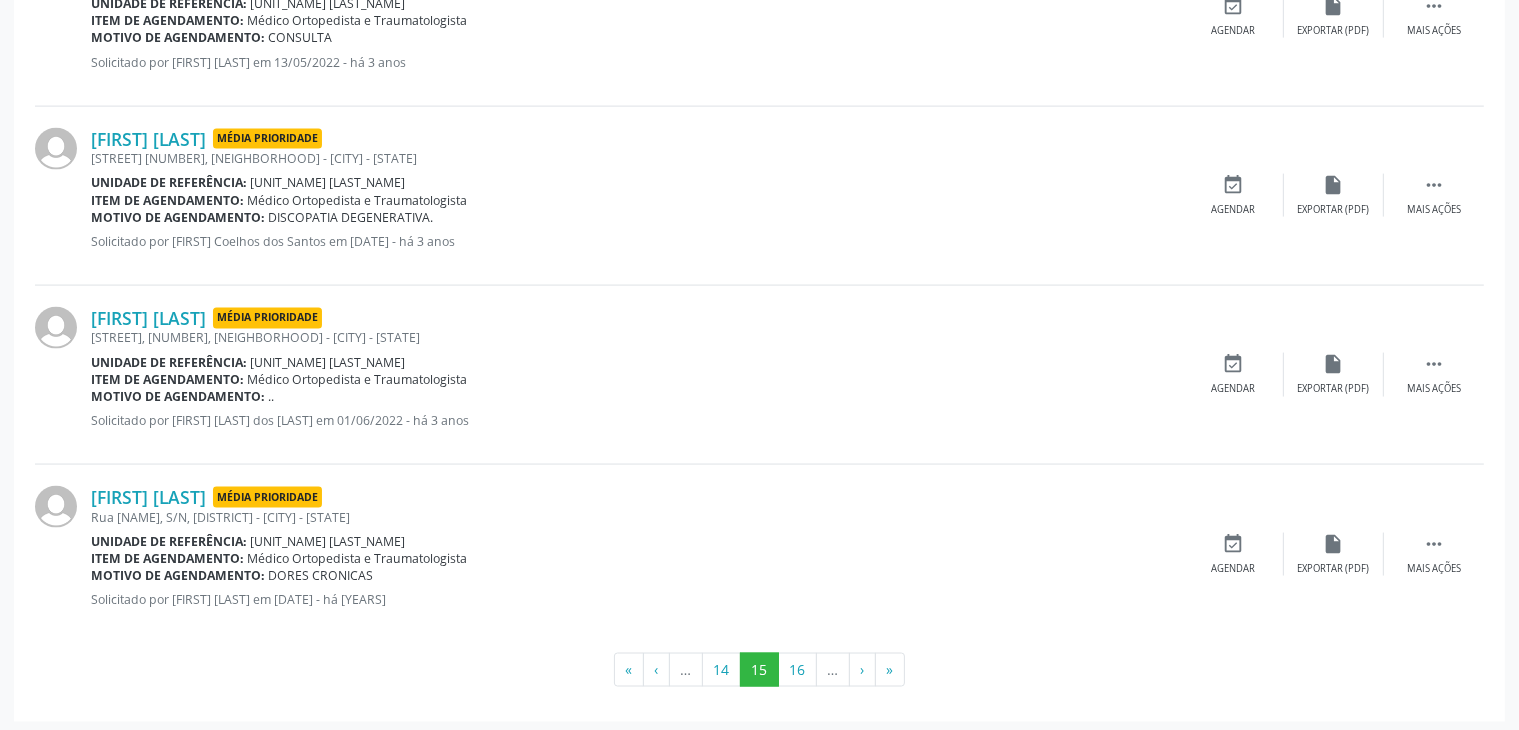 scroll, scrollTop: 2925, scrollLeft: 0, axis: vertical 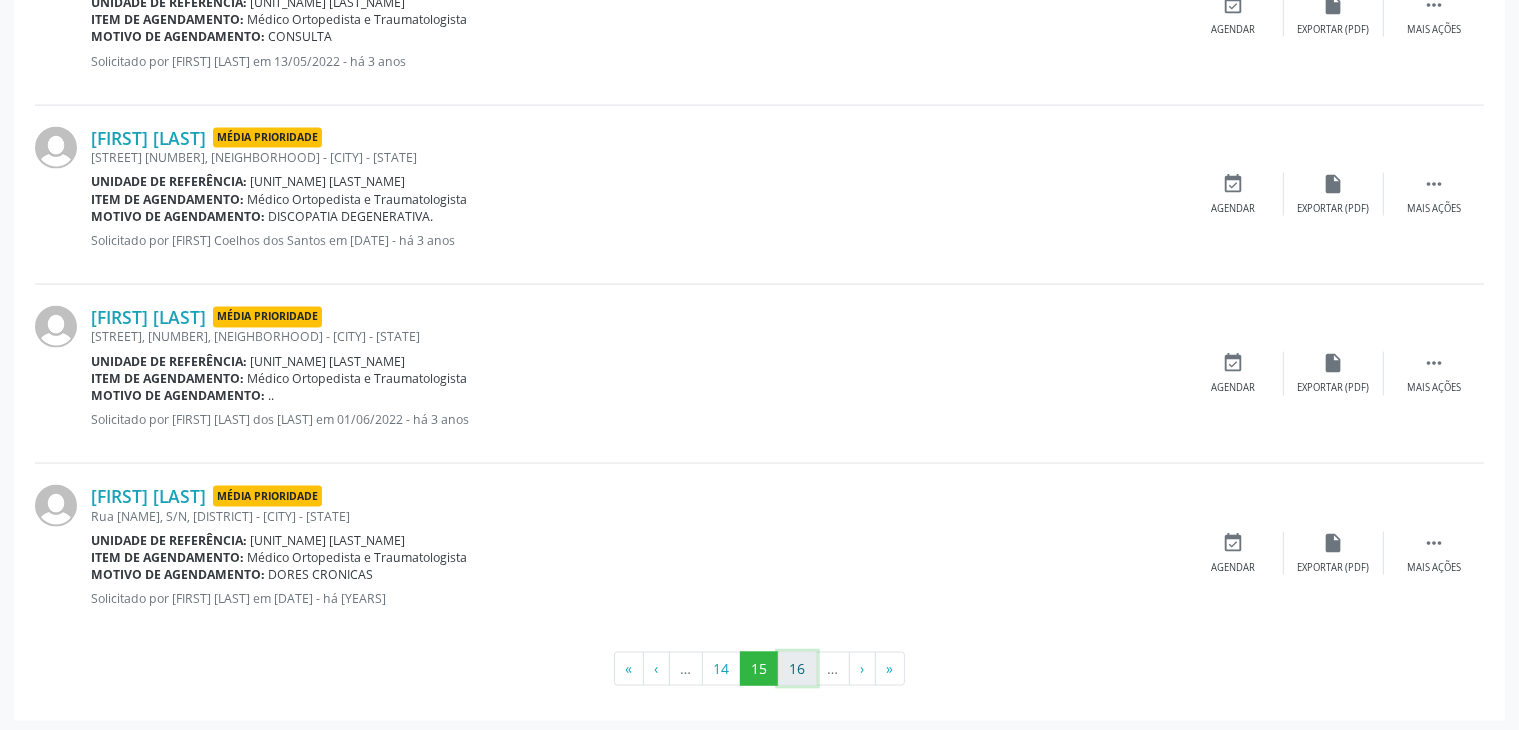 click on "16" at bounding box center (797, 669) 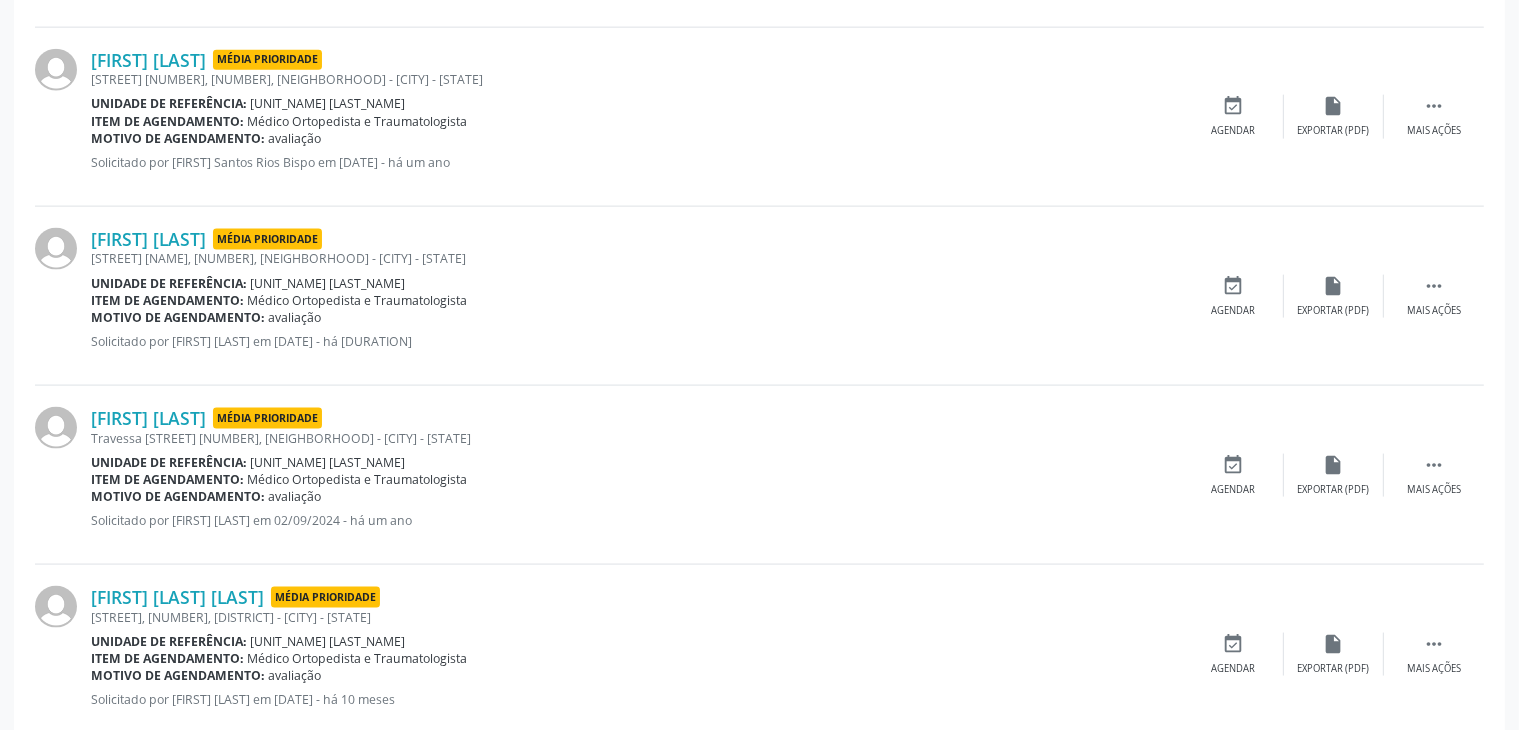 scroll, scrollTop: 2839, scrollLeft: 0, axis: vertical 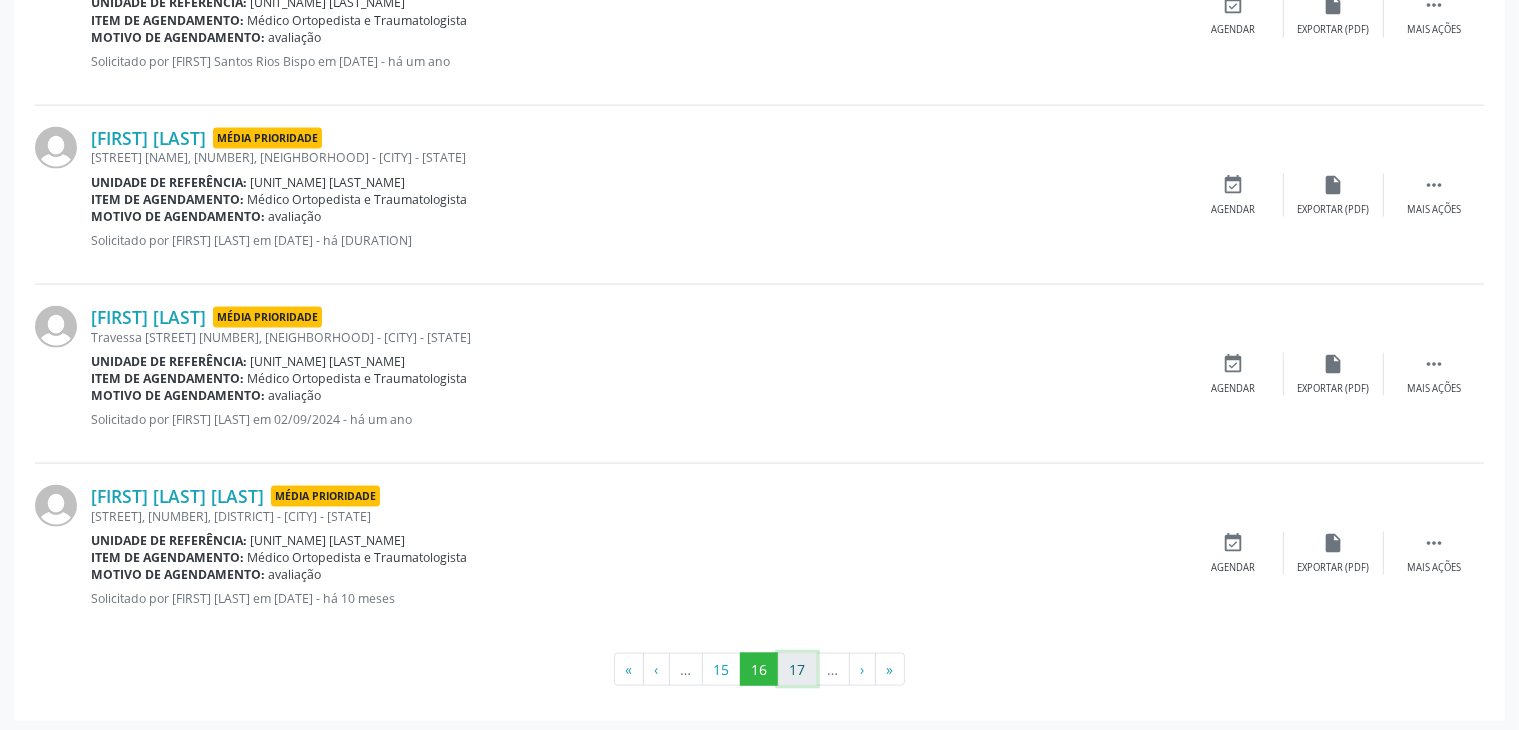 click on "17" at bounding box center [797, 670] 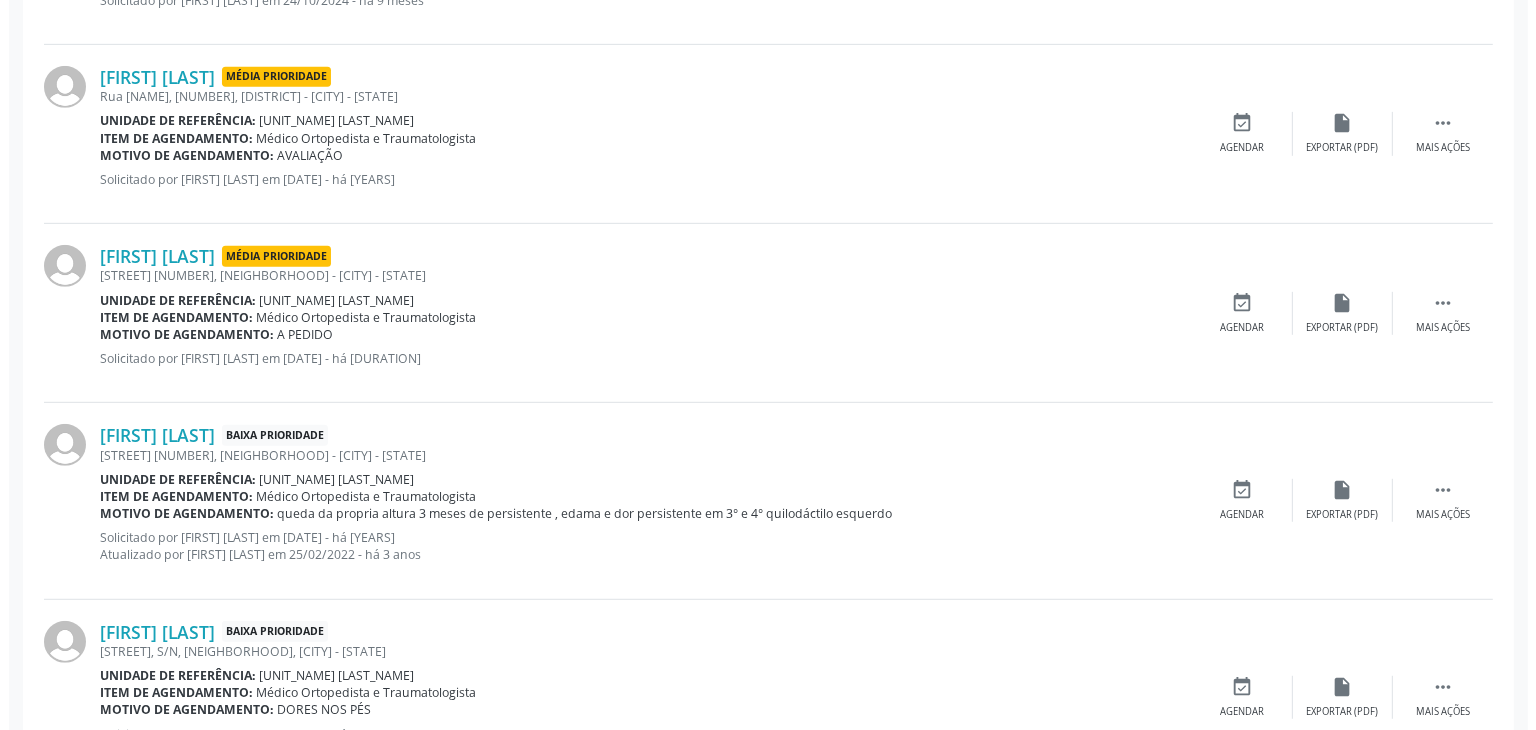 scroll, scrollTop: 1039, scrollLeft: 0, axis: vertical 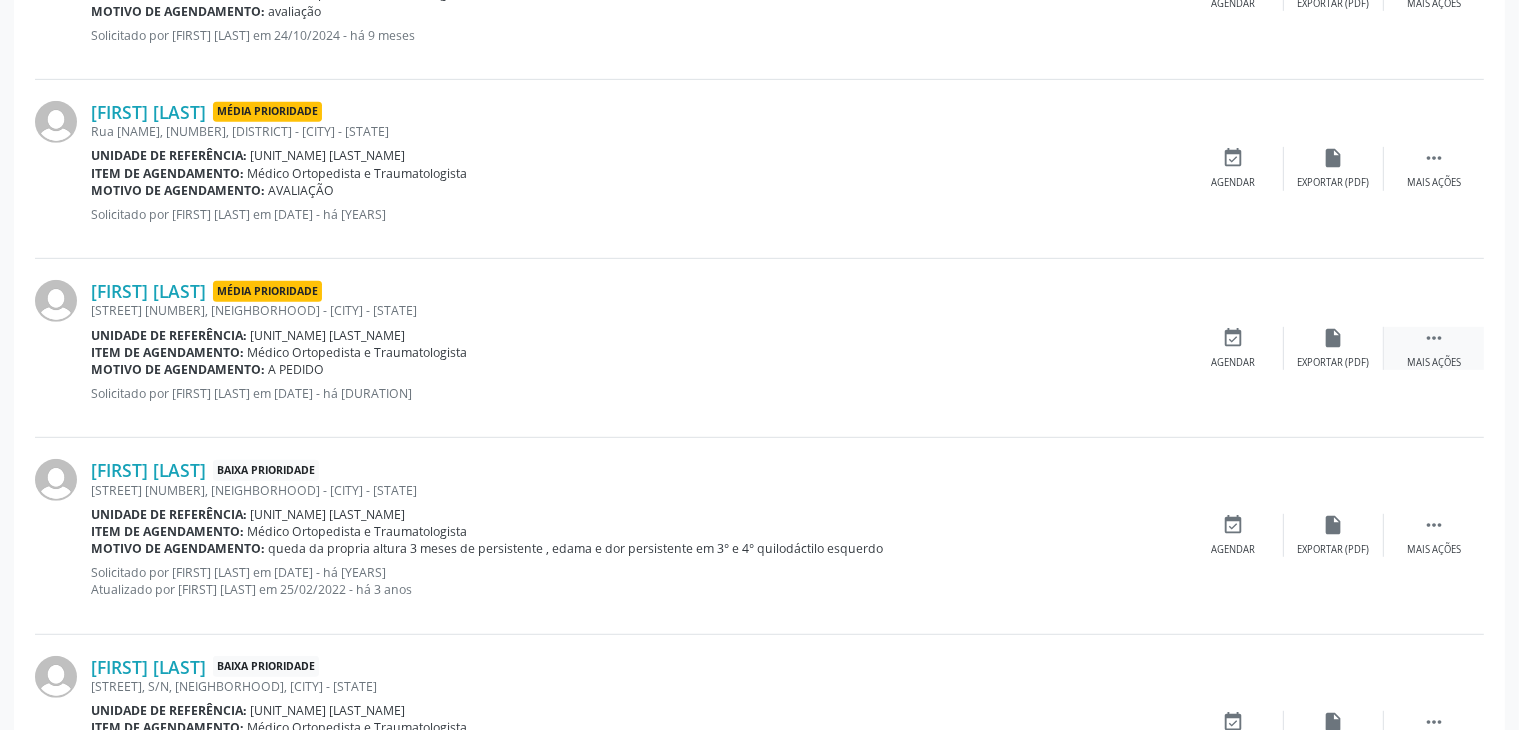 click on "" at bounding box center (1434, 338) 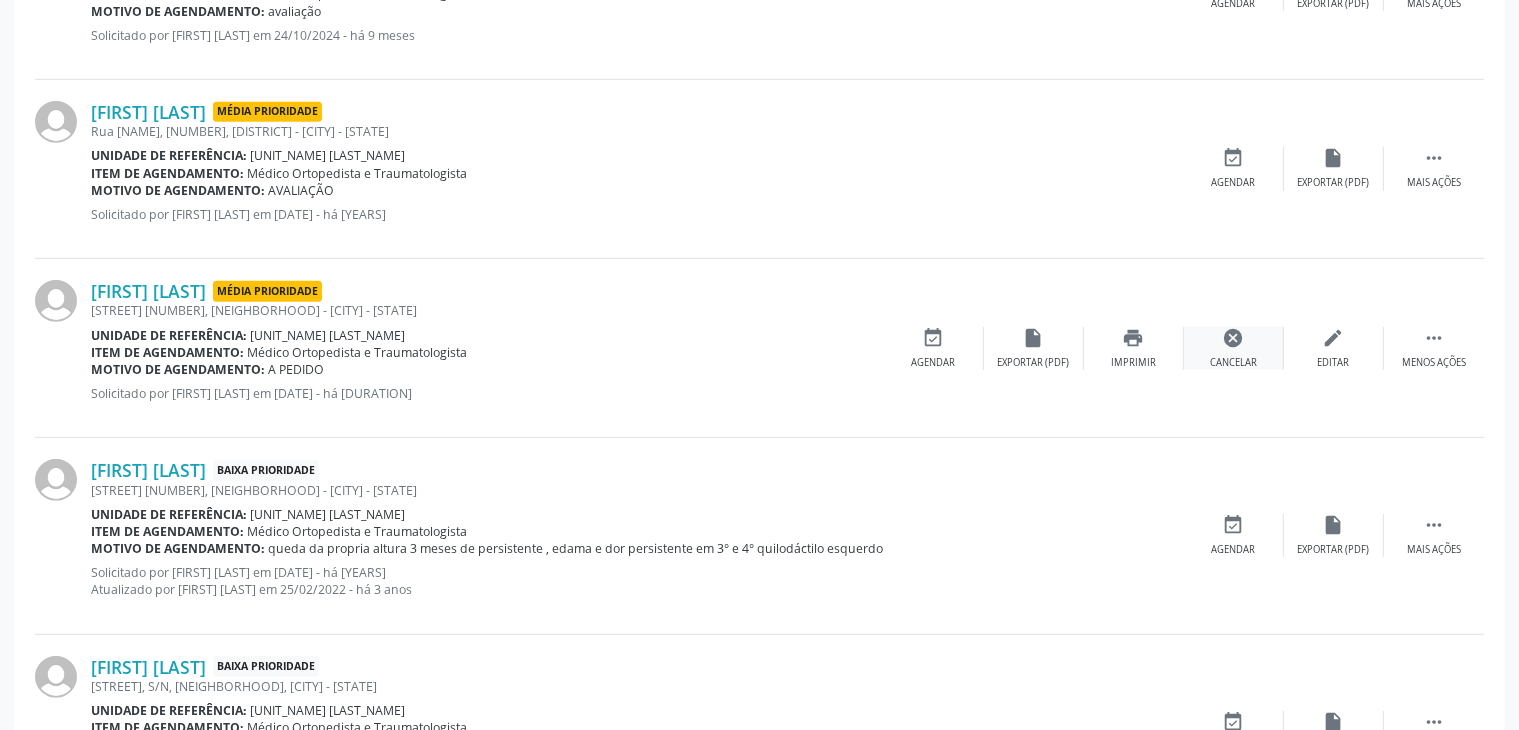 click on "cancel" at bounding box center (1234, 338) 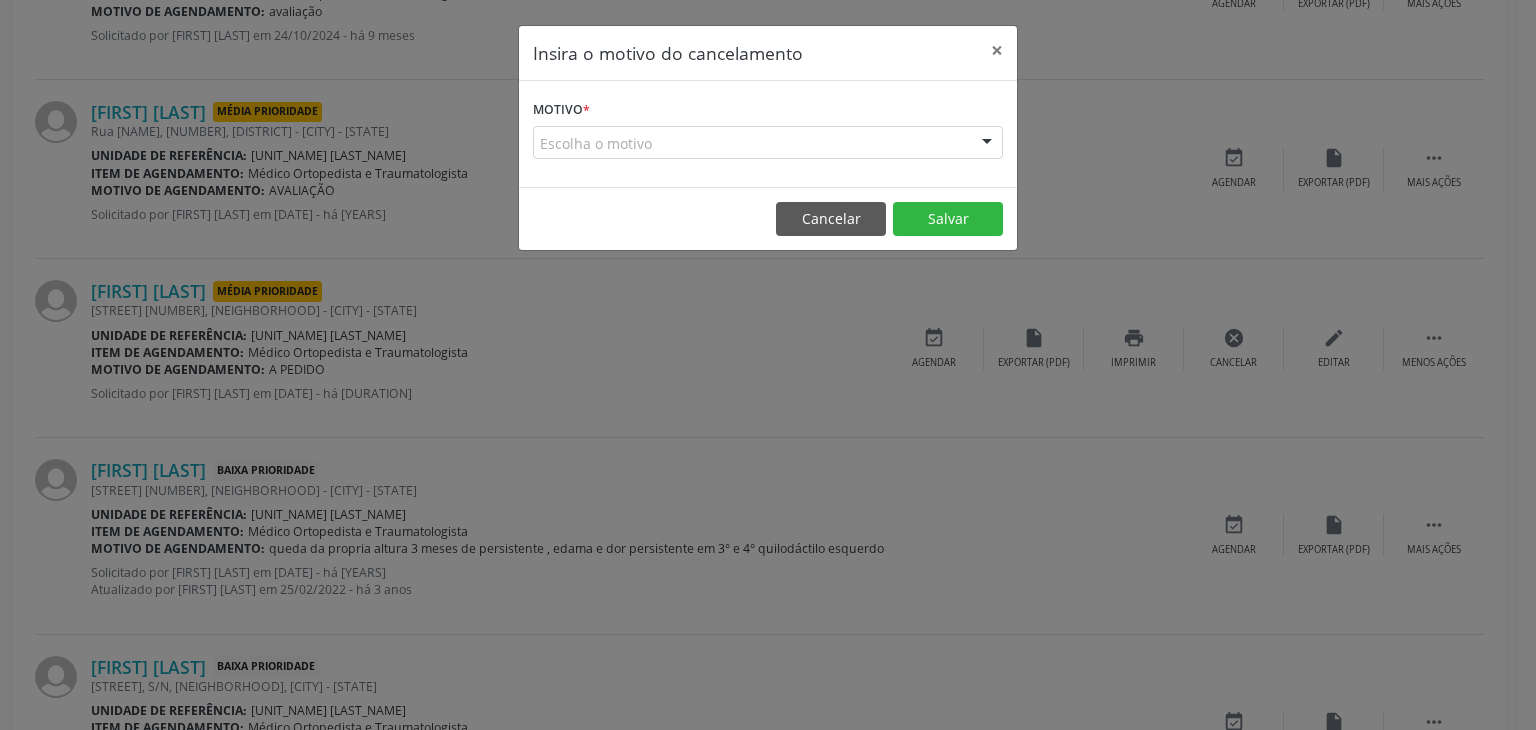 click on "Escolha o motivo" at bounding box center (768, 143) 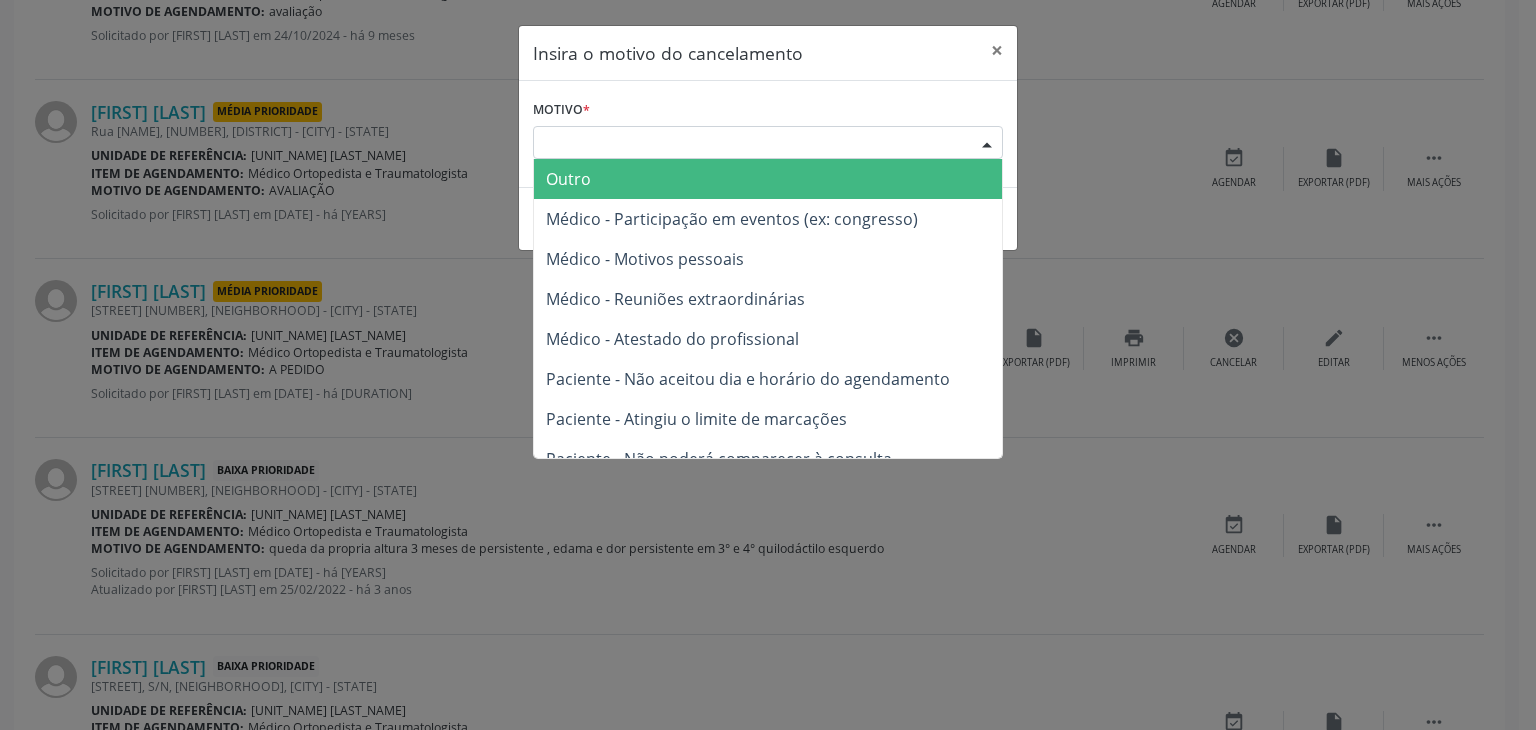 click on "Outro" at bounding box center [568, 179] 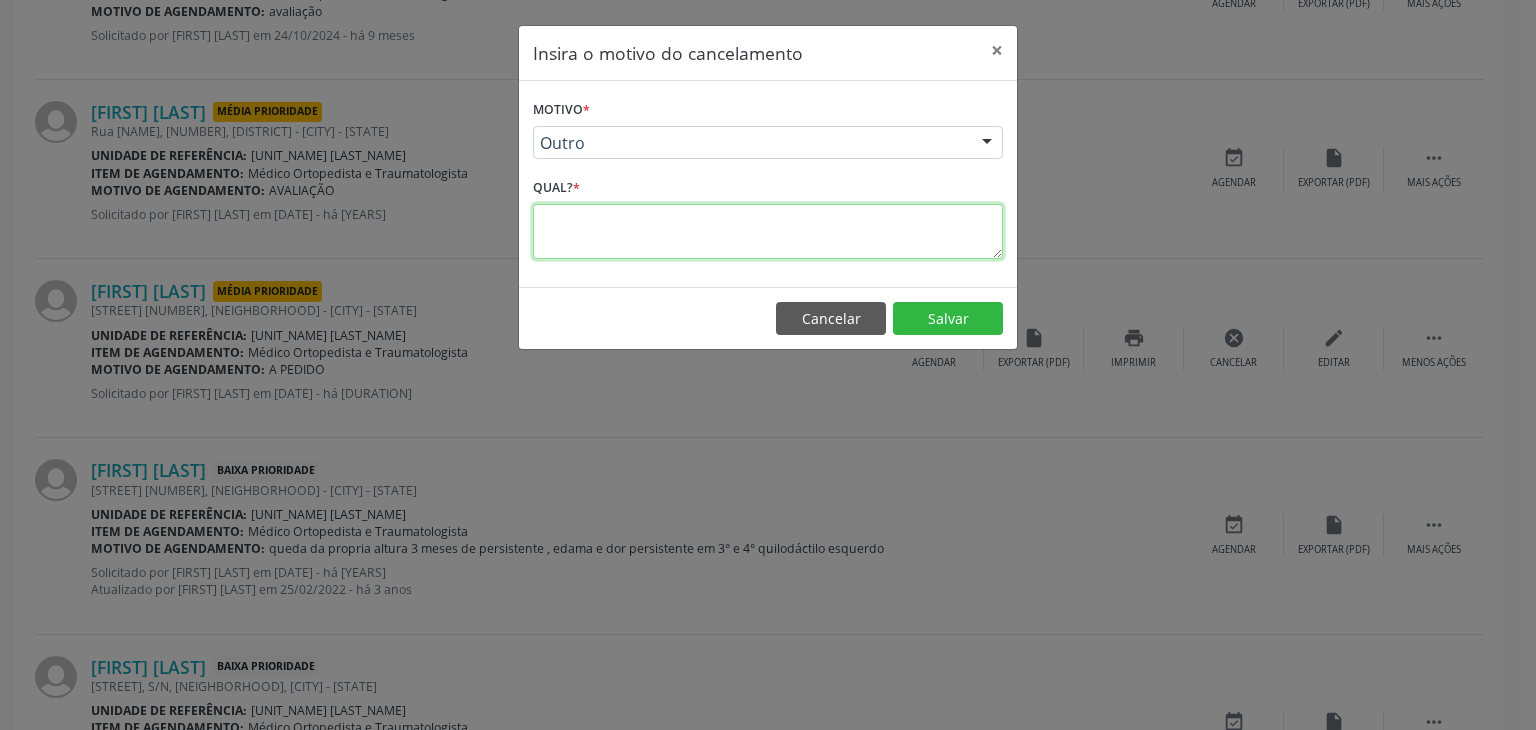 click at bounding box center (768, 231) 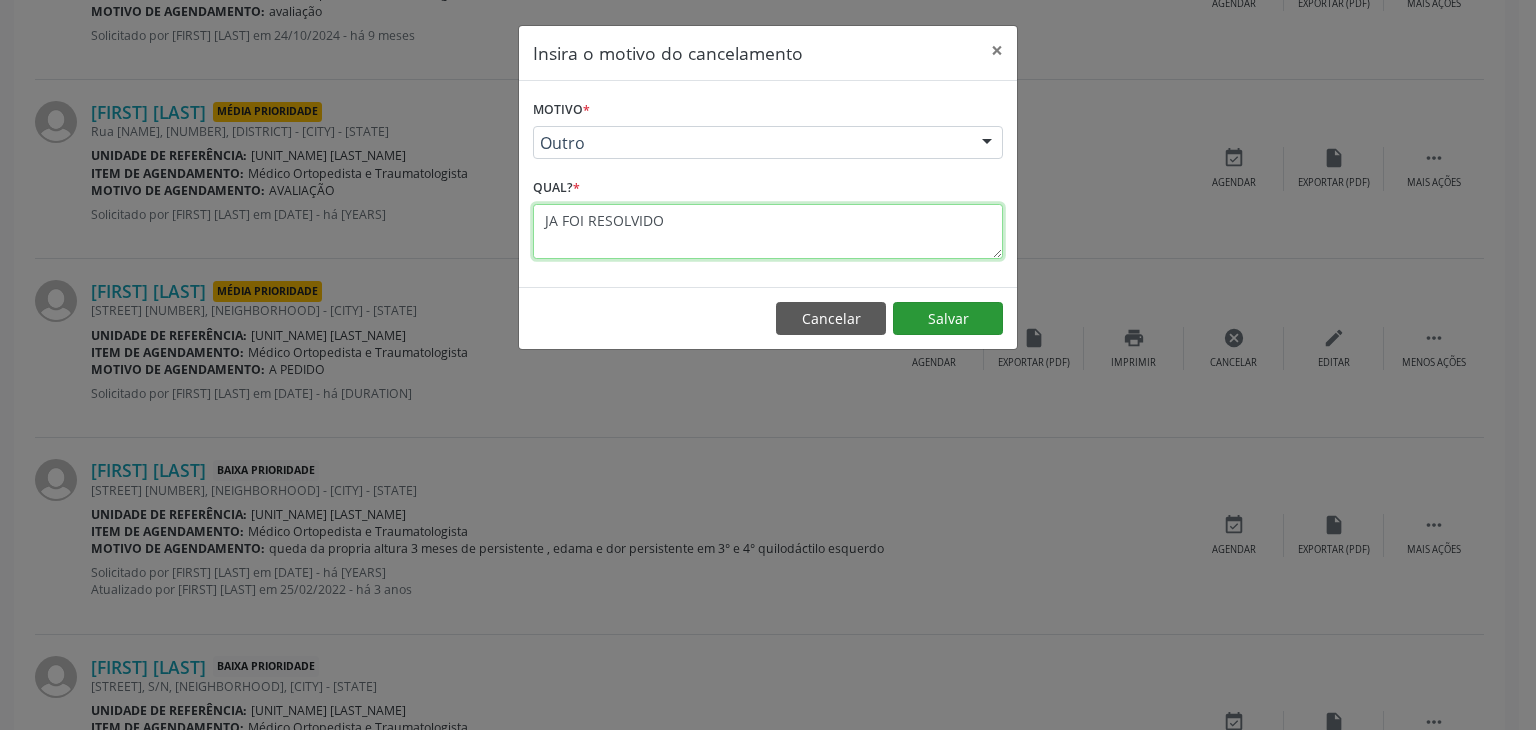 type on "JA FOI RESOLVIDO" 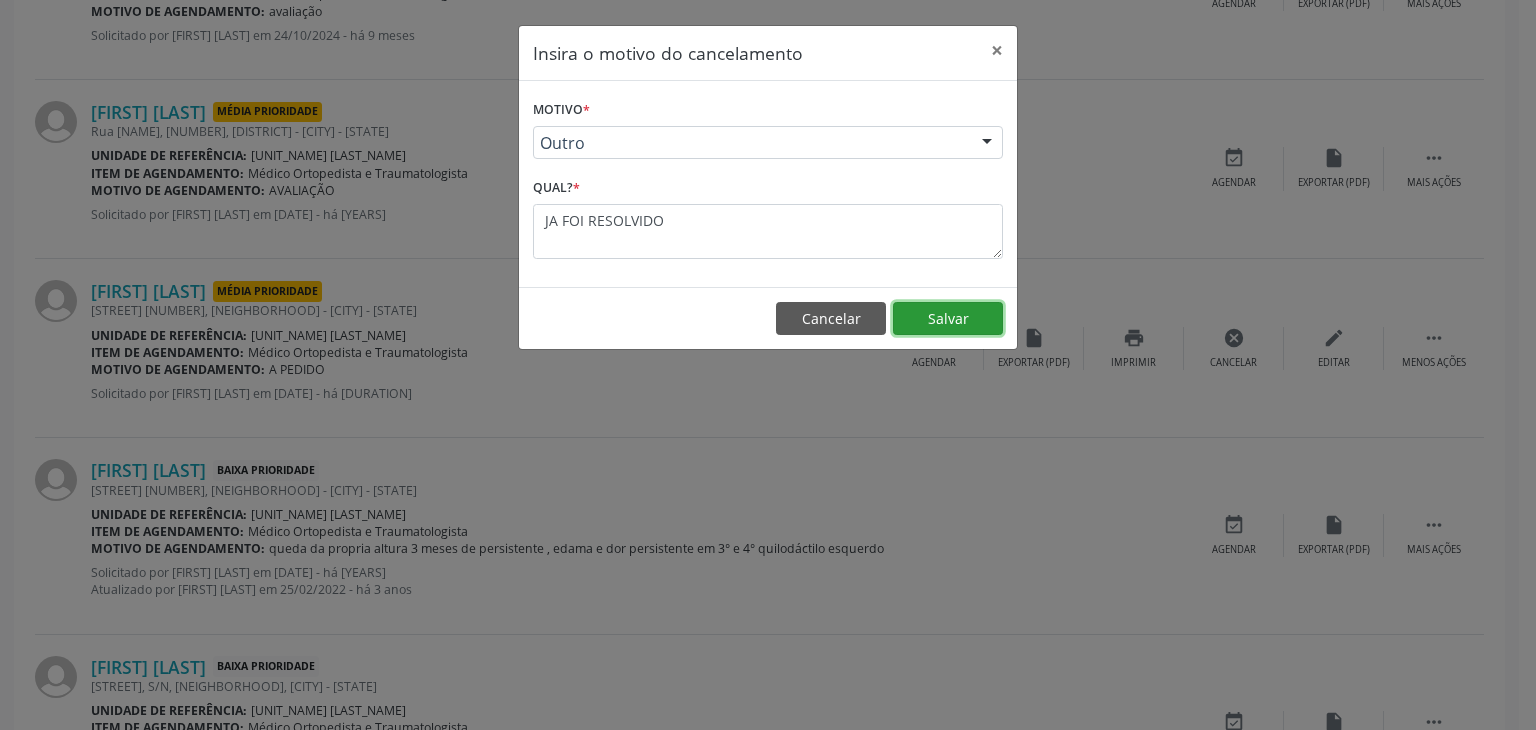 click on "Salvar" at bounding box center (948, 319) 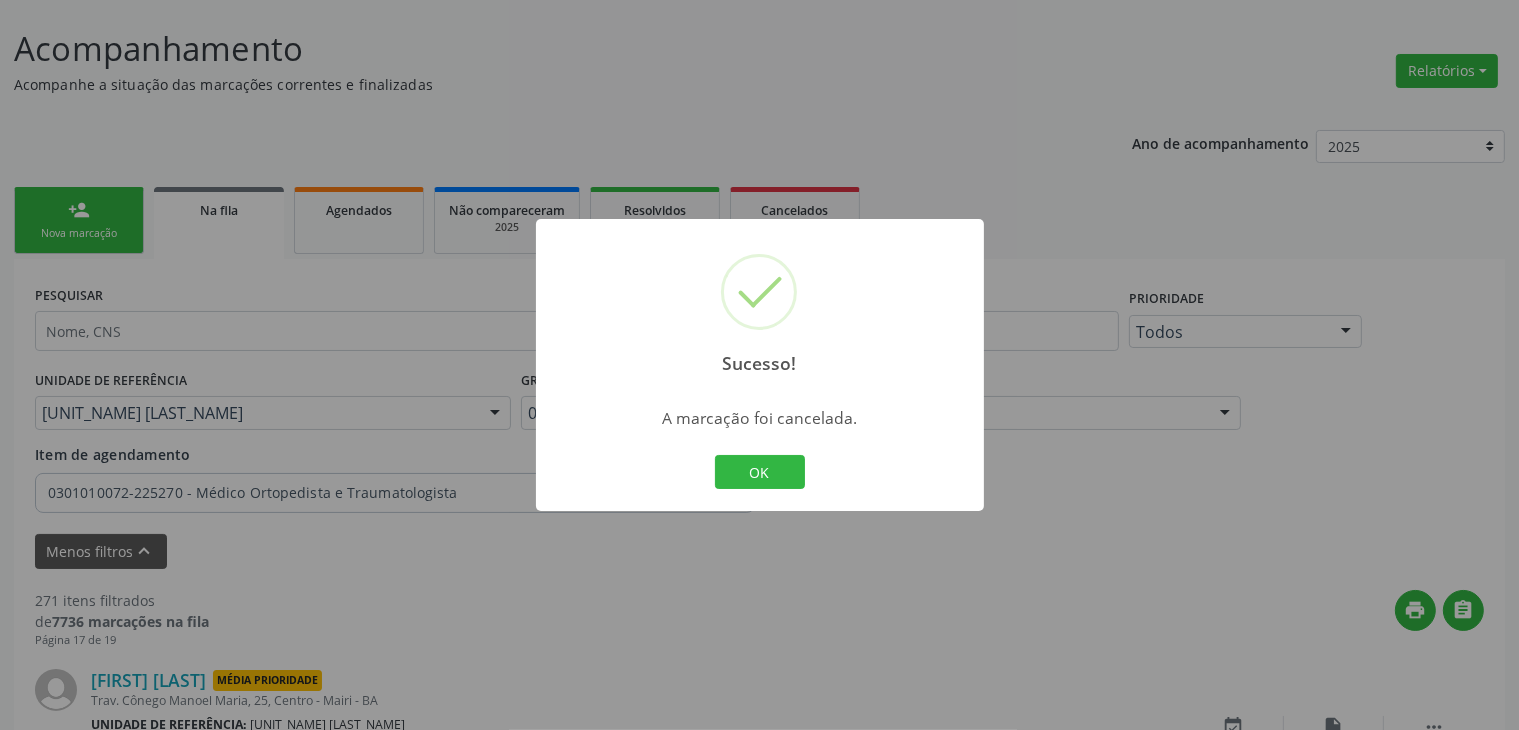 scroll, scrollTop: 1039, scrollLeft: 0, axis: vertical 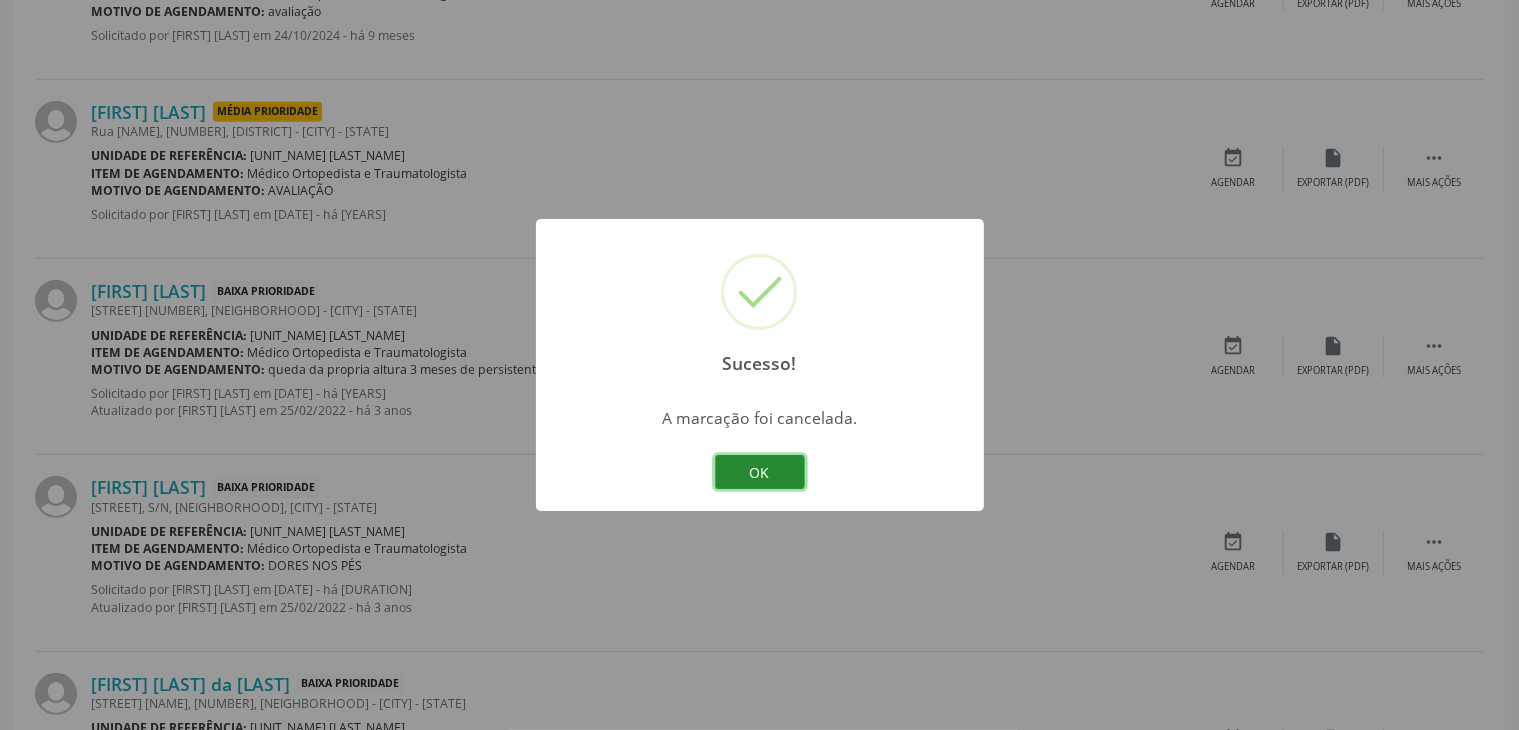 click on "OK" at bounding box center (760, 472) 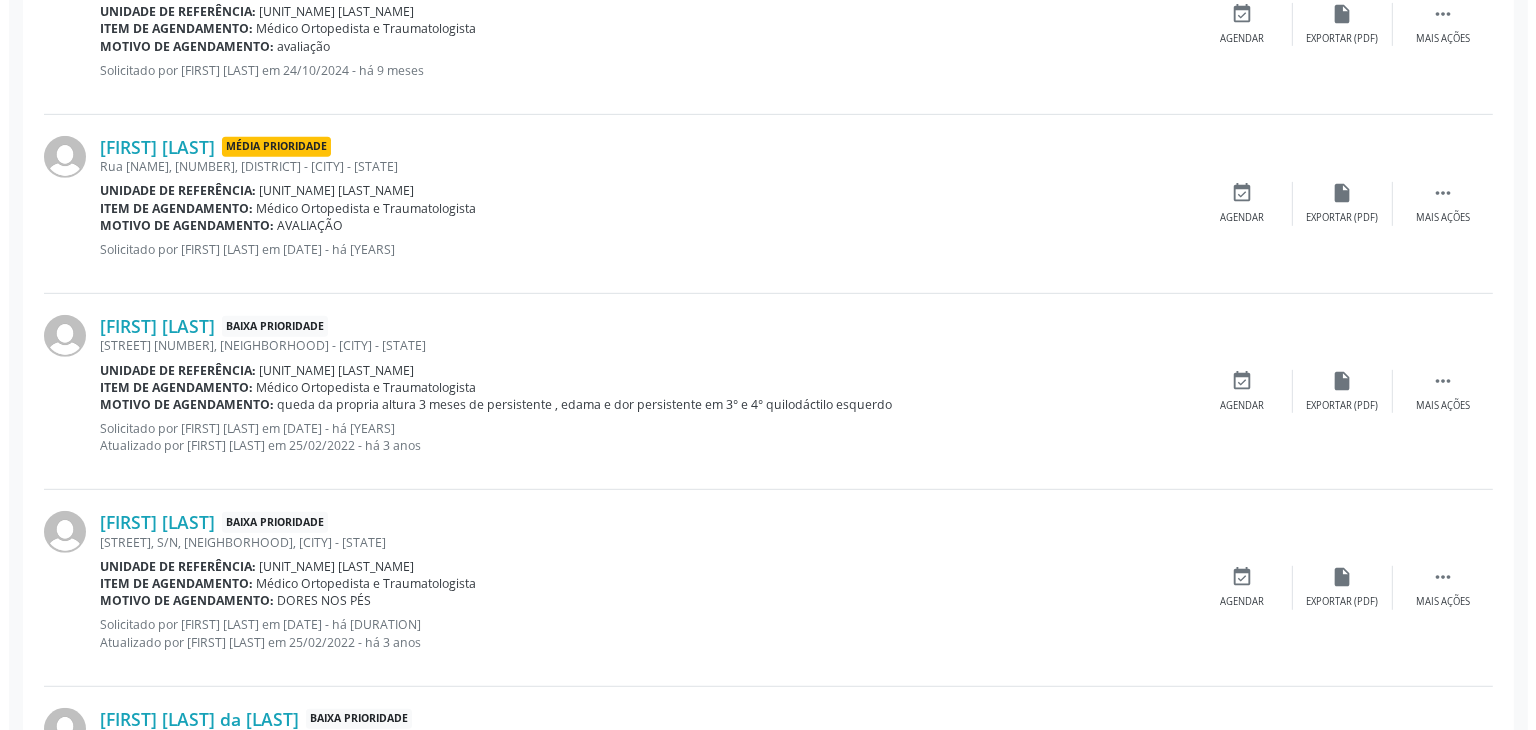 scroll, scrollTop: 1039, scrollLeft: 0, axis: vertical 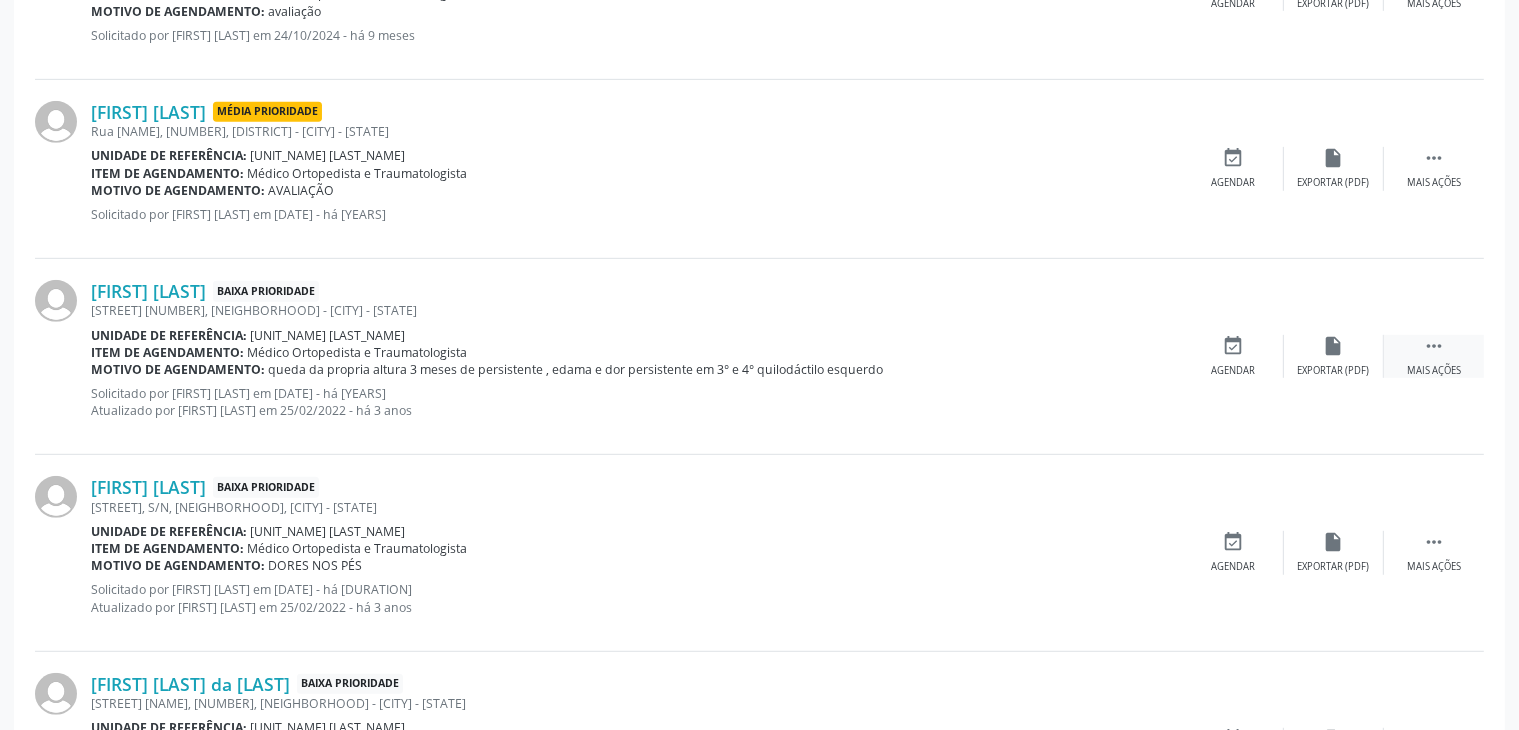 click on "
Mais ações" at bounding box center (1434, 356) 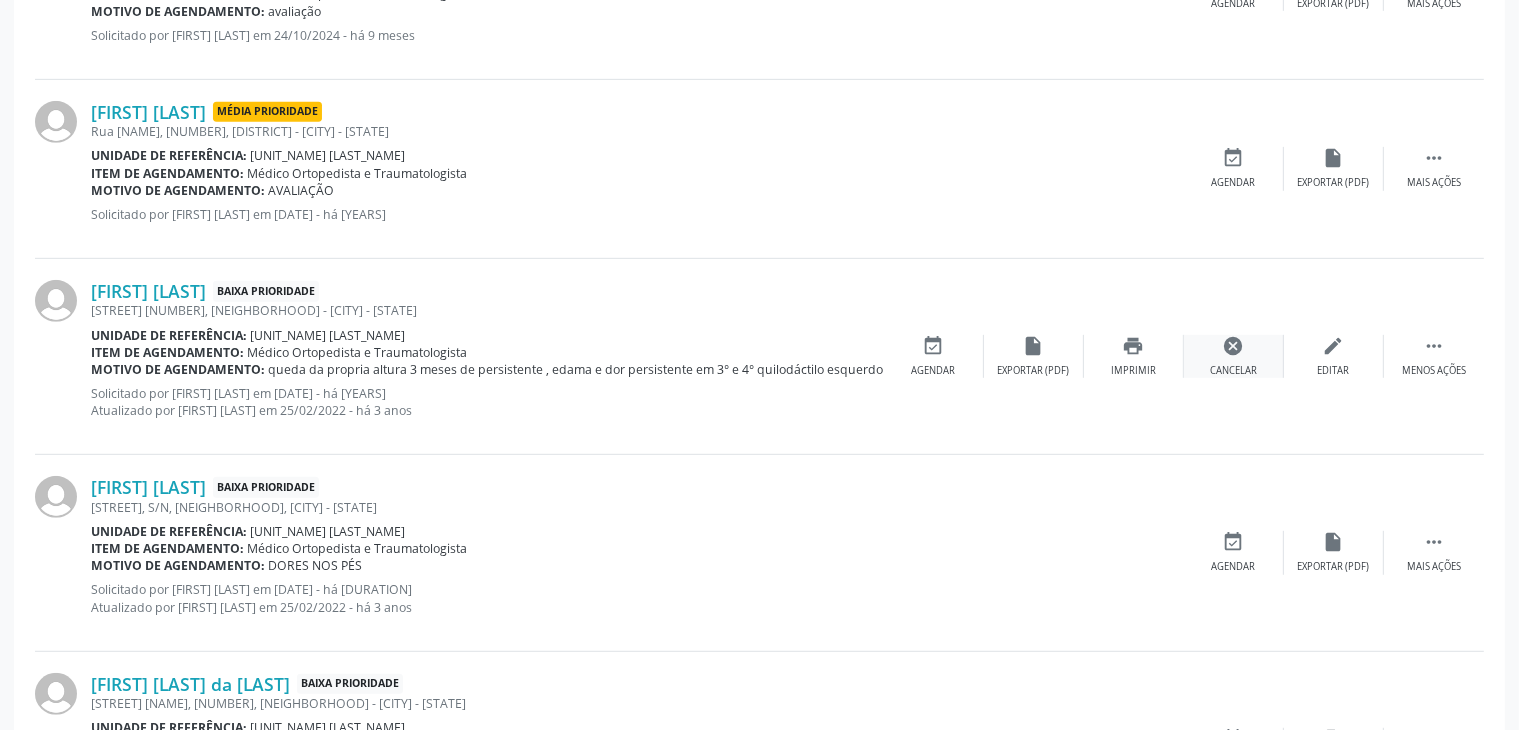 click on "cancel" at bounding box center [1234, 346] 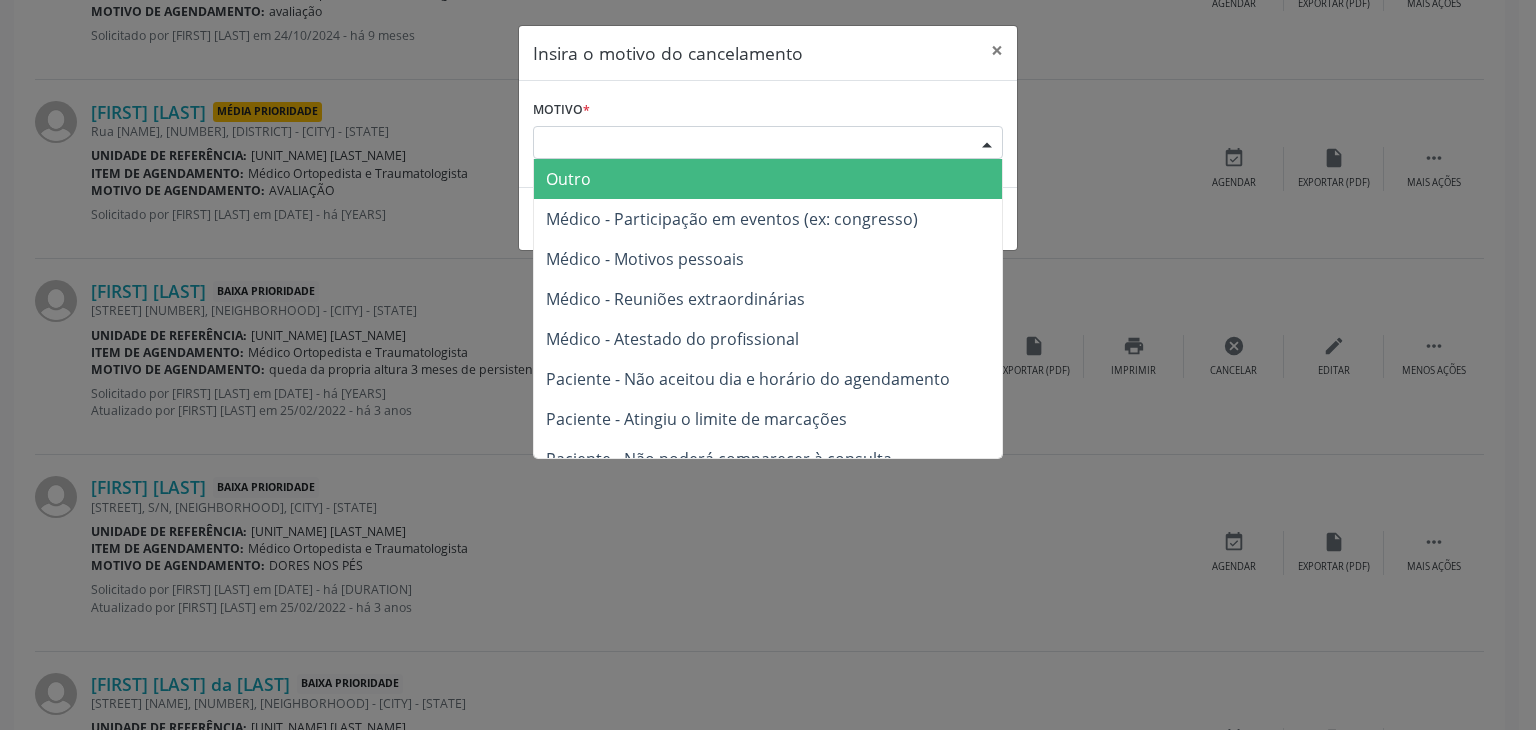 click on "Escolha o motivo" at bounding box center [768, 143] 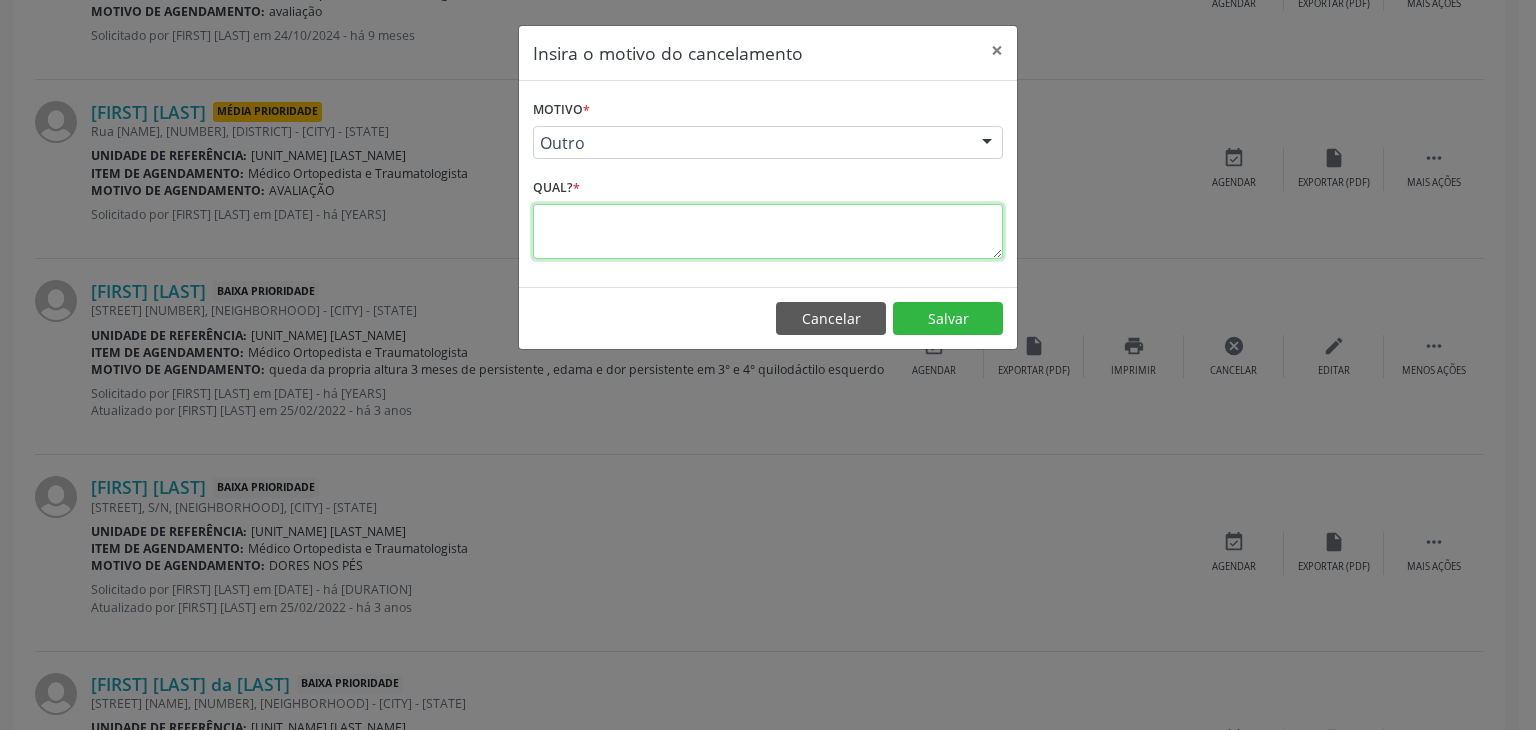 click at bounding box center (768, 231) 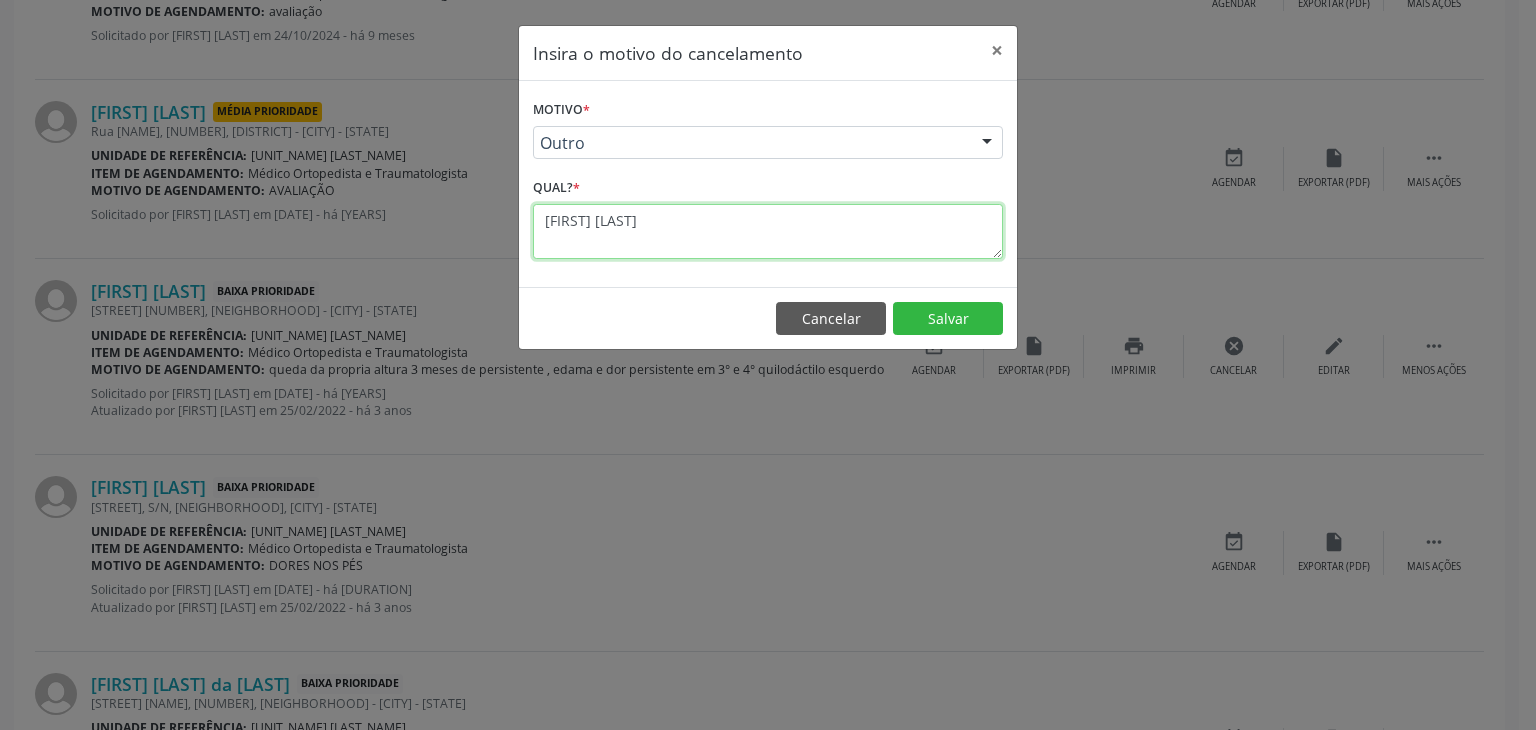 scroll, scrollTop: 15, scrollLeft: 0, axis: vertical 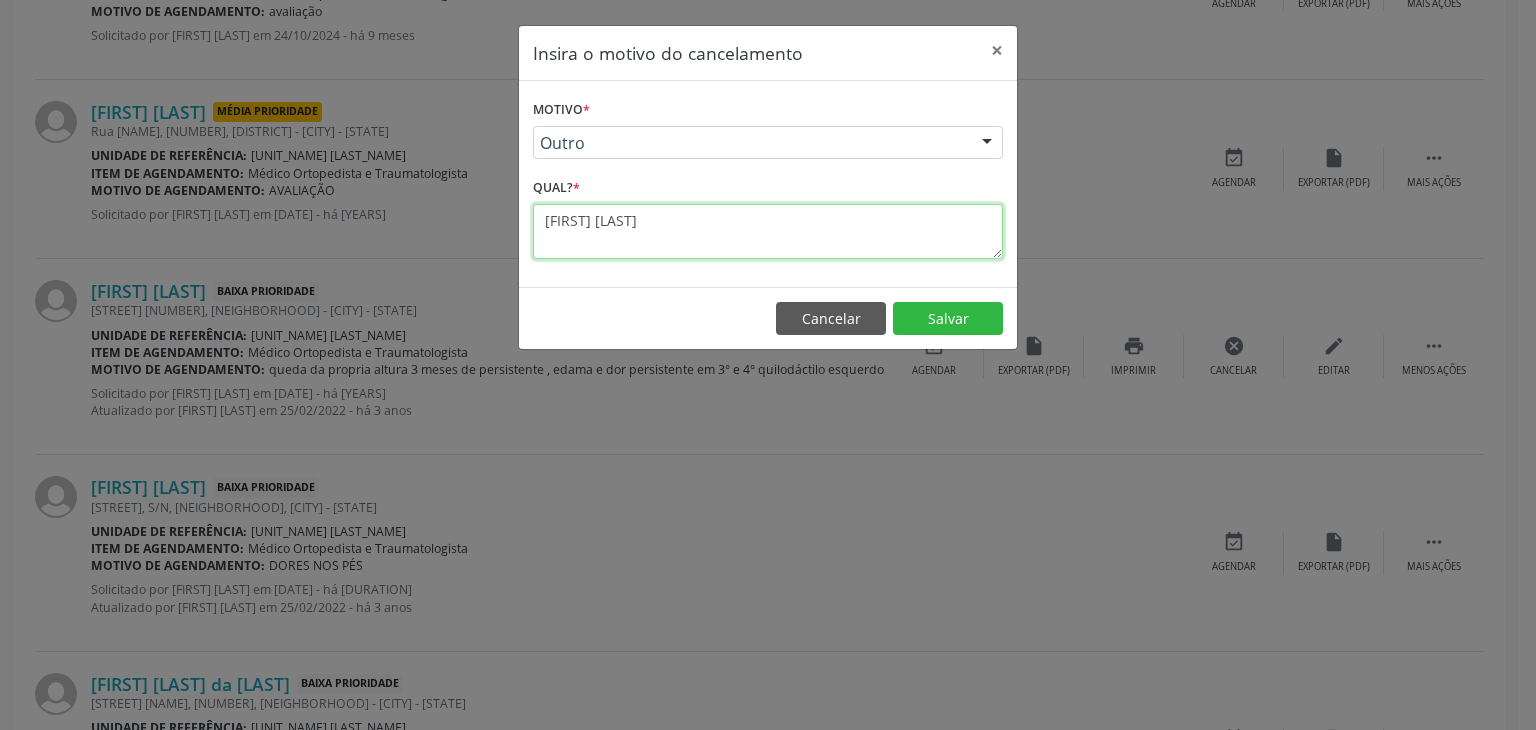 drag, startPoint x: 788, startPoint y: 231, endPoint x: 444, endPoint y: 219, distance: 344.20923 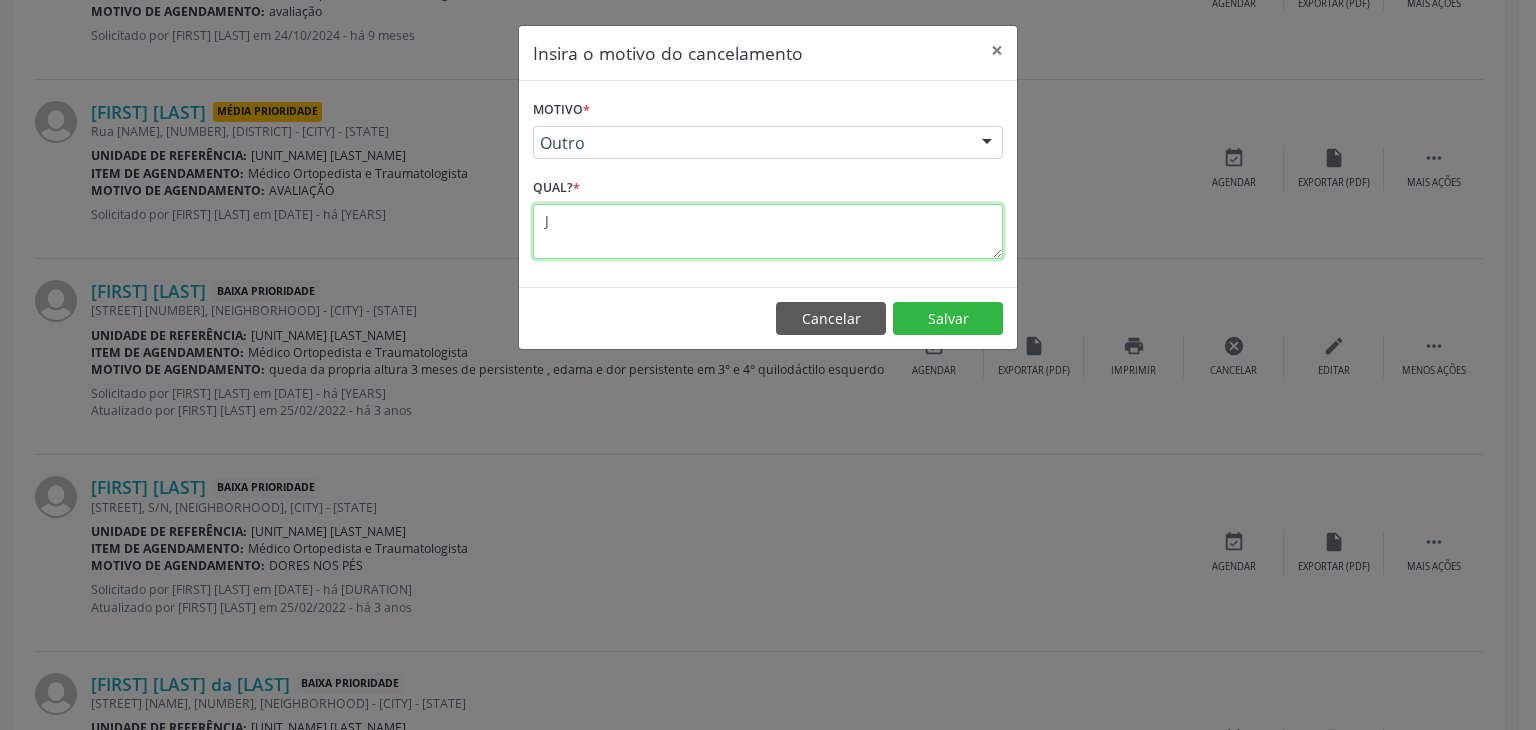 scroll, scrollTop: 0, scrollLeft: 0, axis: both 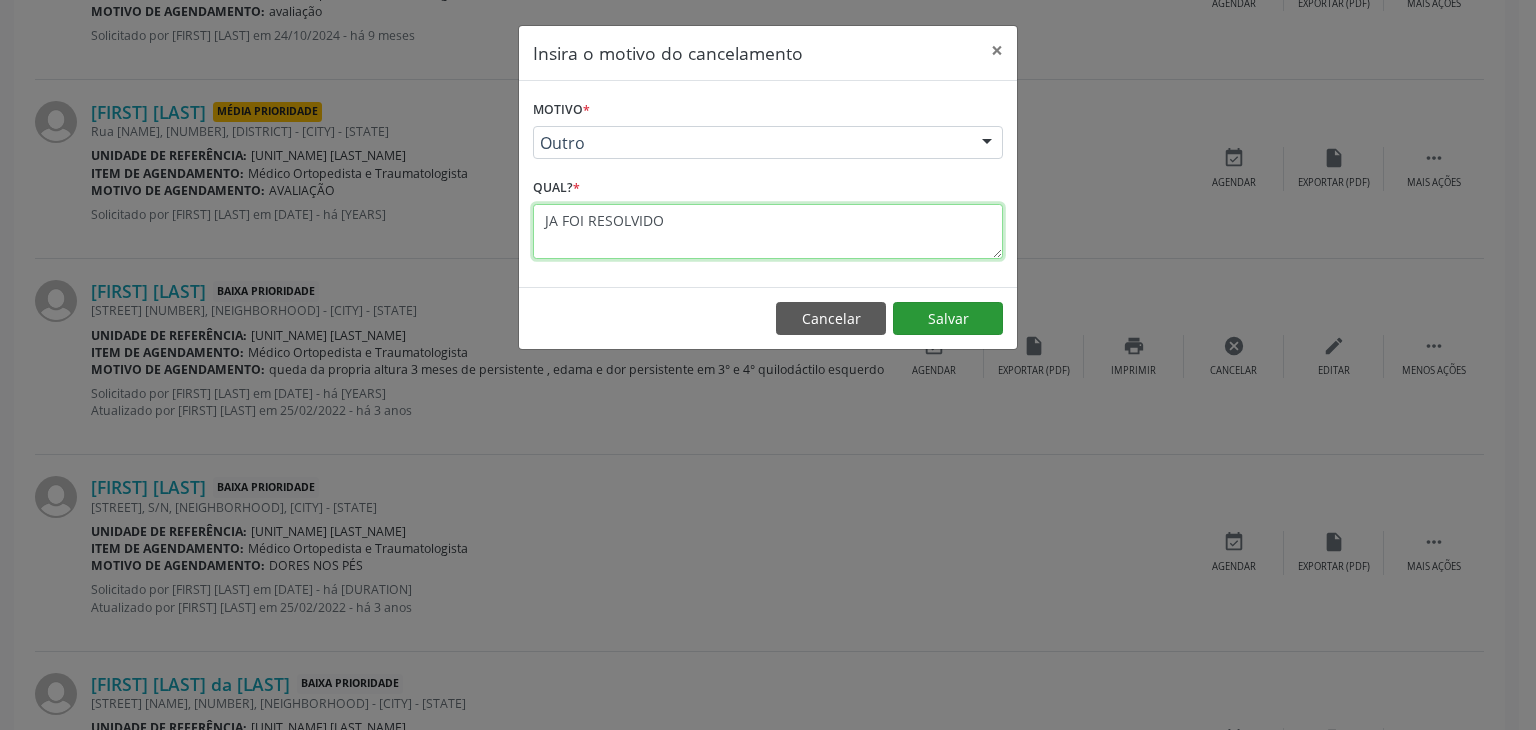 type on "JA FOI RESOLVIDO" 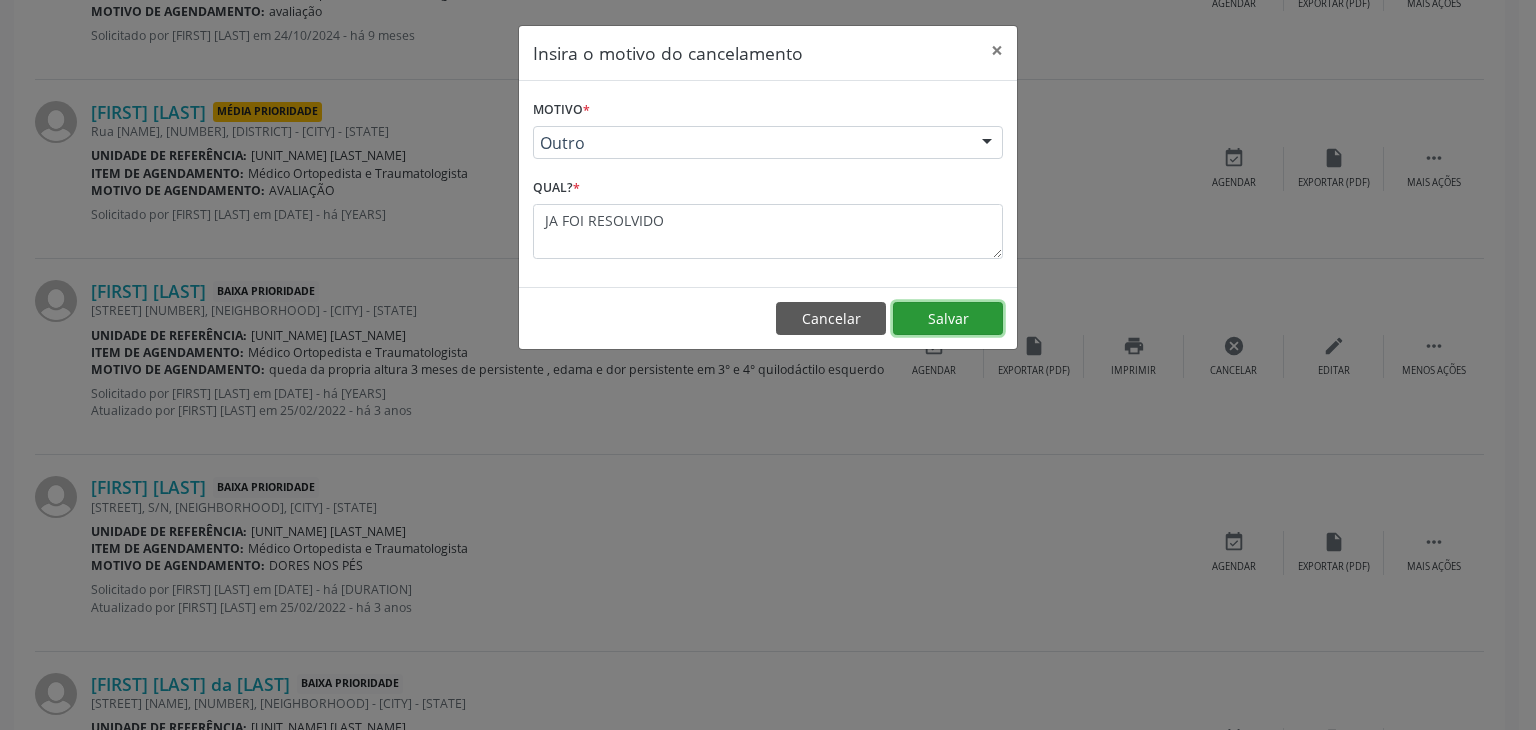 click on "Salvar" at bounding box center [948, 319] 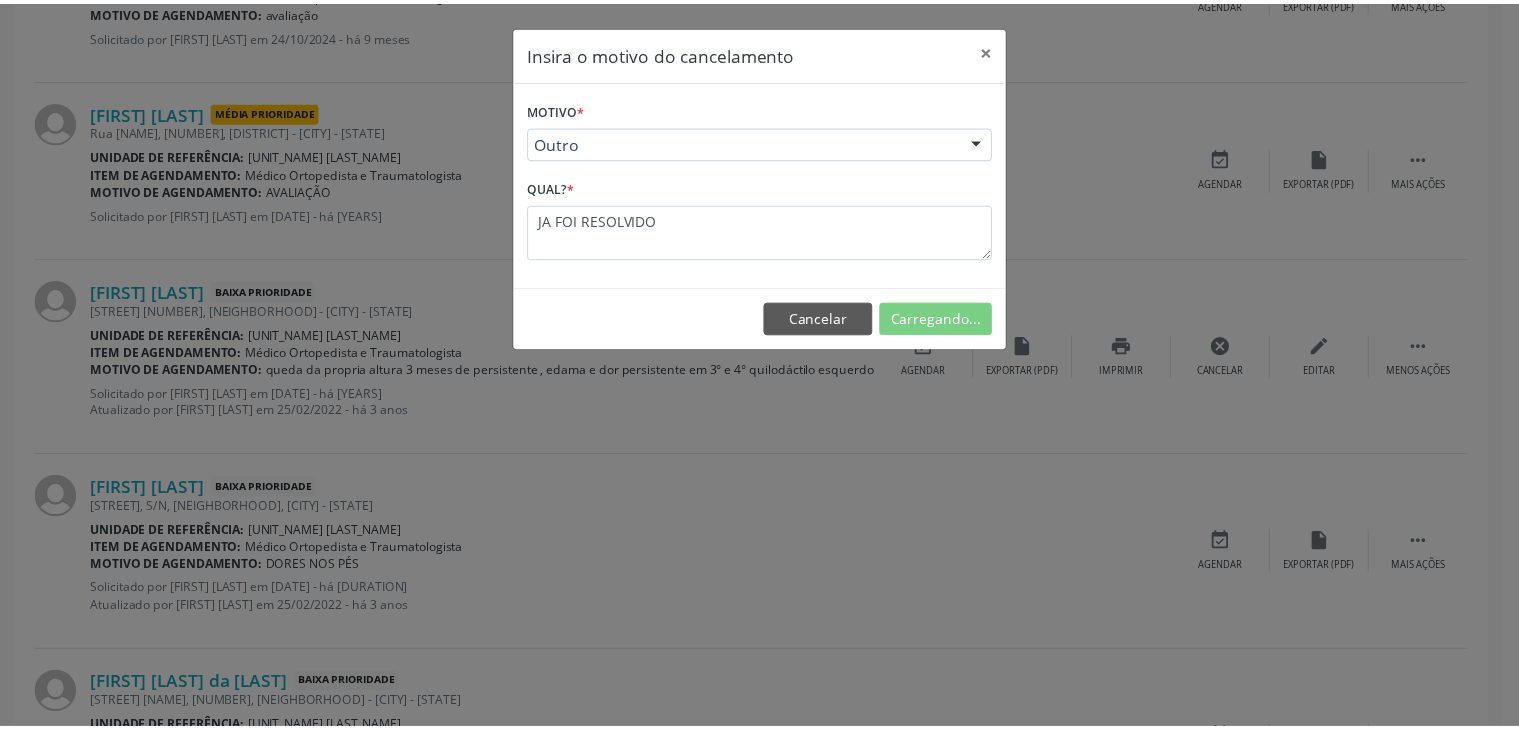 scroll, scrollTop: 112, scrollLeft: 0, axis: vertical 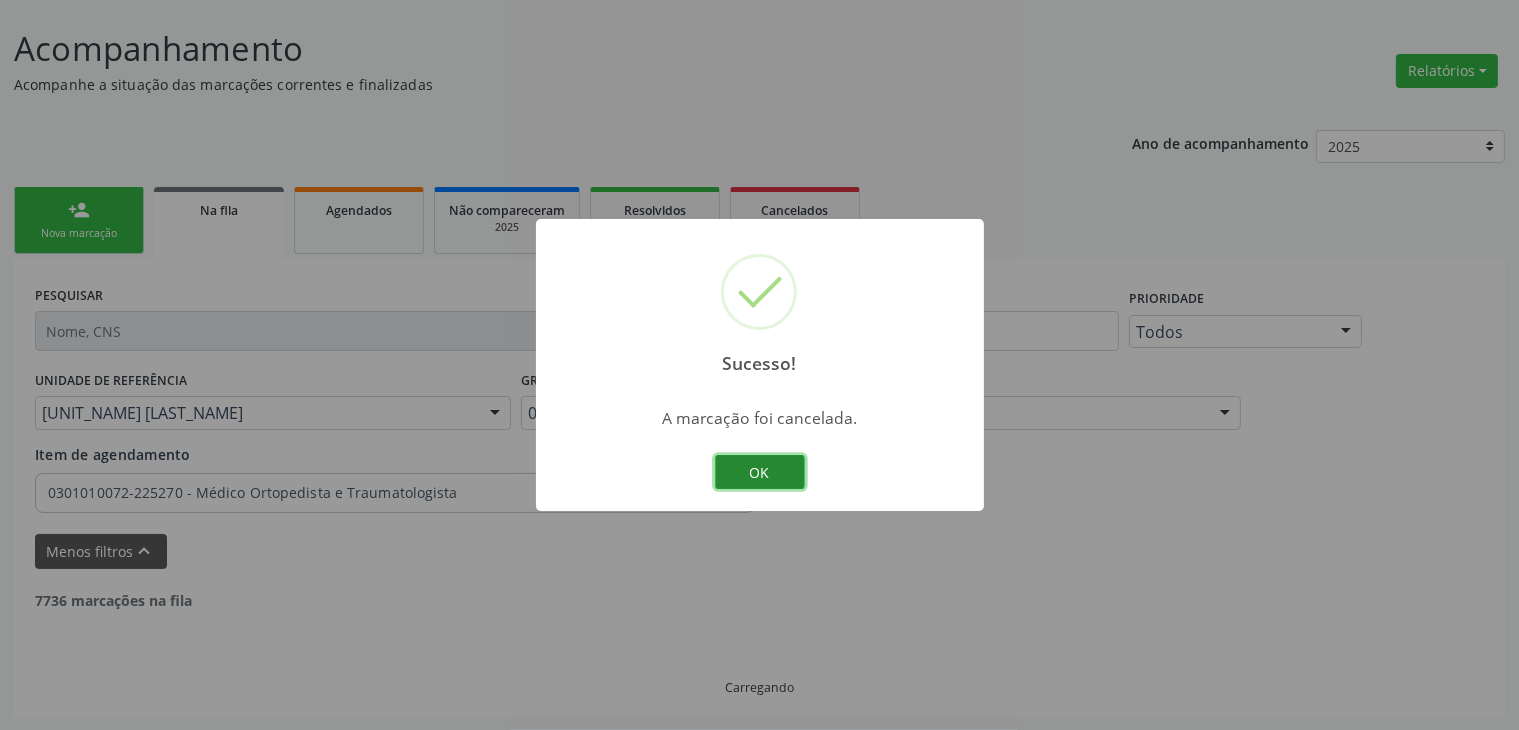 click on "OK" at bounding box center [760, 472] 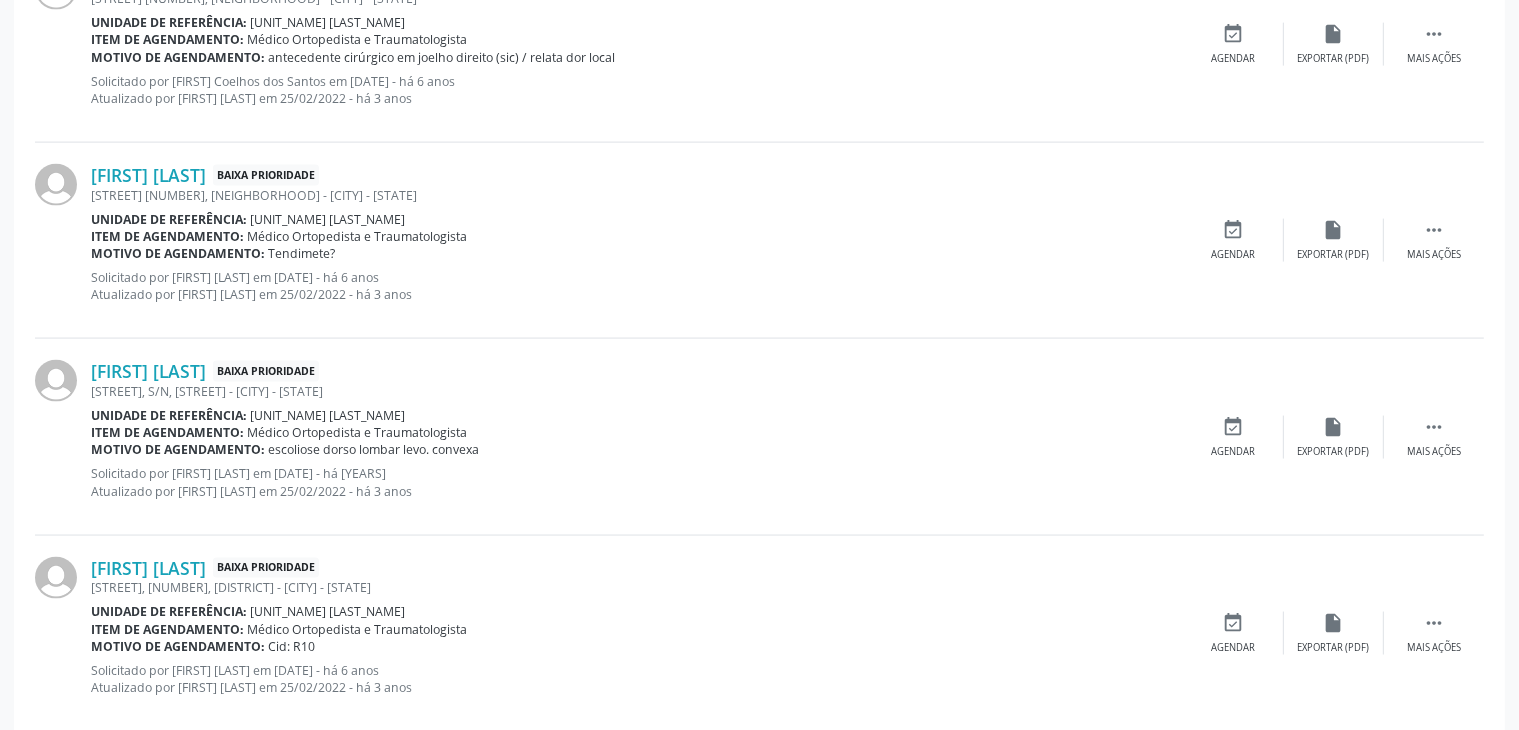scroll, scrollTop: 3011, scrollLeft: 0, axis: vertical 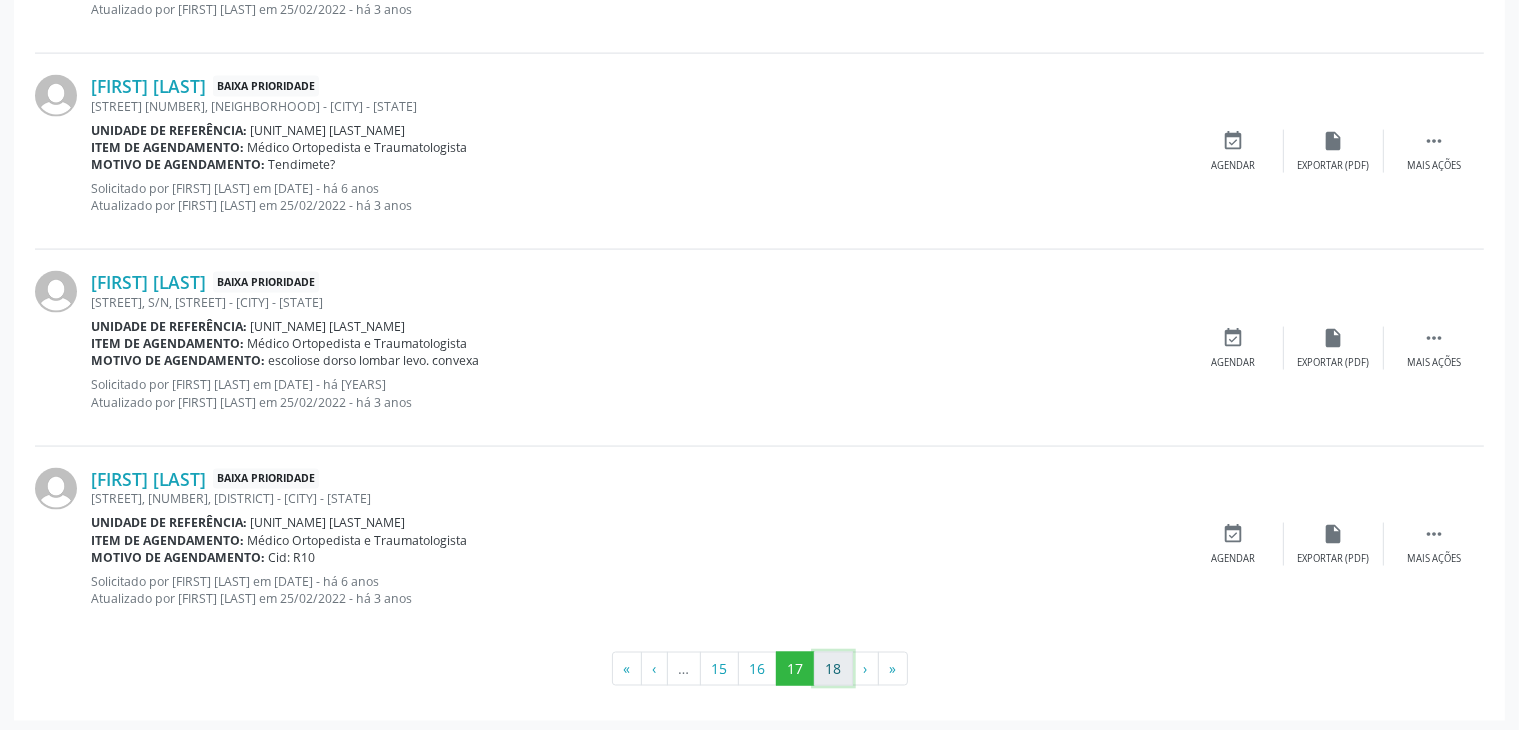 click on "18" at bounding box center [833, 669] 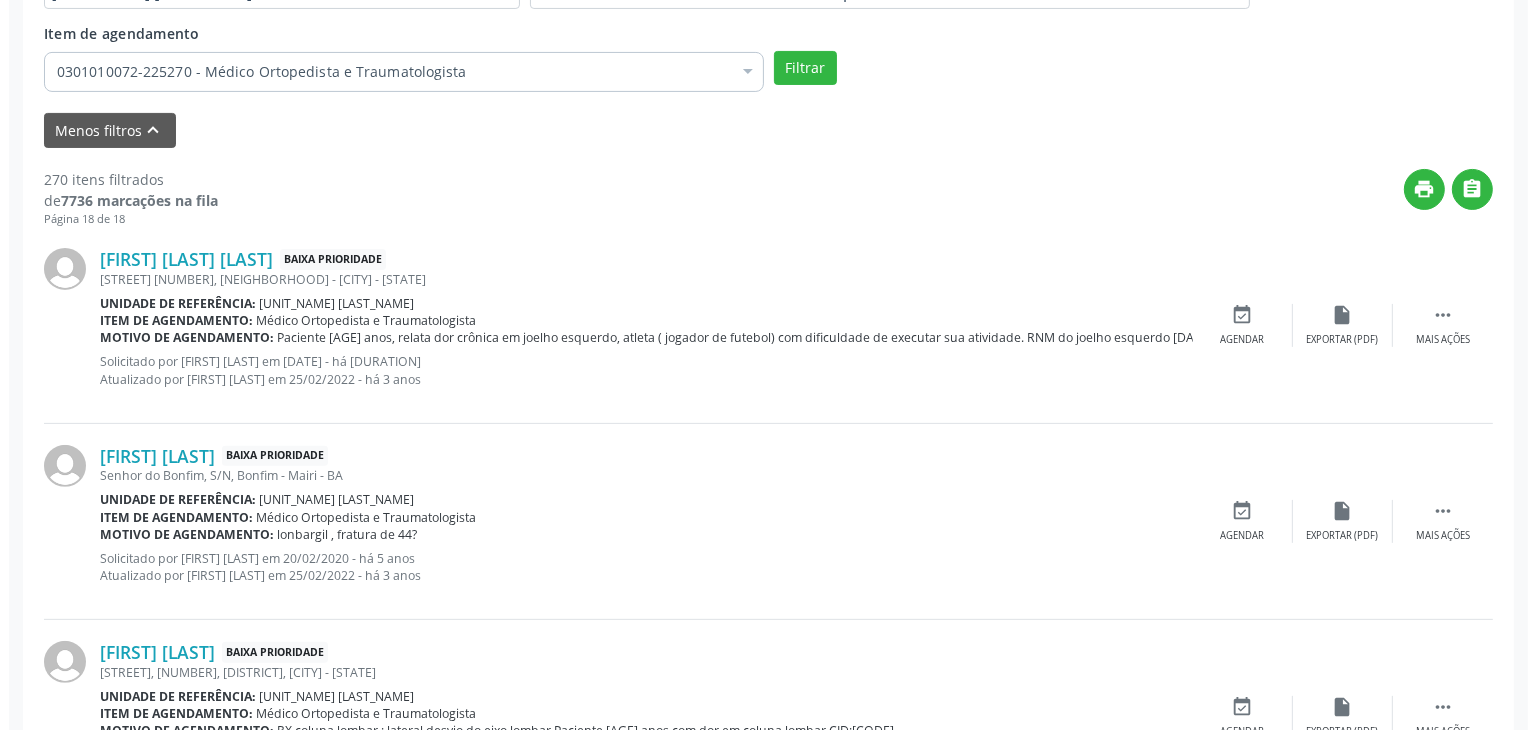 scroll, scrollTop: 511, scrollLeft: 0, axis: vertical 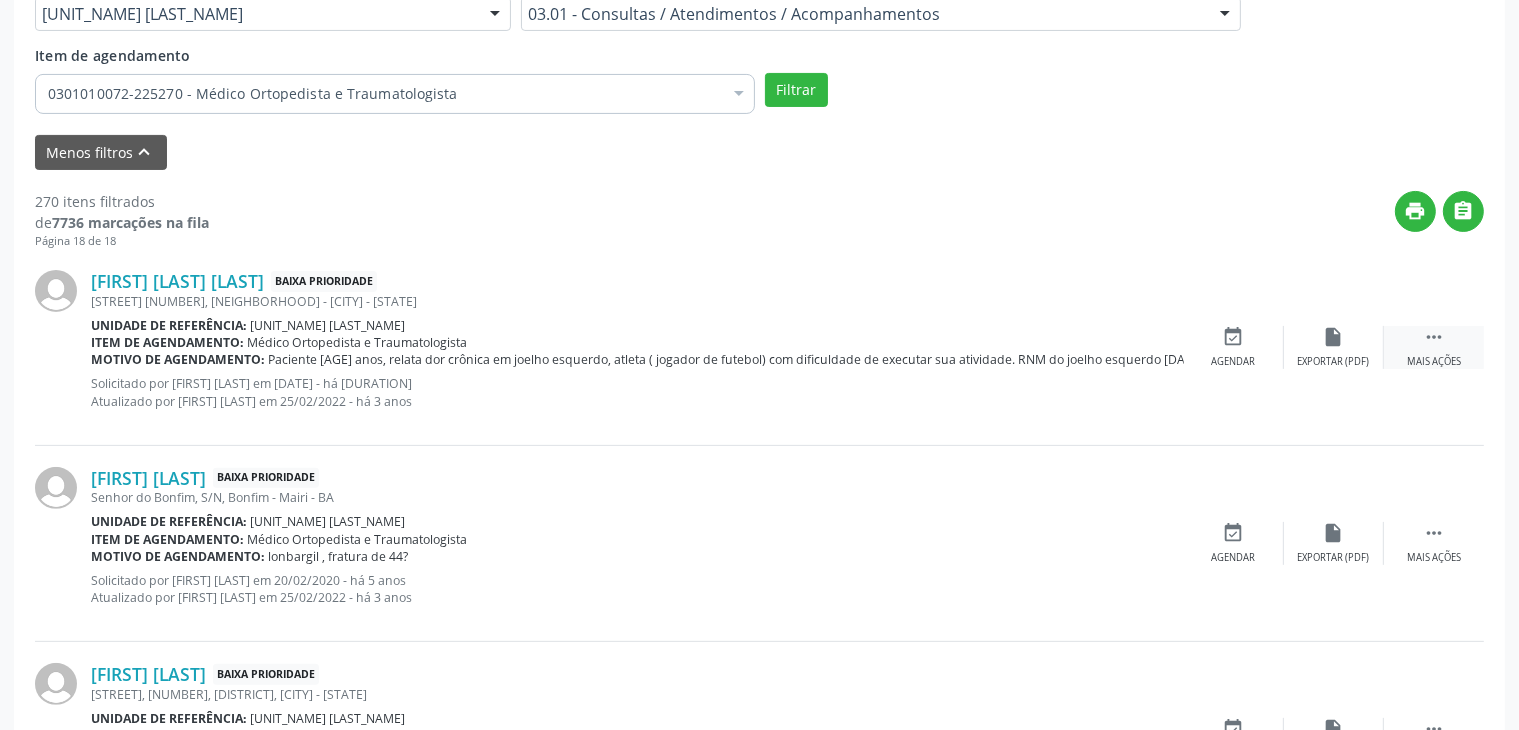 click on "Mais ações" at bounding box center [1434, 362] 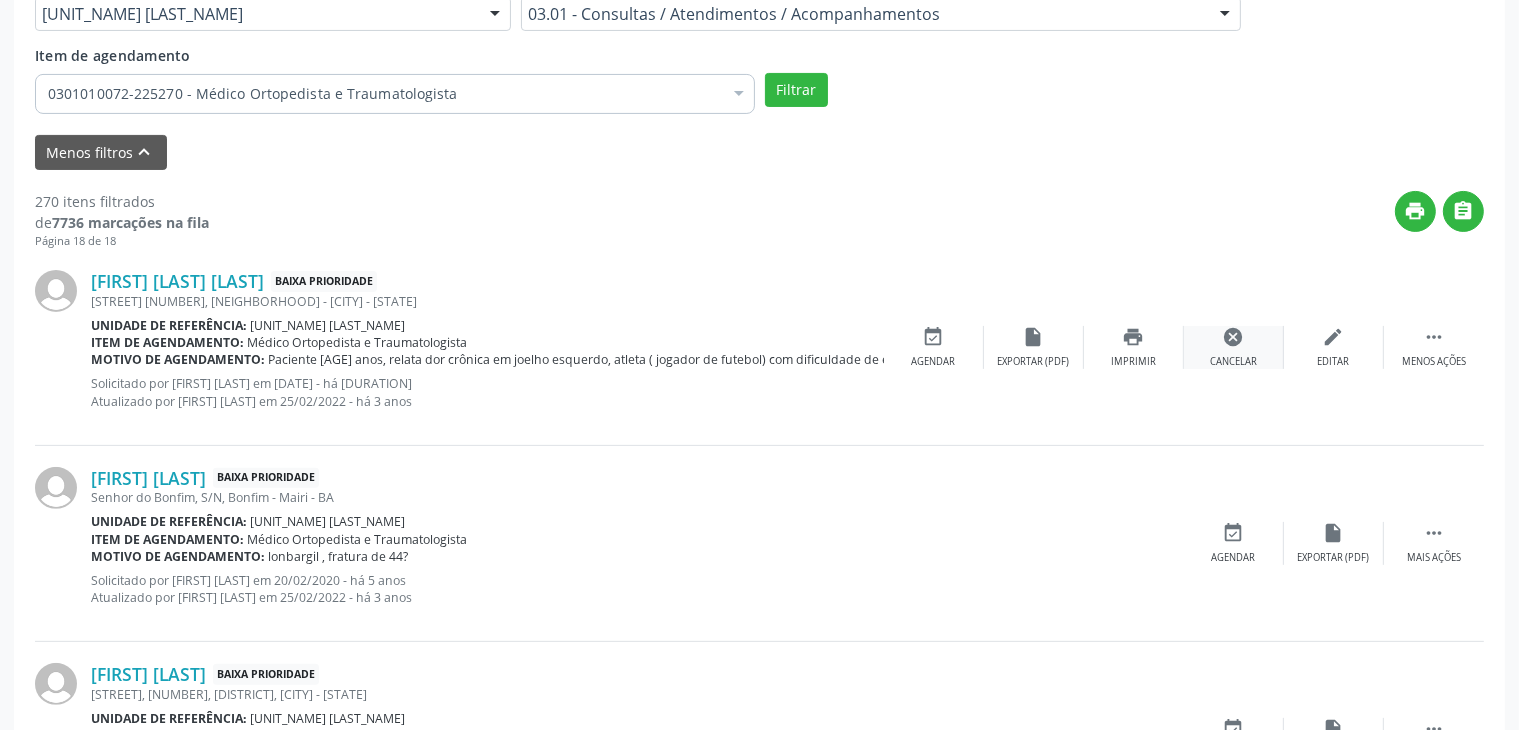 click on "cancel" at bounding box center [1234, 337] 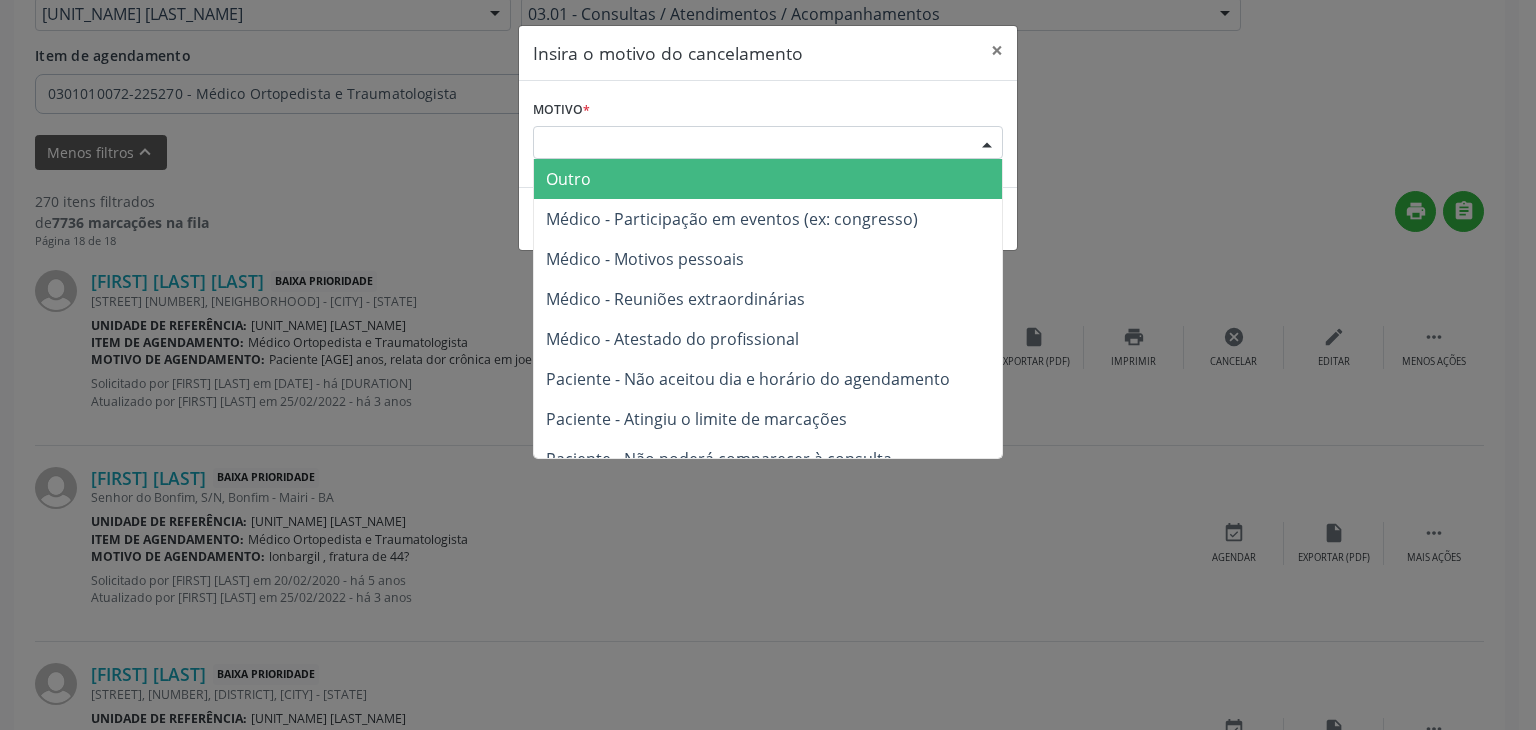 click on "Escolha o motivo" at bounding box center (768, 143) 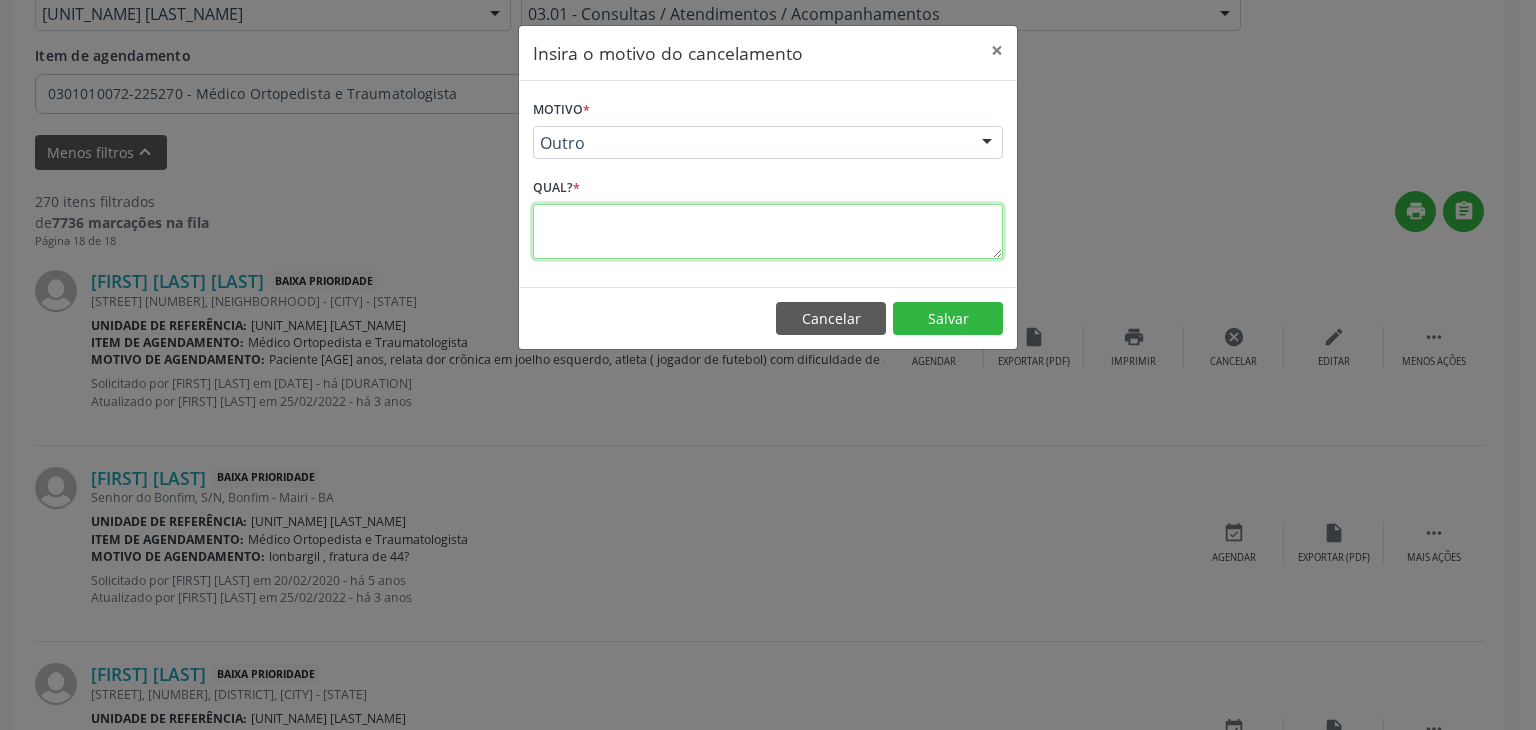 click at bounding box center (768, 231) 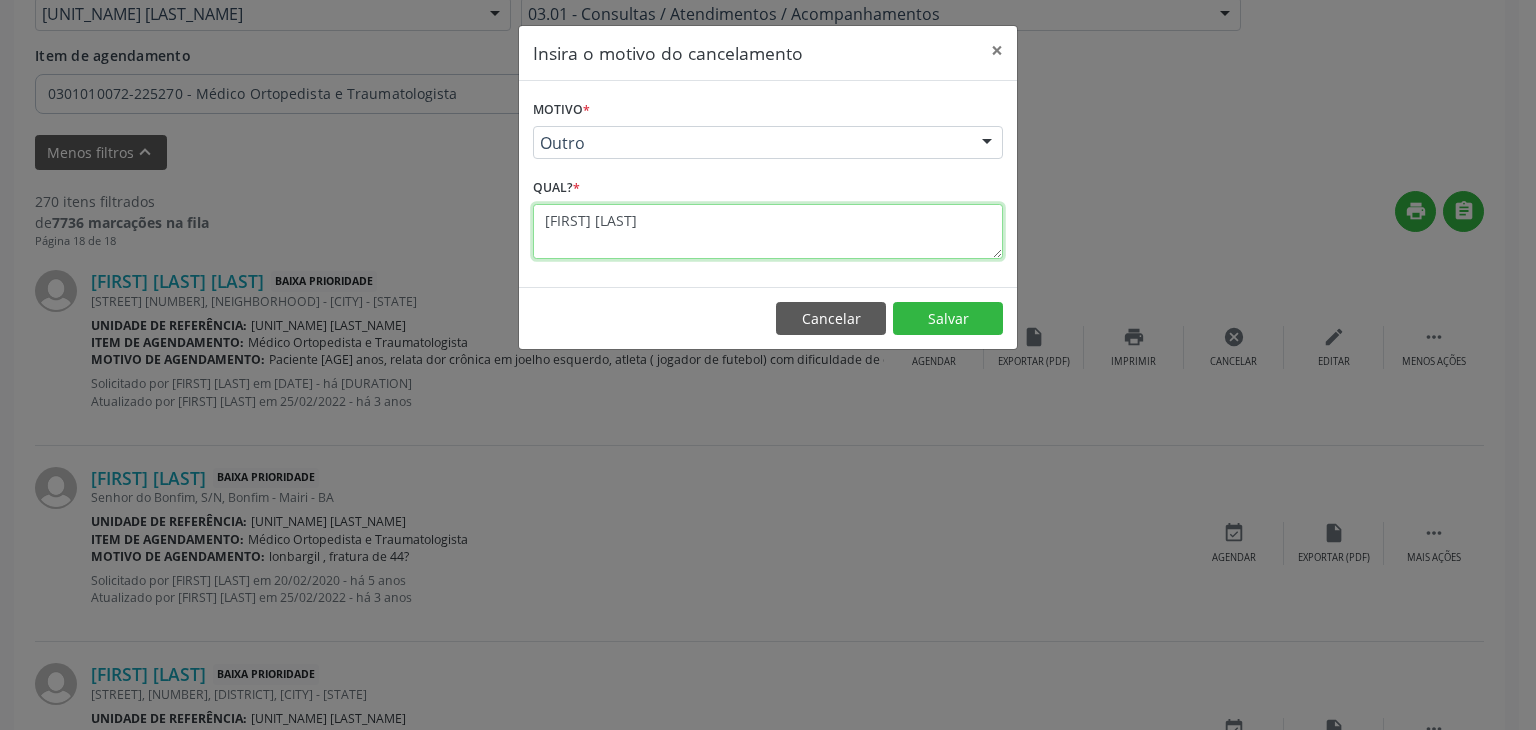 scroll, scrollTop: 15, scrollLeft: 0, axis: vertical 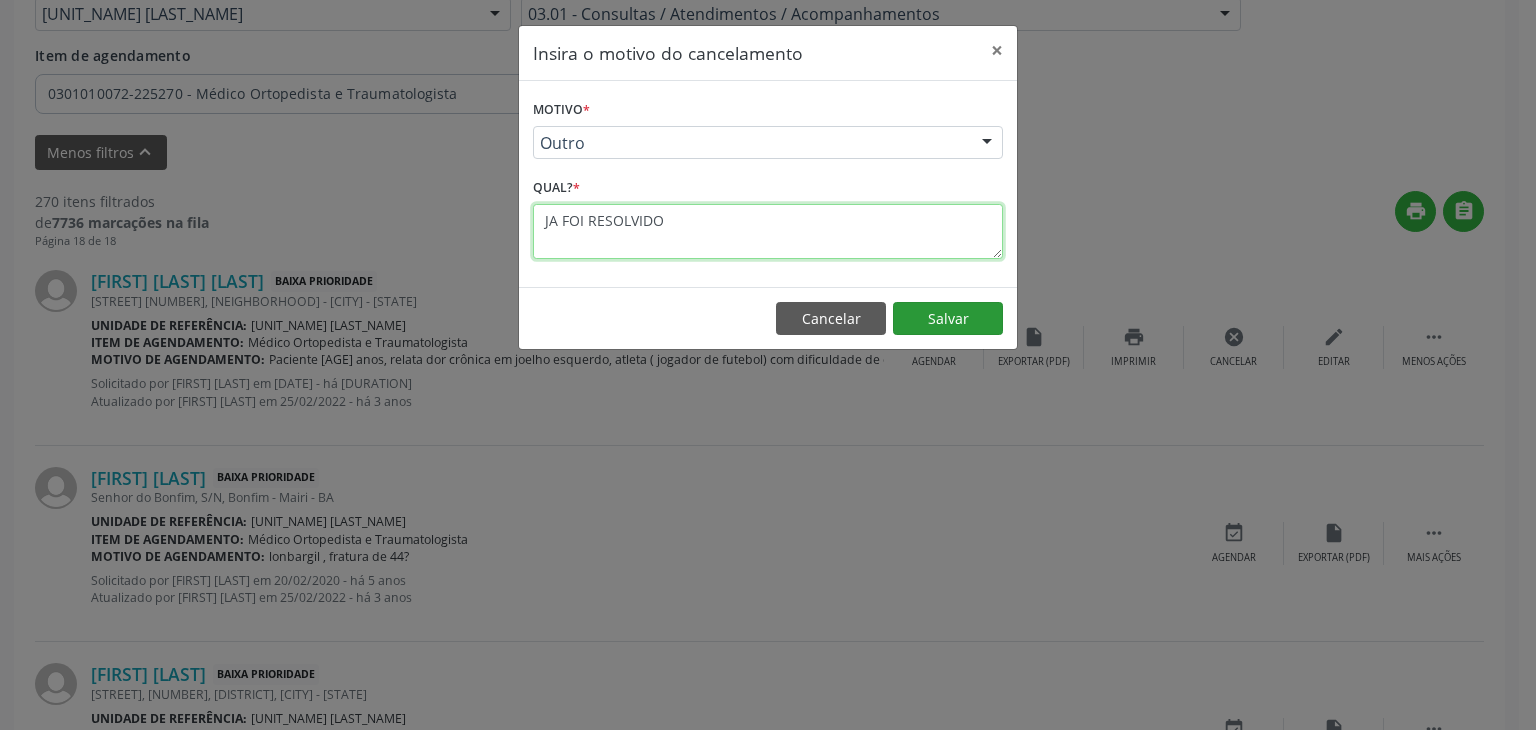 type on "JA FOI RESOLVIDO" 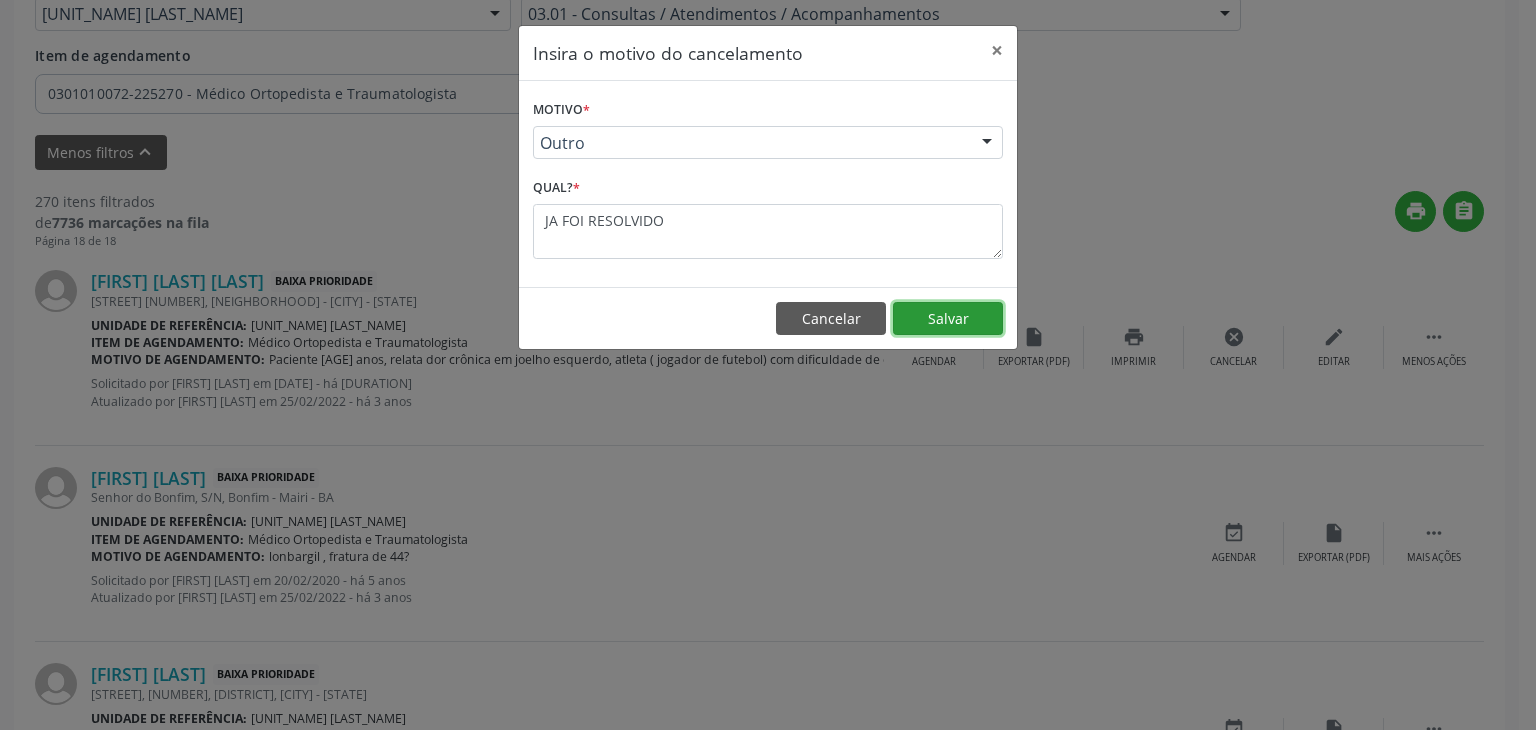 click on "Salvar" at bounding box center (948, 319) 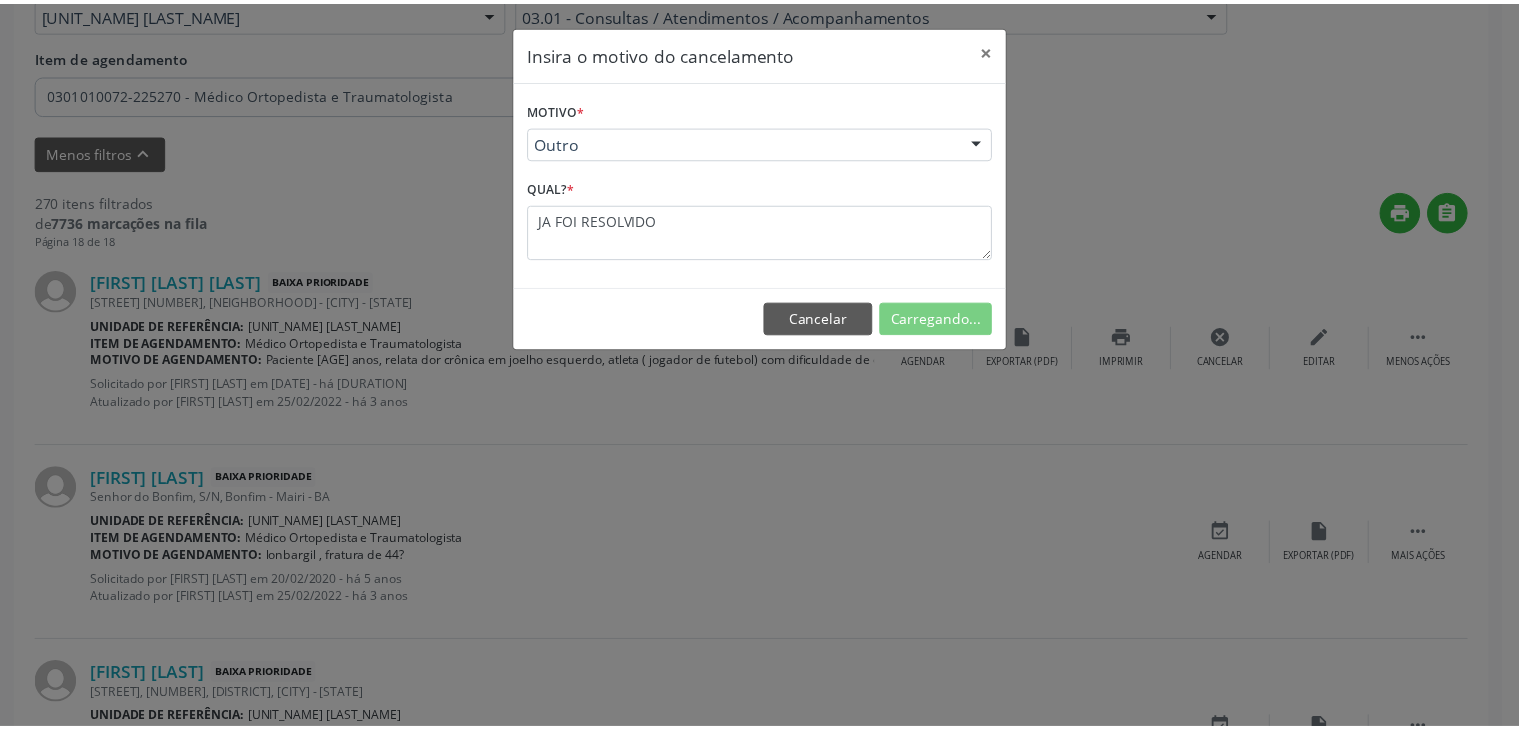 scroll, scrollTop: 112, scrollLeft: 0, axis: vertical 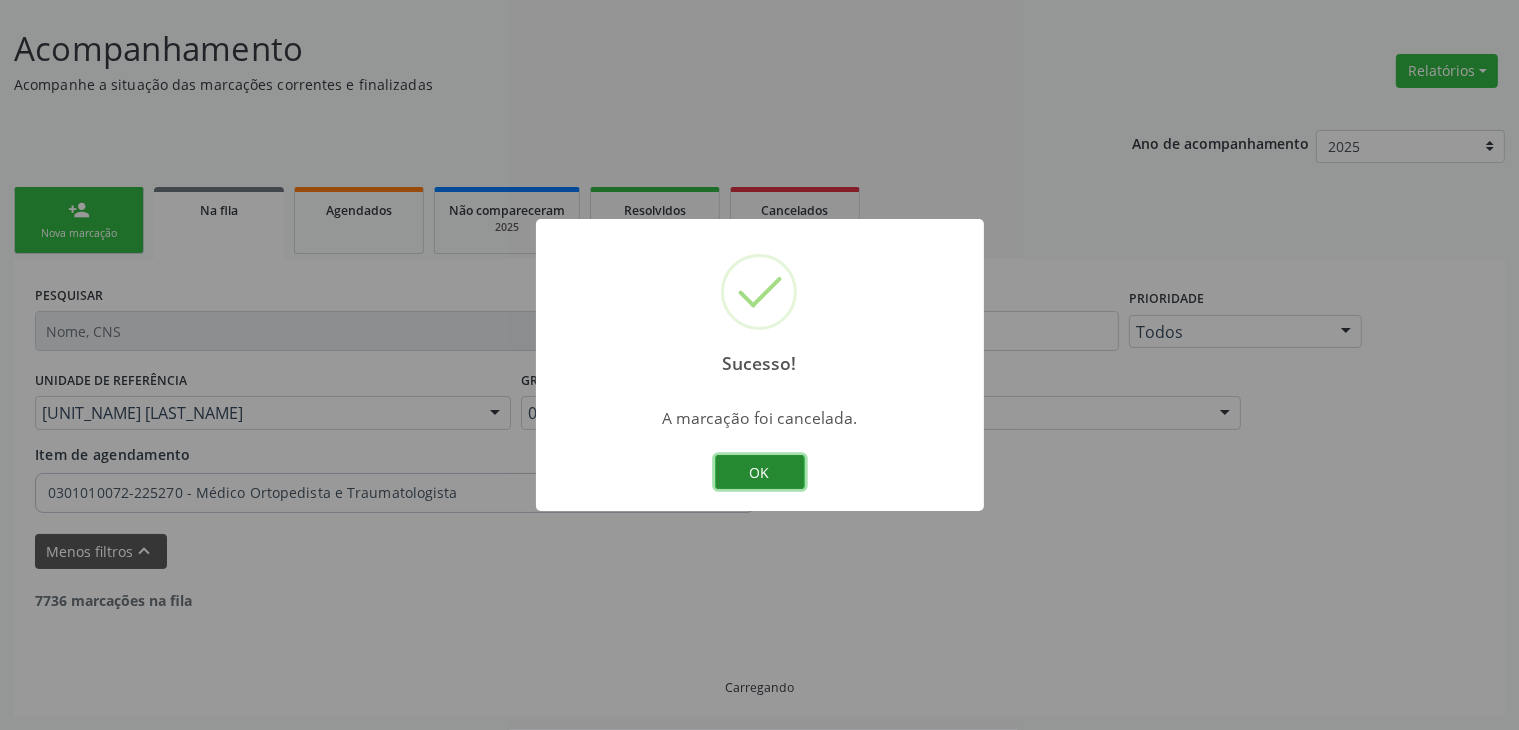 click on "OK" at bounding box center (760, 472) 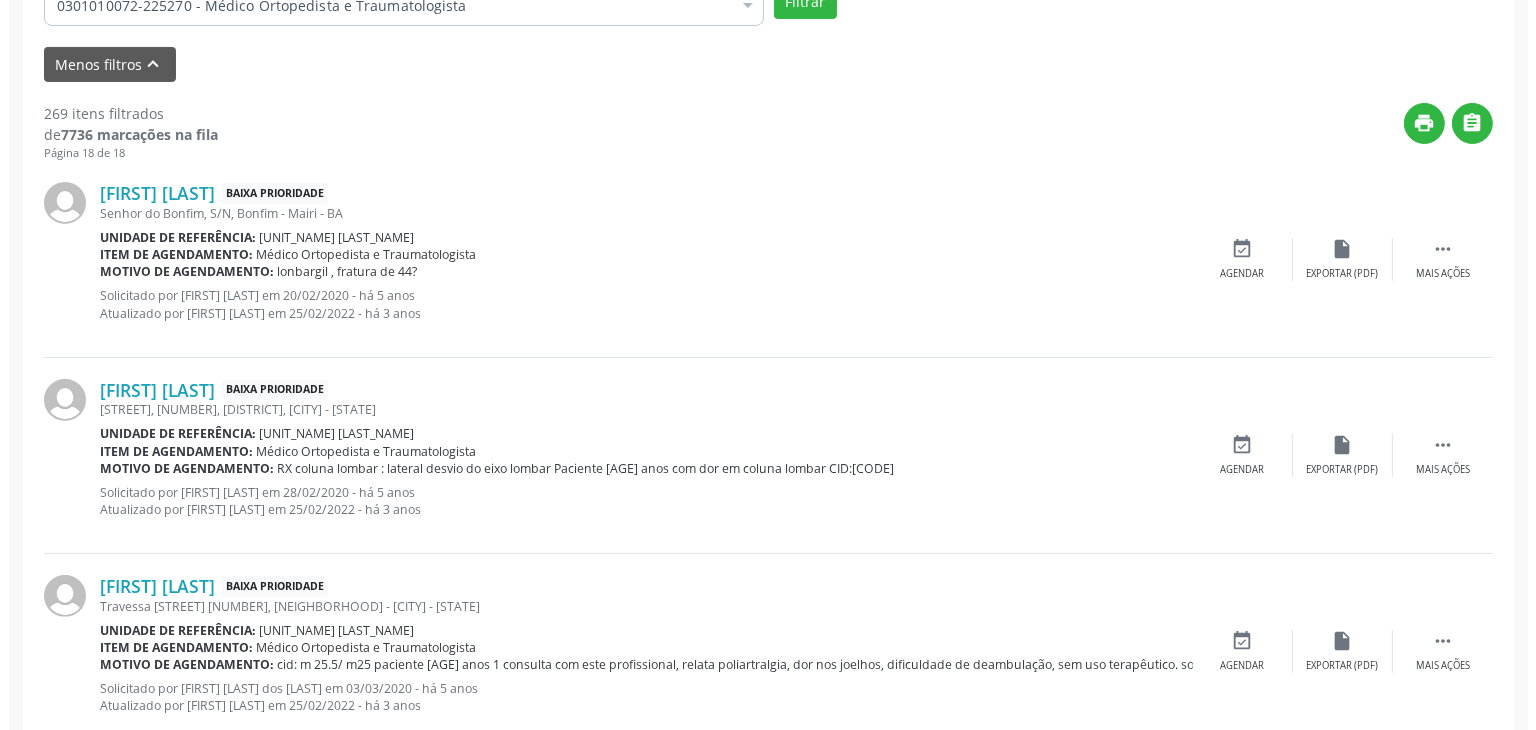 scroll, scrollTop: 612, scrollLeft: 0, axis: vertical 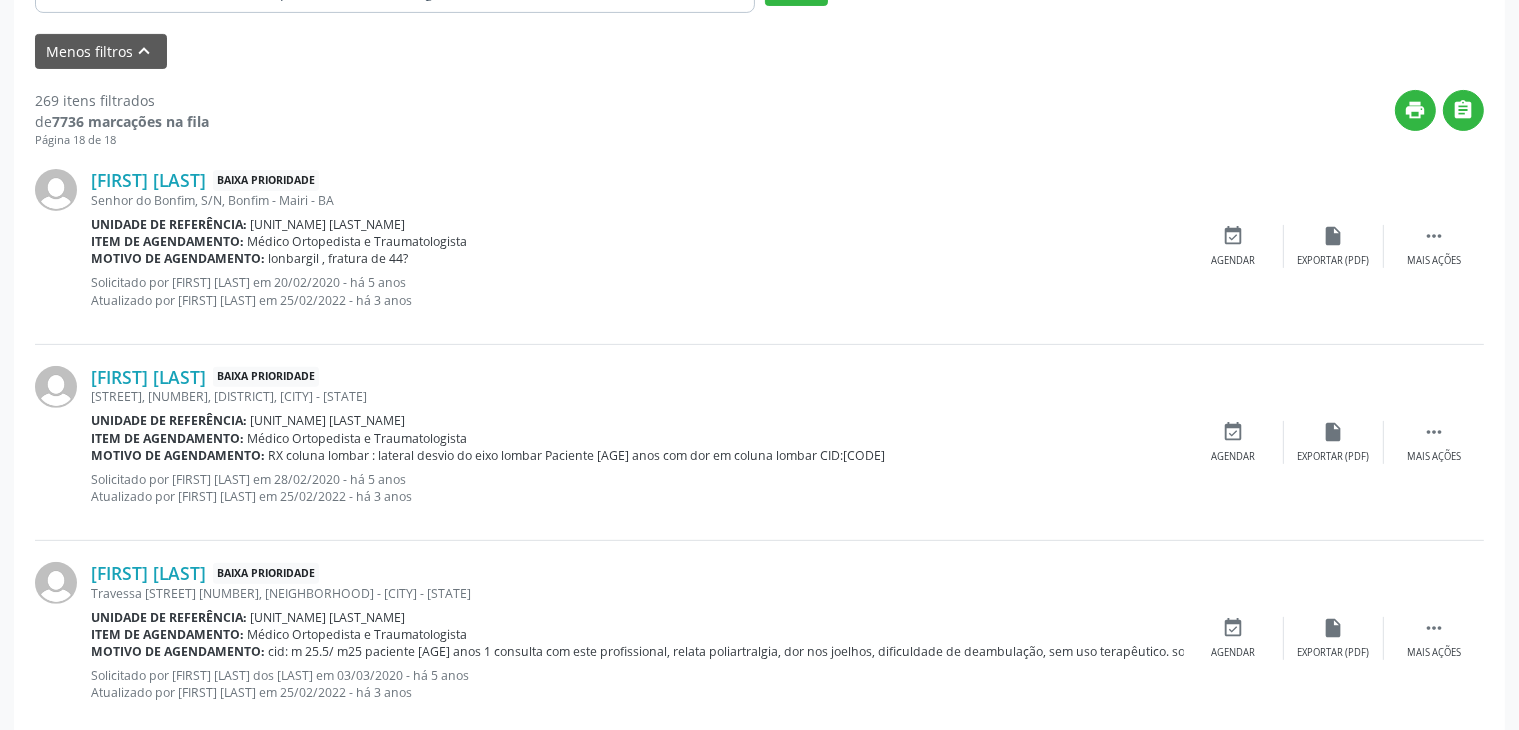 drag, startPoint x: 404, startPoint y: 257, endPoint x: 275, endPoint y: 263, distance: 129.13947 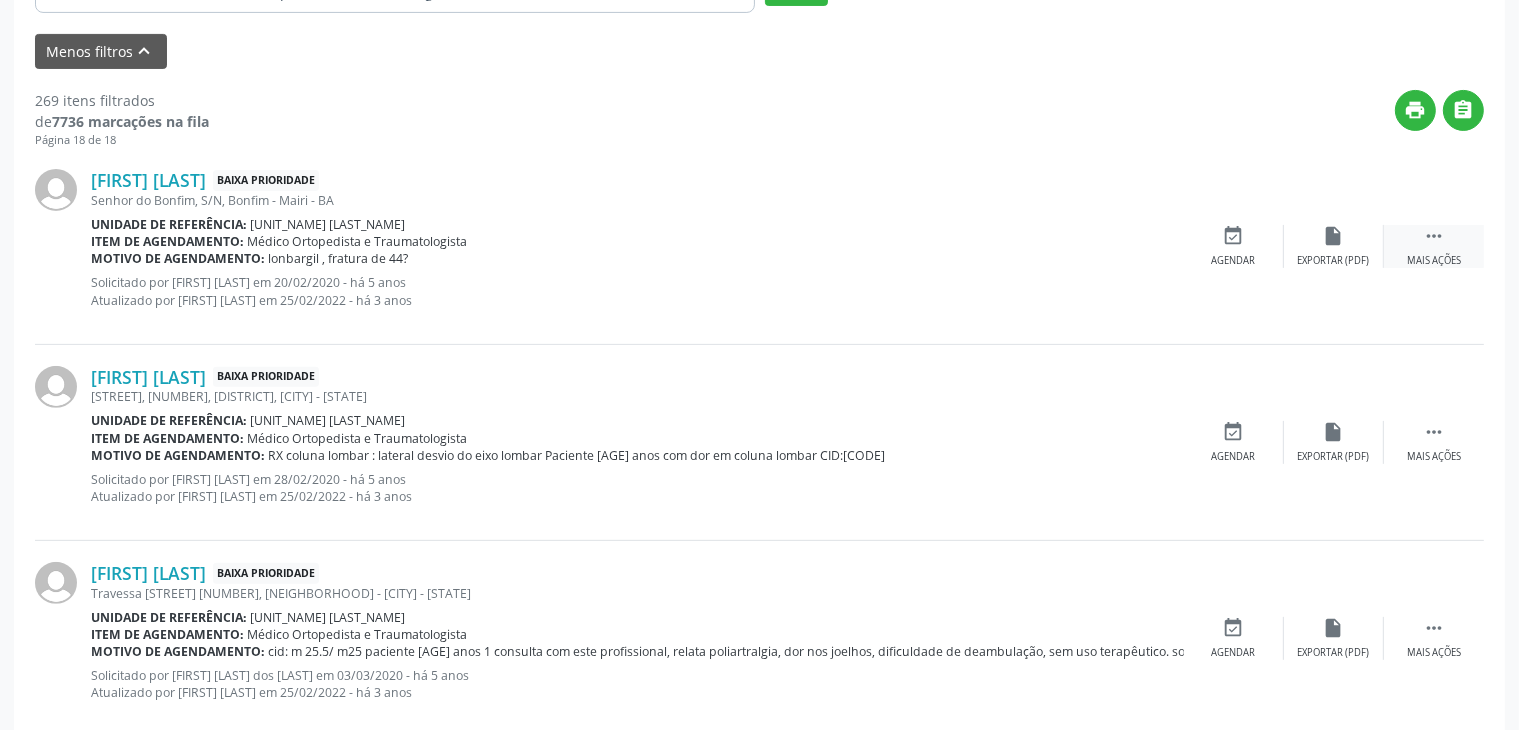 click on "" at bounding box center (1434, 236) 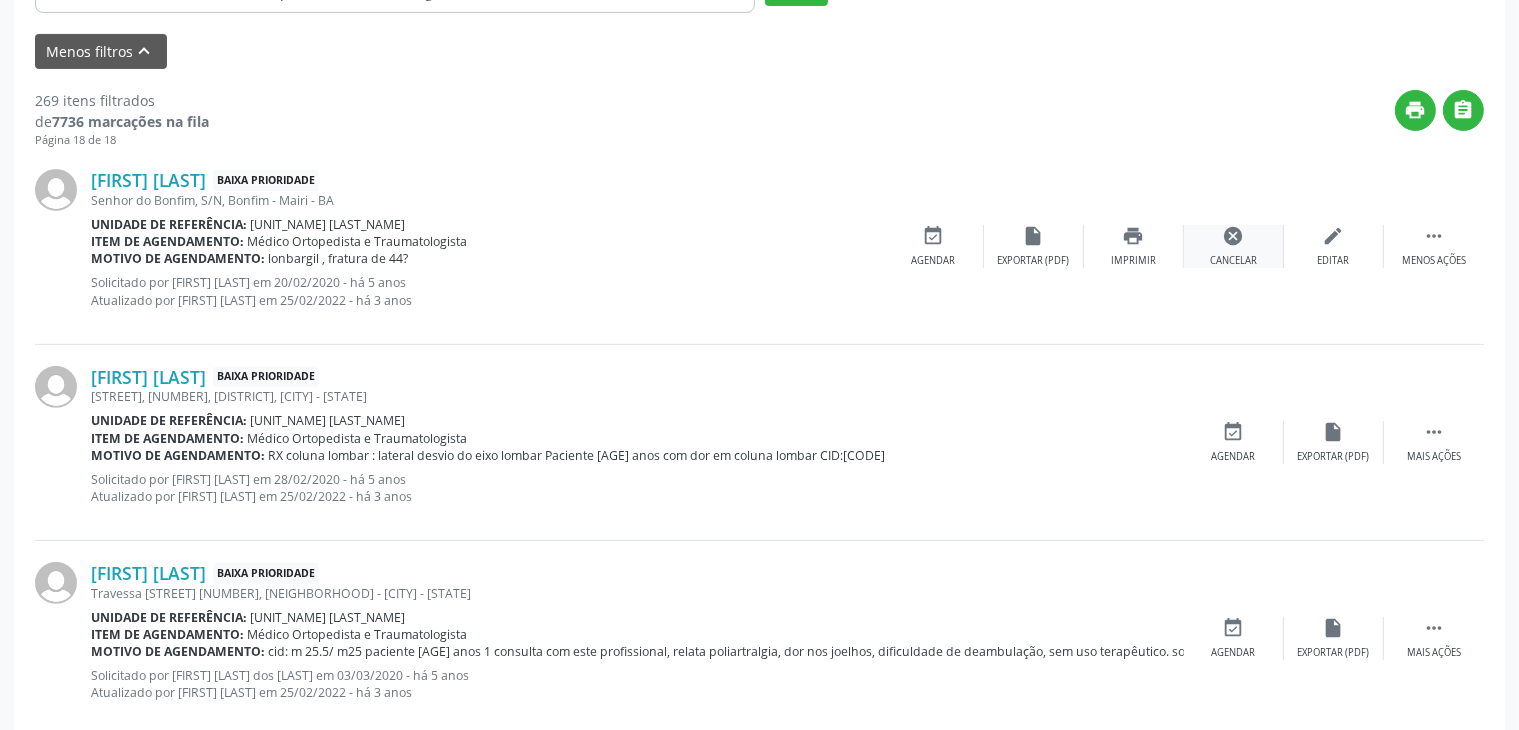 click on "cancel" at bounding box center [1234, 236] 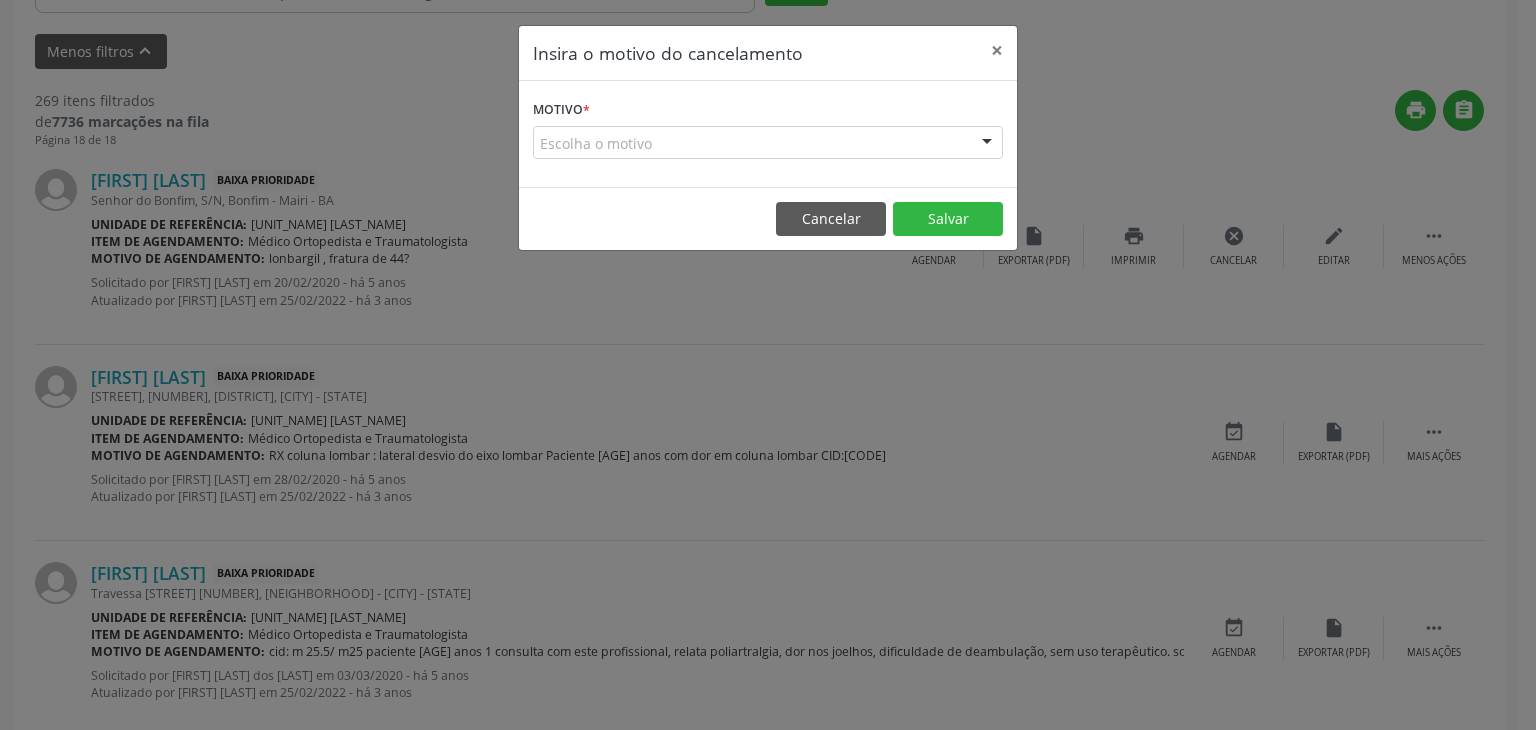 click on "Escolha o motivo" at bounding box center [768, 143] 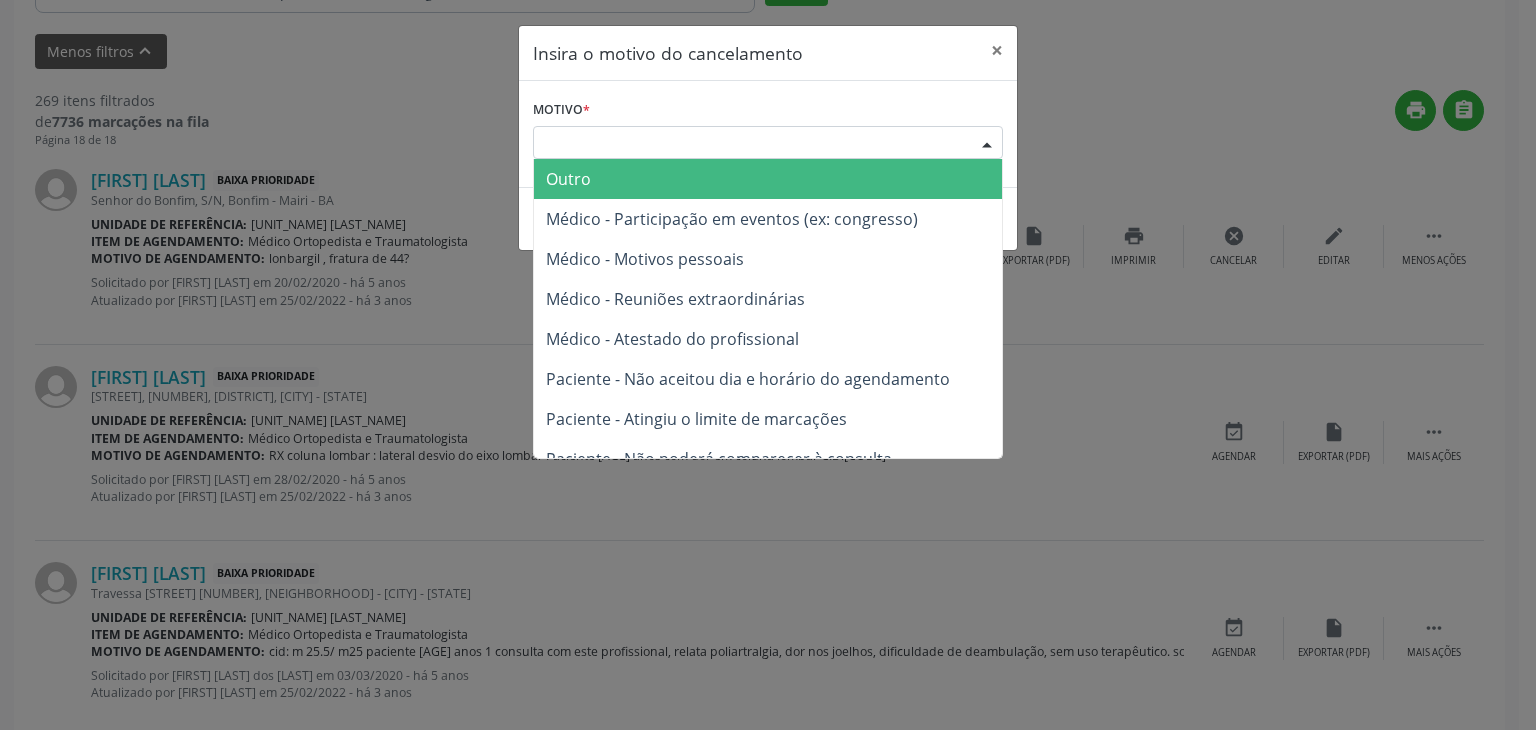 click on "Outro" at bounding box center [768, 179] 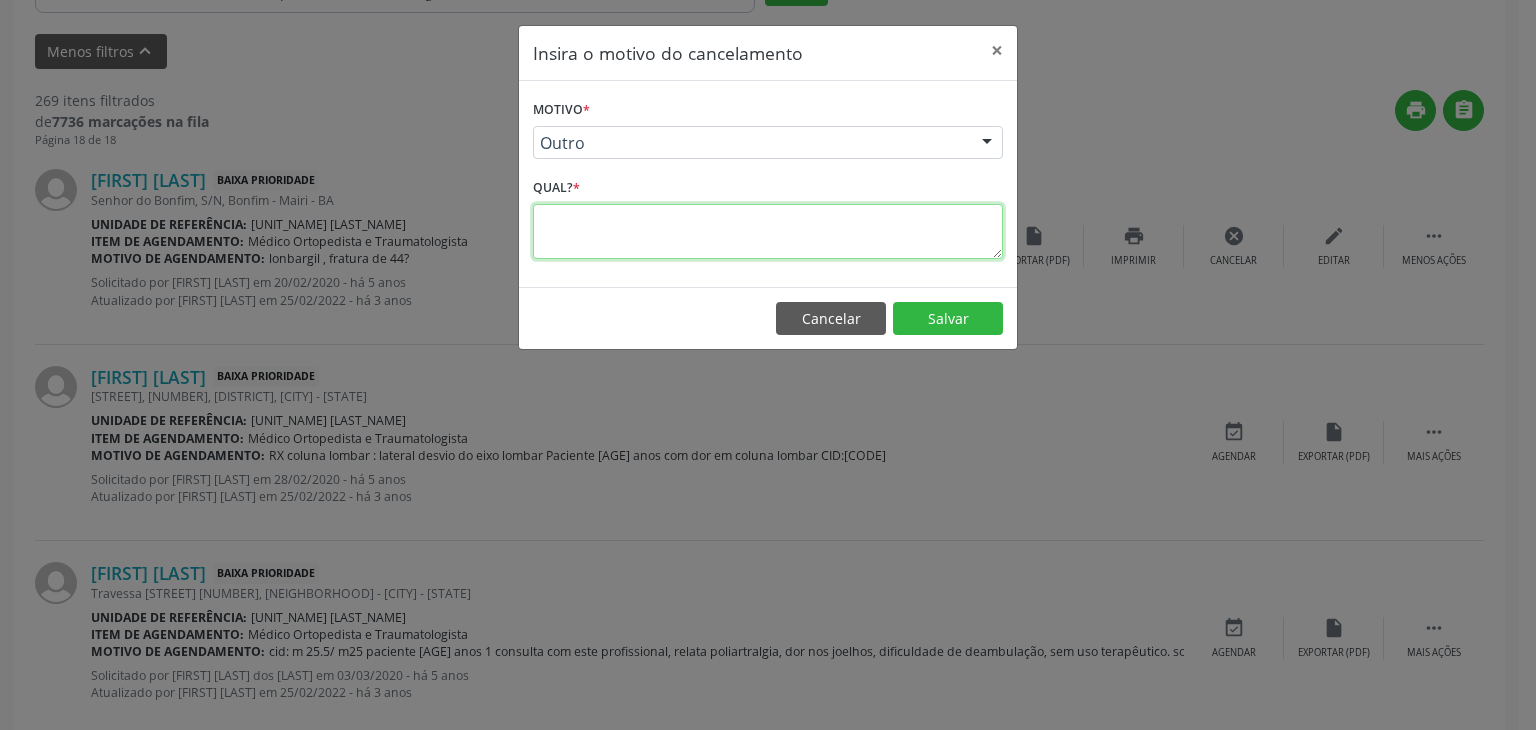 click at bounding box center (768, 231) 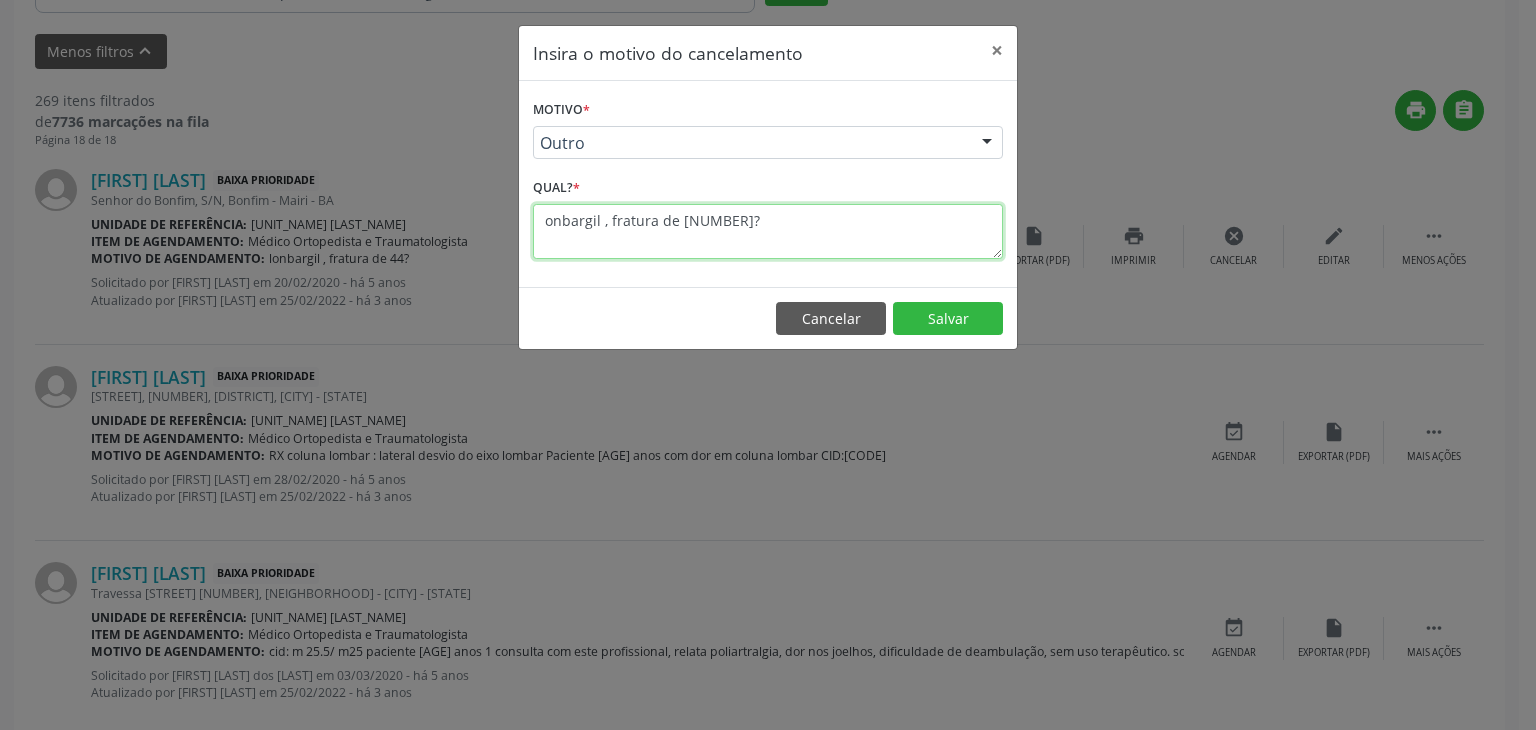 drag, startPoint x: 732, startPoint y: 214, endPoint x: 469, endPoint y: 224, distance: 263.19003 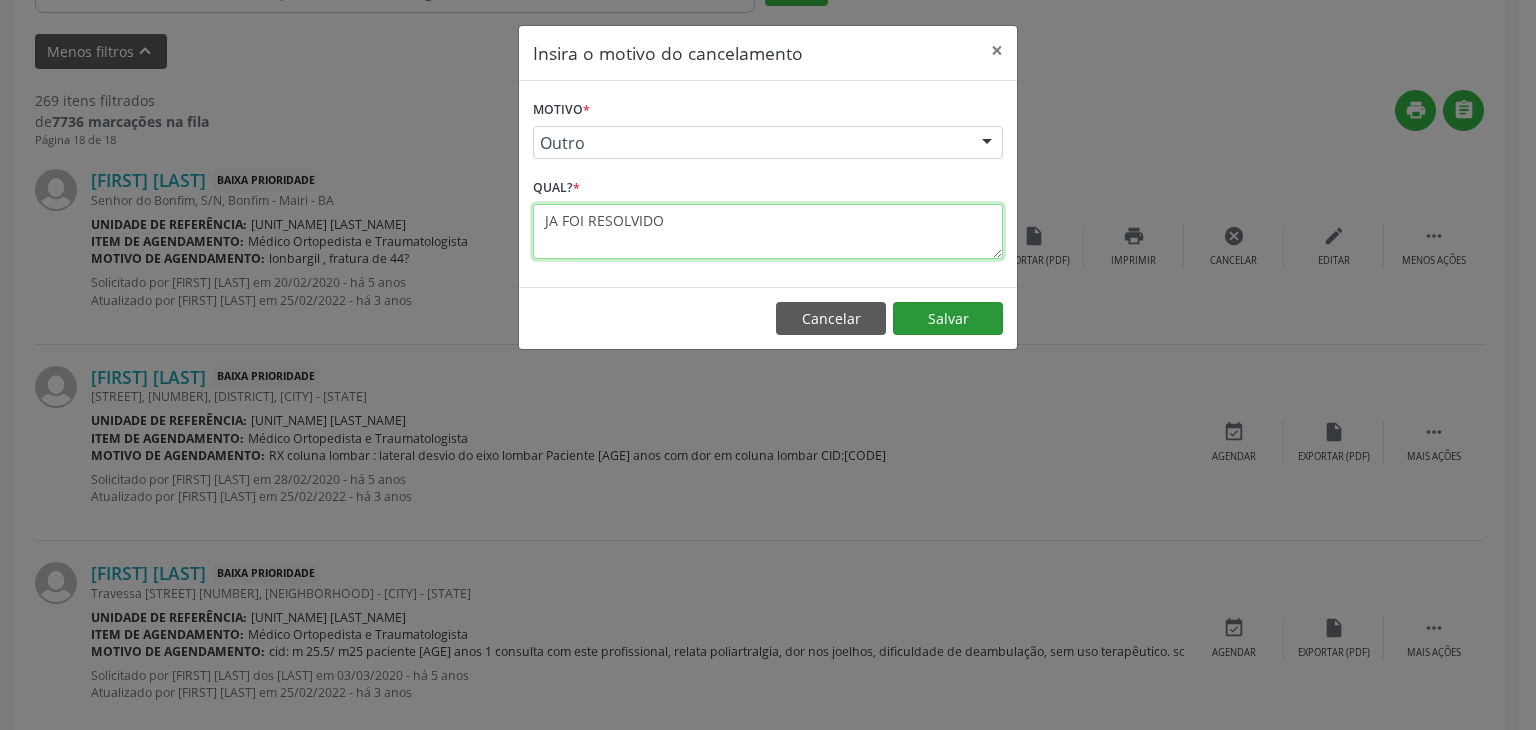 type on "JA FOI RESOLVIDO" 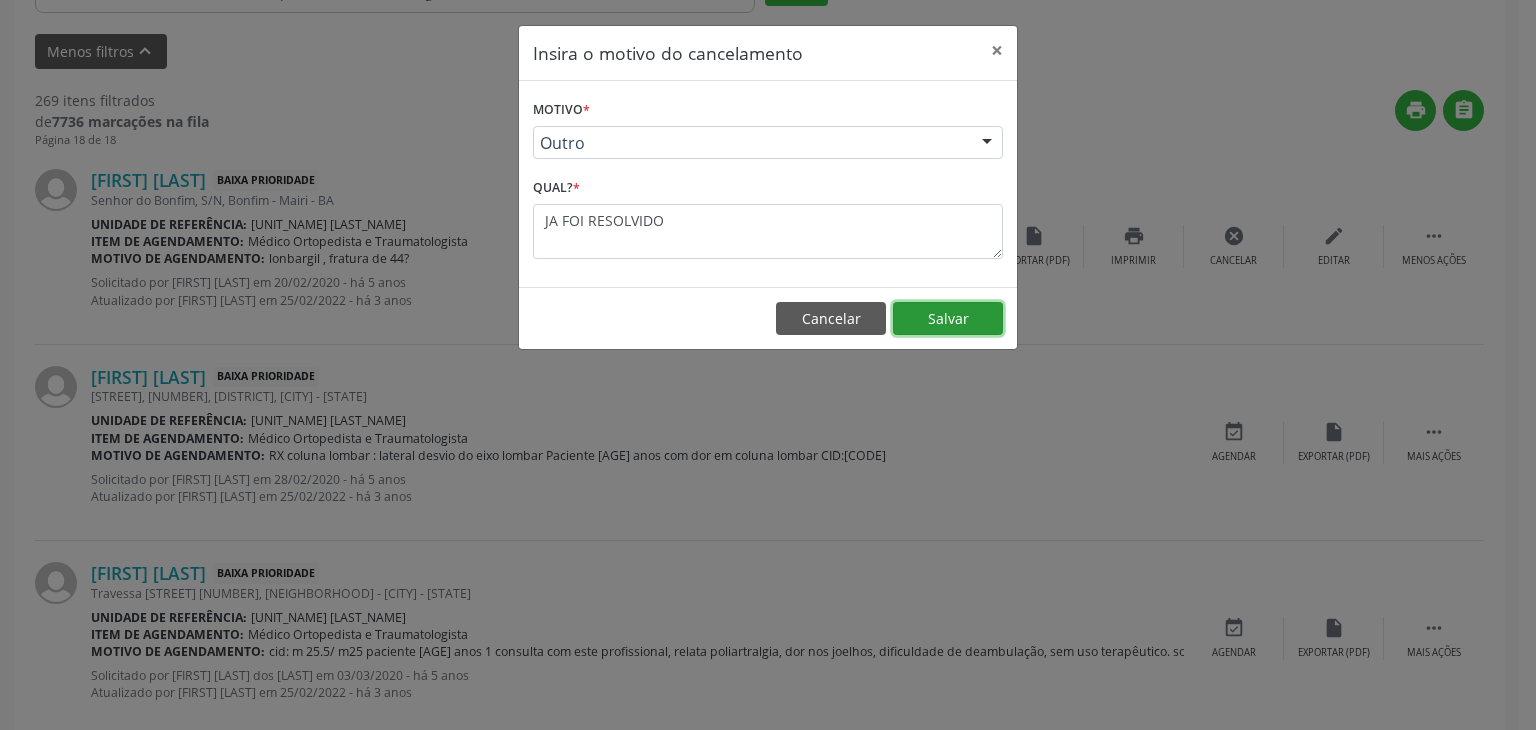 click on "Salvar" at bounding box center (948, 319) 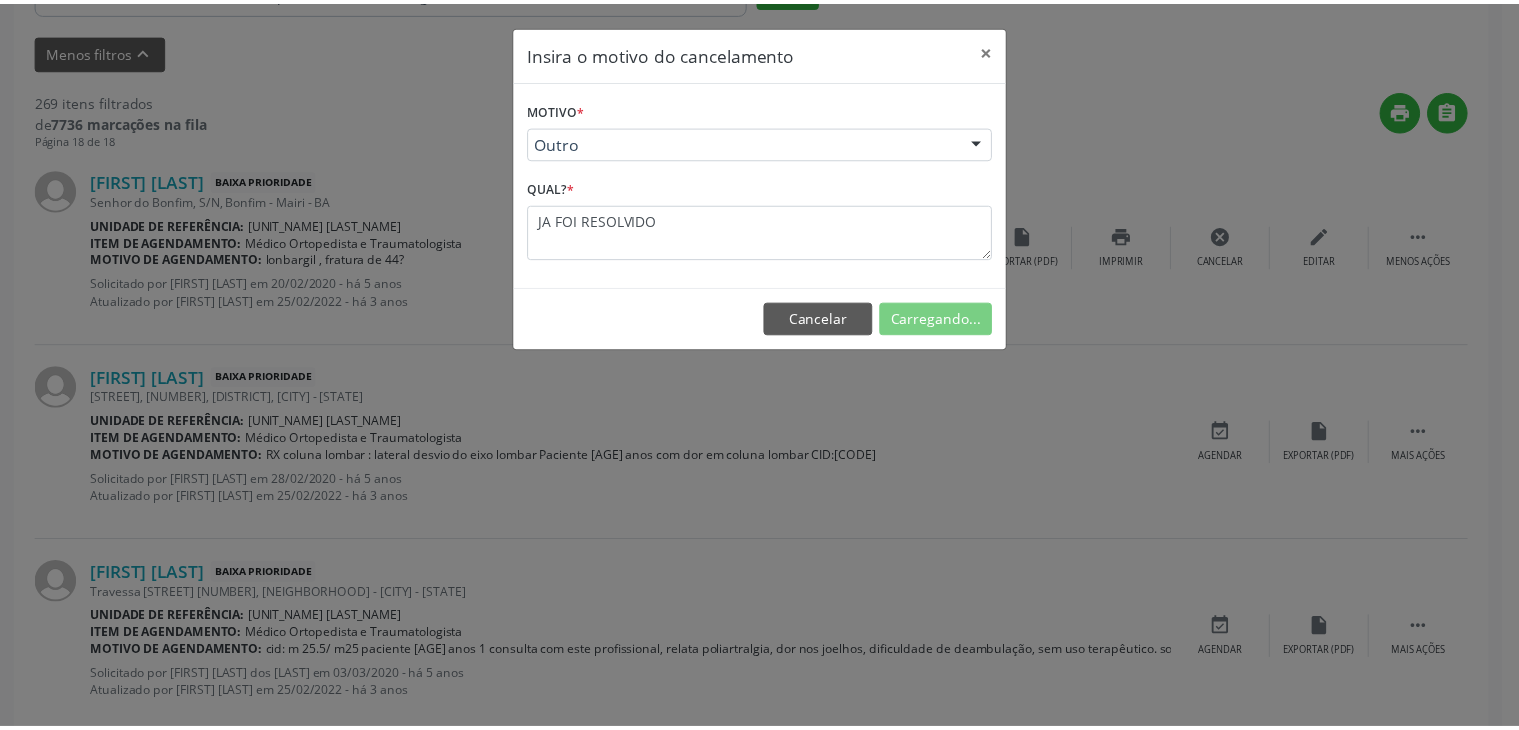 scroll, scrollTop: 112, scrollLeft: 0, axis: vertical 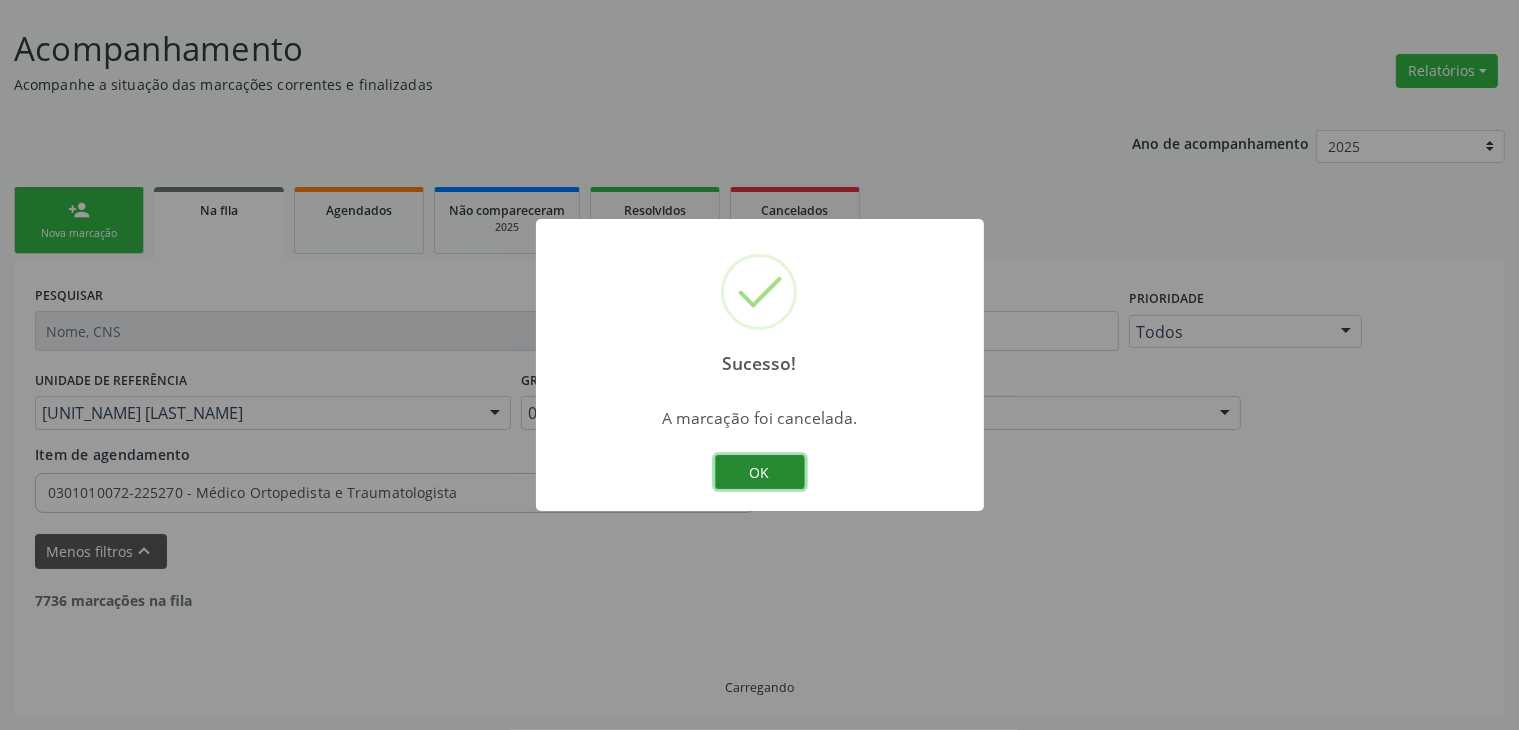 click on "OK" at bounding box center (760, 472) 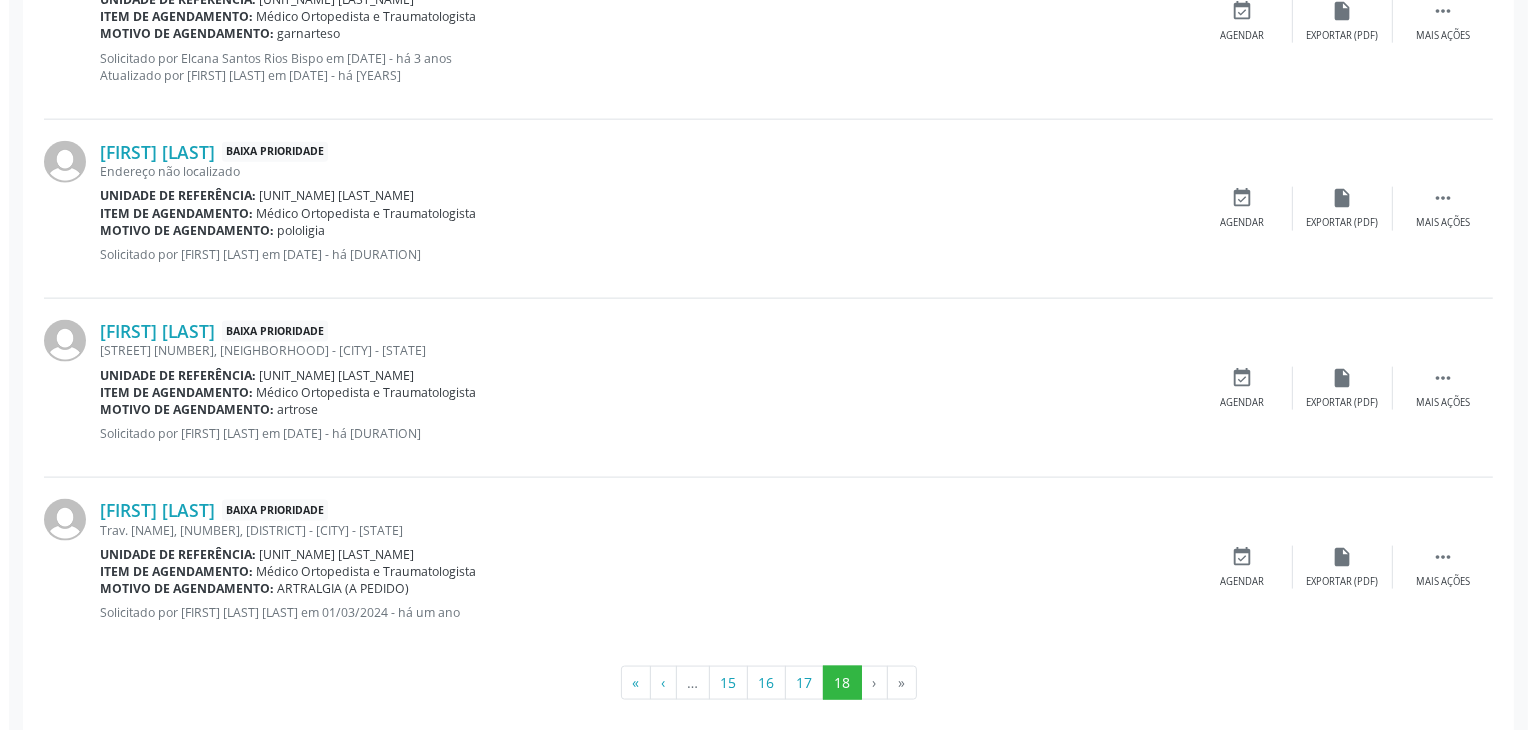 scroll, scrollTop: 2619, scrollLeft: 0, axis: vertical 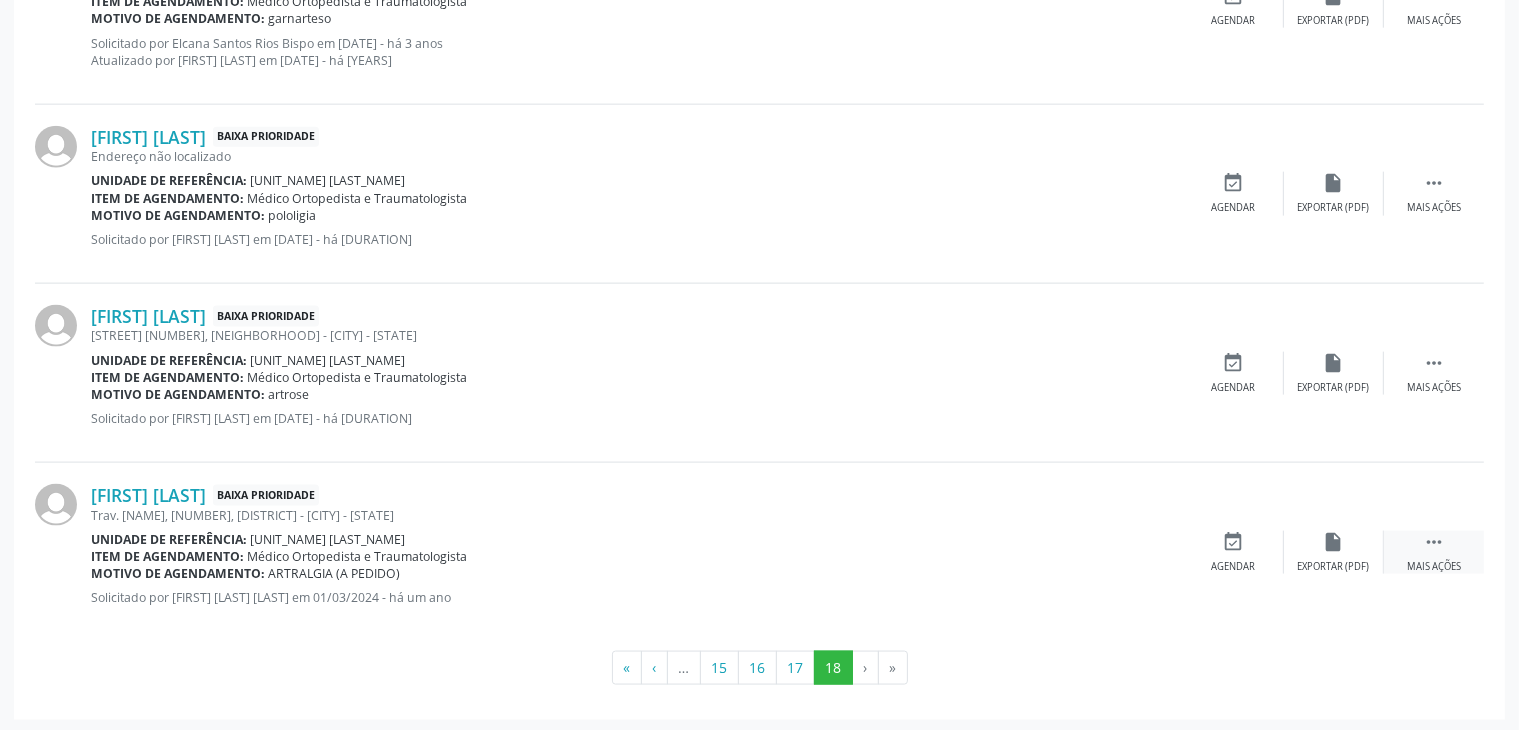 drag, startPoint x: 1447, startPoint y: 539, endPoint x: 1433, endPoint y: 537, distance: 14.142136 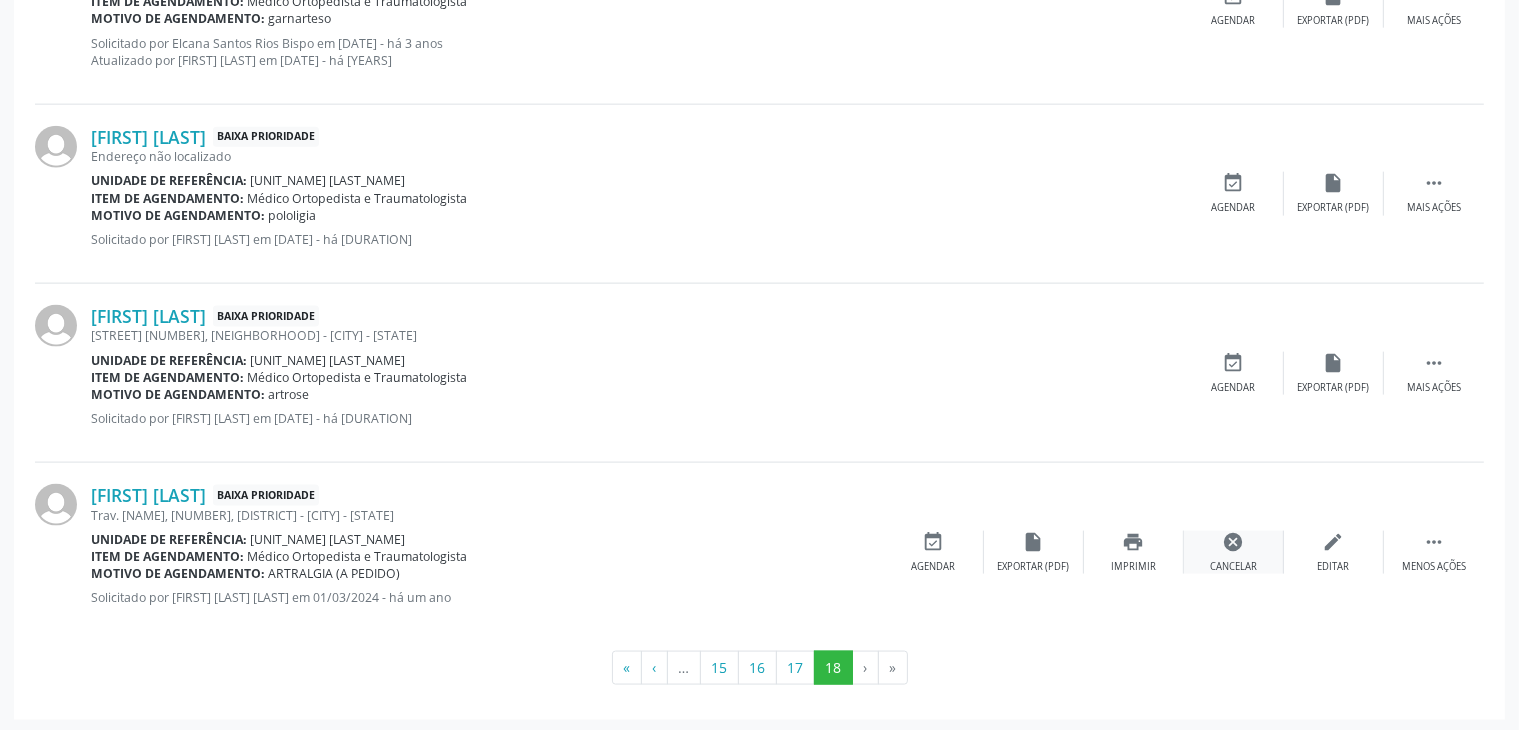 click on "cancel" at bounding box center (1234, 542) 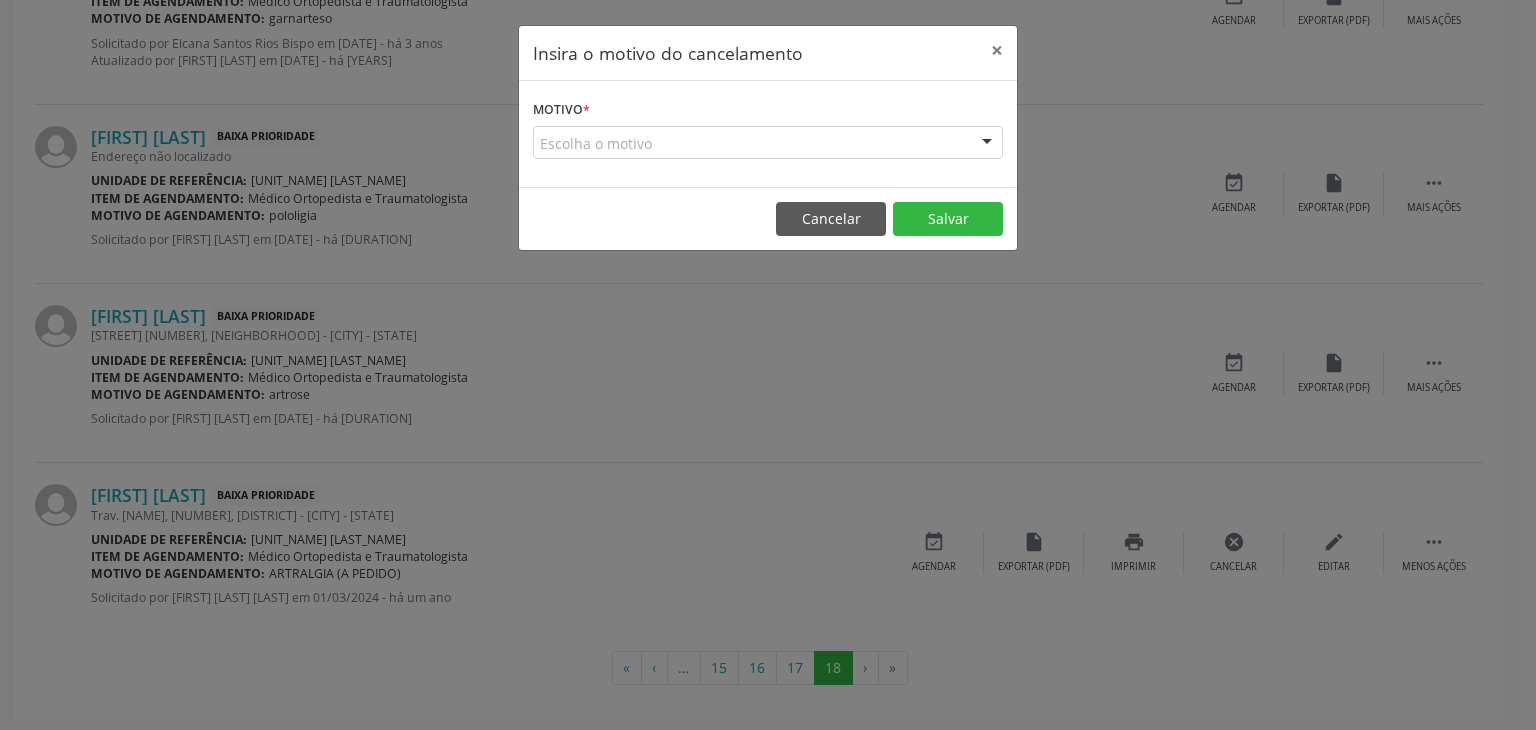 click on "Escolha o motivo" at bounding box center (768, 143) 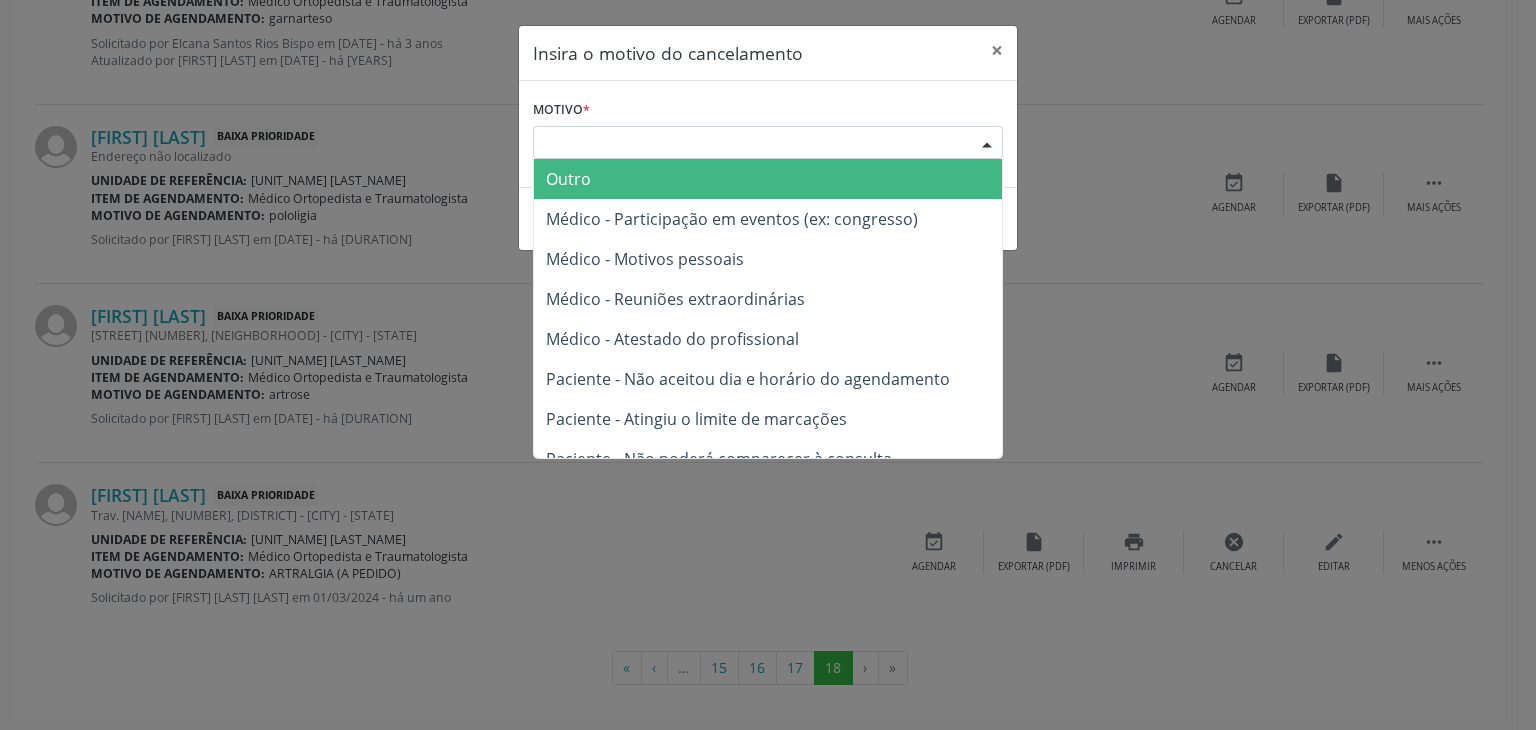 click on "Outro" at bounding box center [568, 179] 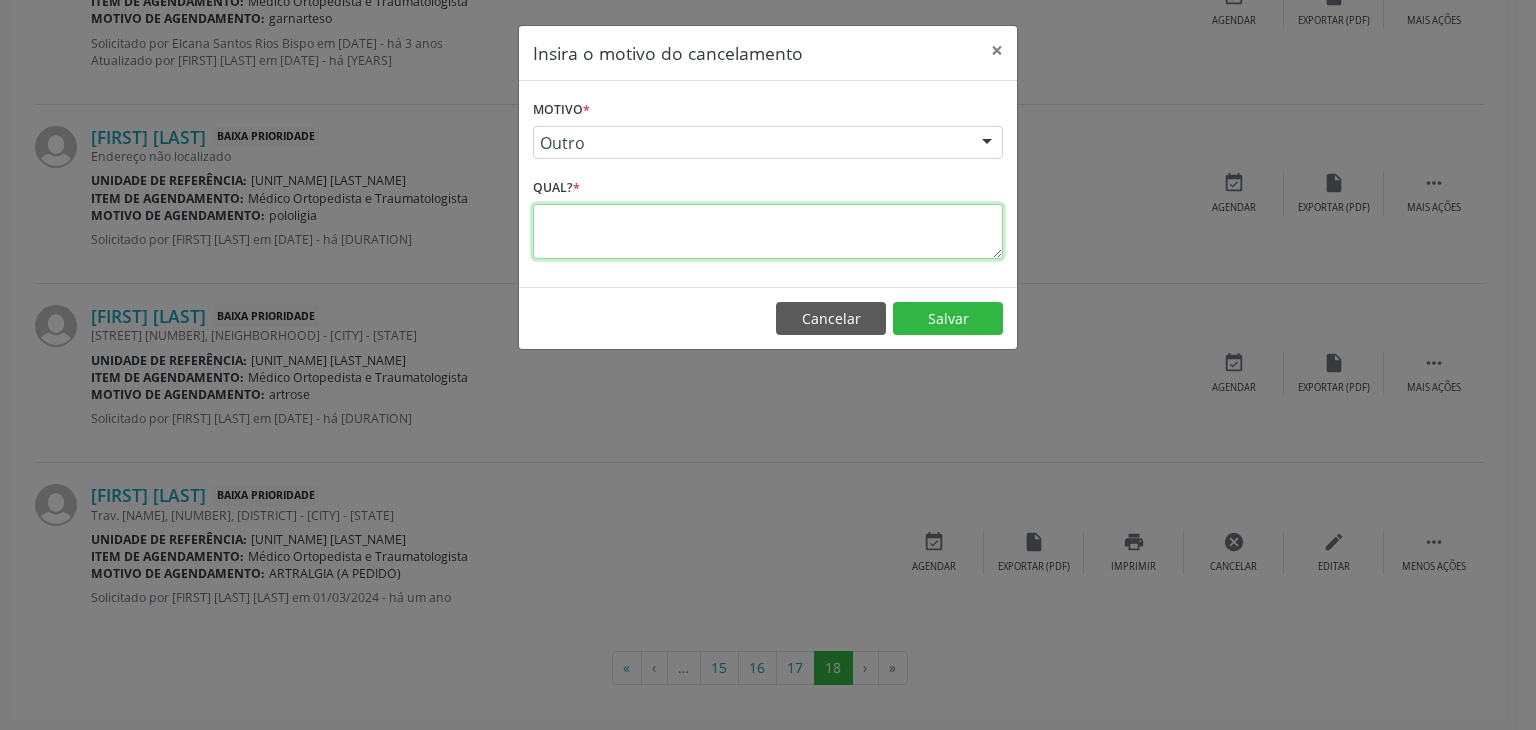 click at bounding box center (768, 231) 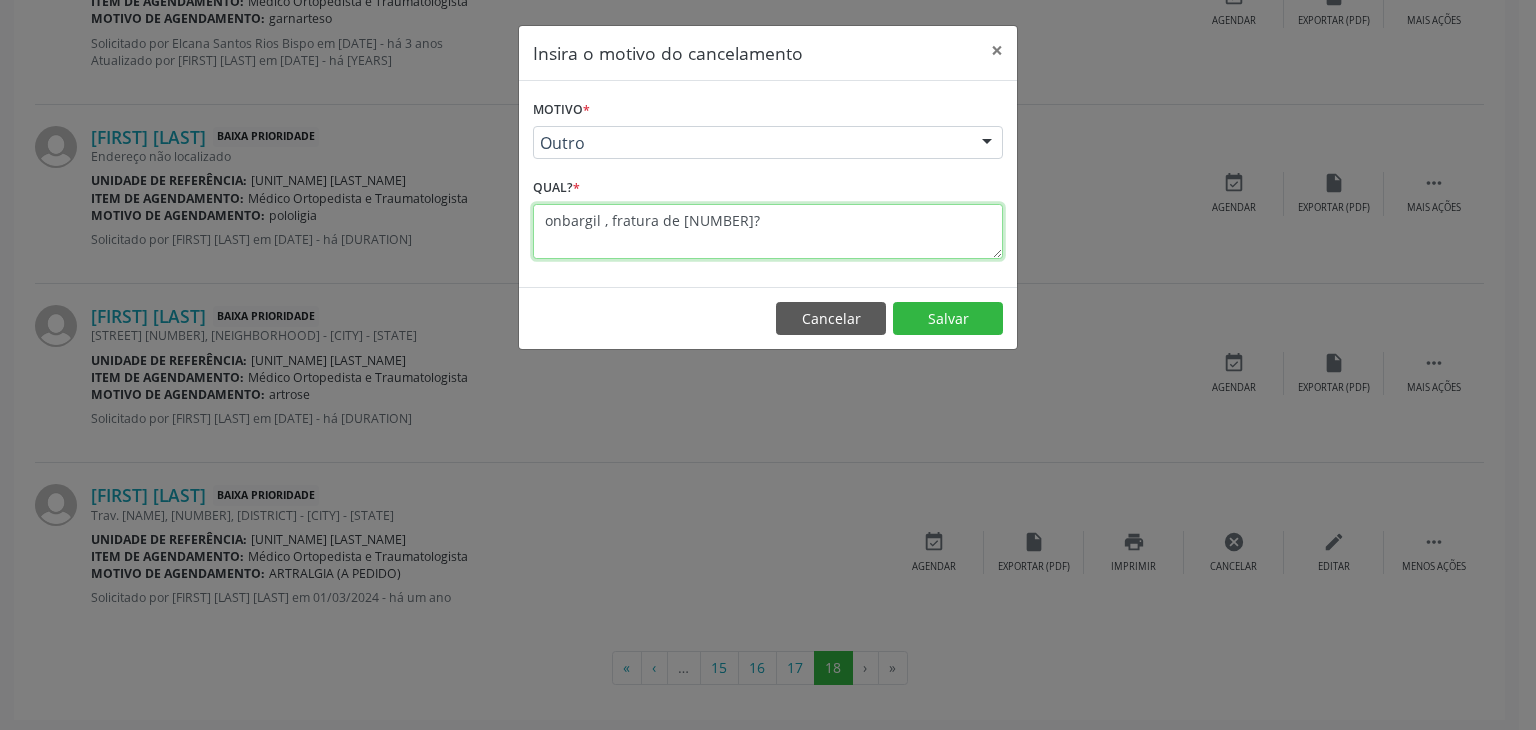 drag, startPoint x: 701, startPoint y: 218, endPoint x: 498, endPoint y: 229, distance: 203.2978 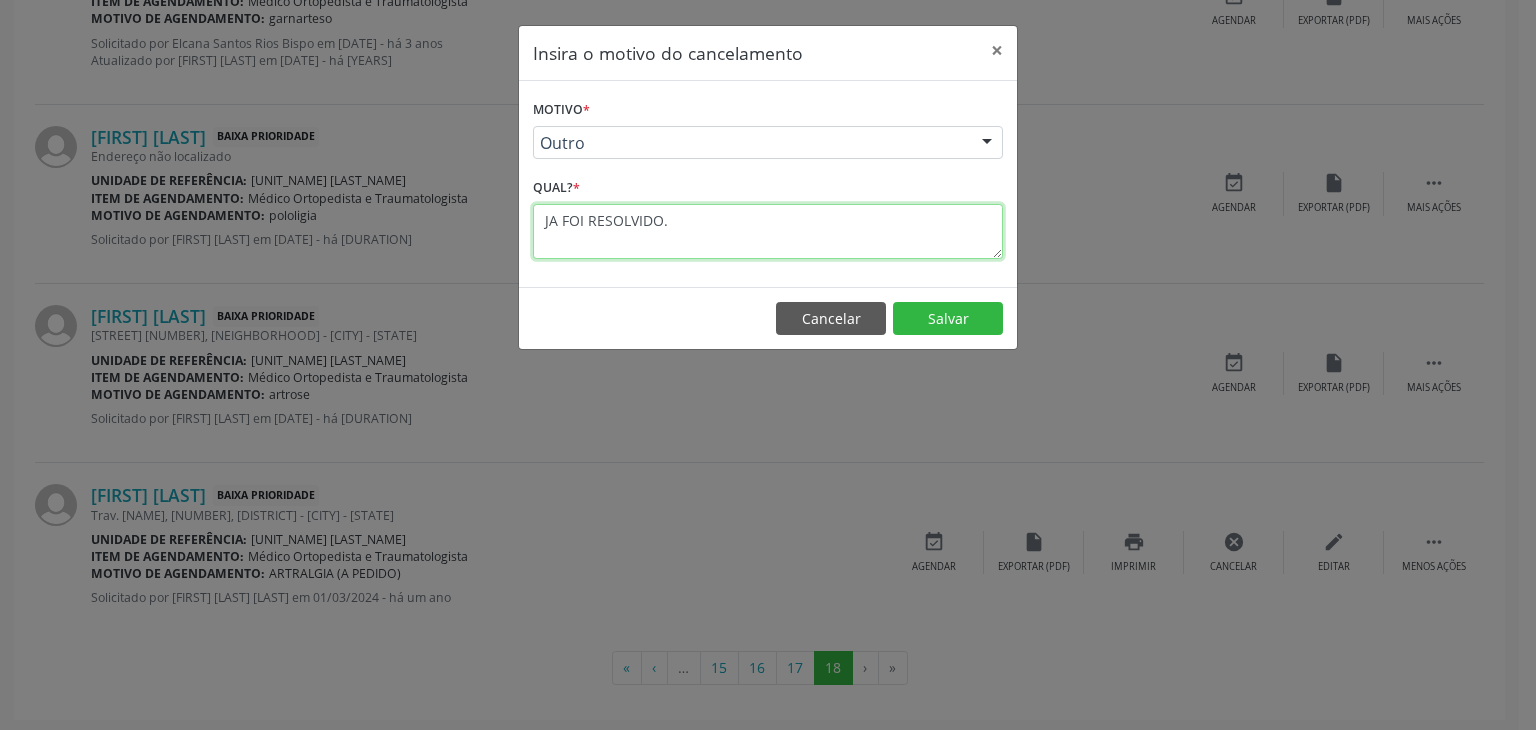 drag, startPoint x: 669, startPoint y: 203, endPoint x: 669, endPoint y: 230, distance: 27 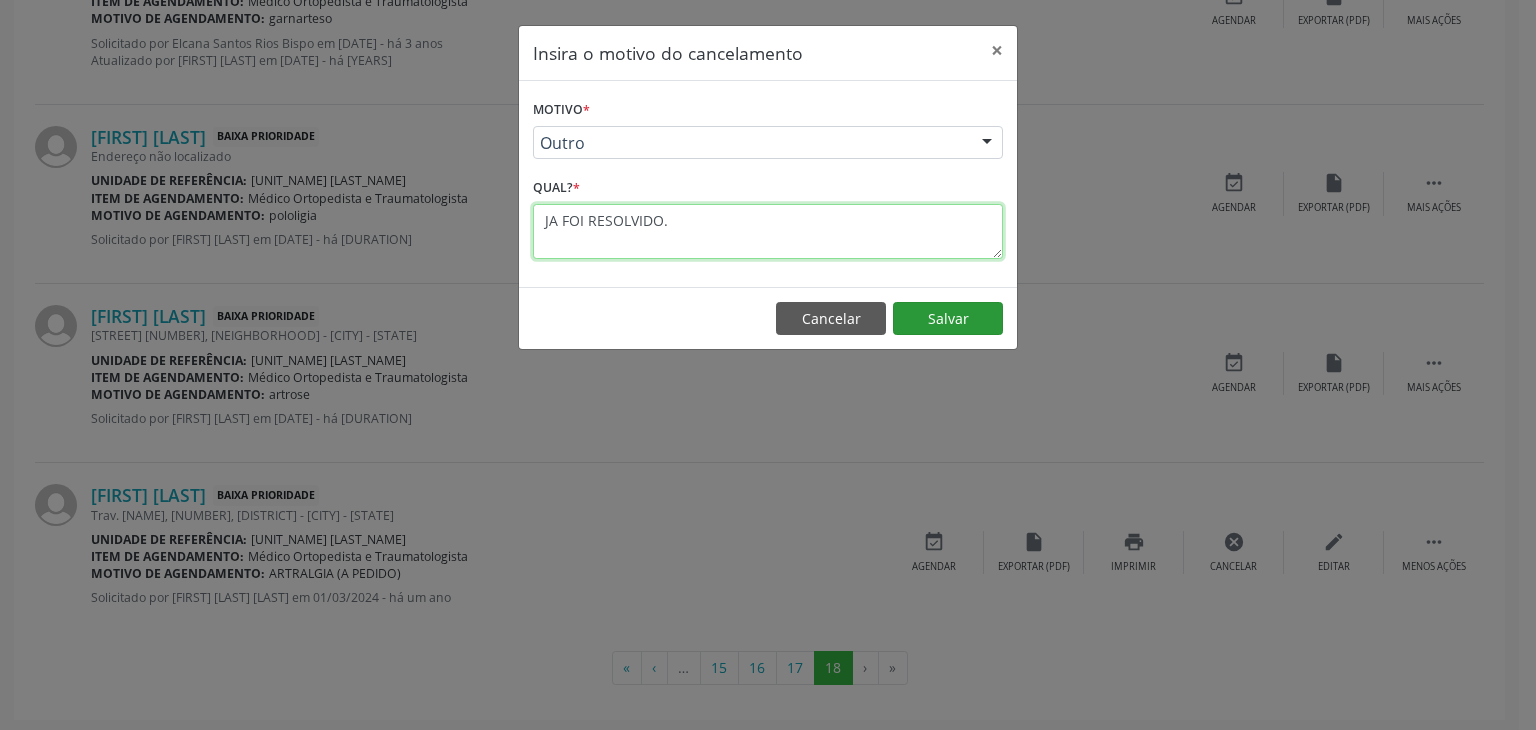 type on "JA FOI RESOLVIDO." 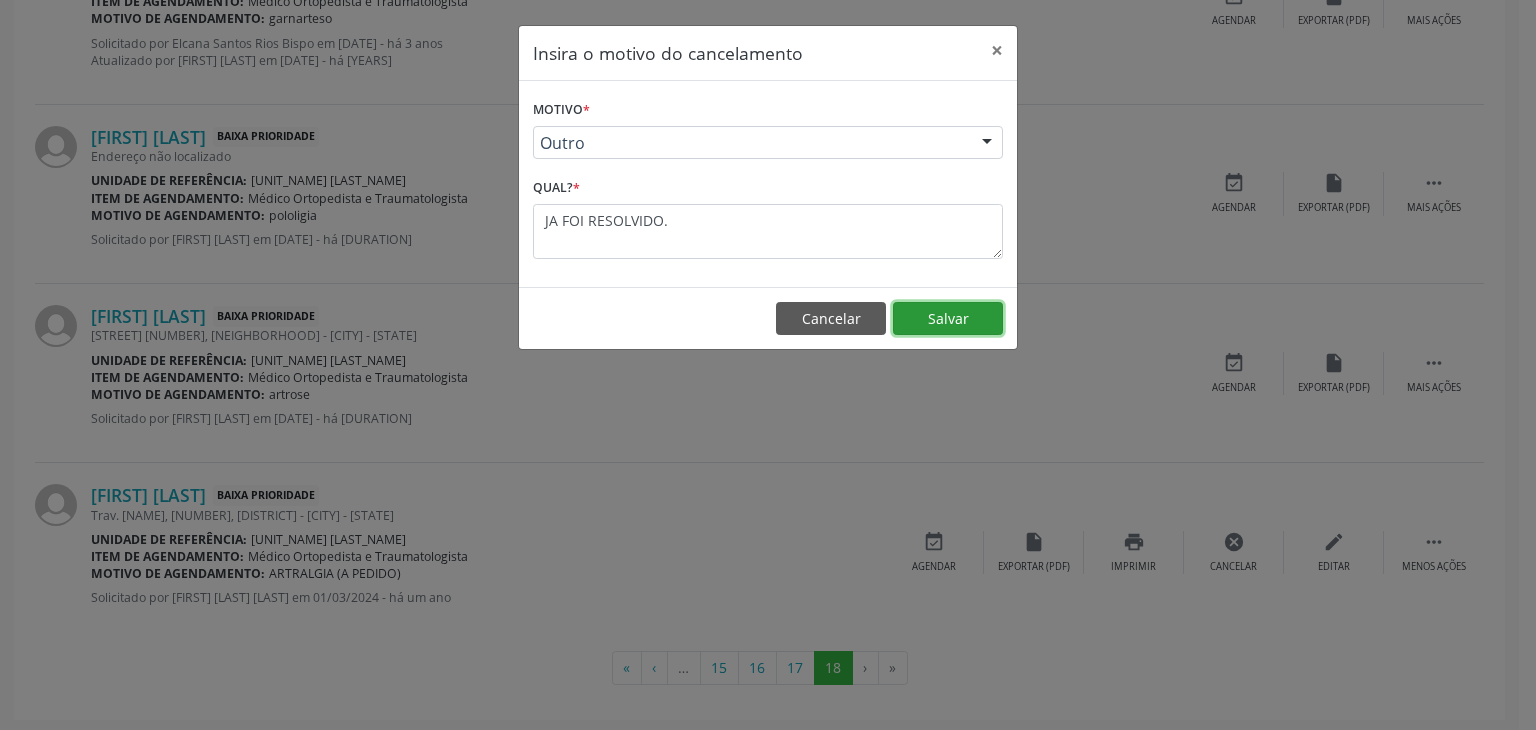 click on "Salvar" at bounding box center (948, 319) 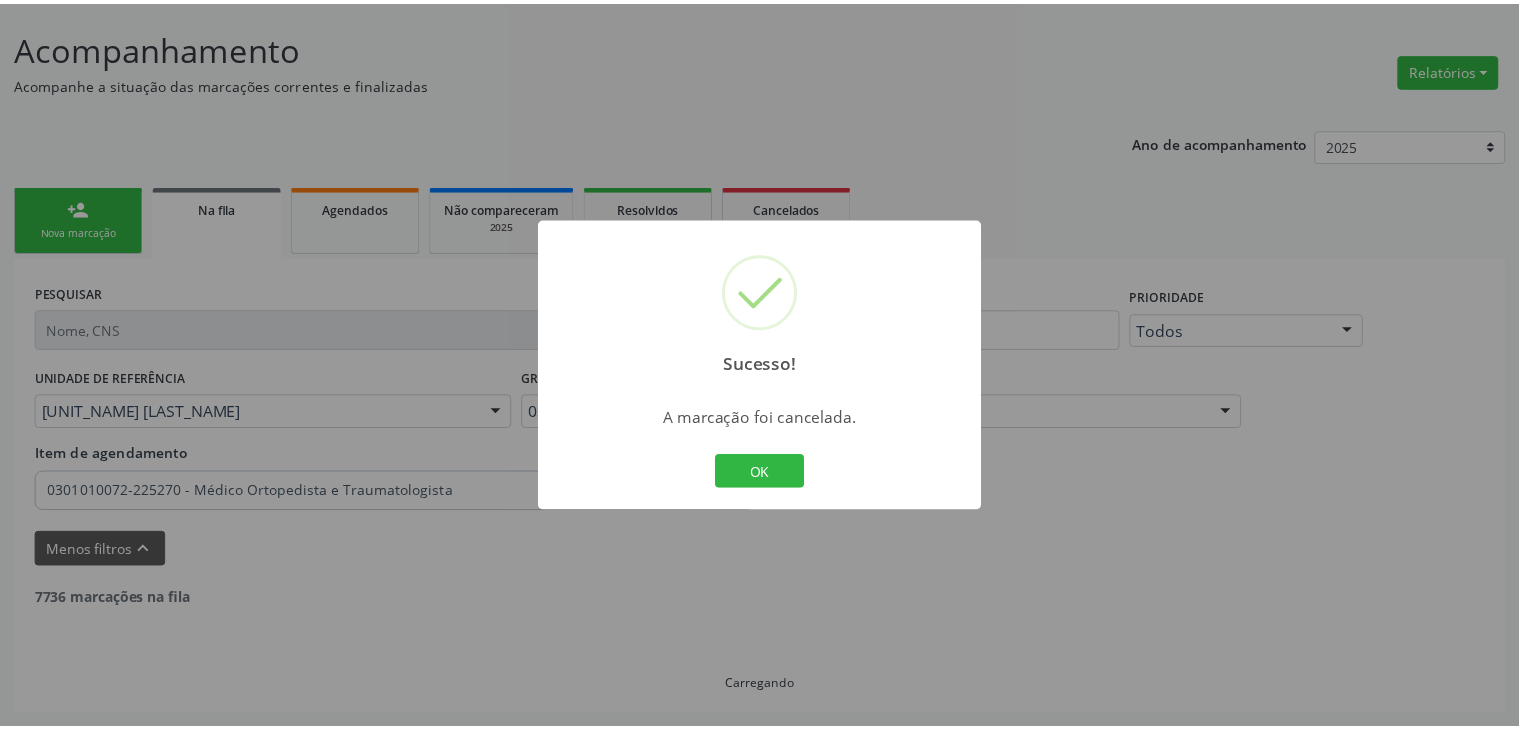 scroll, scrollTop: 112, scrollLeft: 0, axis: vertical 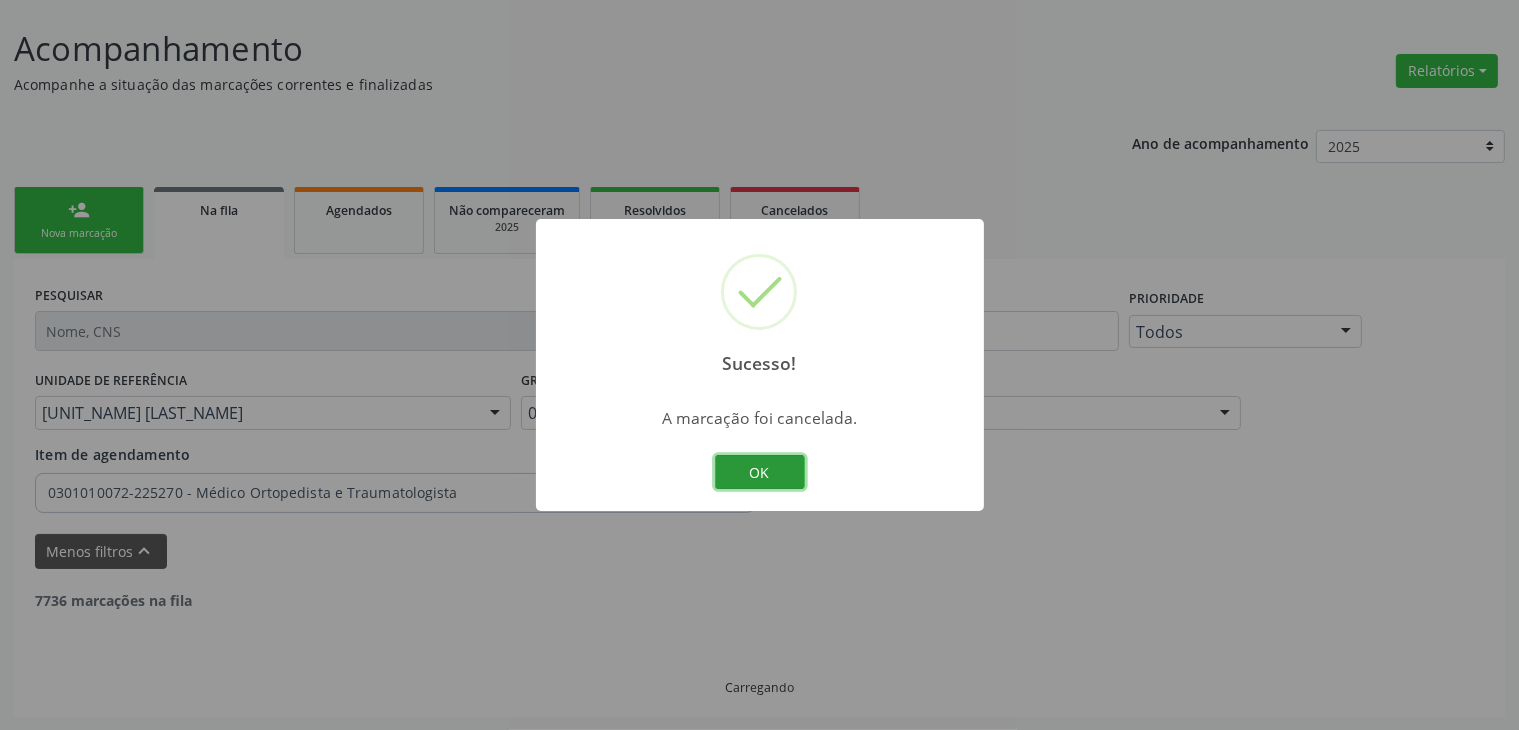 drag, startPoint x: 777, startPoint y: 458, endPoint x: 828, endPoint y: 453, distance: 51.24451 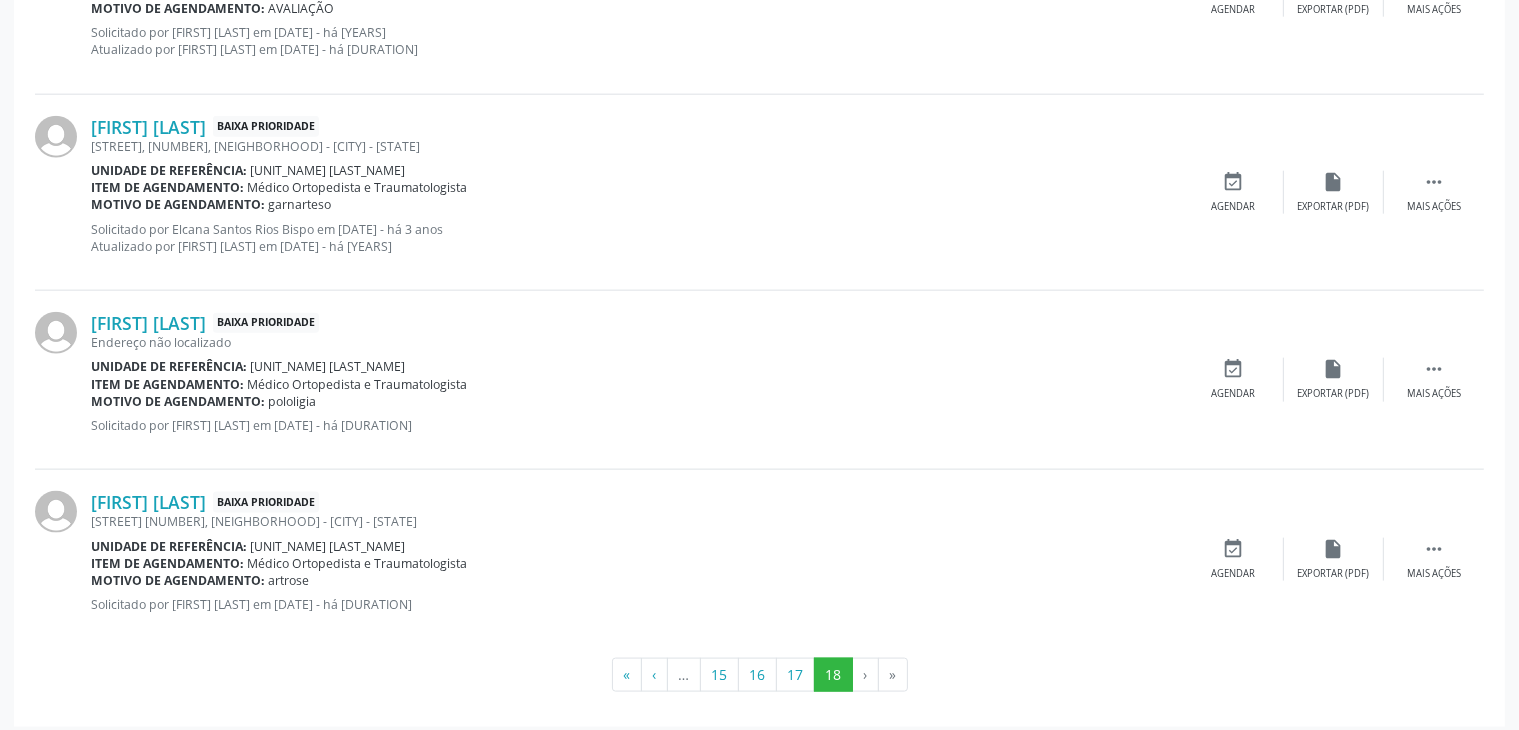 scroll, scrollTop: 2440, scrollLeft: 0, axis: vertical 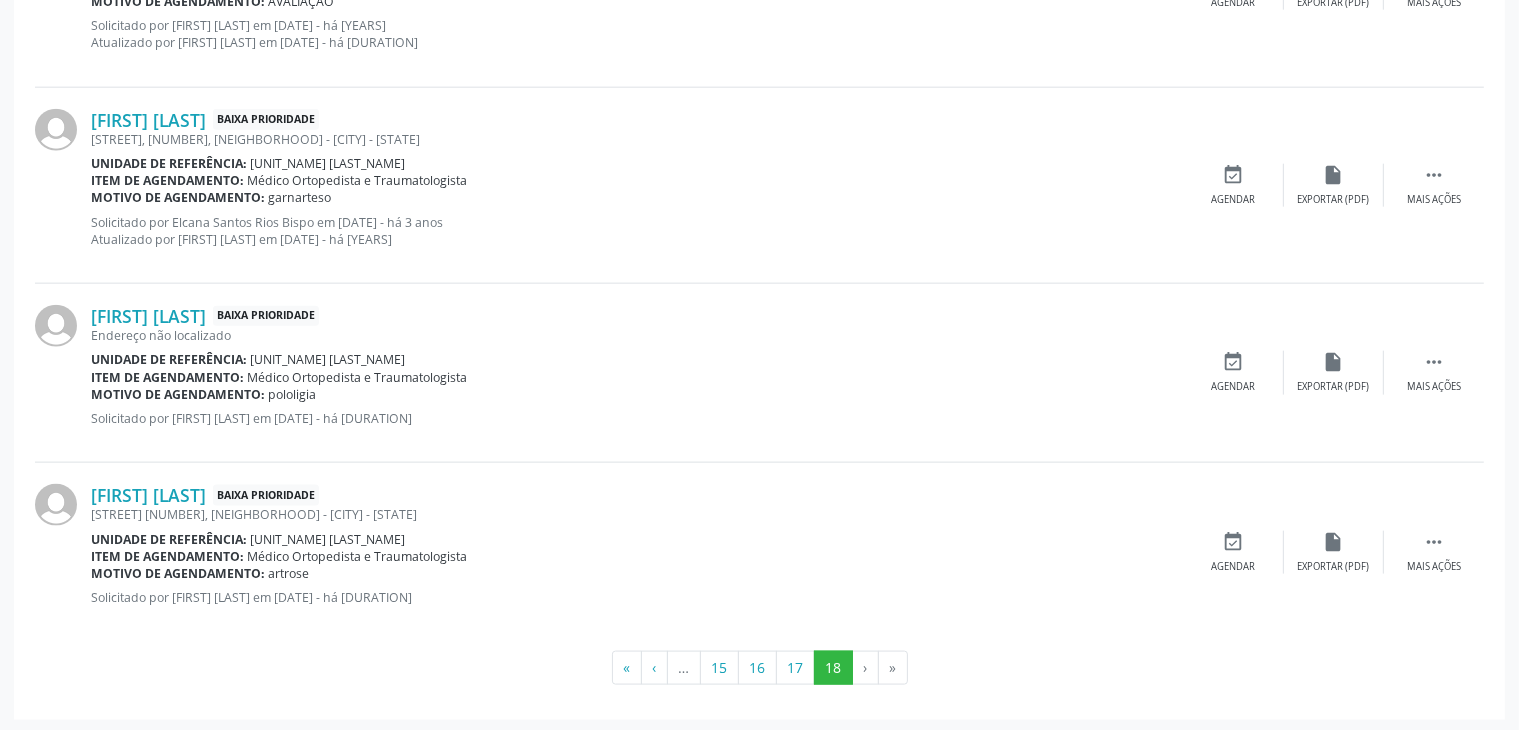 click on "›" at bounding box center (866, 668) 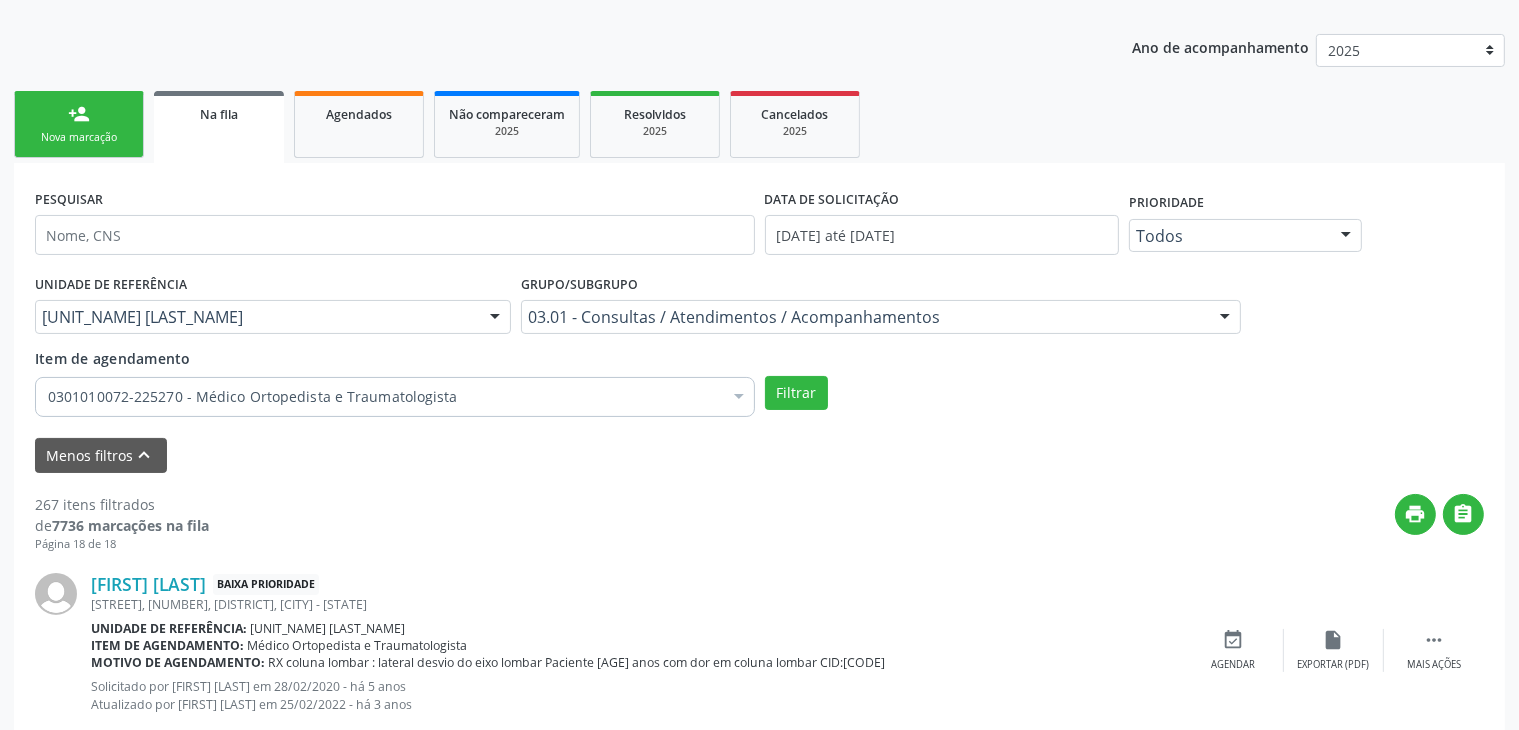 scroll, scrollTop: 200, scrollLeft: 0, axis: vertical 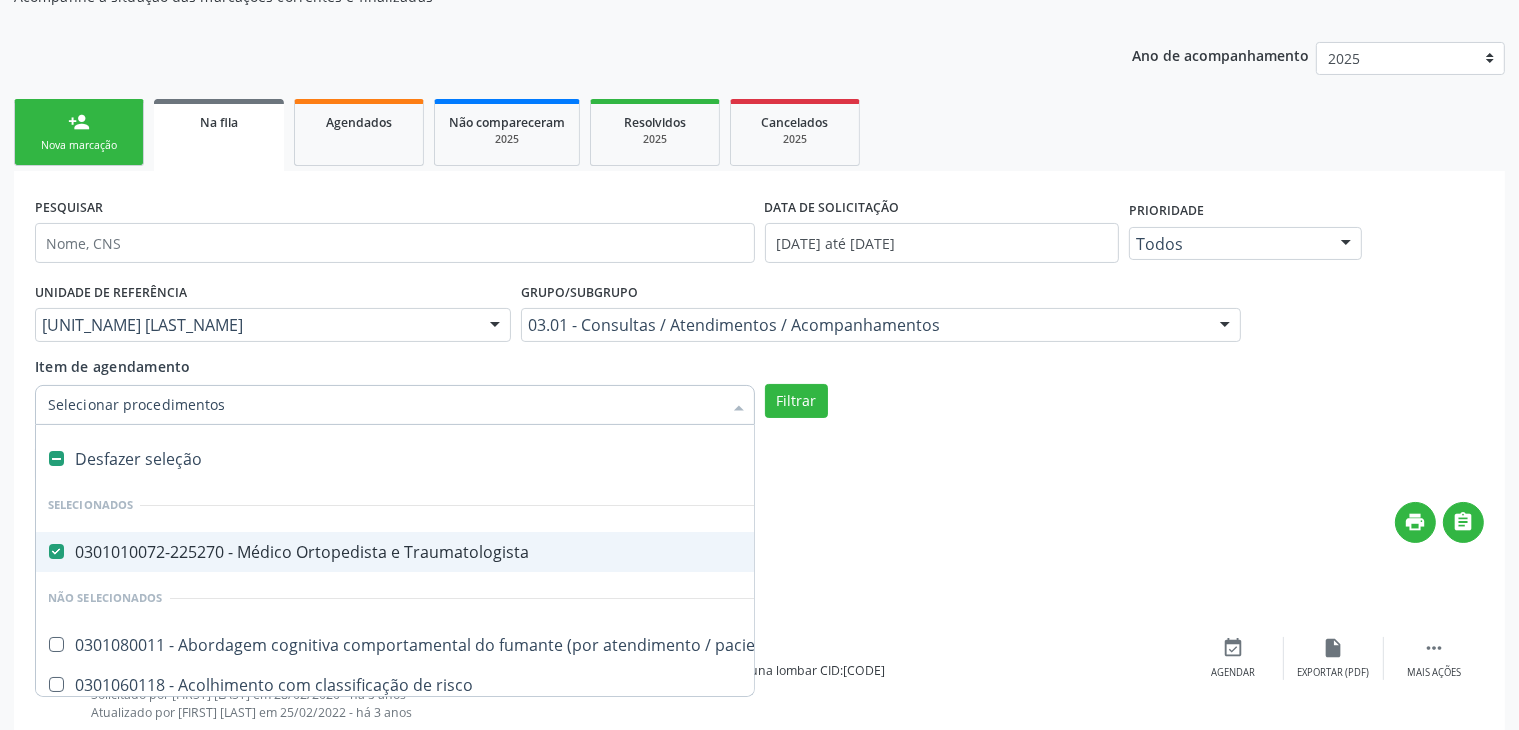 click at bounding box center [739, 407] 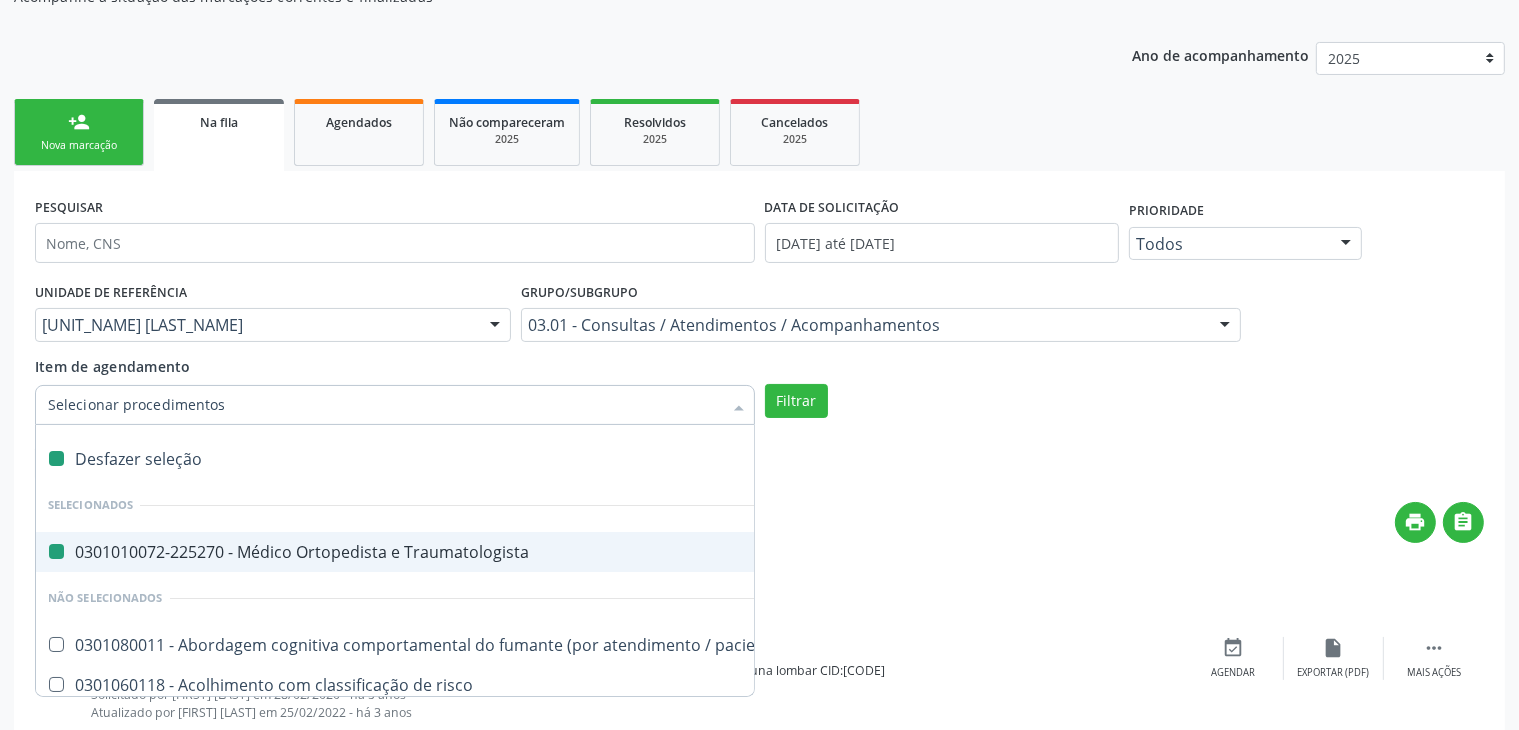 checkbox on "false" 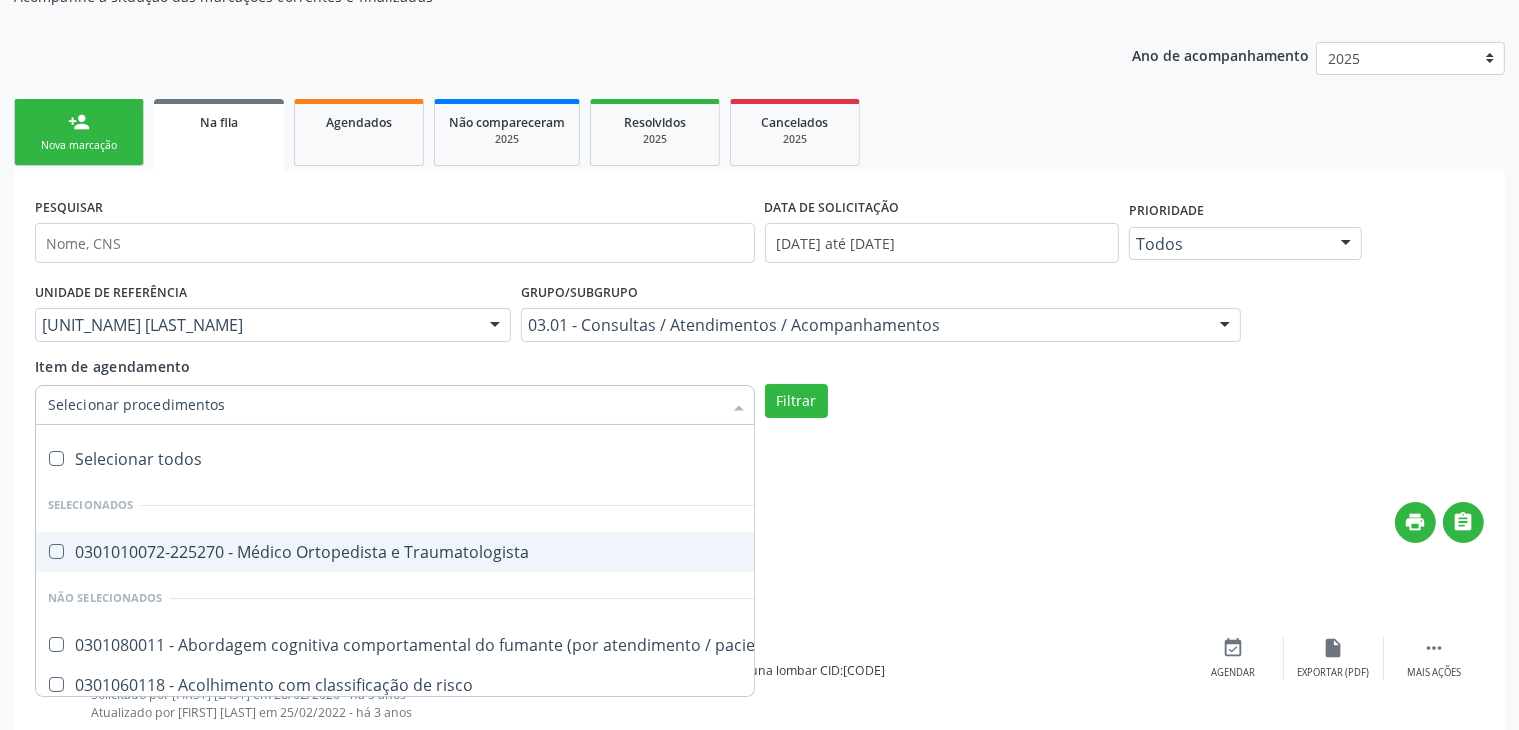 click on "Item de agendamento" at bounding box center (385, 405) 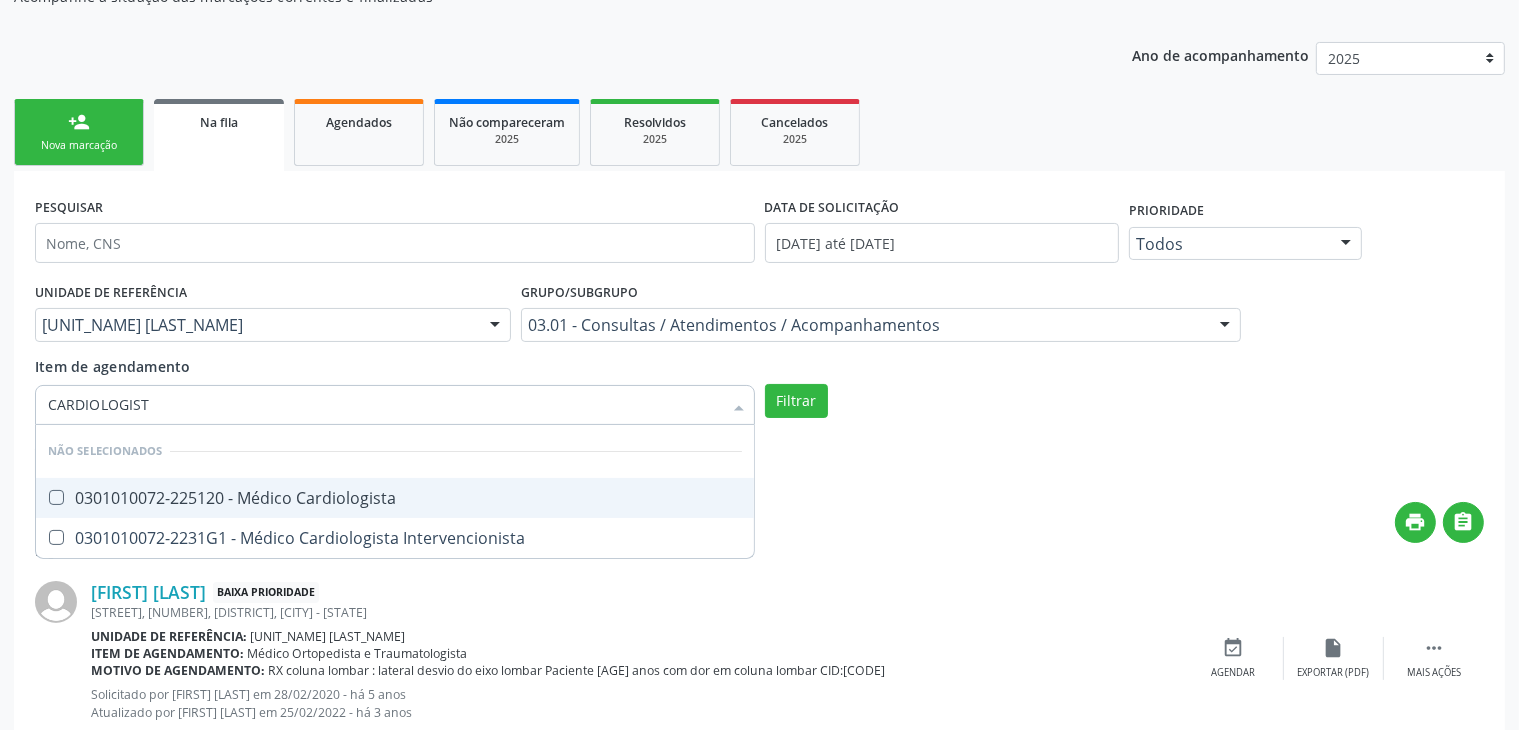 type on "CARDIOLOGISTA" 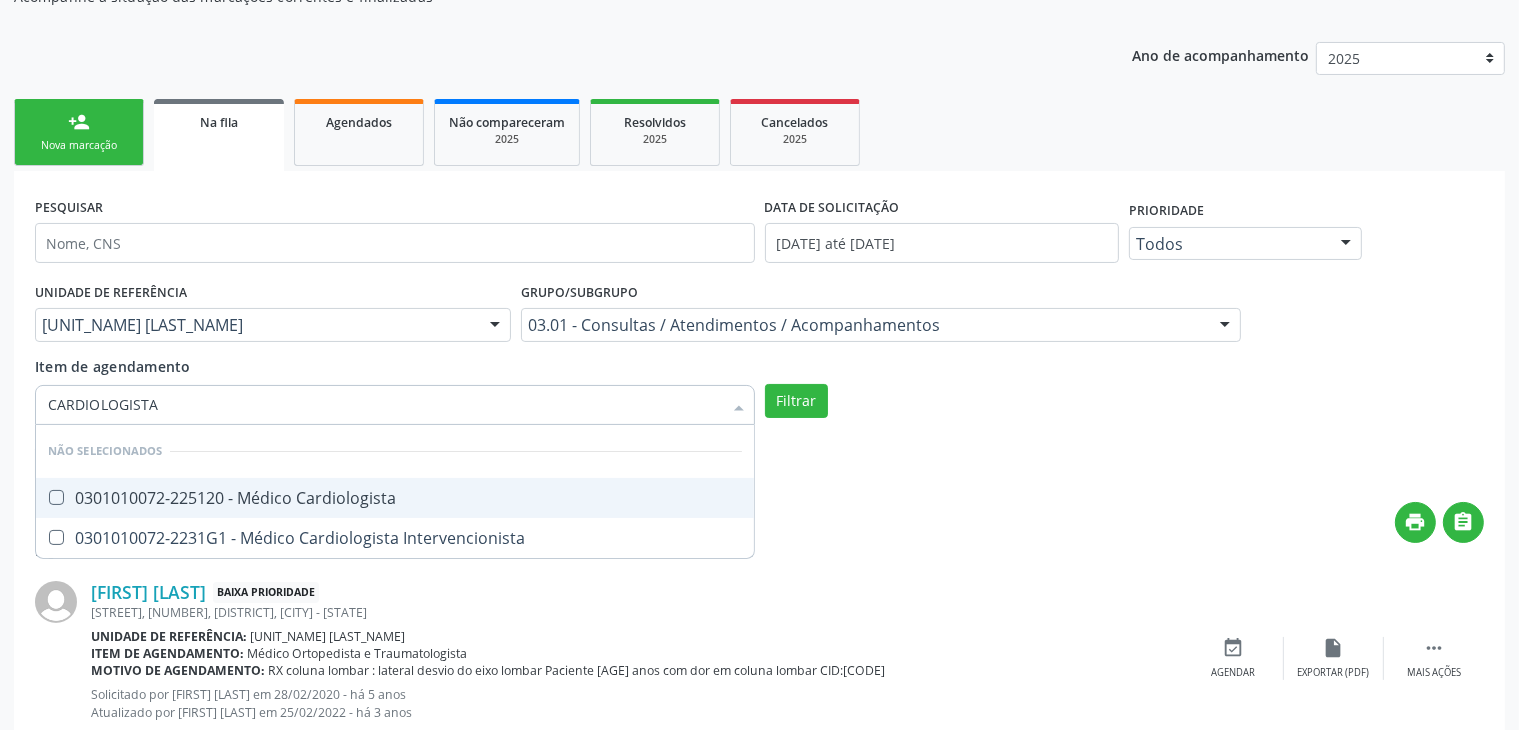 click on "0301010072-225120 - Médico Cardiologista" at bounding box center [395, 498] 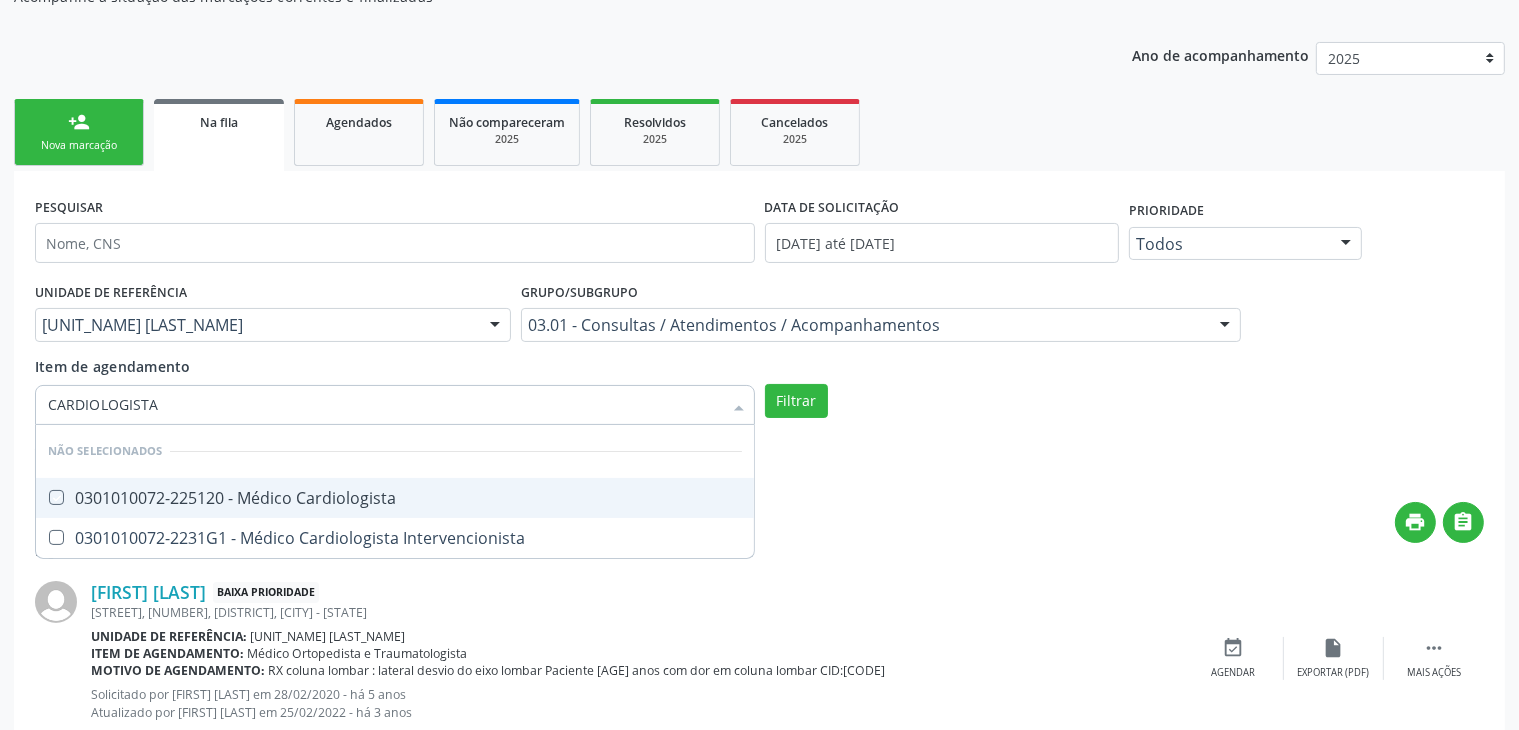 checkbox on "true" 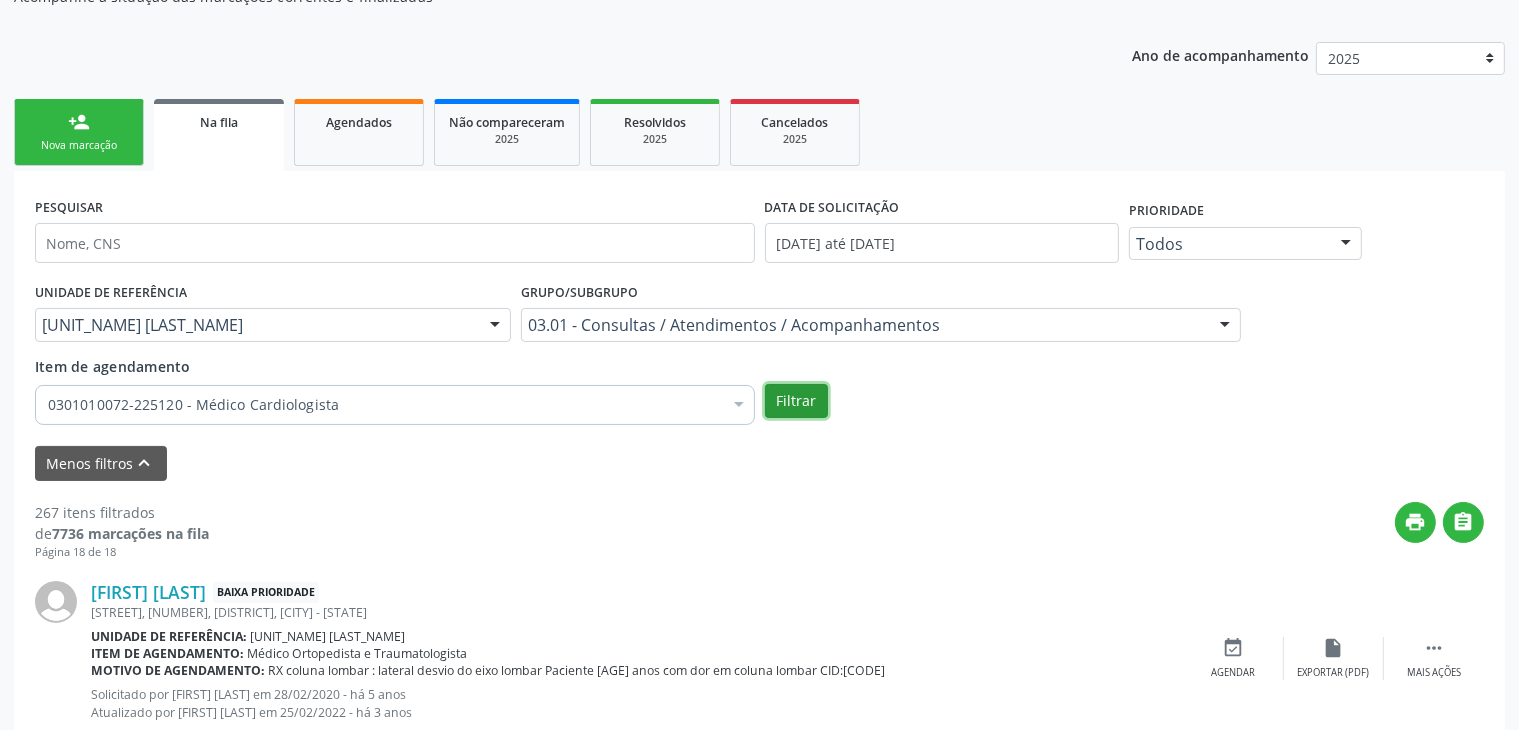 click on "Filtrar" at bounding box center [796, 401] 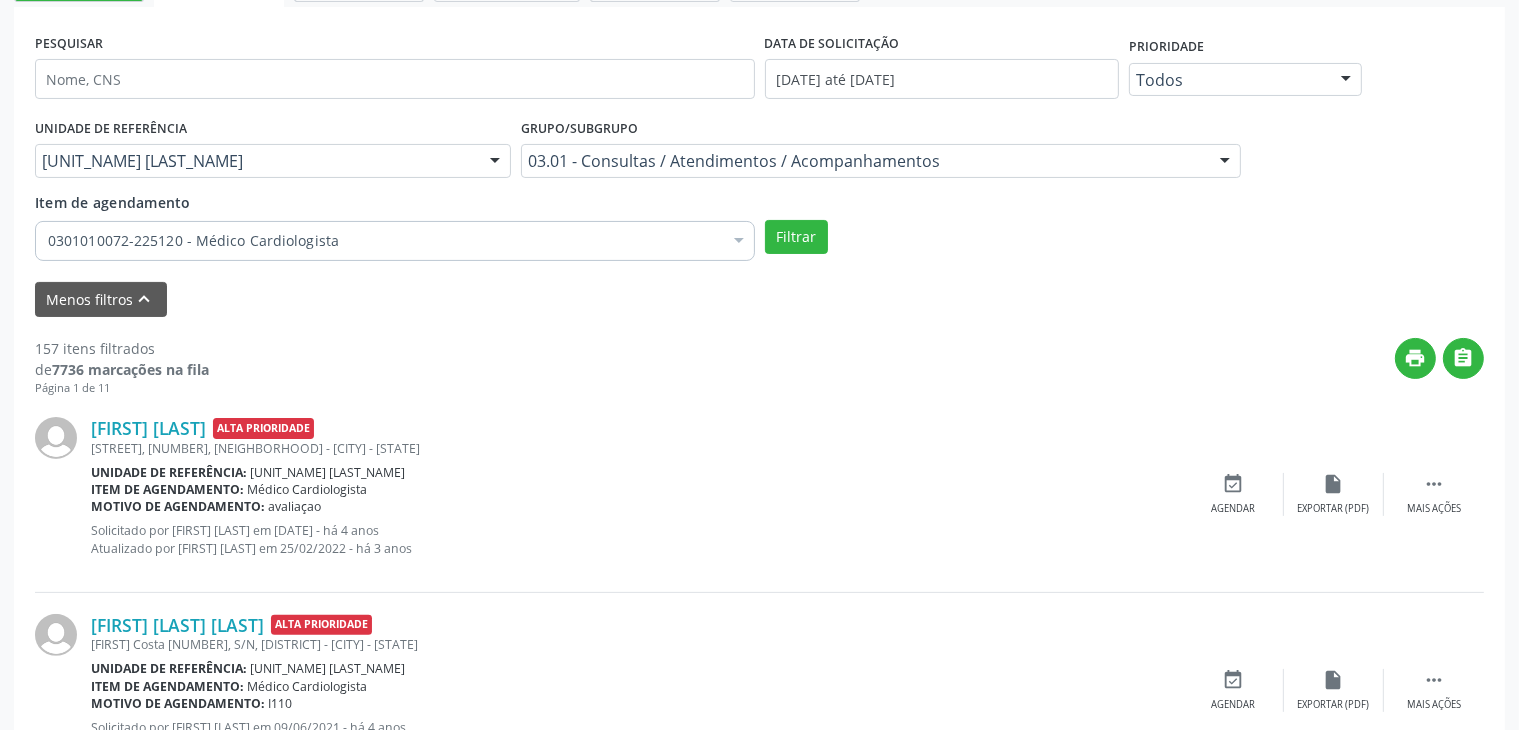 scroll, scrollTop: 400, scrollLeft: 0, axis: vertical 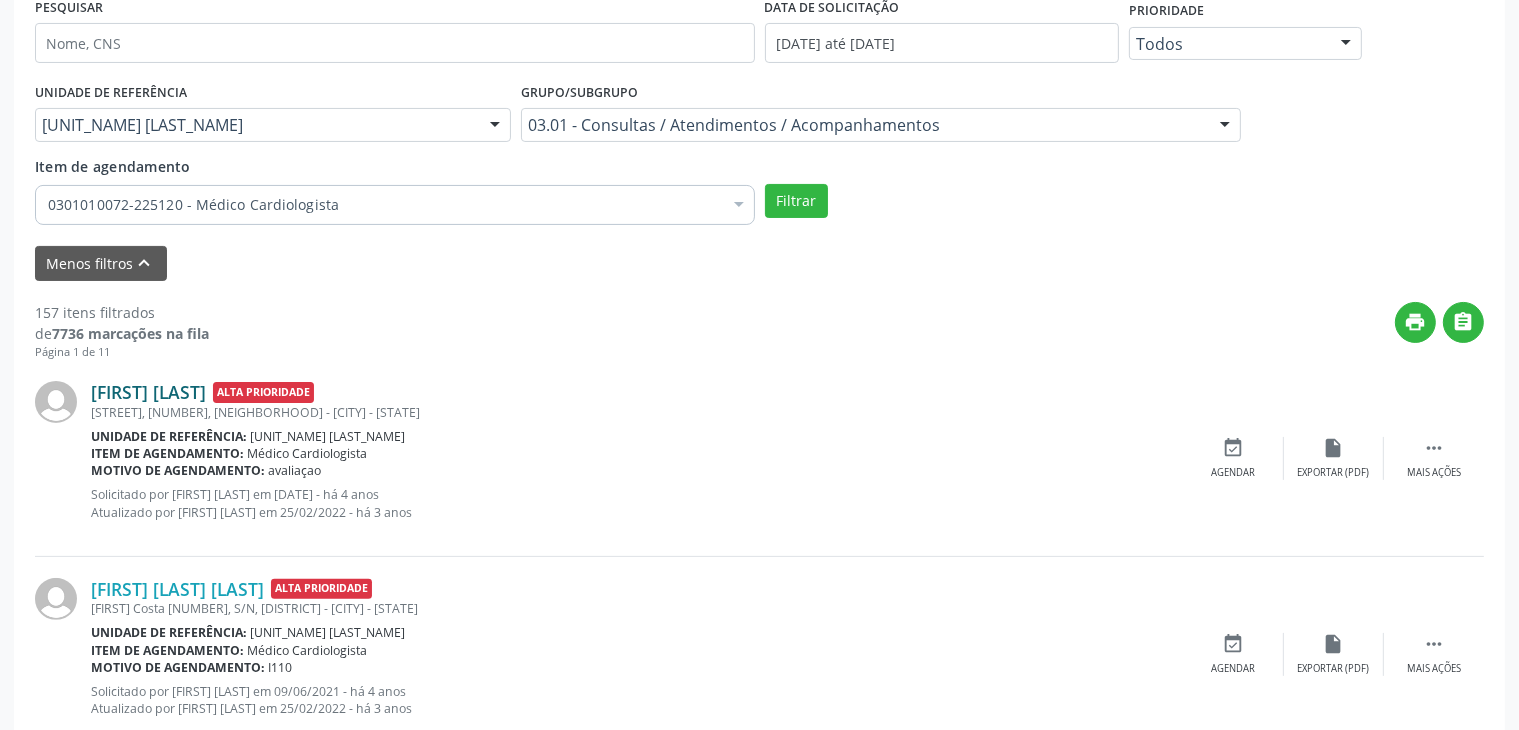 click on "[FIRST] [LAST]" at bounding box center (148, 392) 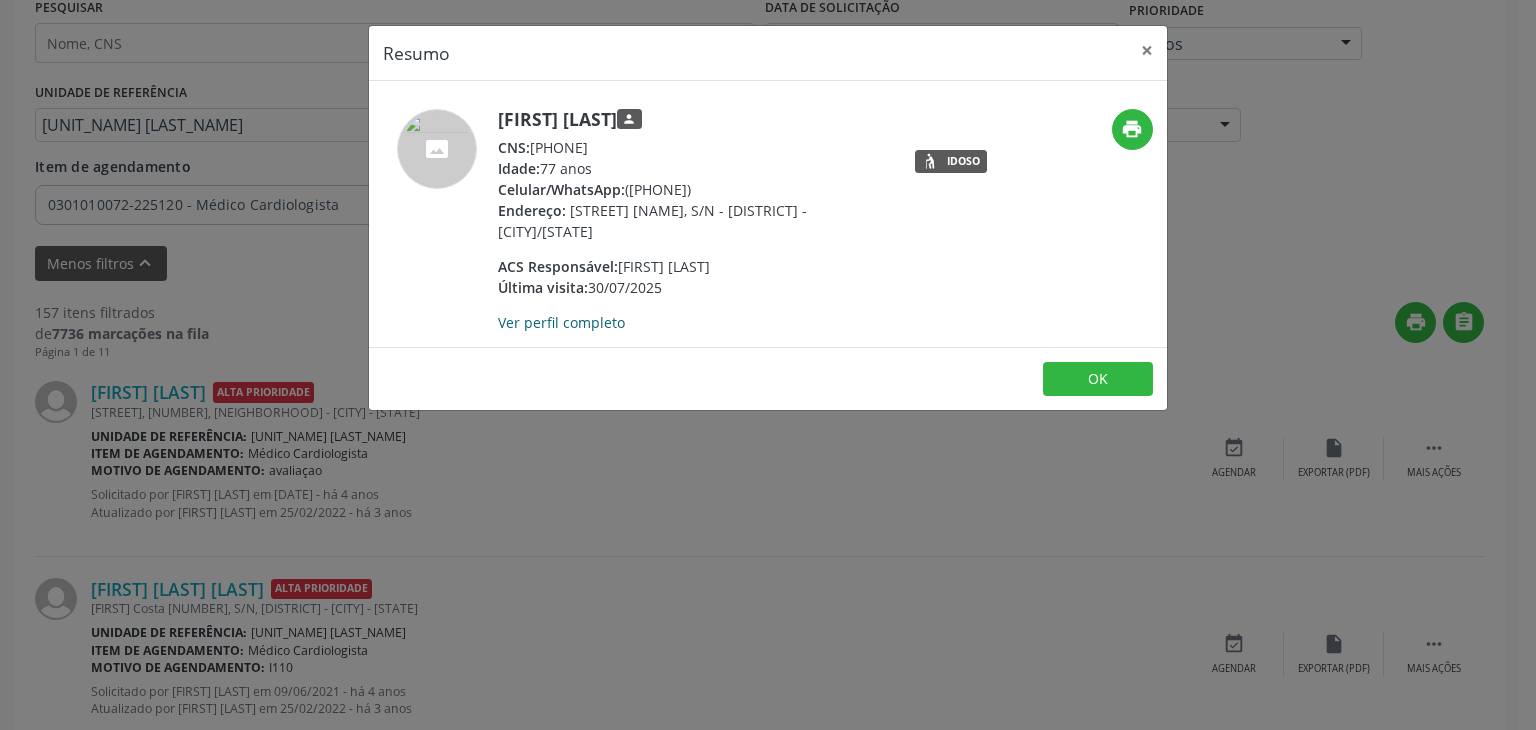 click on "Ver perfil completo" at bounding box center (561, 322) 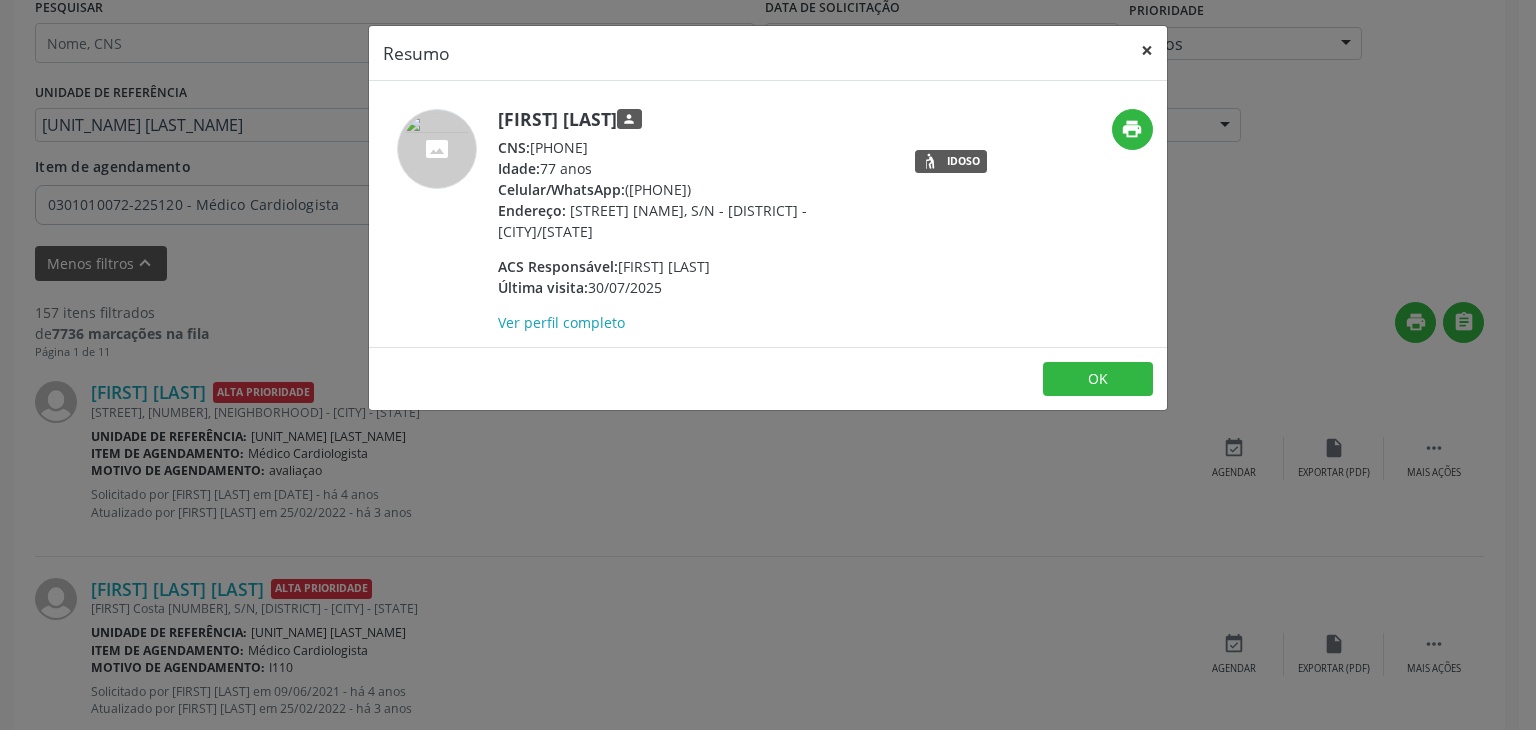 click on "×" at bounding box center (1147, 50) 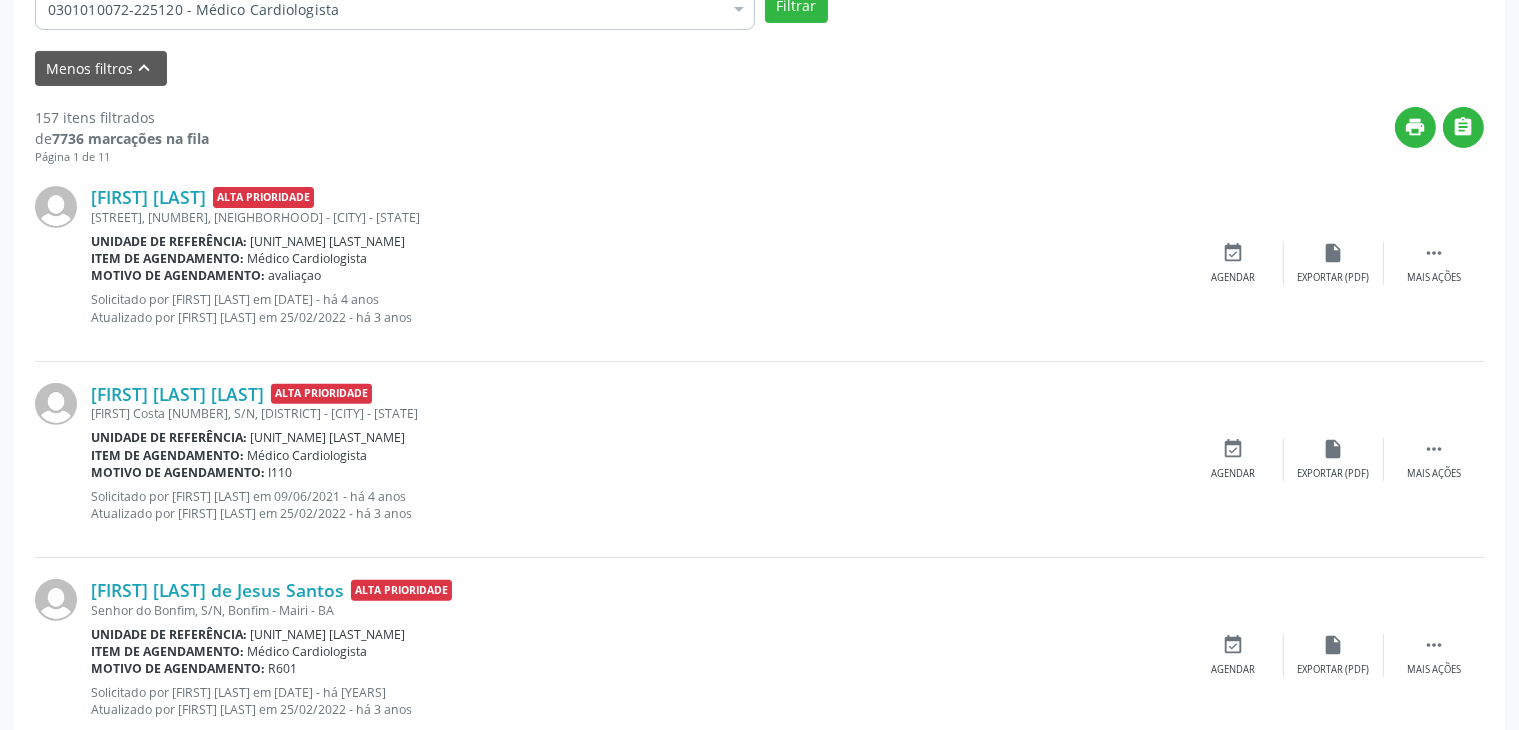 scroll, scrollTop: 600, scrollLeft: 0, axis: vertical 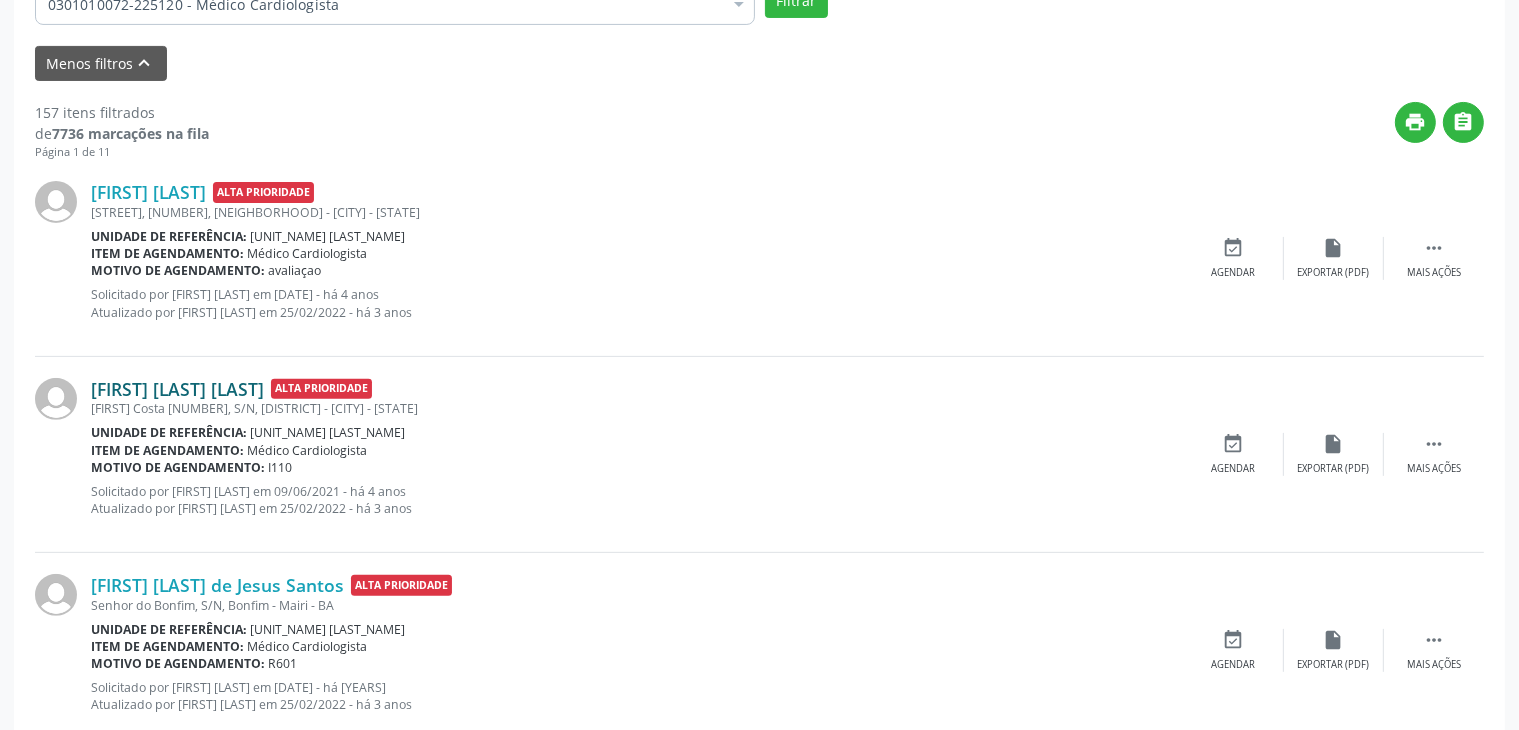 click on "[FIRST] [LAST] [LAST]" at bounding box center [177, 389] 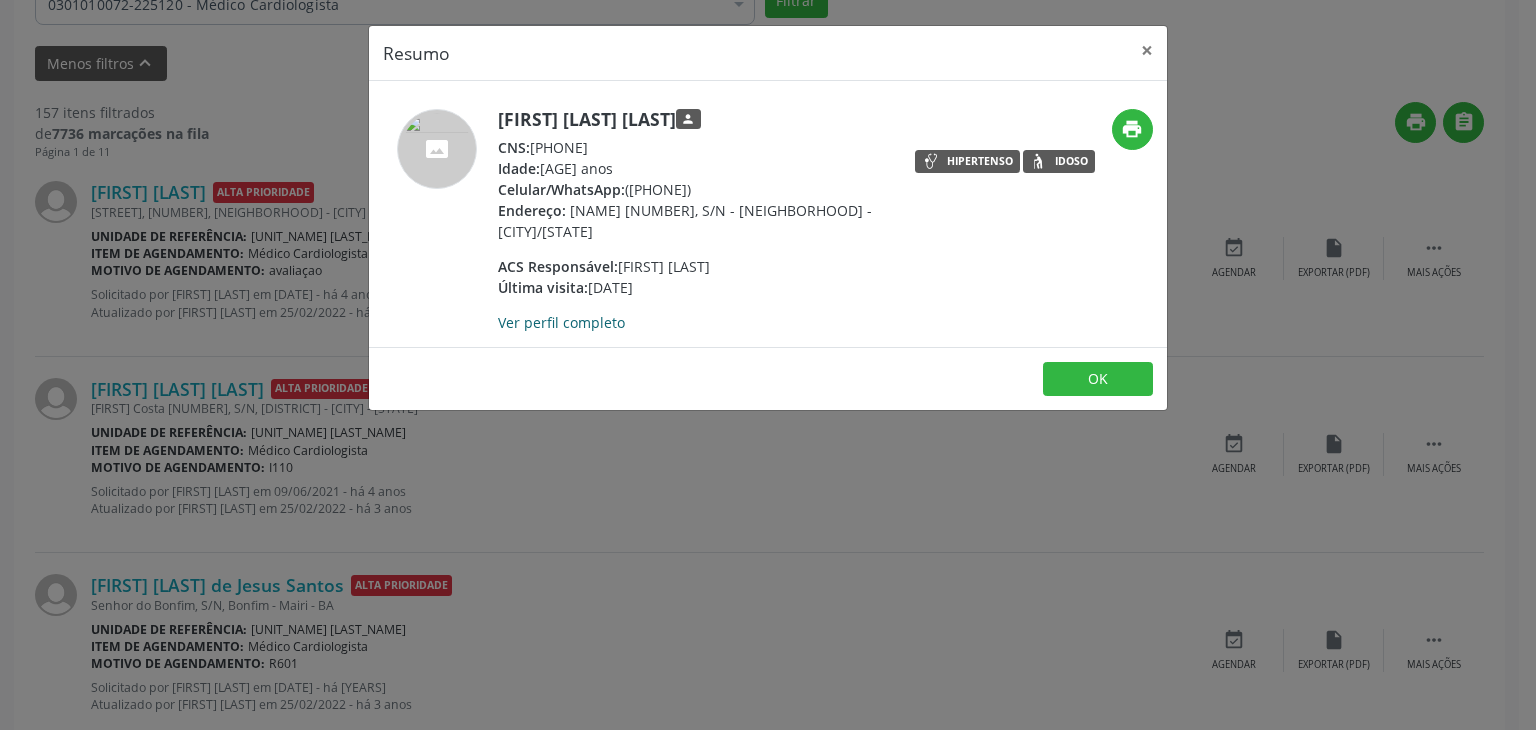 click on "Ver perfil completo" at bounding box center [561, 322] 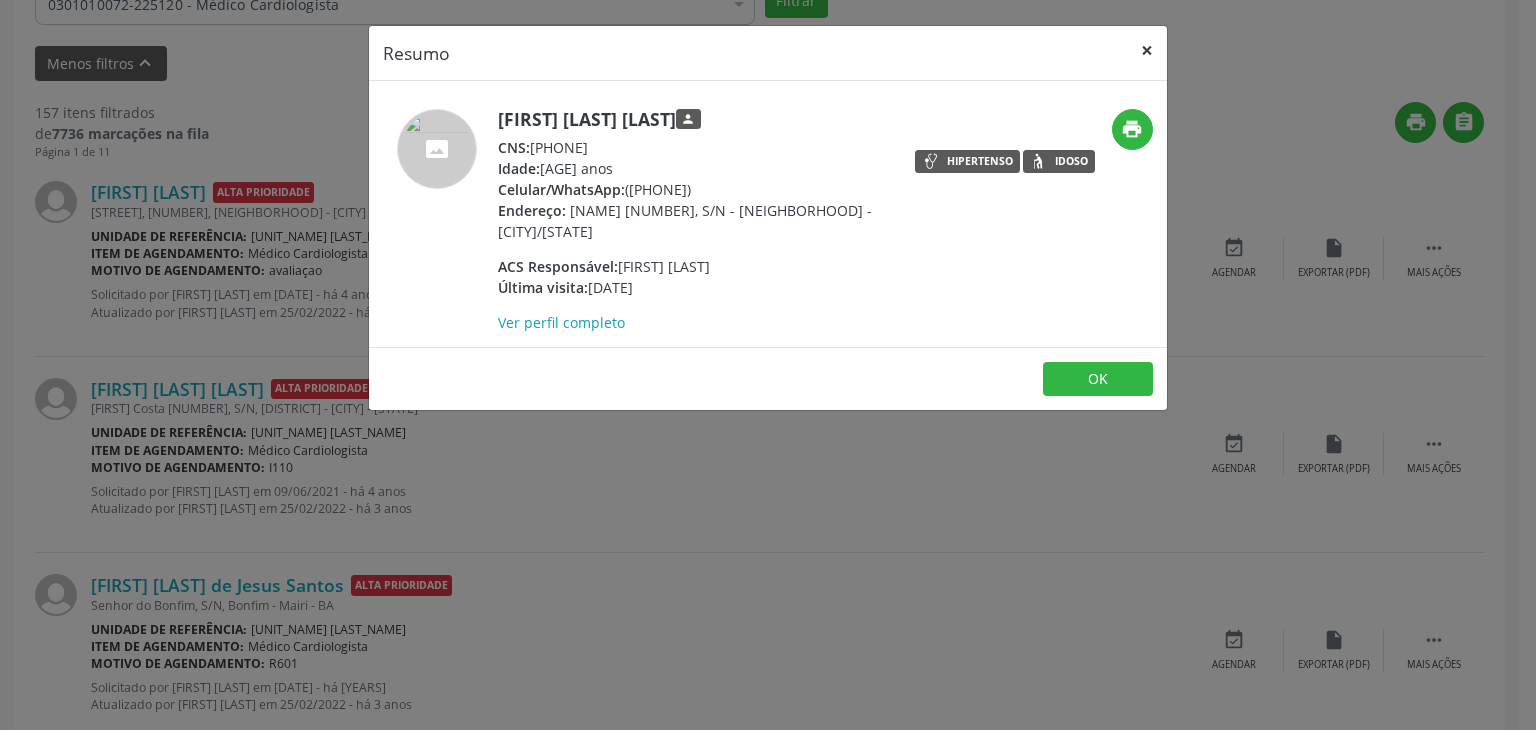 click on "×" at bounding box center (1147, 50) 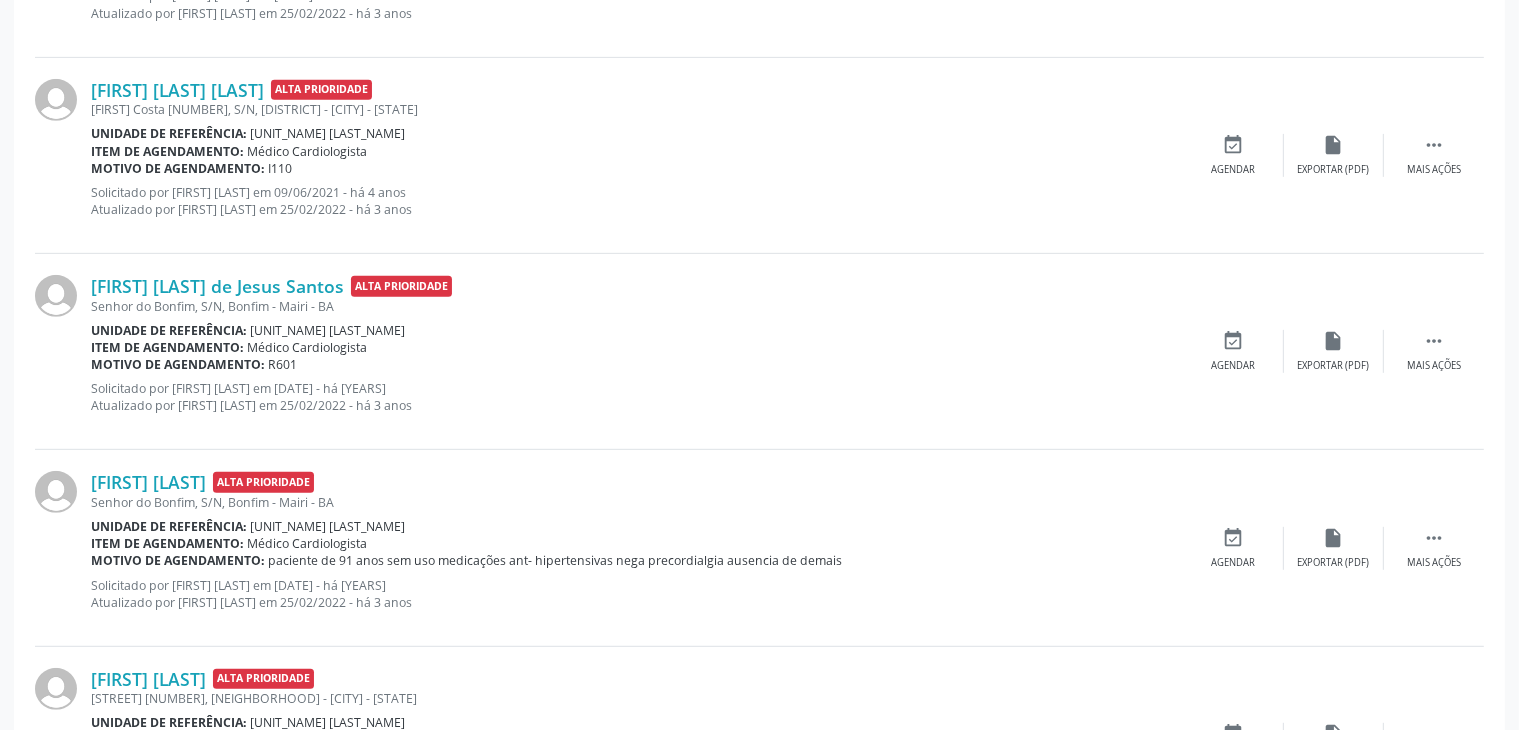 scroll, scrollTop: 900, scrollLeft: 0, axis: vertical 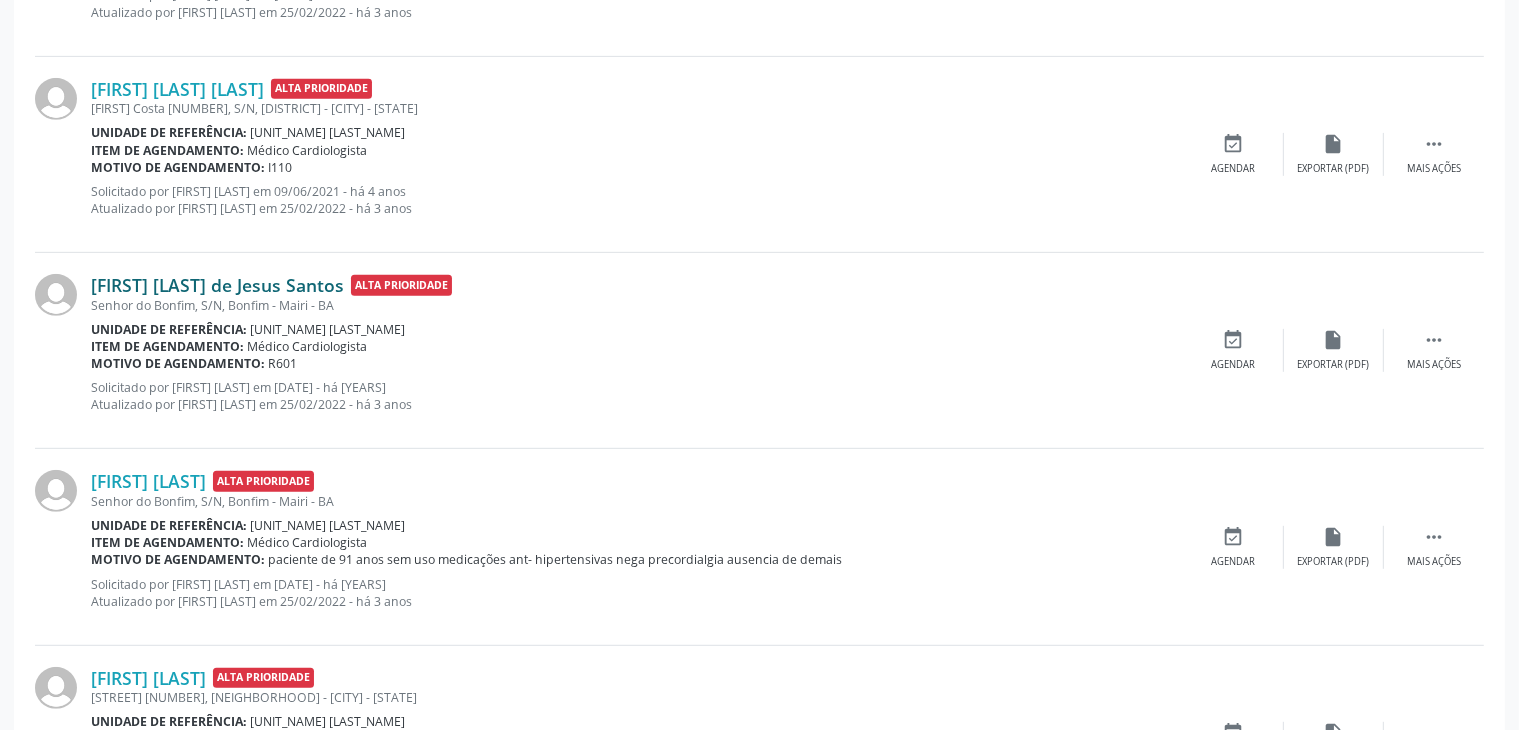 click on "[FIRST] [LAST] de Jesus Santos" at bounding box center (217, 285) 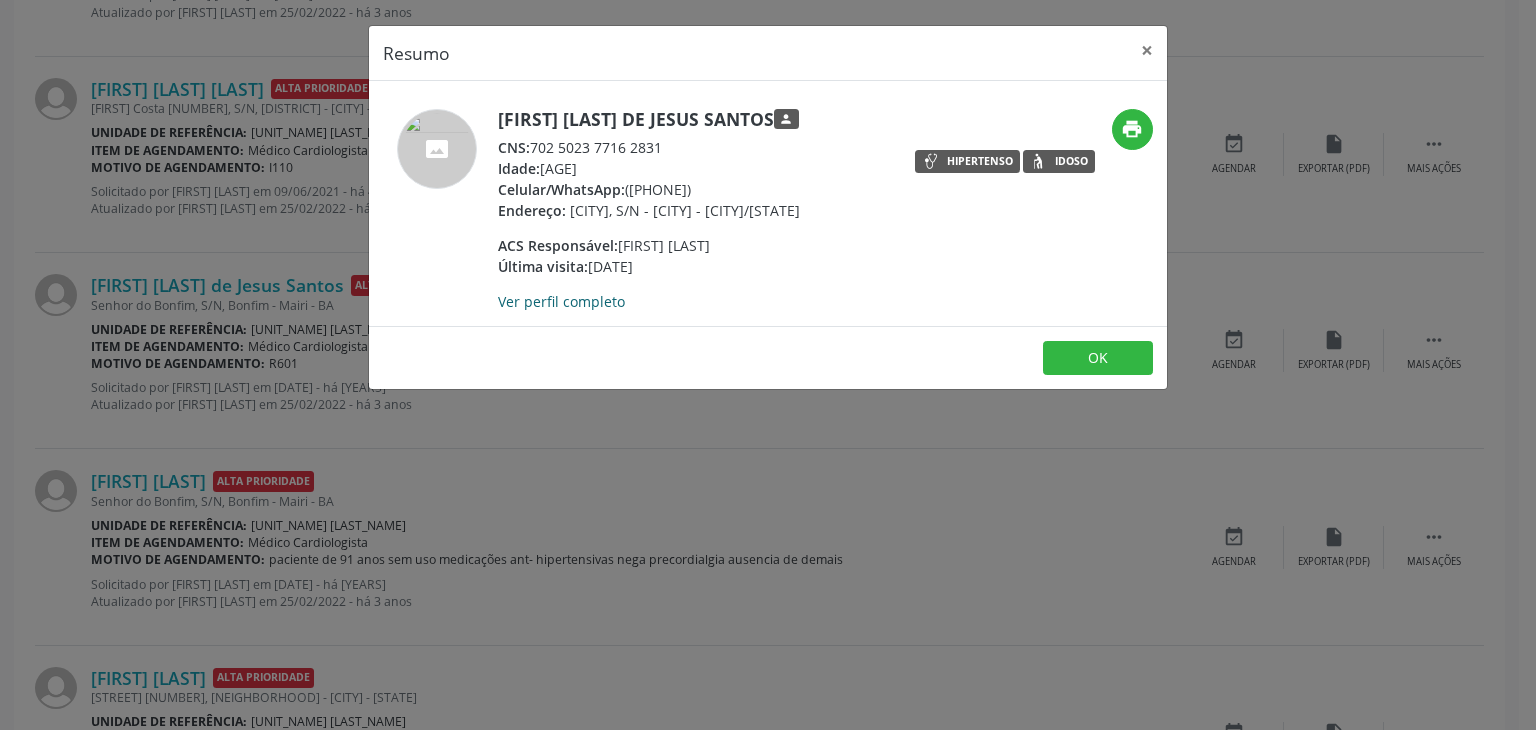 click on "Ver perfil completo" at bounding box center (561, 301) 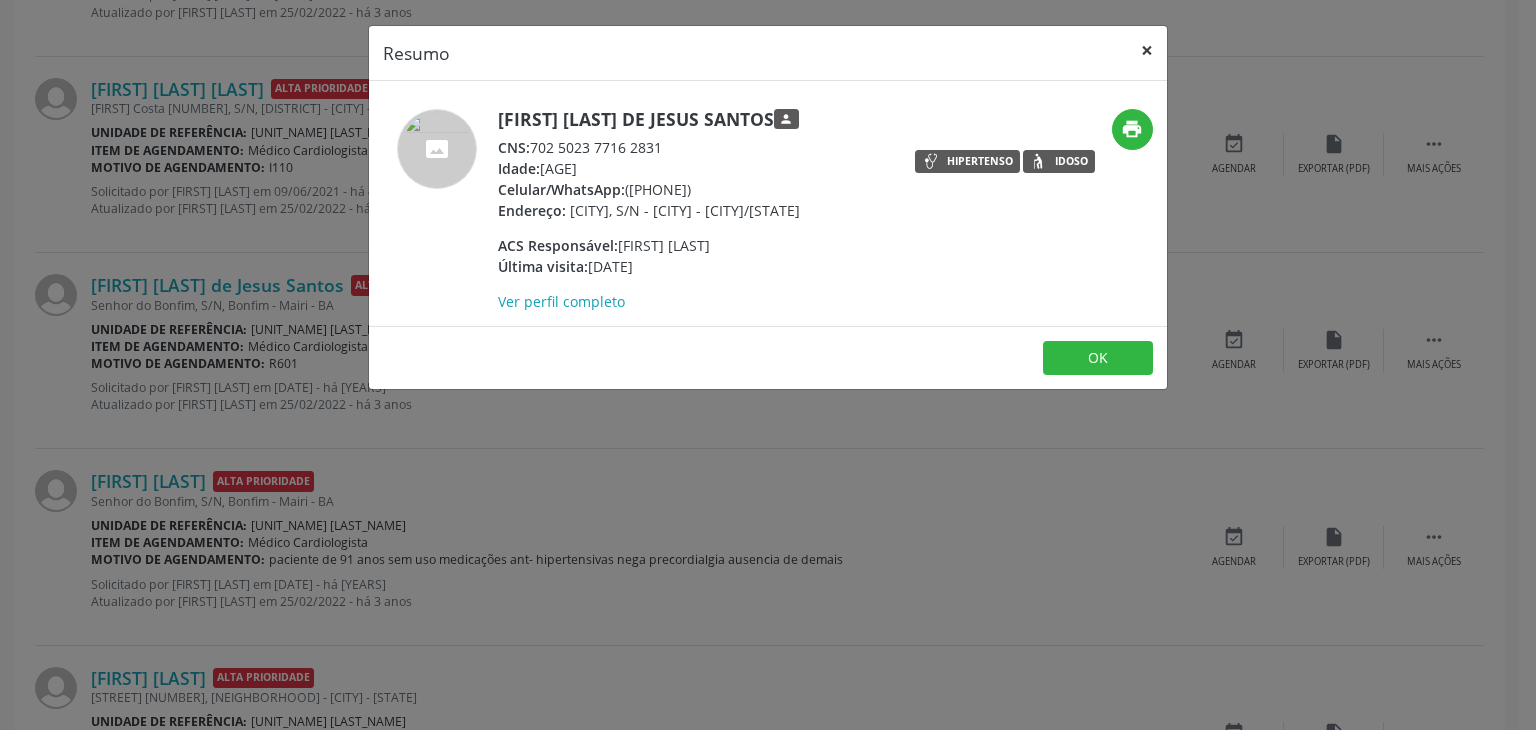 click on "×" at bounding box center [1147, 50] 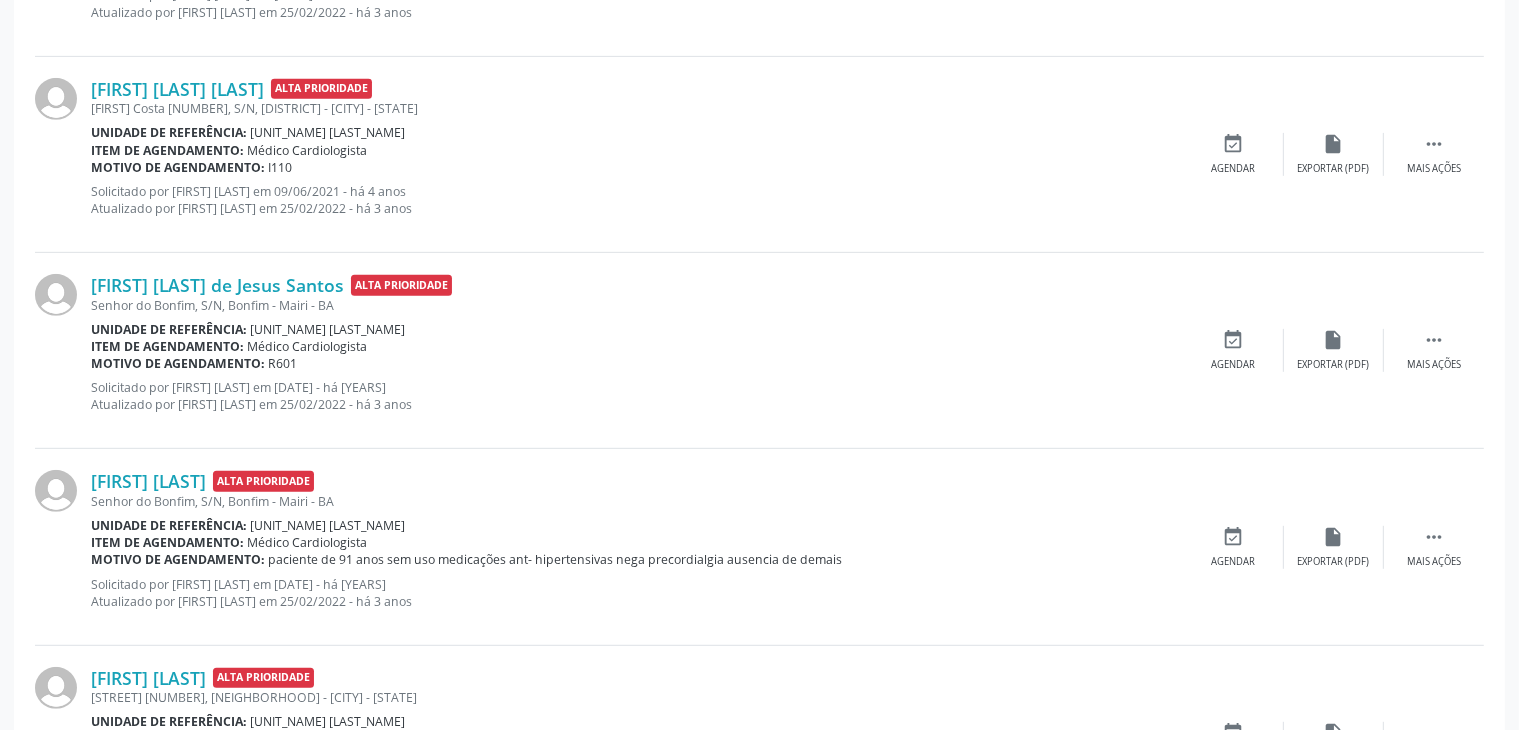 scroll, scrollTop: 1000, scrollLeft: 0, axis: vertical 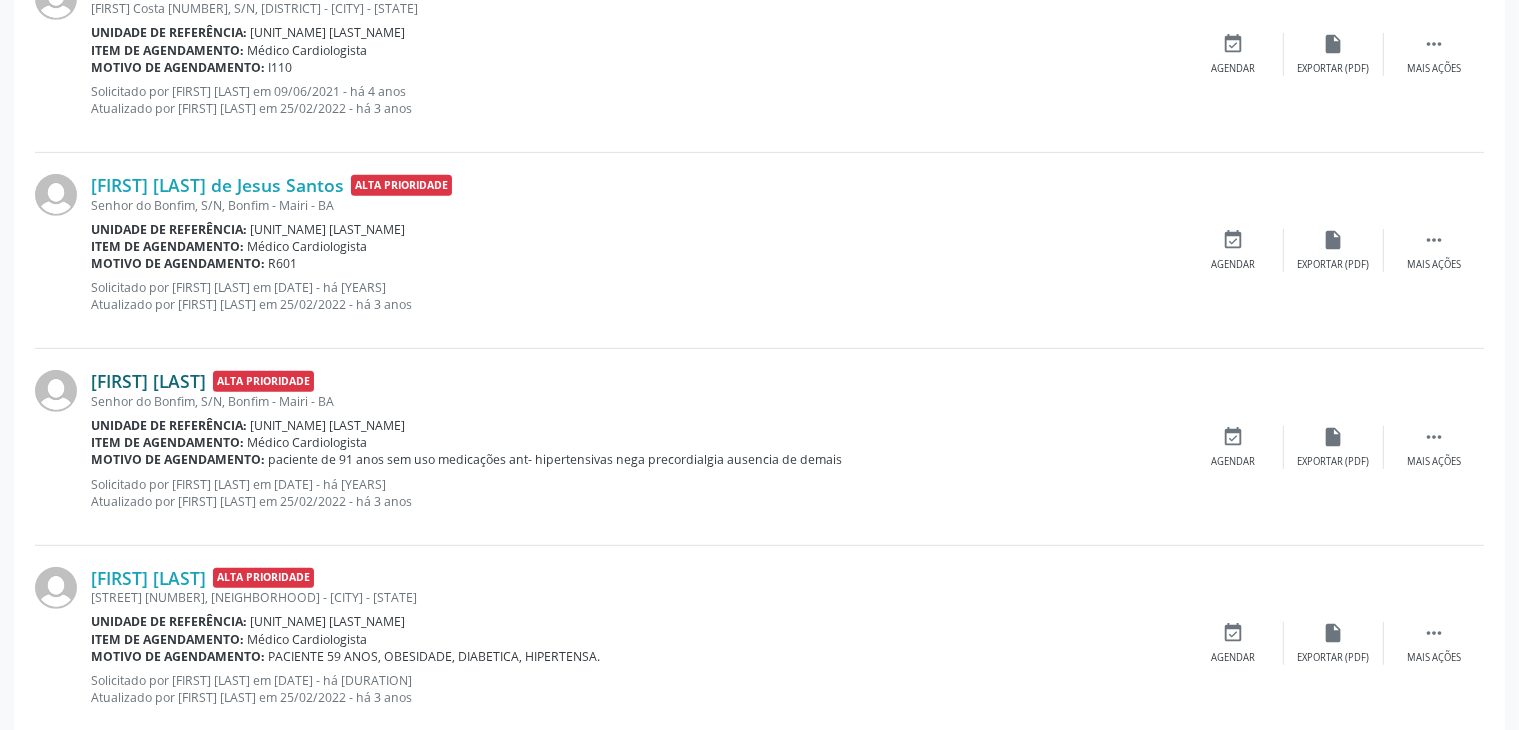 click on "[FIRST] [LAST]" at bounding box center (148, 381) 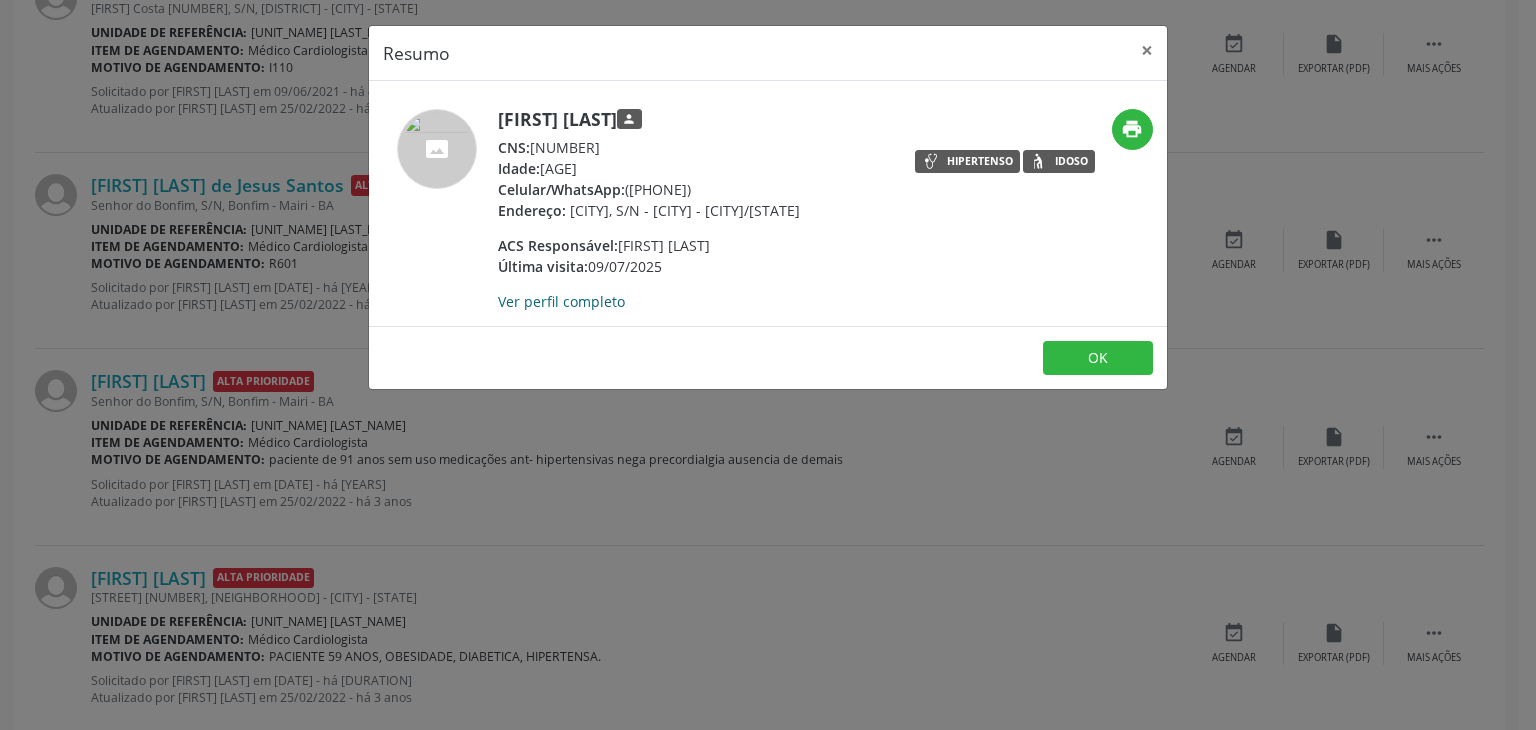 click on "Ver perfil completo" at bounding box center (561, 301) 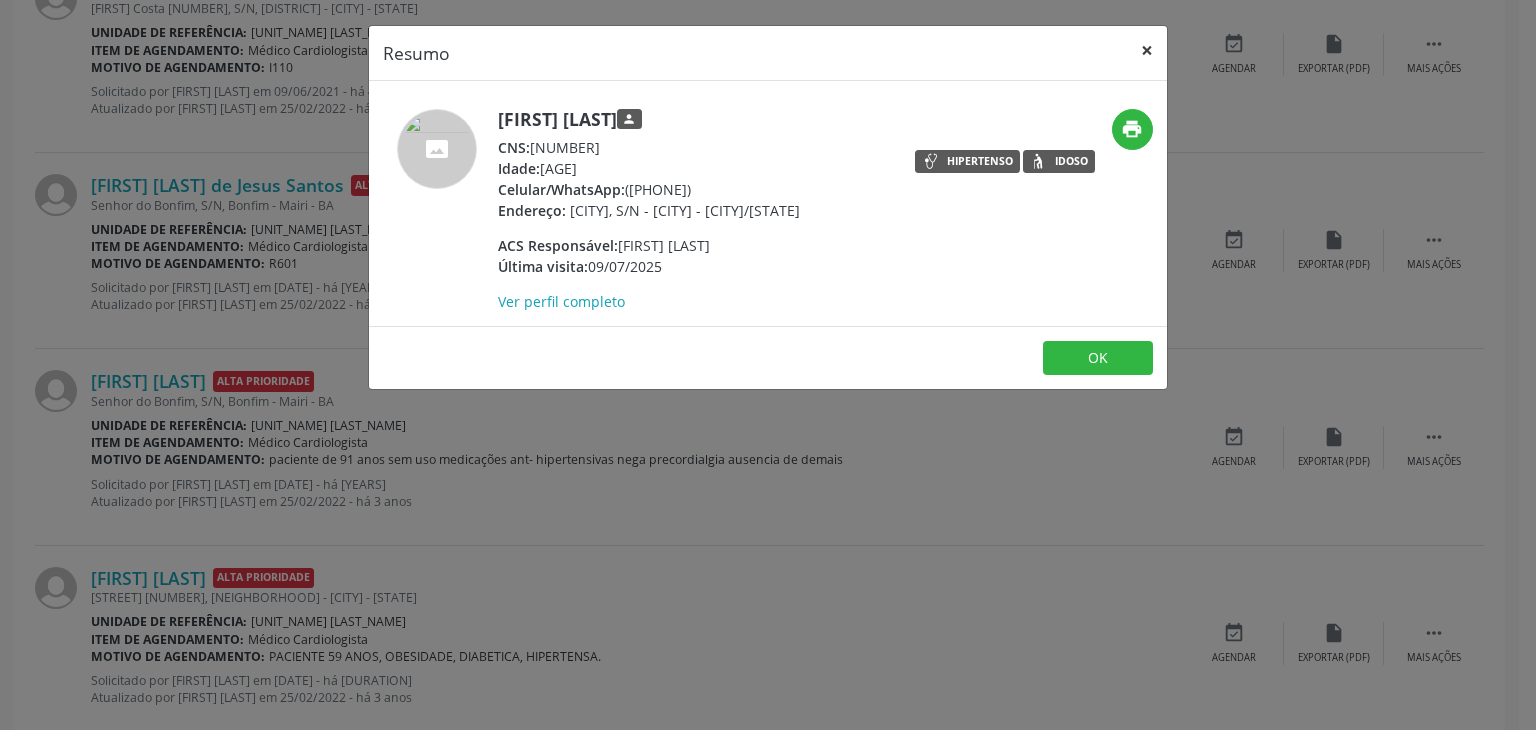 click on "×" at bounding box center (1147, 50) 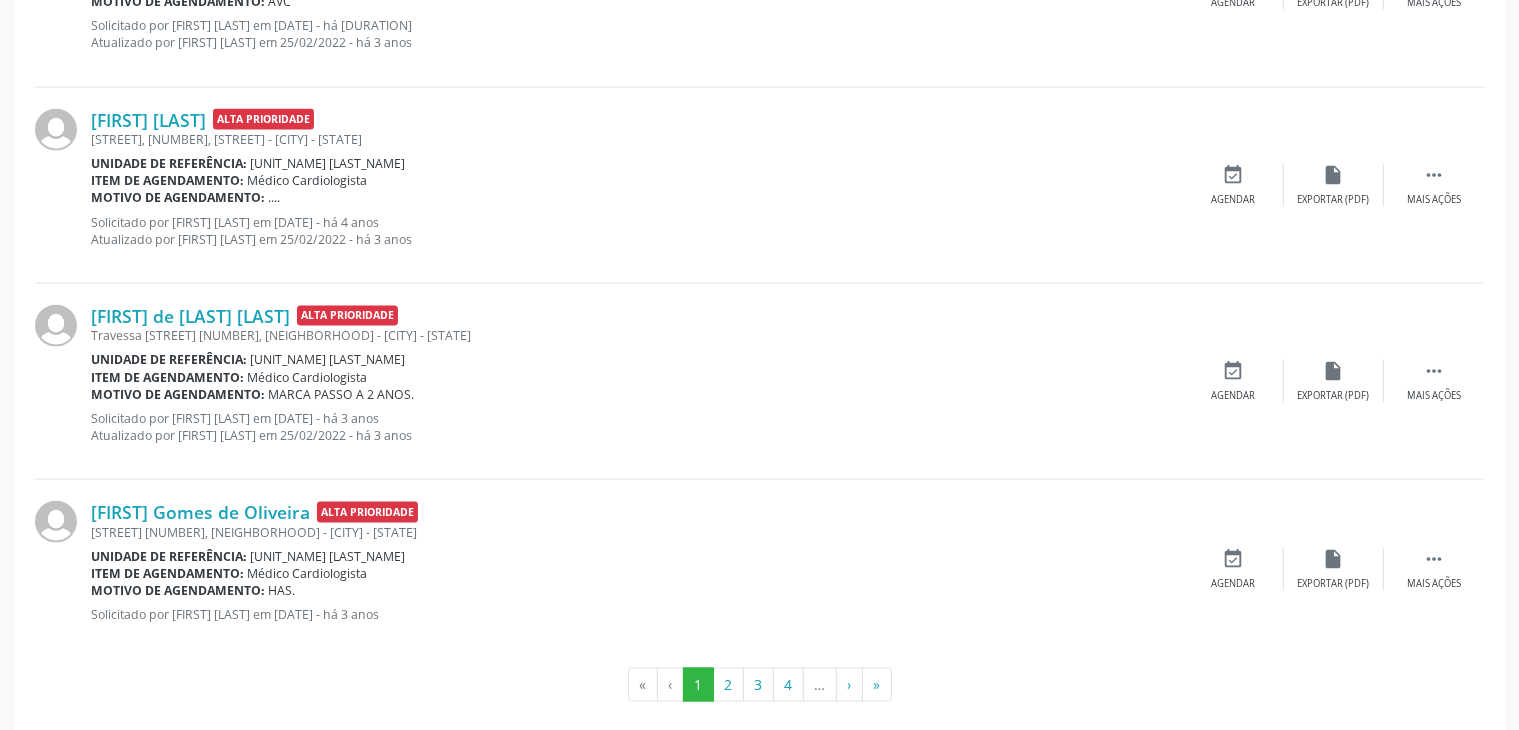 scroll, scrollTop: 3045, scrollLeft: 0, axis: vertical 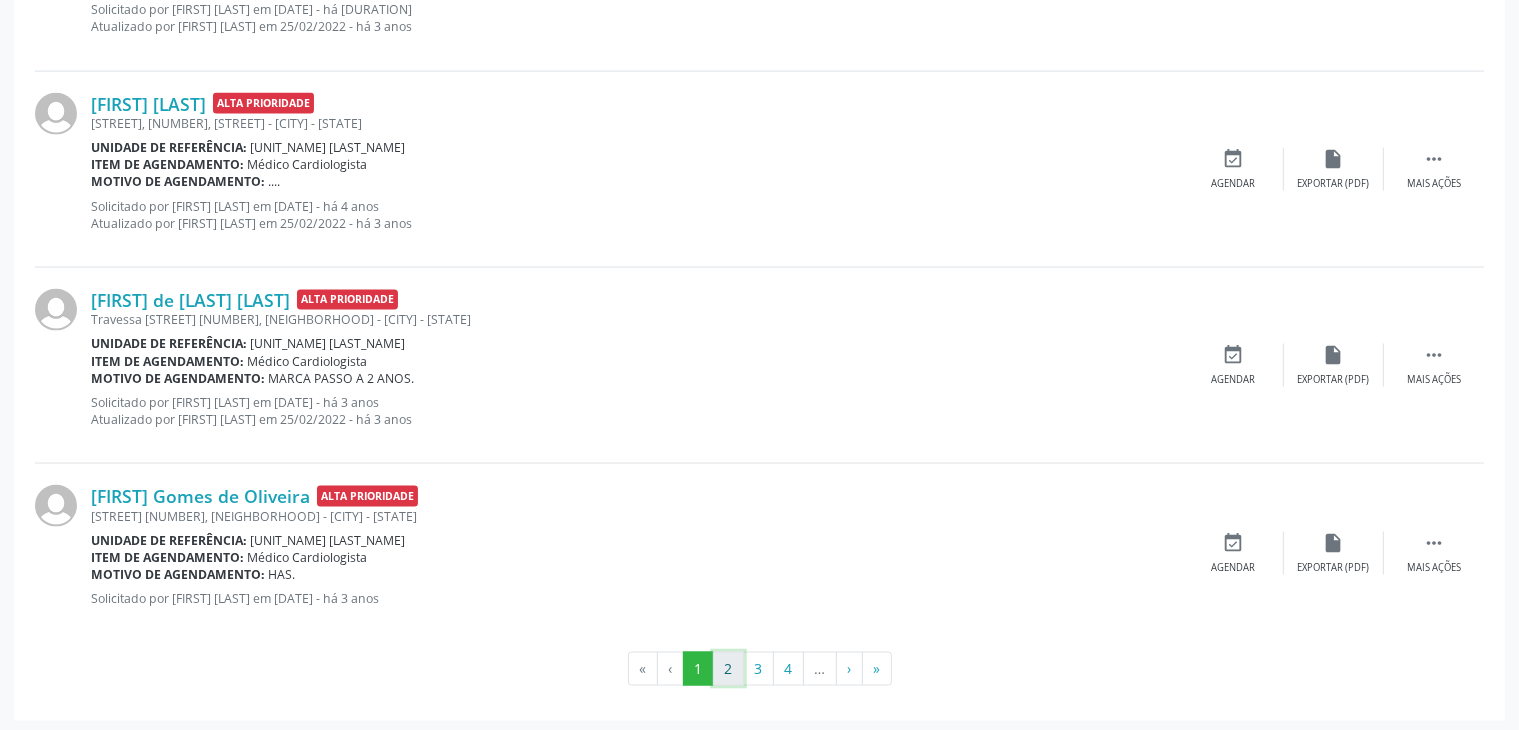 click on "2" at bounding box center [728, 669] 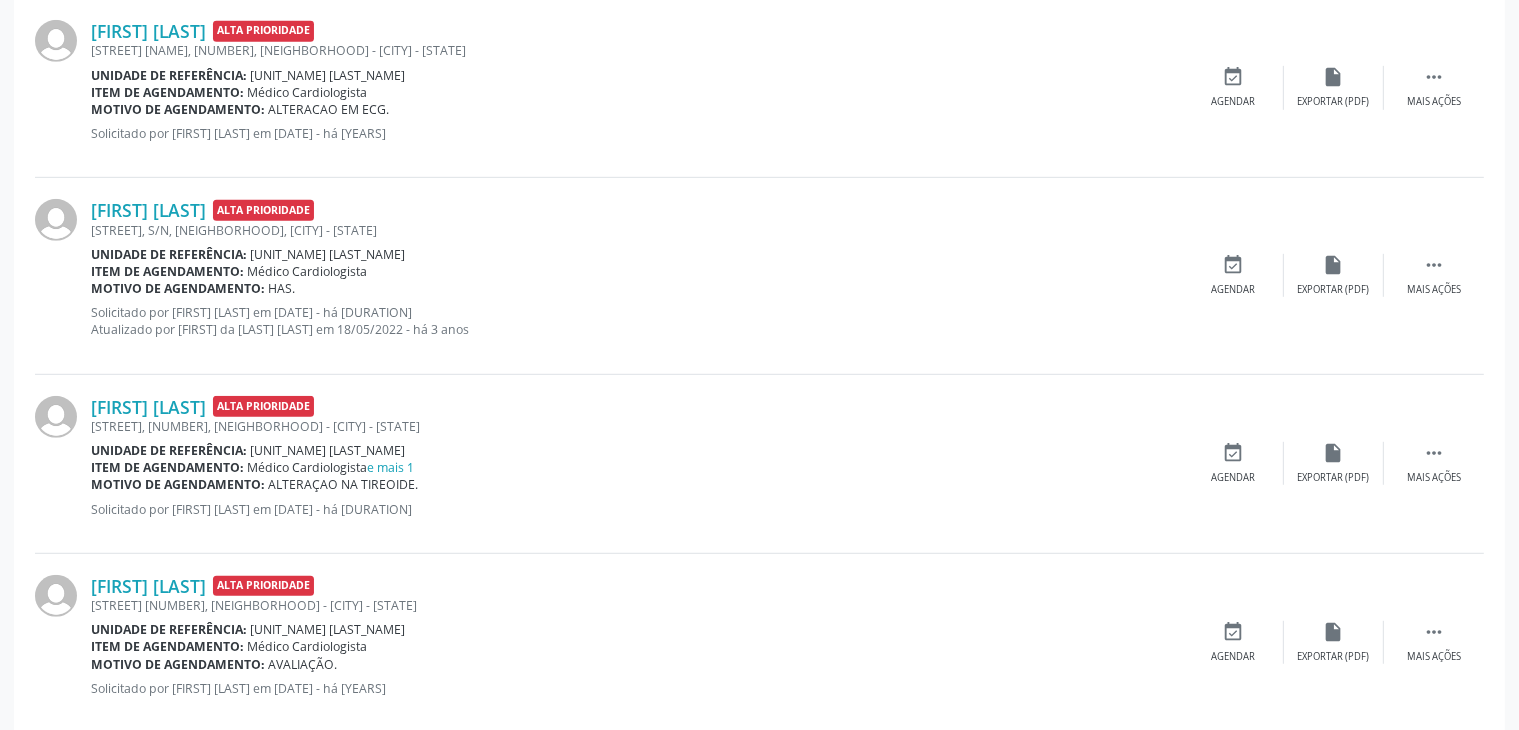 scroll, scrollTop: 1139, scrollLeft: 0, axis: vertical 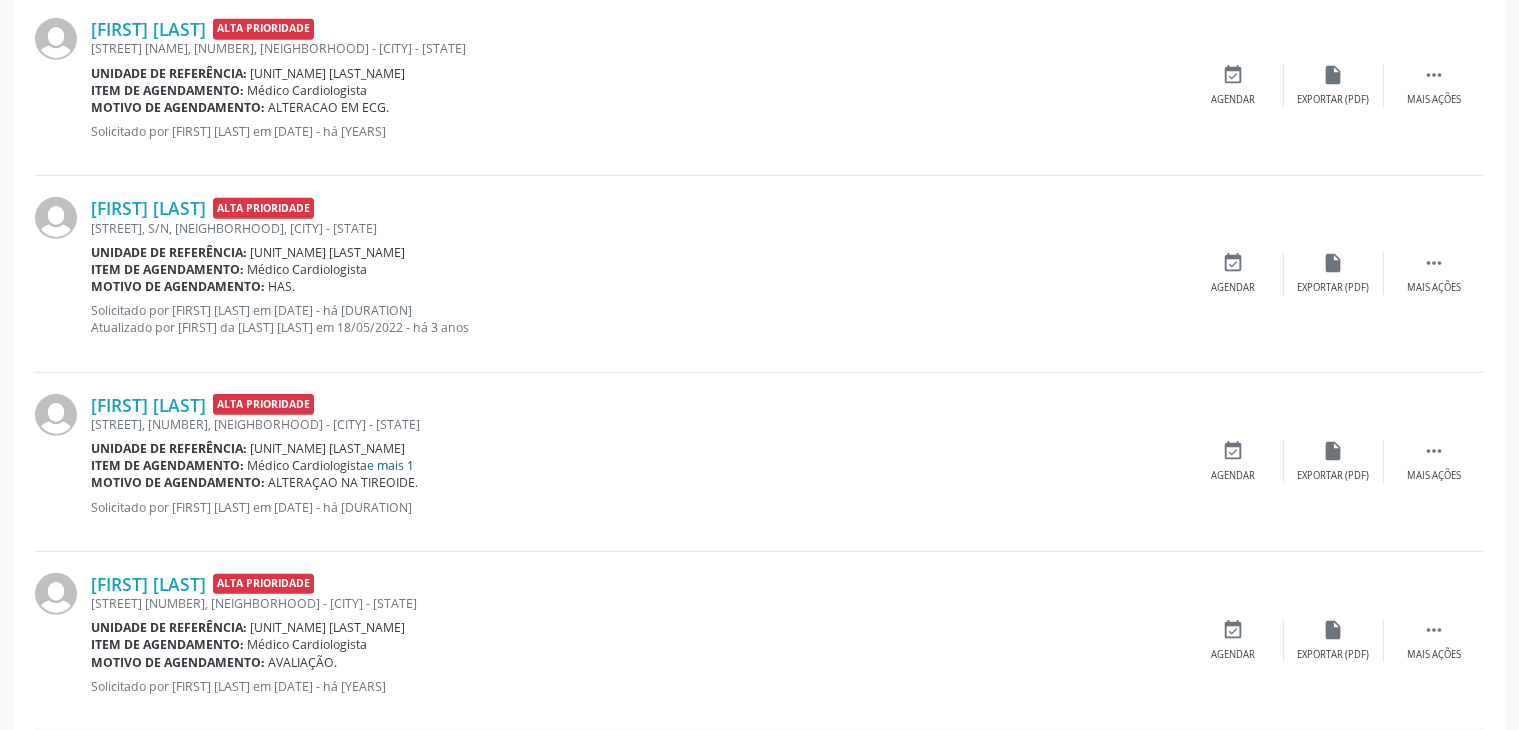 click on "e mais 1" at bounding box center [391, 465] 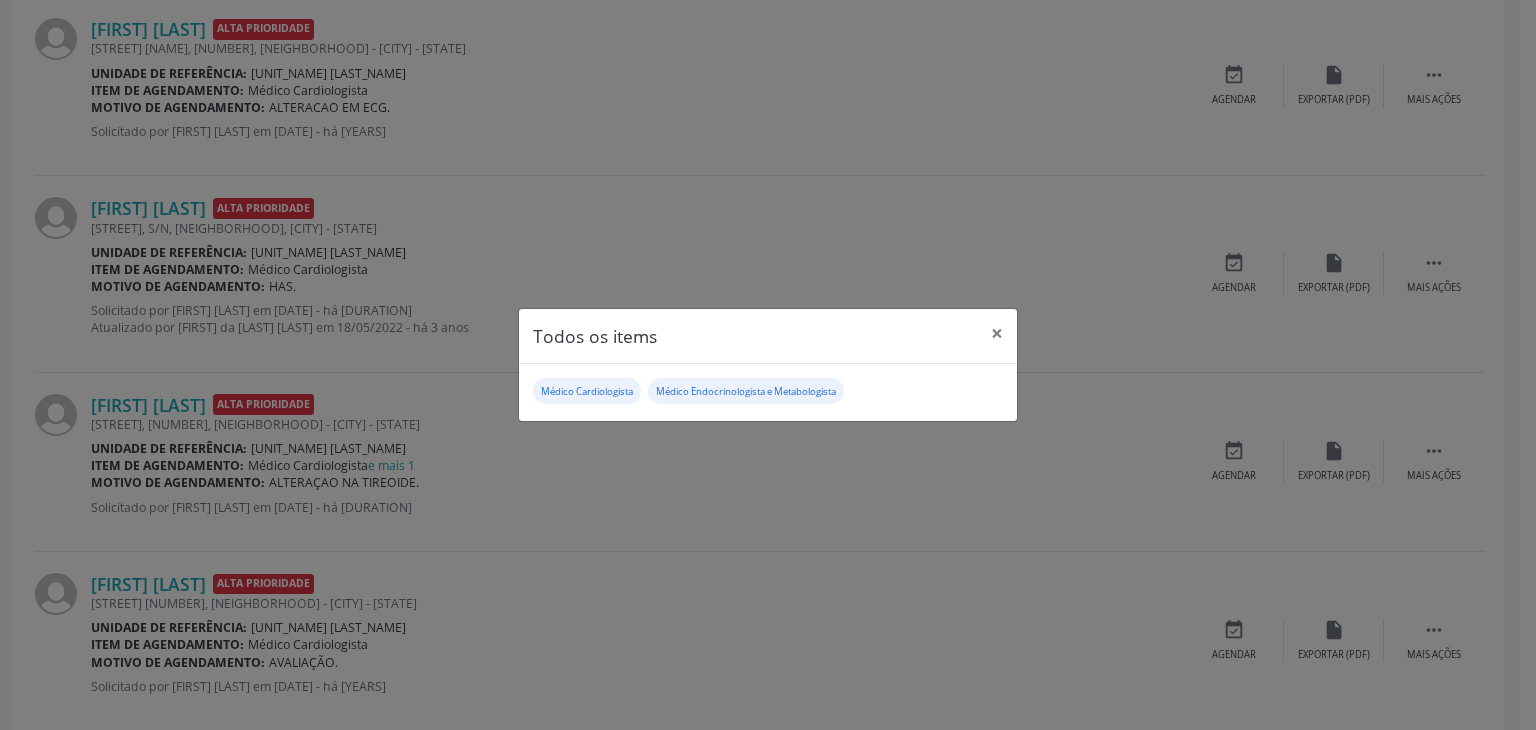 click on "Todos os items × Médico Cardiologista Médico Endocrinologista e Metabologista" at bounding box center (768, 365) 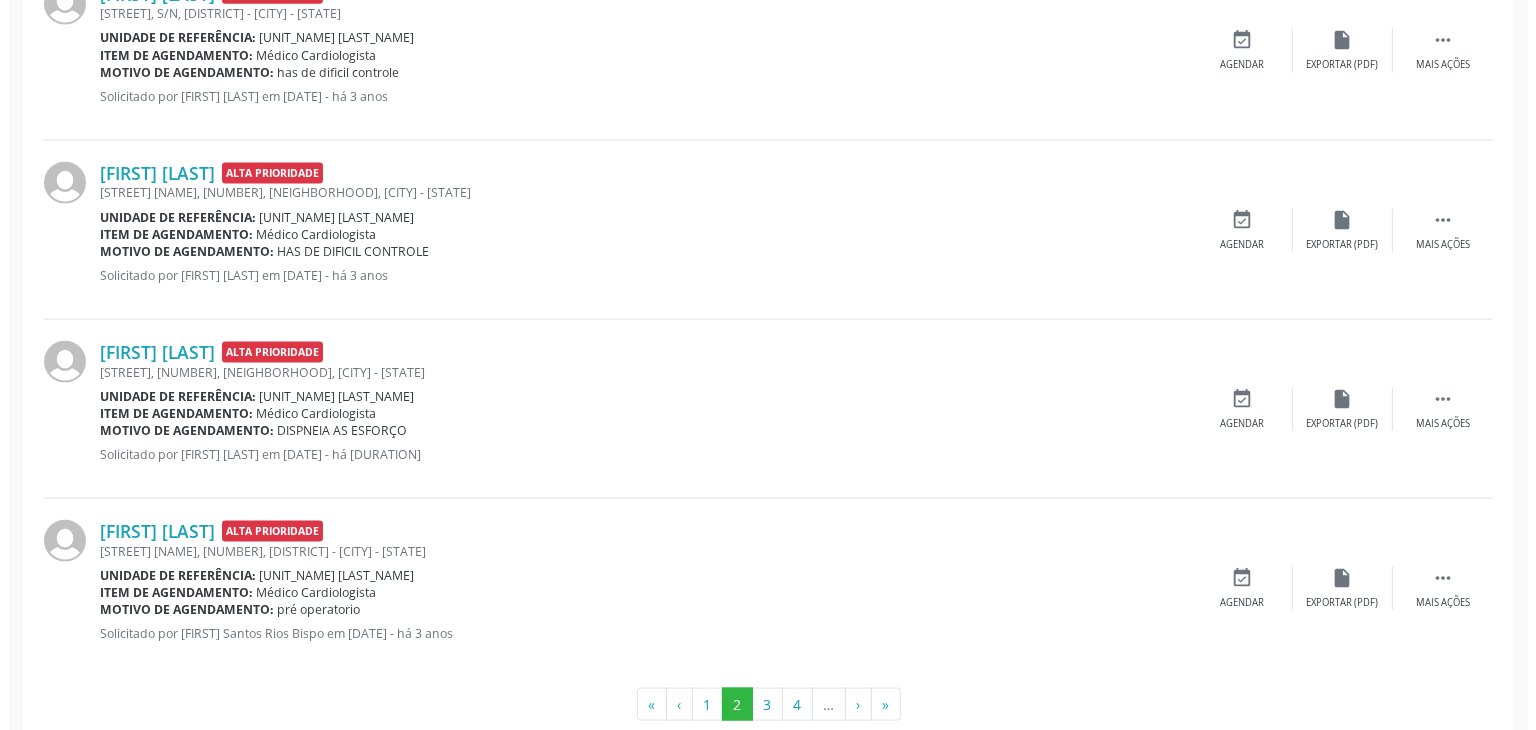scroll, scrollTop: 2839, scrollLeft: 0, axis: vertical 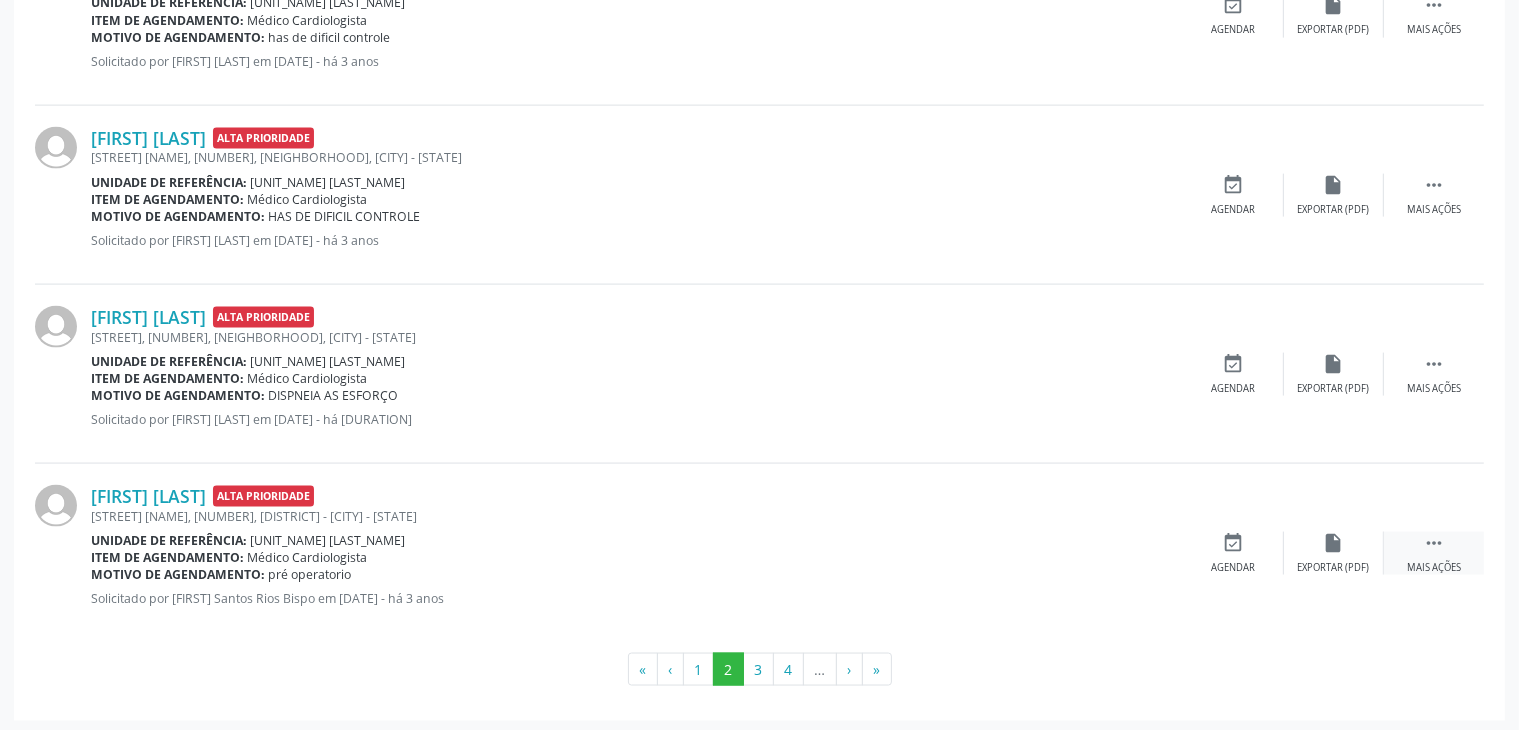 click on "
Mais ações" at bounding box center [1434, 553] 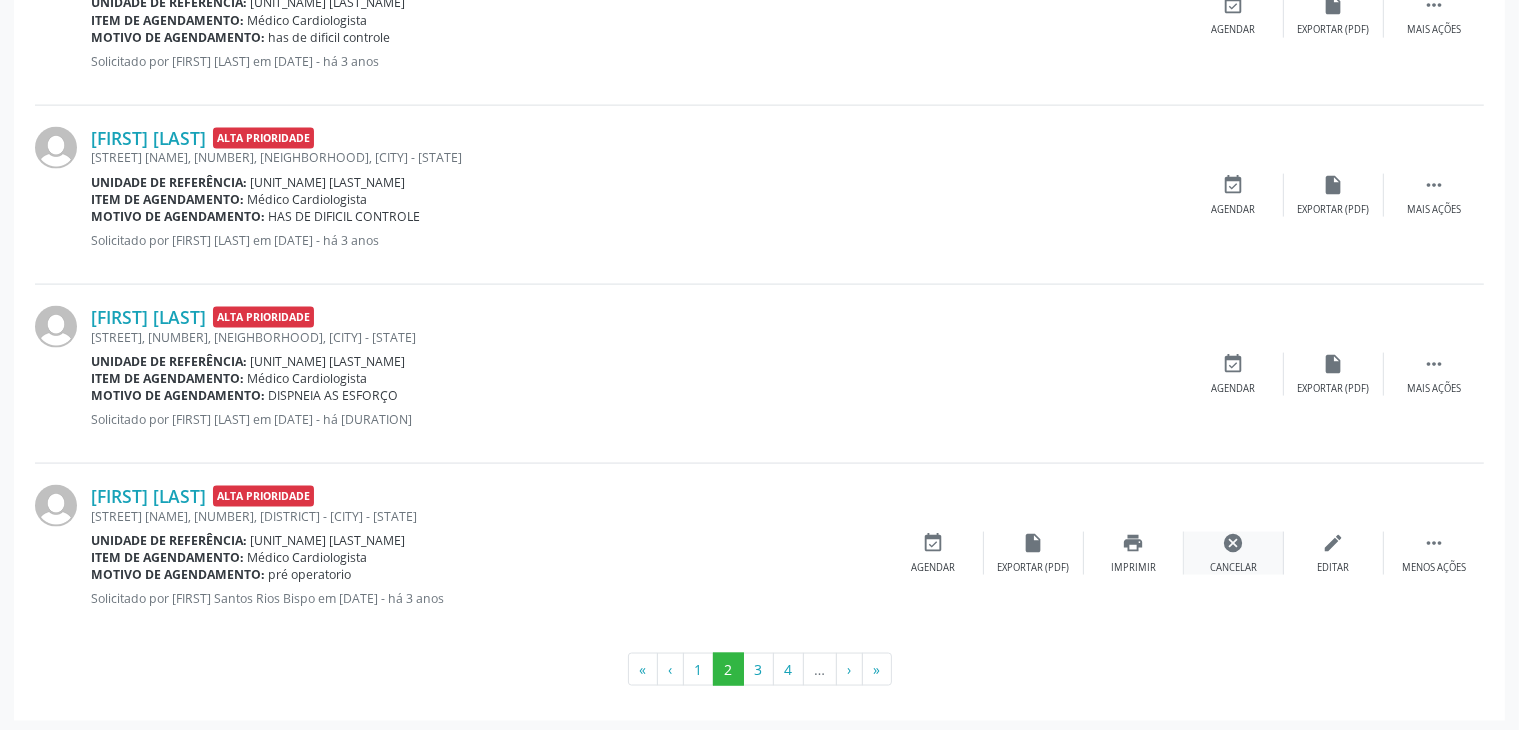click on "cancel
Cancelar" at bounding box center [1234, 553] 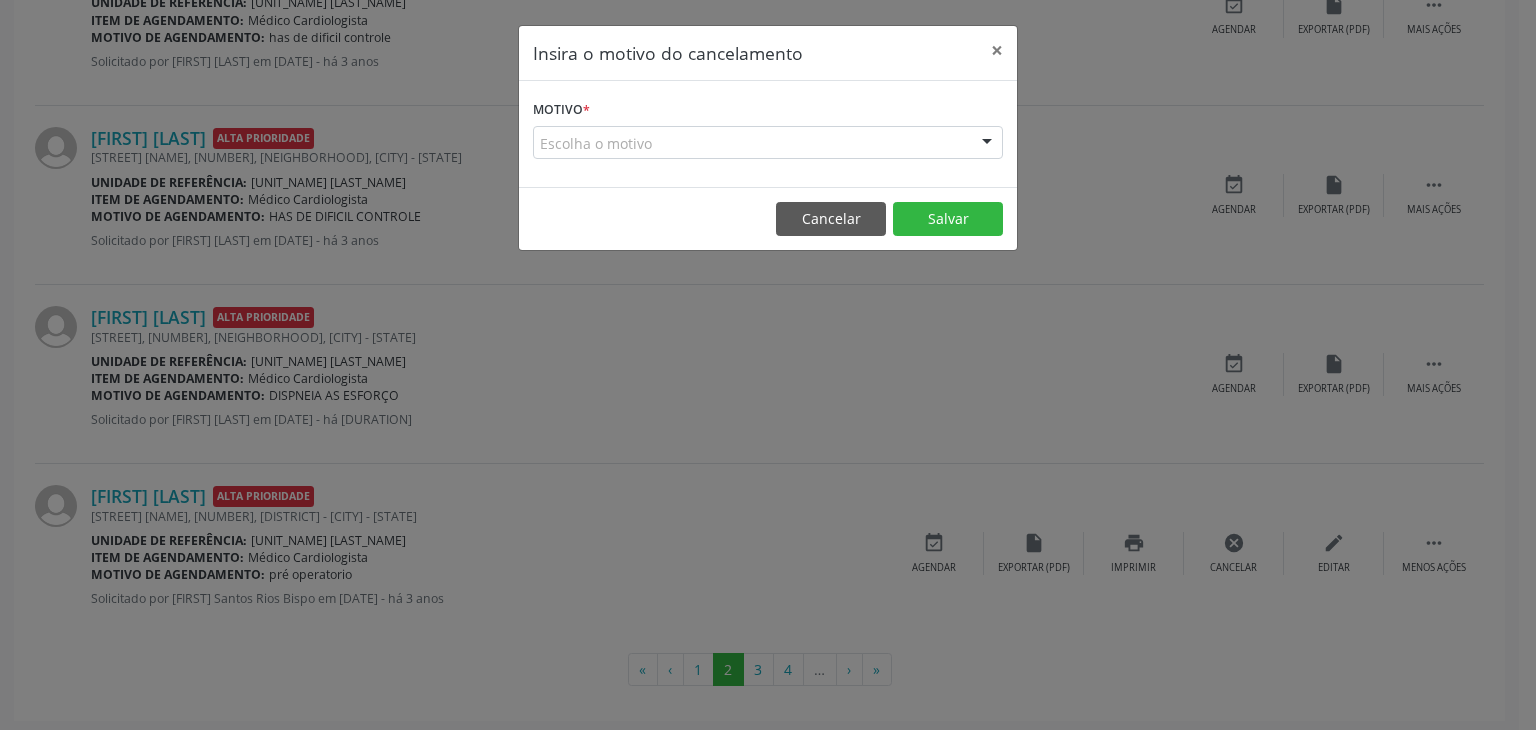 click on "Escolha o motivo" at bounding box center [768, 143] 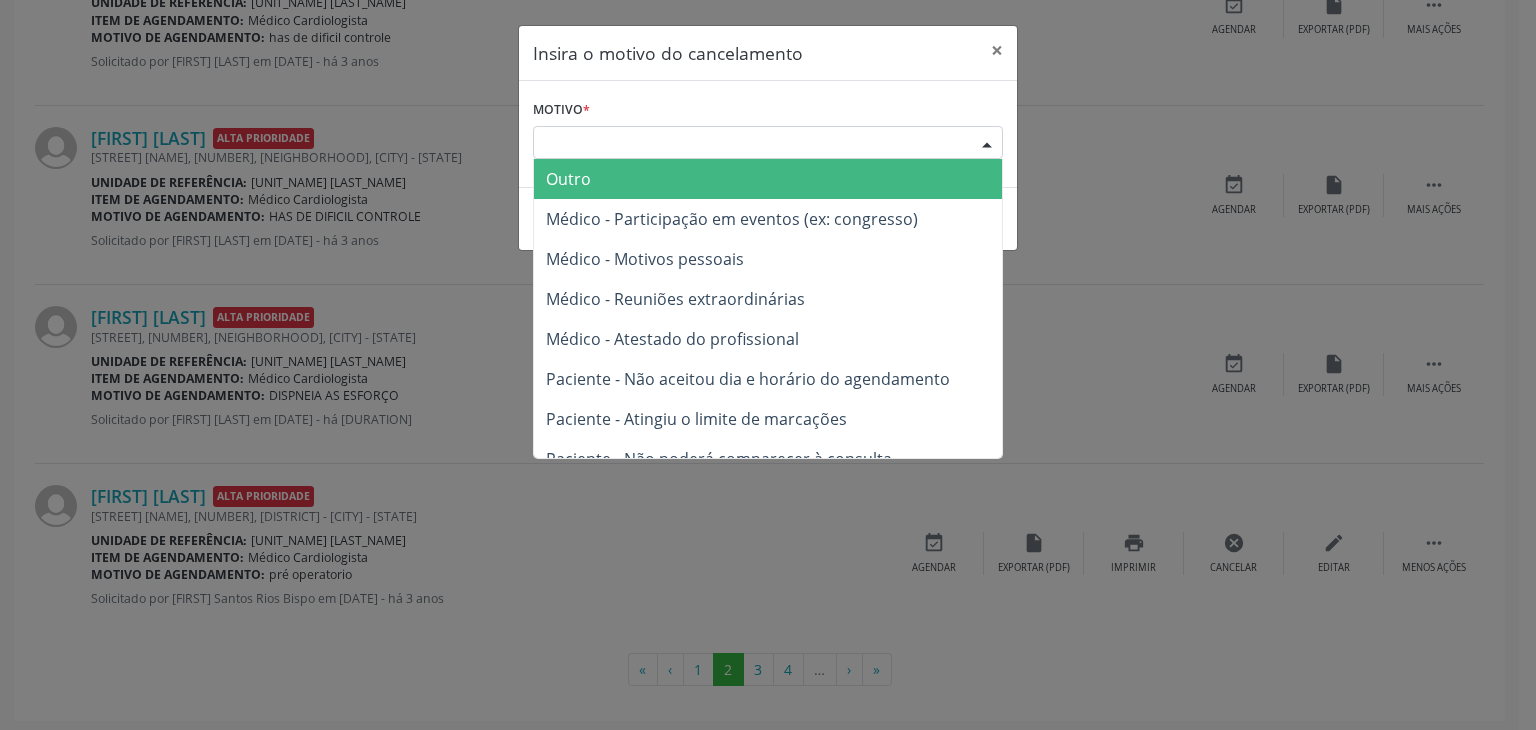 click on "Outro" at bounding box center (568, 179) 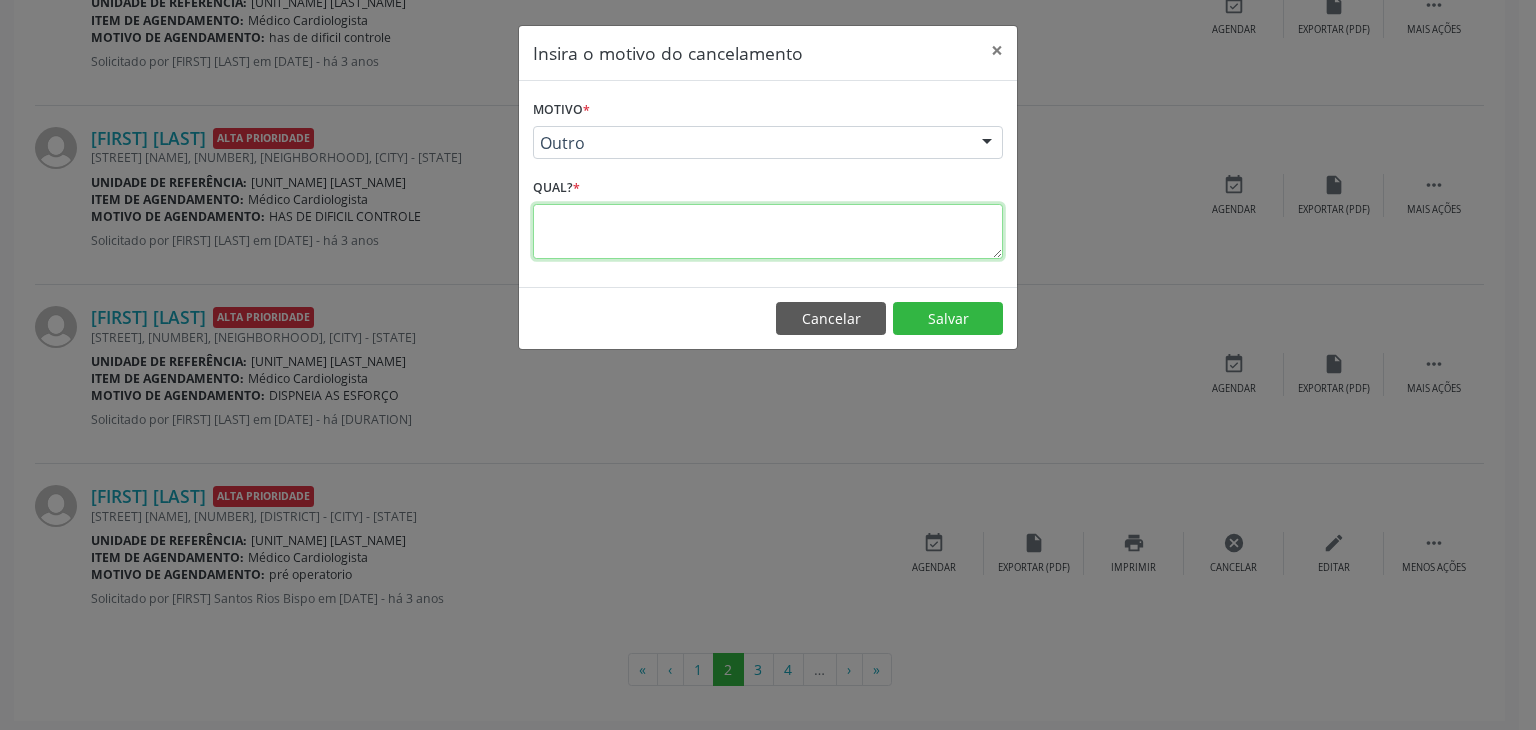click at bounding box center (768, 231) 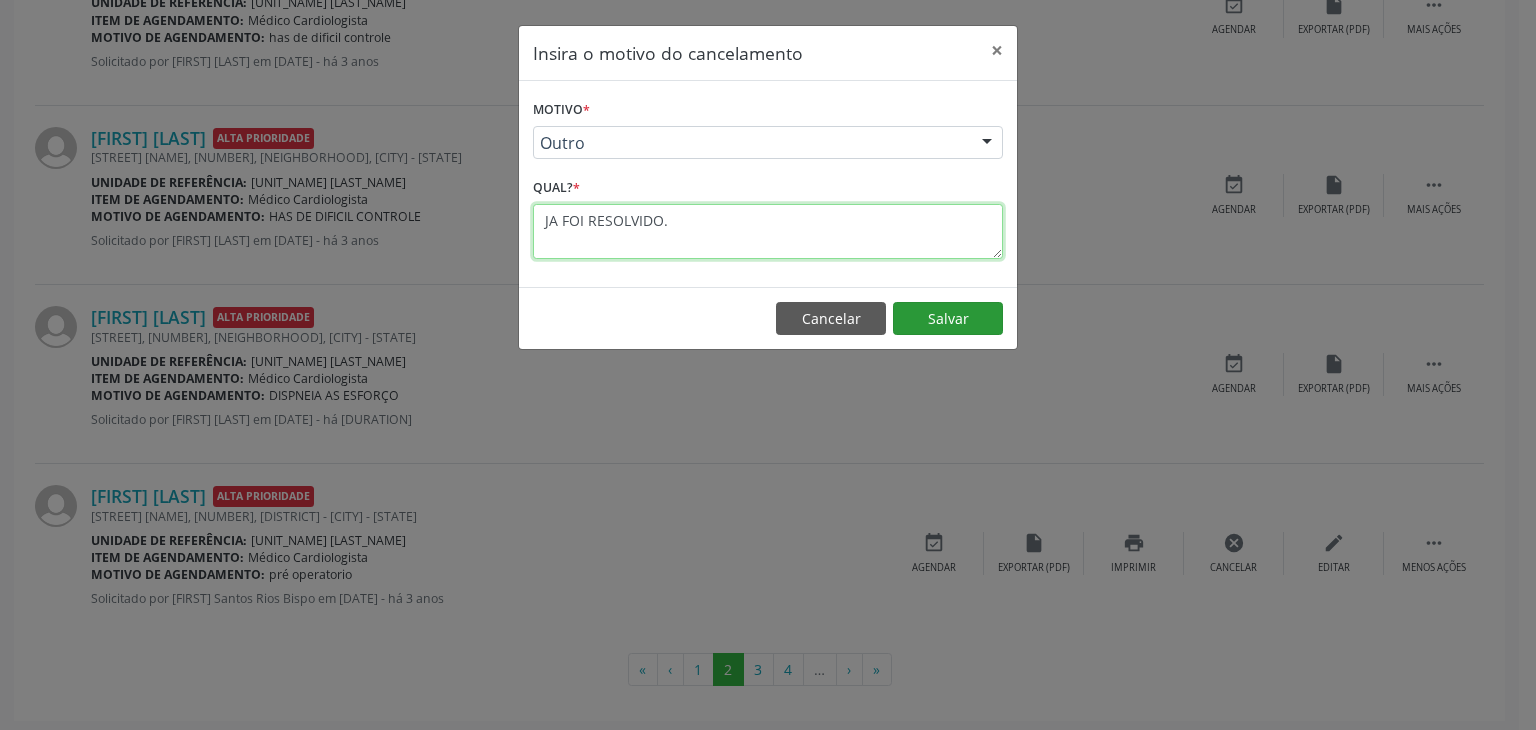 type on "JA FOI RESOLVIDO." 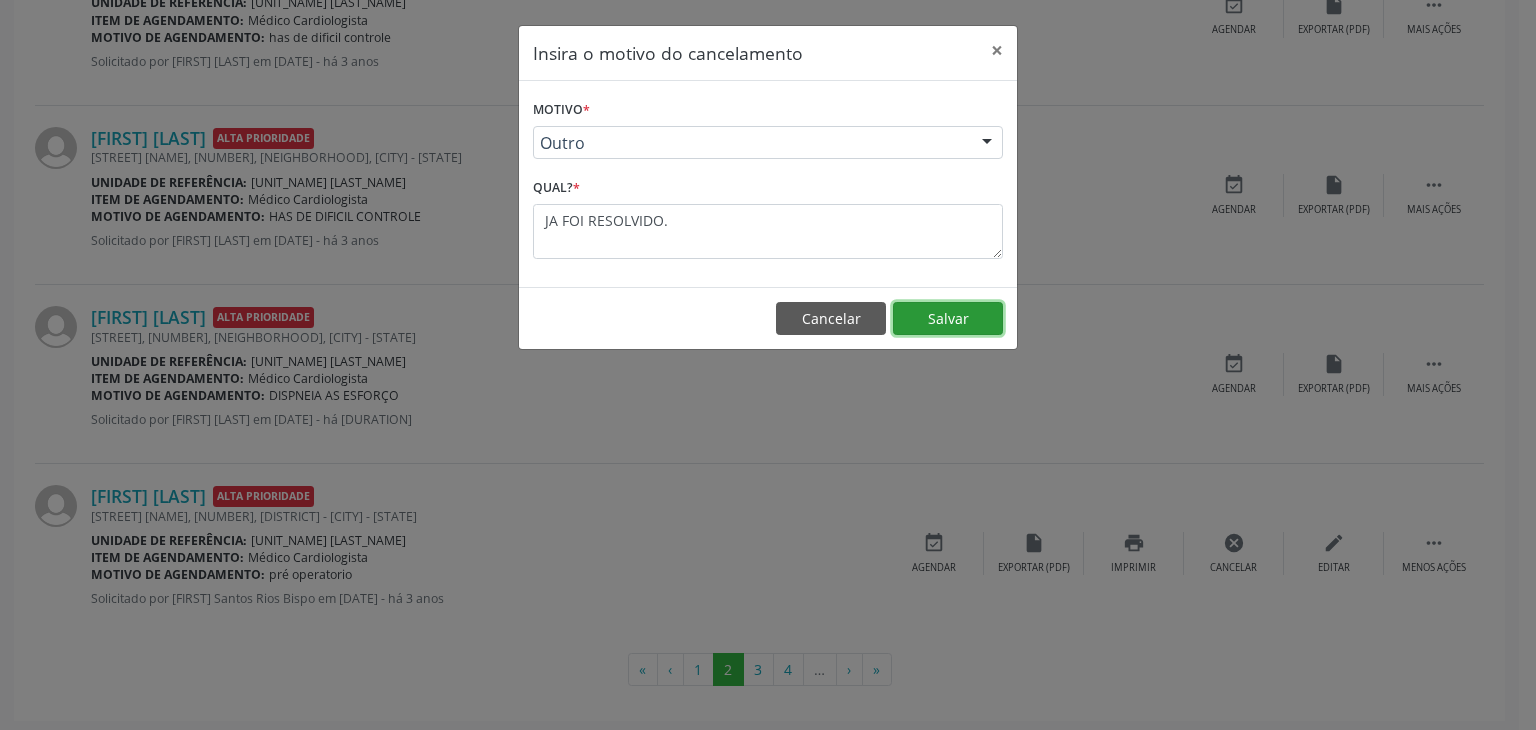 click on "Salvar" at bounding box center (948, 319) 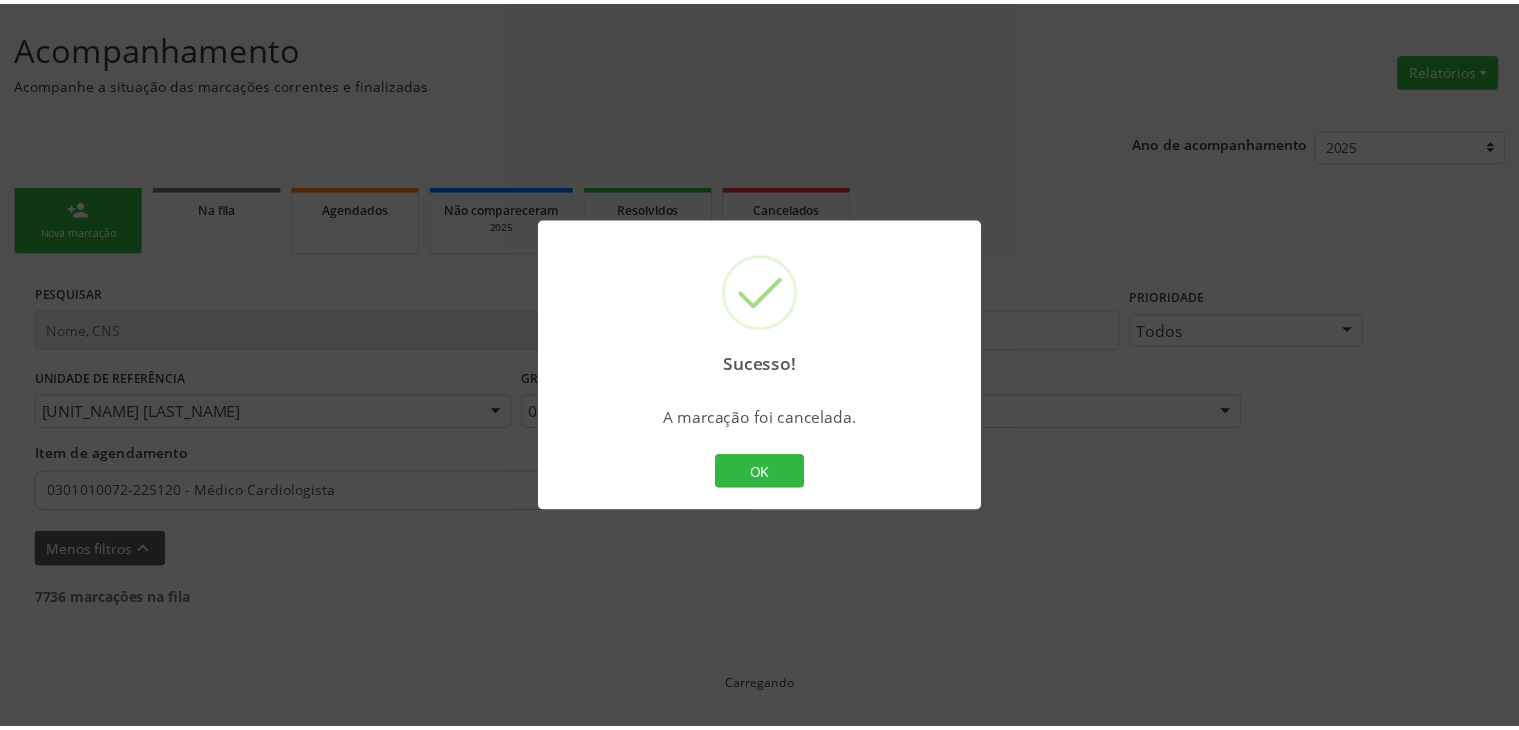scroll, scrollTop: 112, scrollLeft: 0, axis: vertical 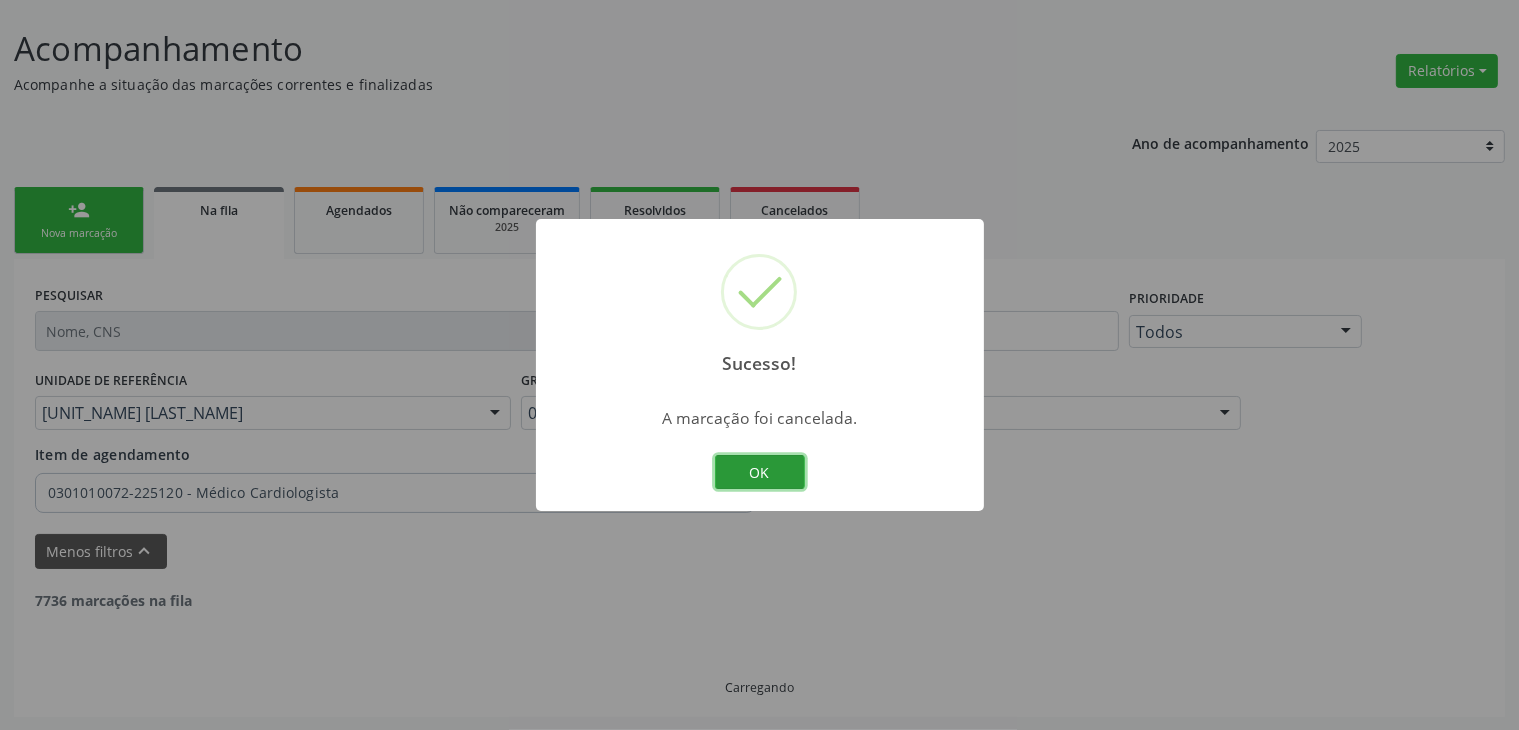 click on "OK" at bounding box center [760, 472] 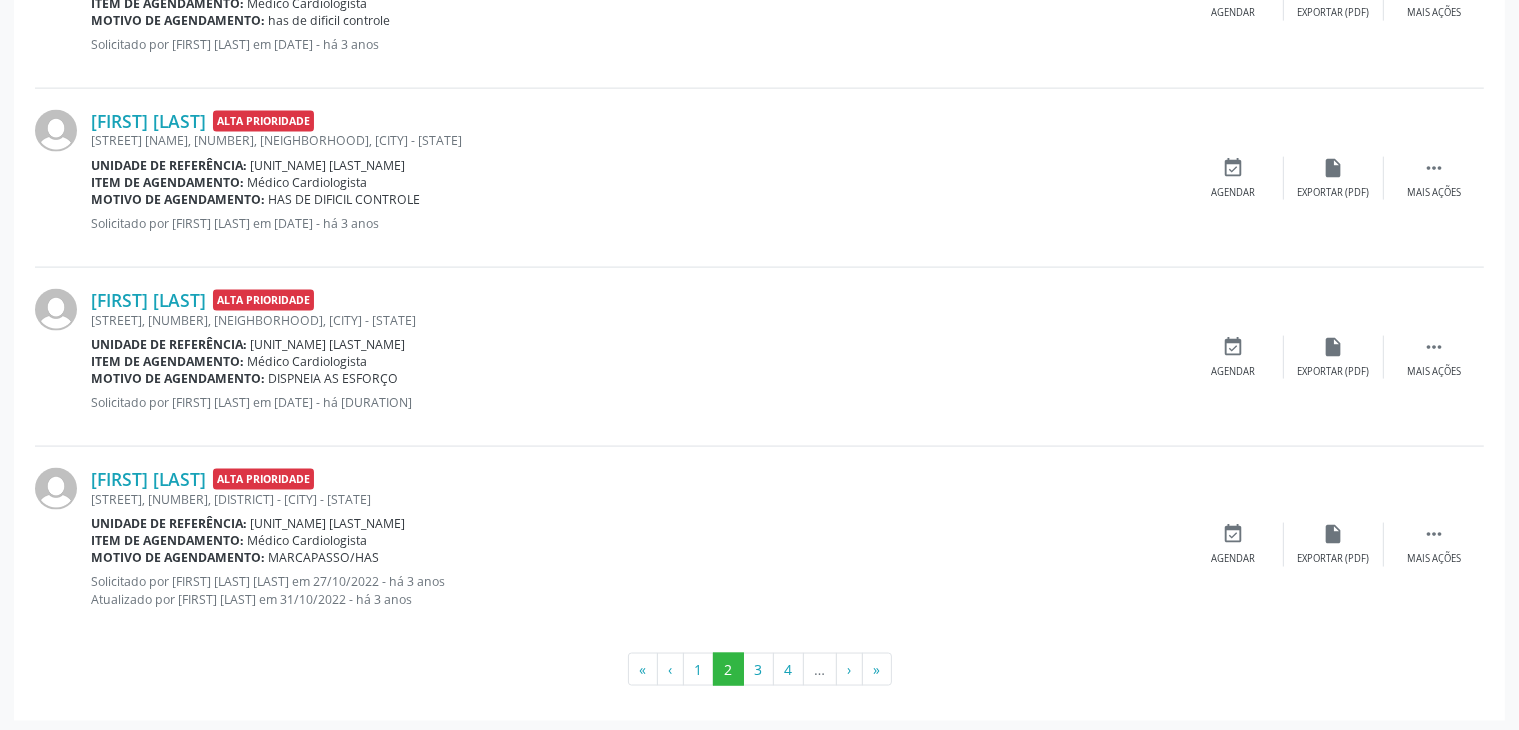 scroll, scrollTop: 2856, scrollLeft: 0, axis: vertical 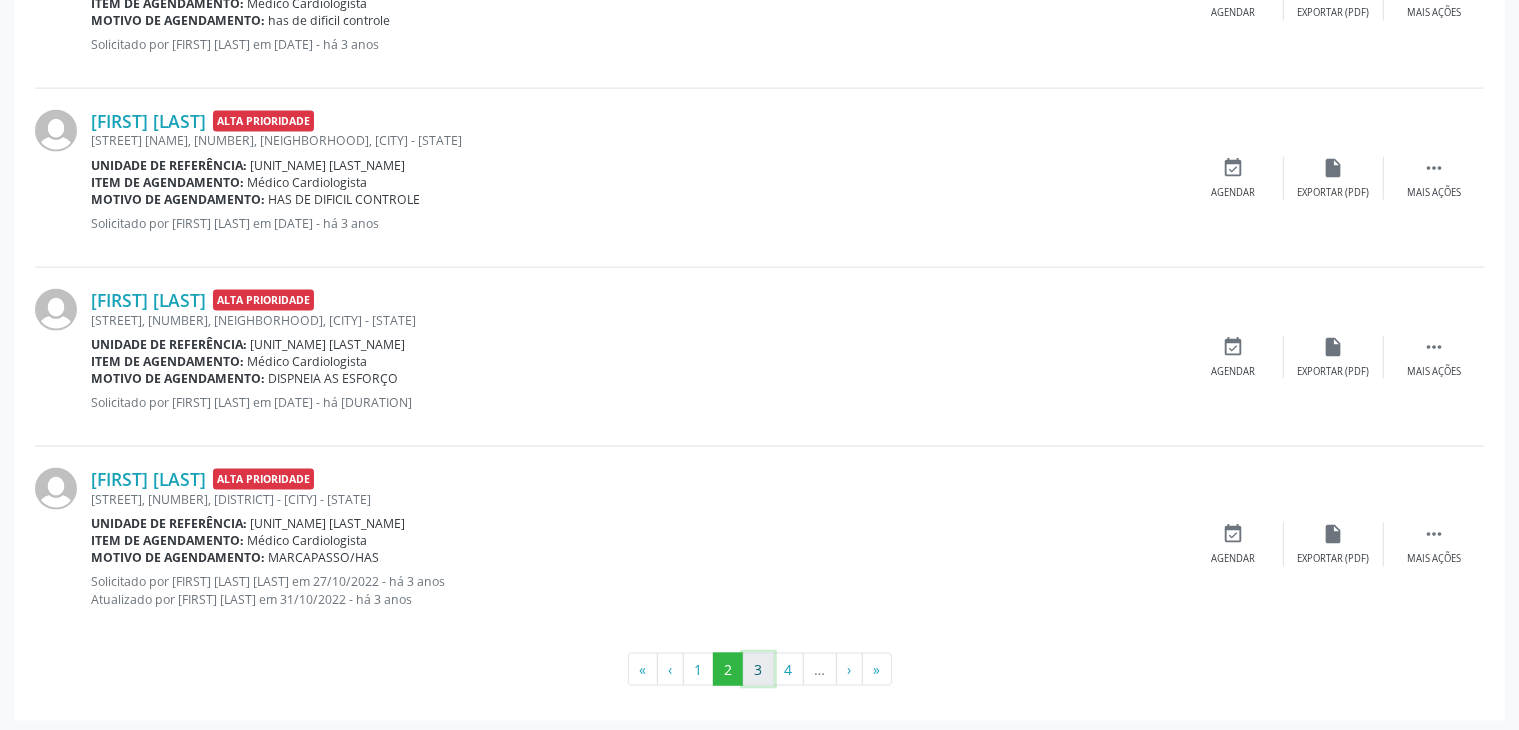 click on "3" at bounding box center (758, 670) 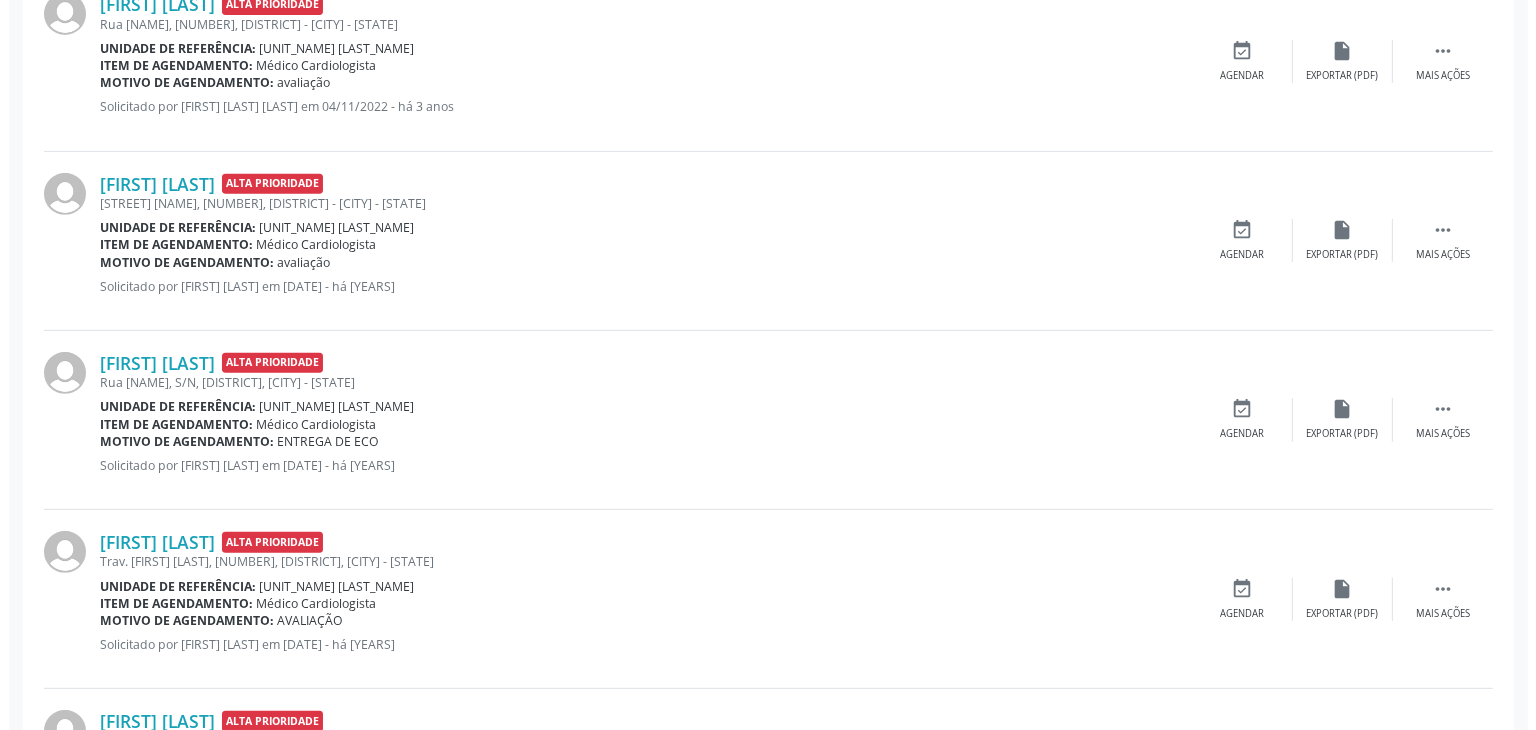 scroll, scrollTop: 822, scrollLeft: 0, axis: vertical 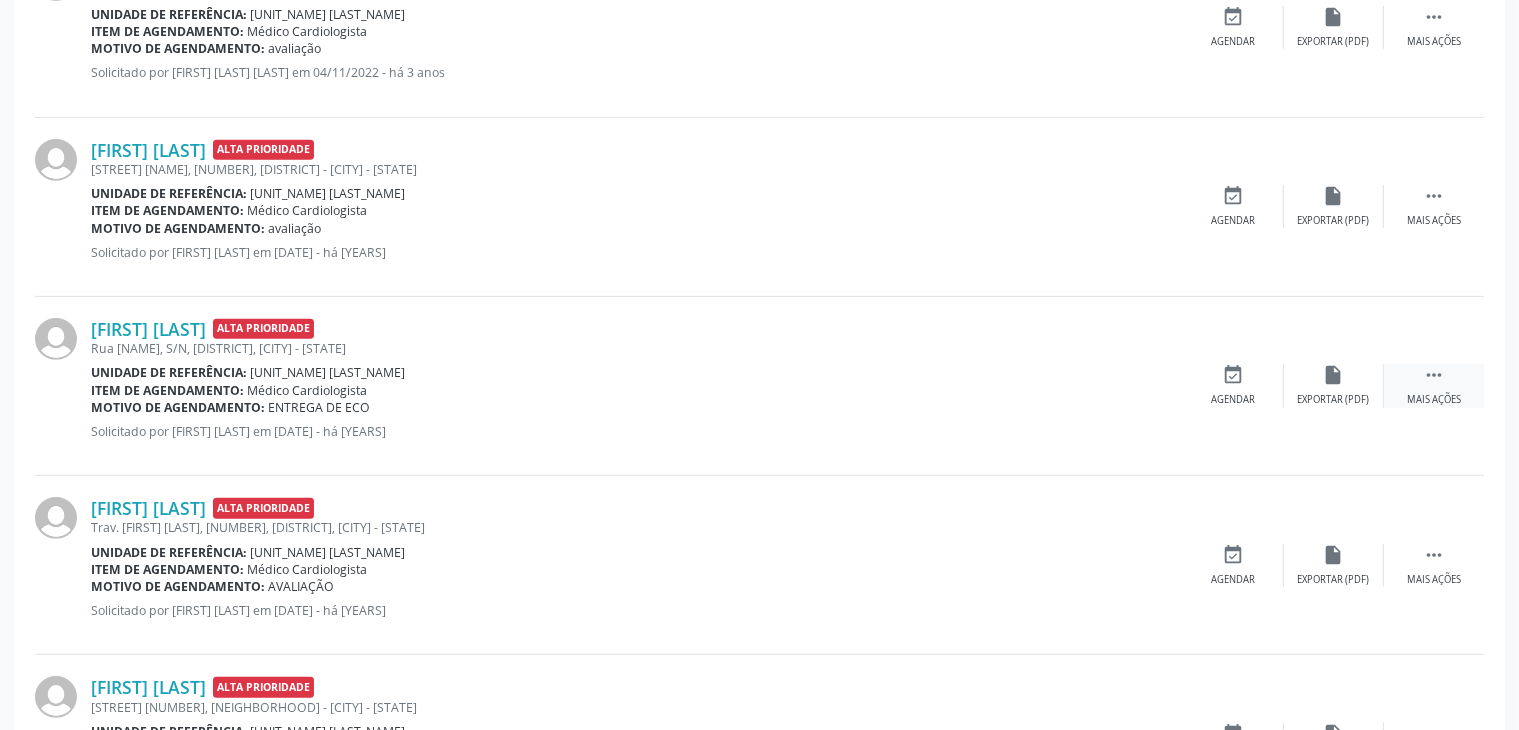 click on "" at bounding box center [1434, 375] 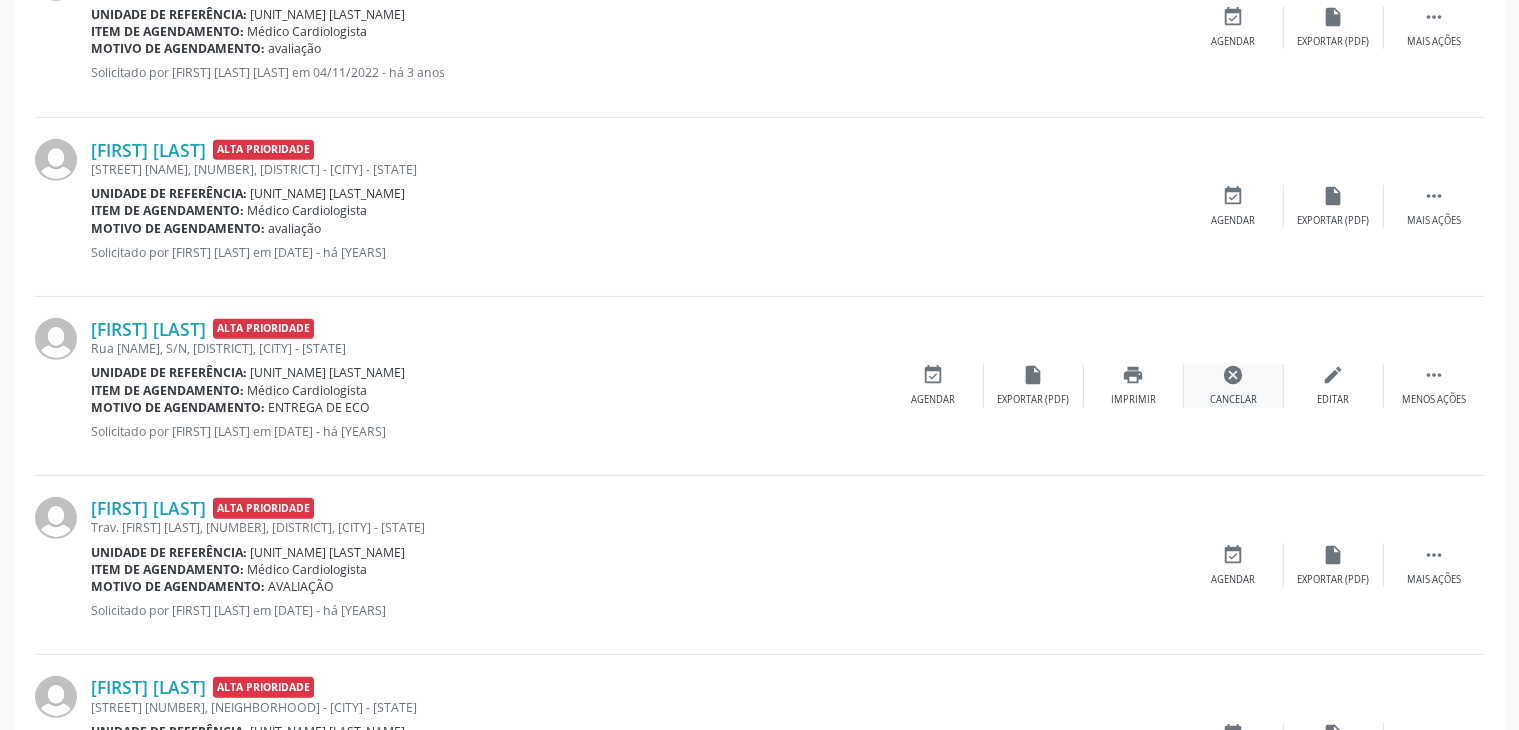 click on "cancel
Cancelar" at bounding box center (1234, 385) 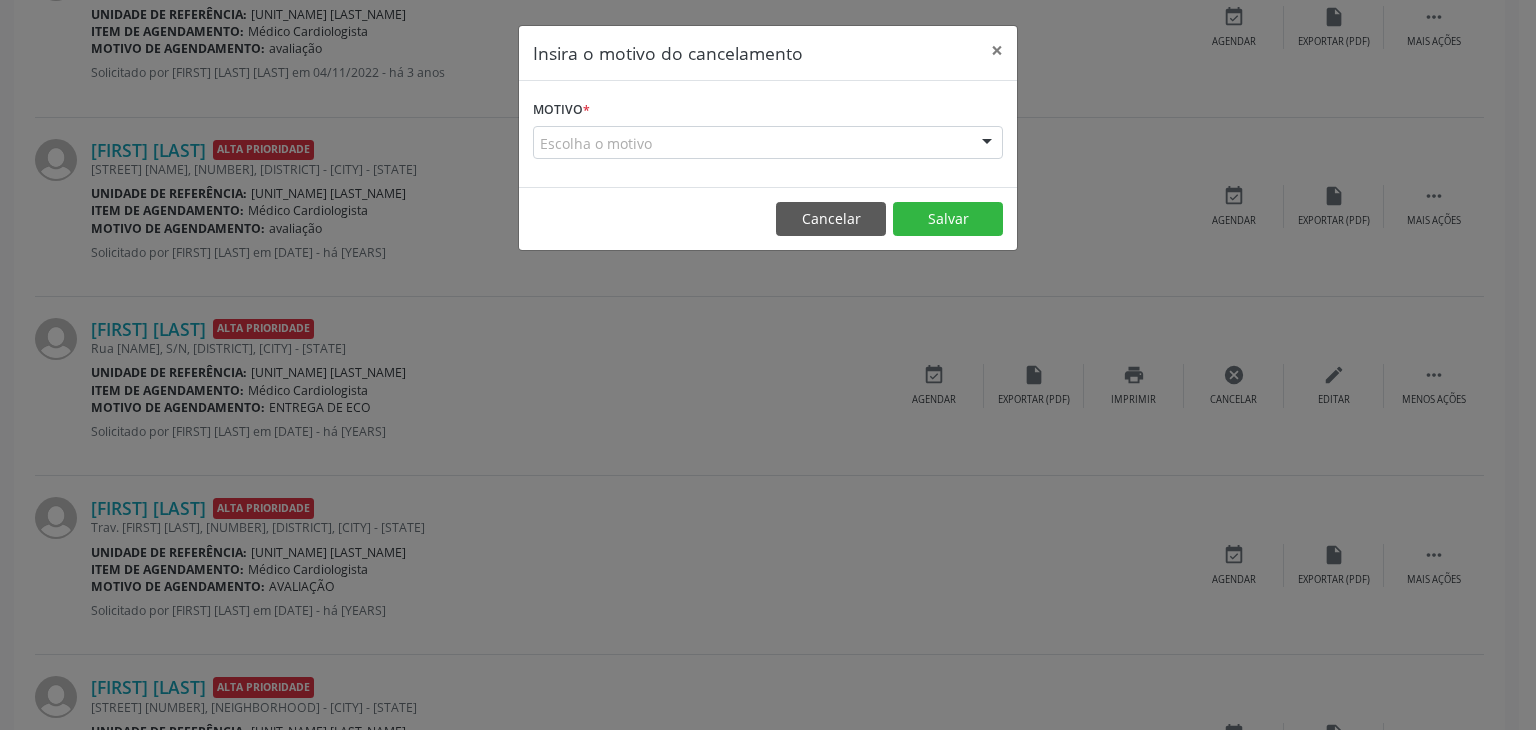 click on "Escolha o motivo" at bounding box center [768, 143] 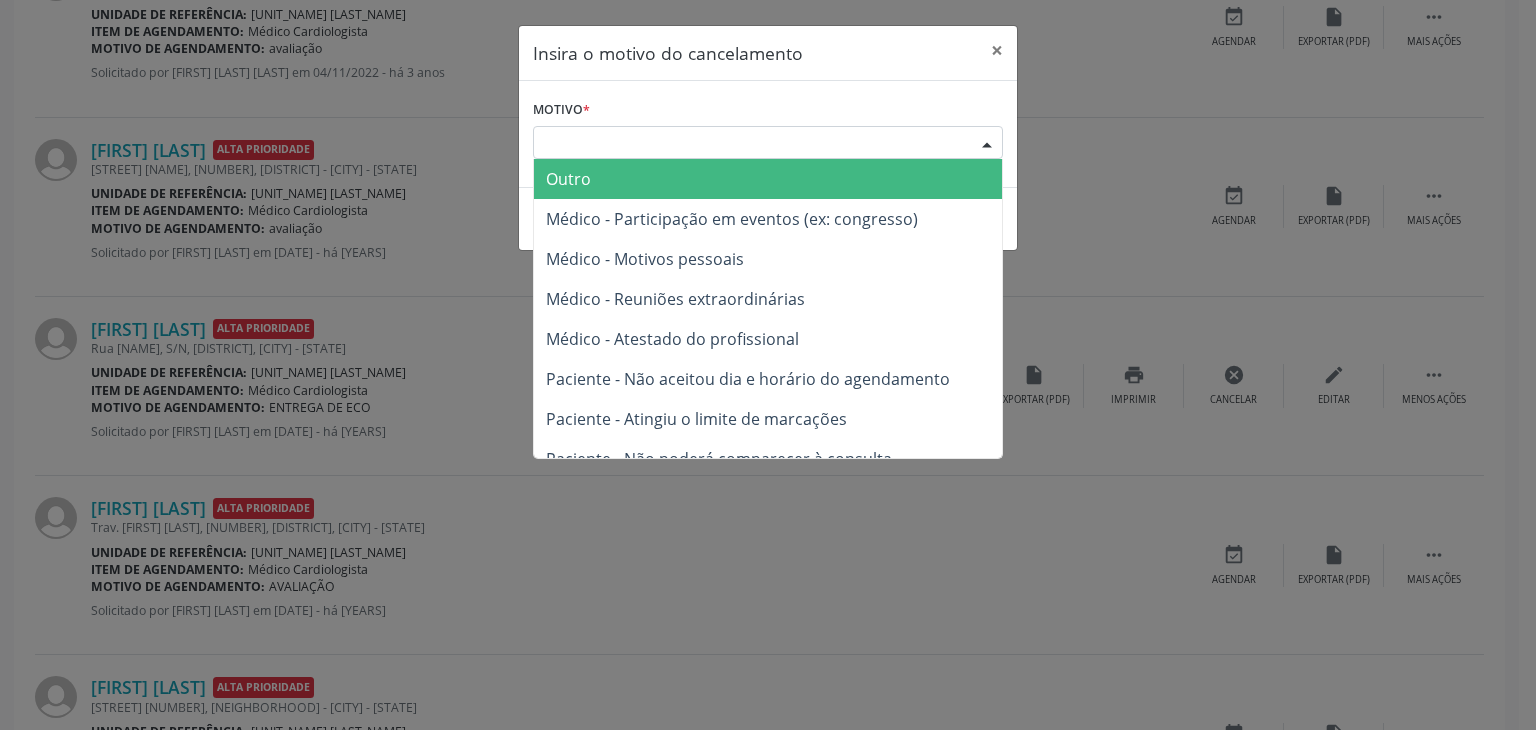 click on "Outro" at bounding box center [768, 179] 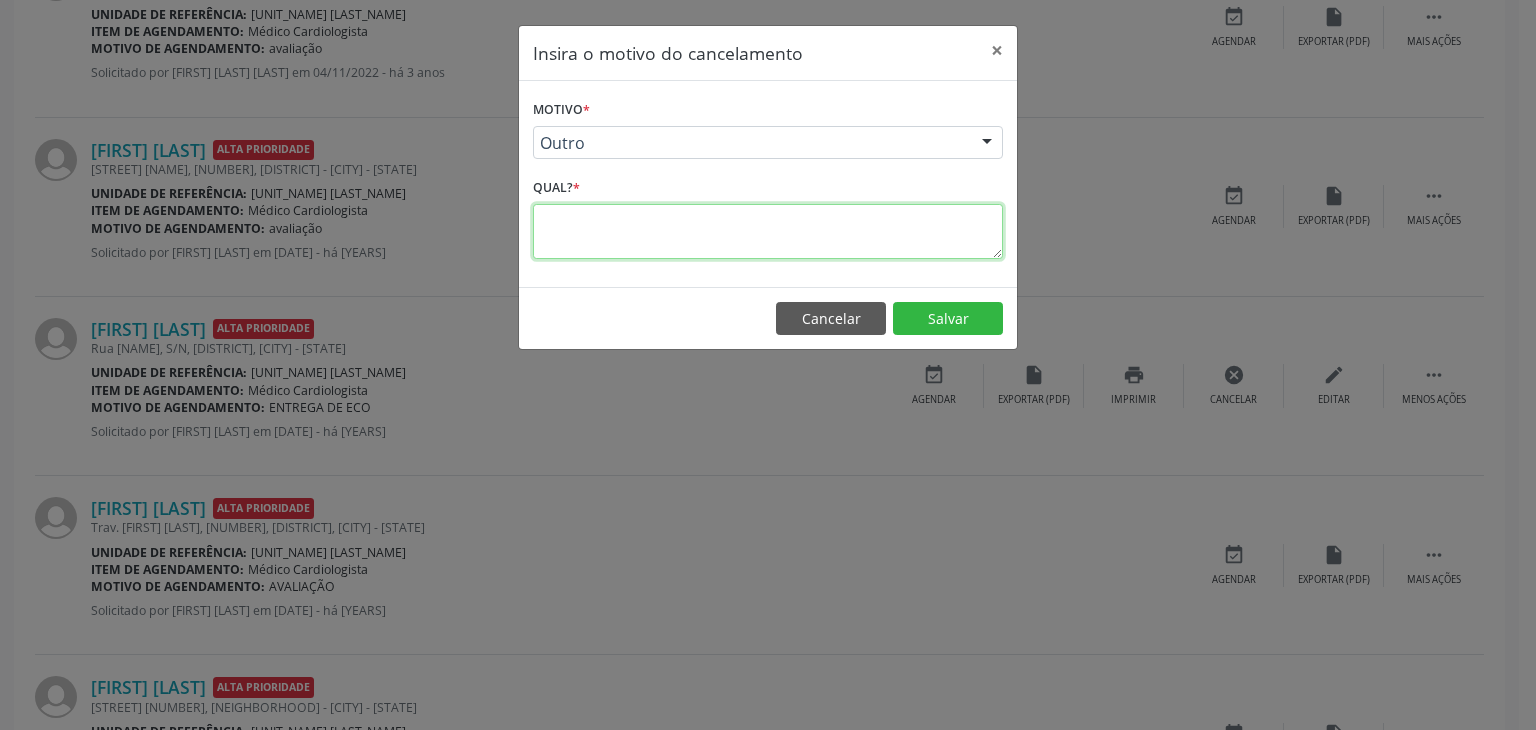 click at bounding box center [768, 231] 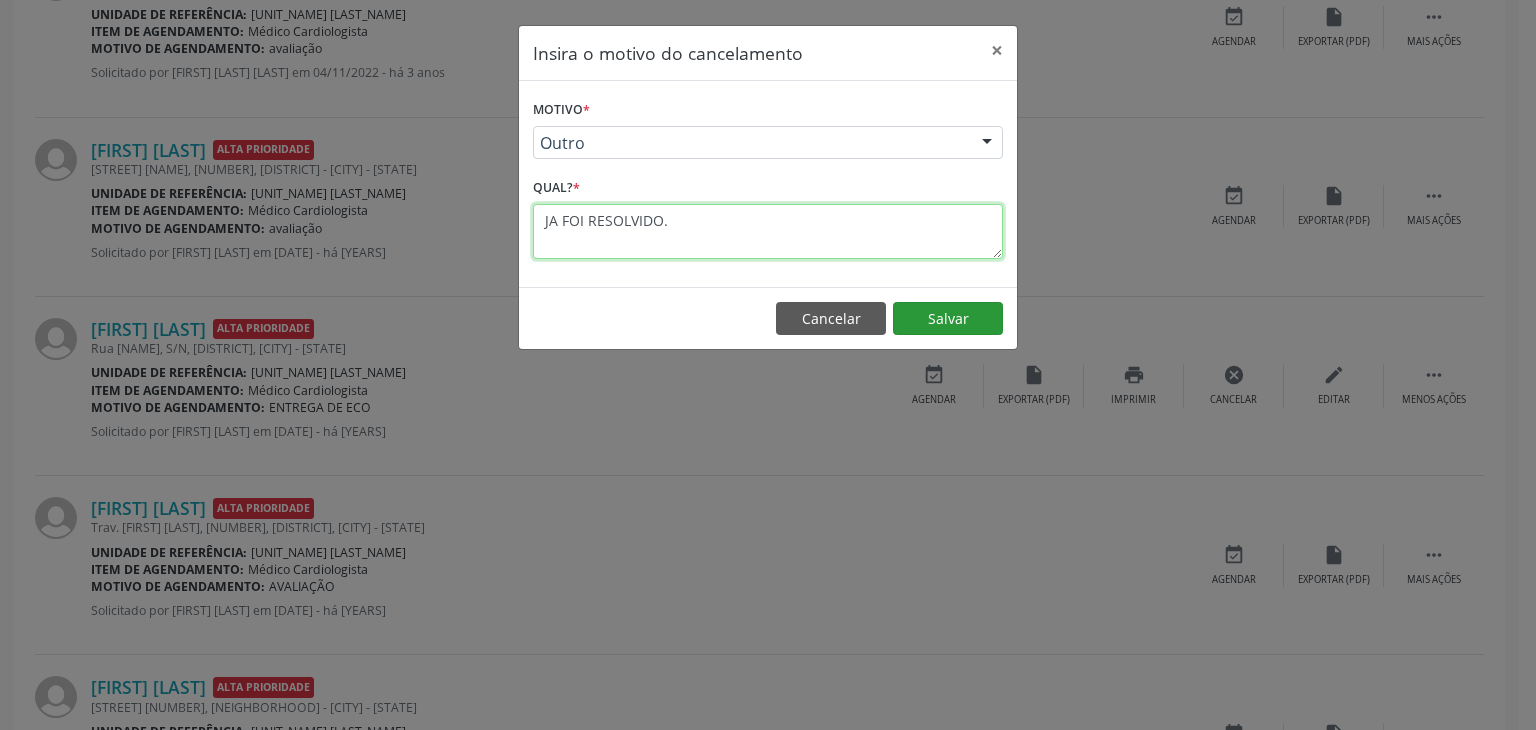 type on "JA FOI RESOLVIDO." 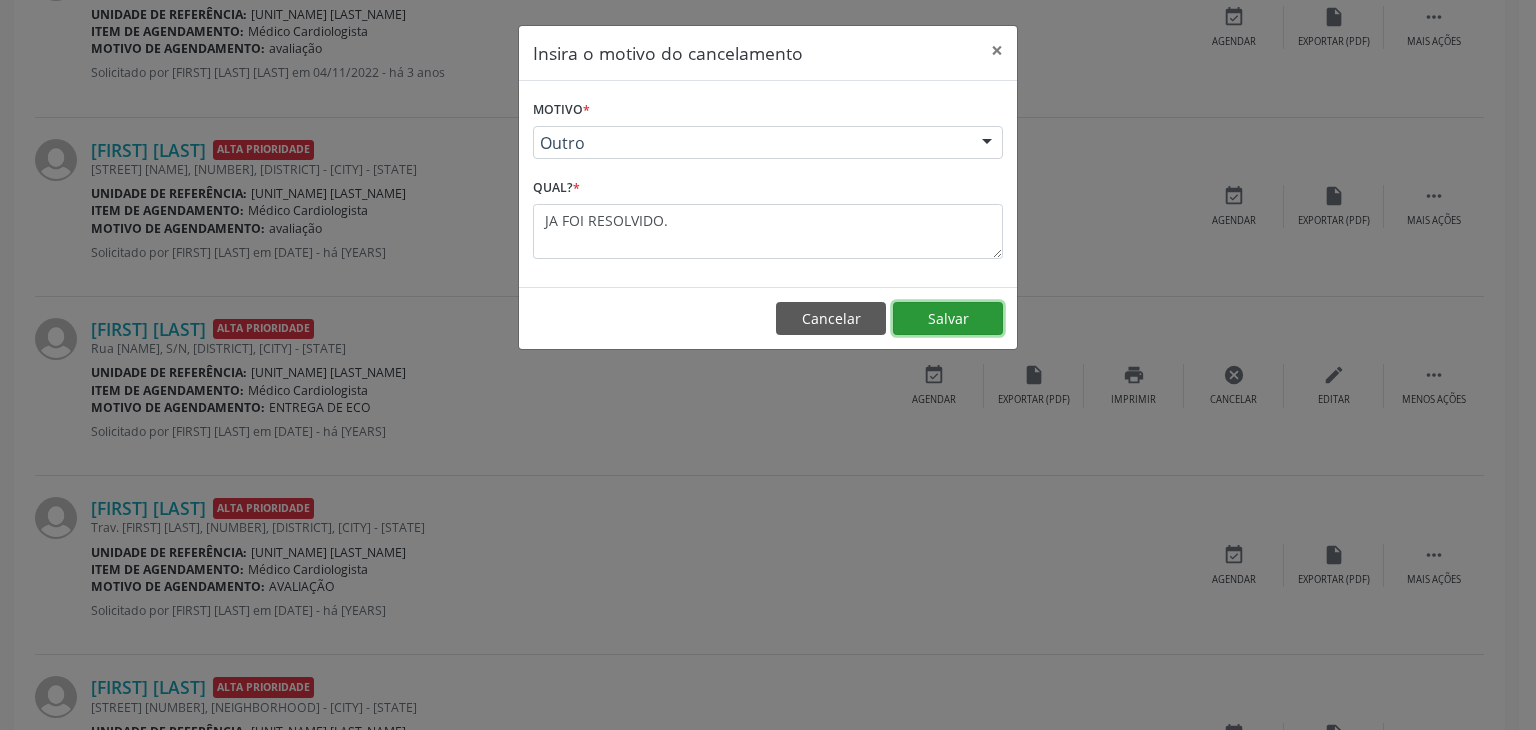 click on "Salvar" at bounding box center [948, 319] 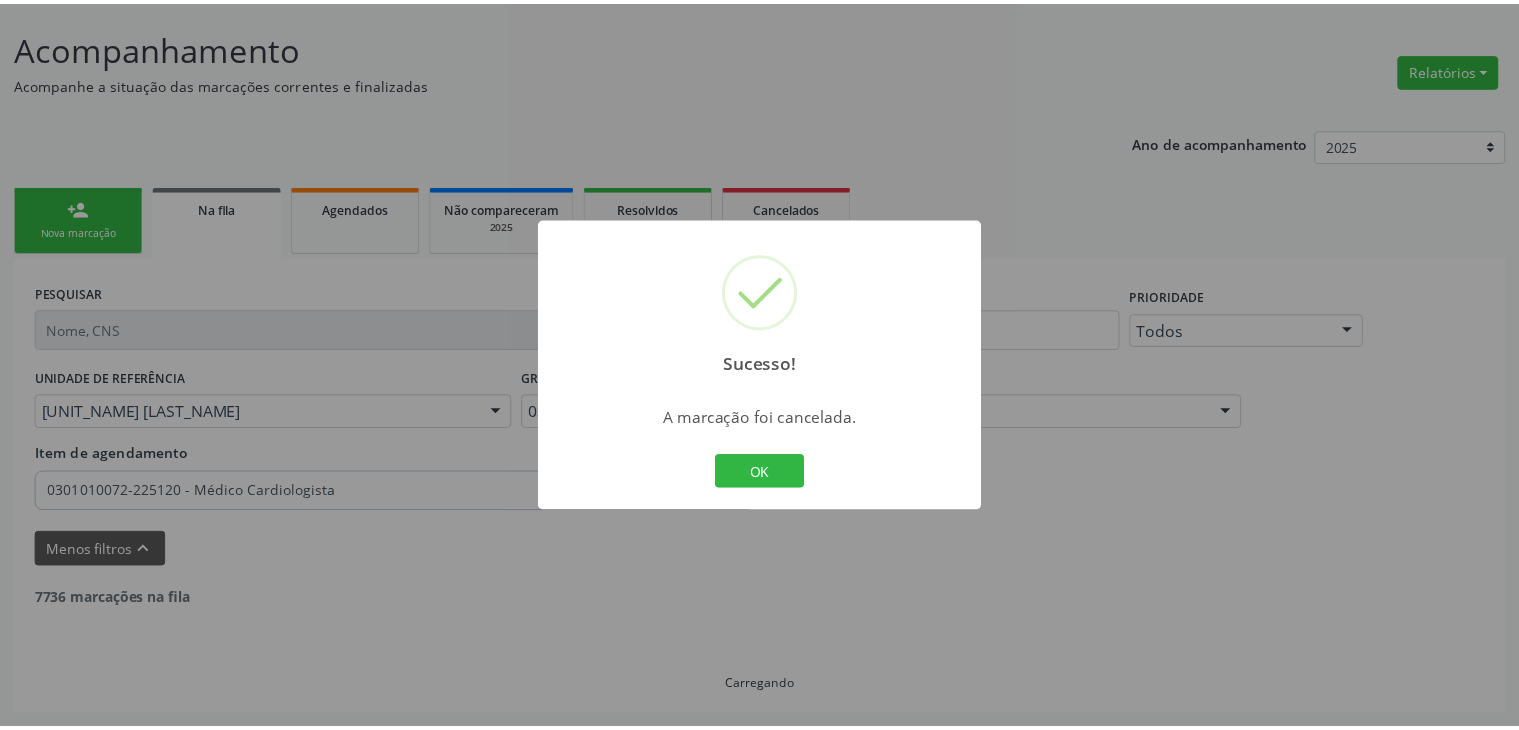 scroll, scrollTop: 112, scrollLeft: 0, axis: vertical 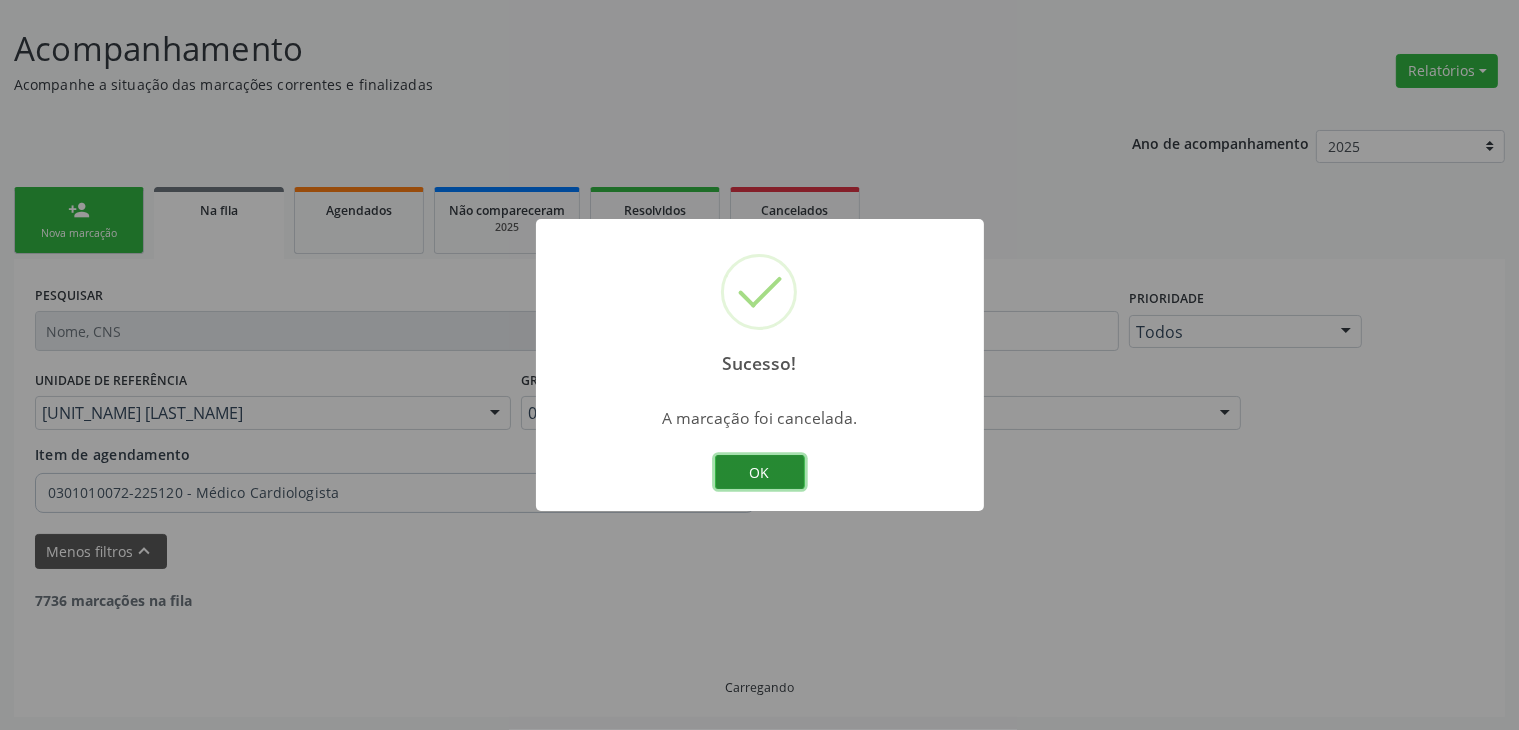 click on "OK" at bounding box center [760, 472] 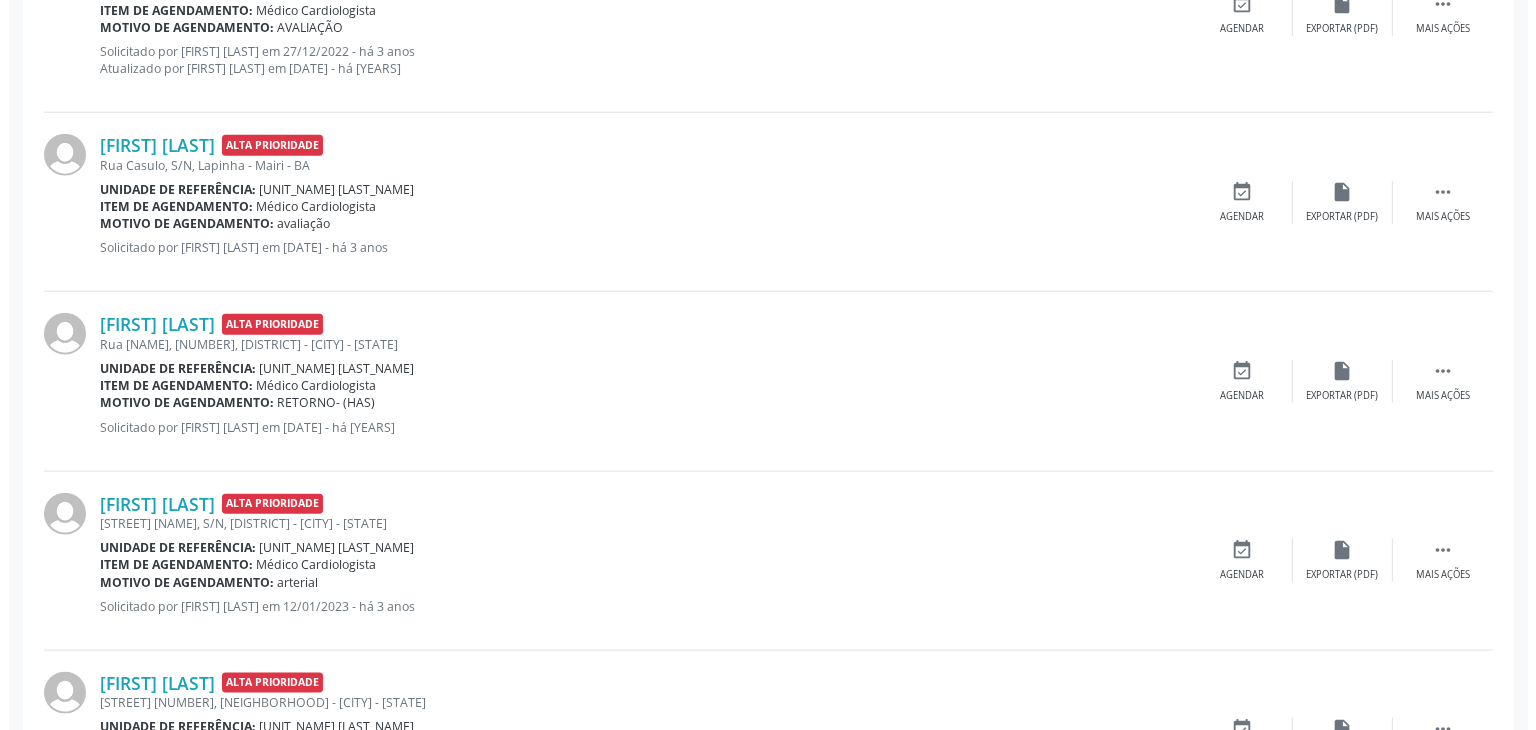 scroll, scrollTop: 2312, scrollLeft: 0, axis: vertical 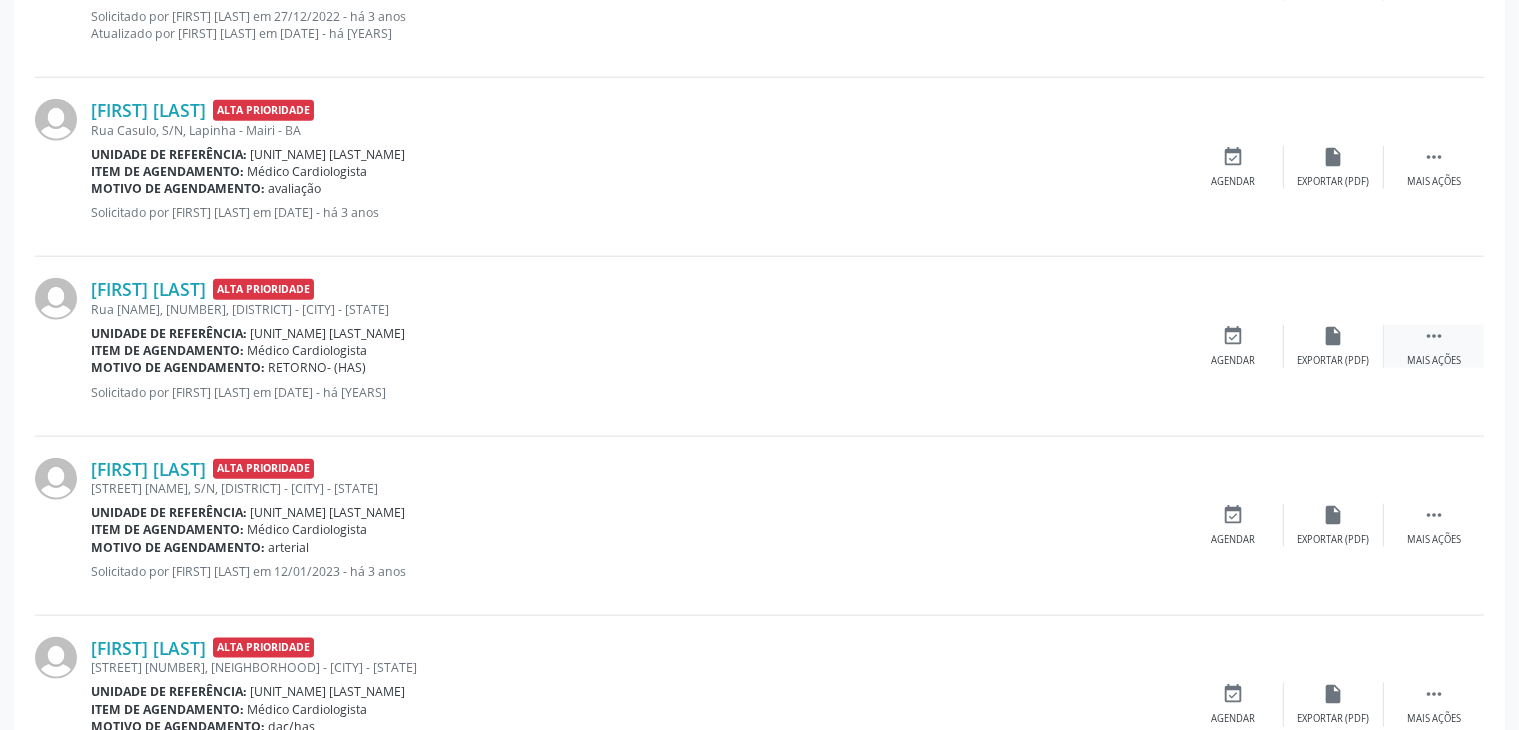 click on "
Mais ações" at bounding box center (1434, 346) 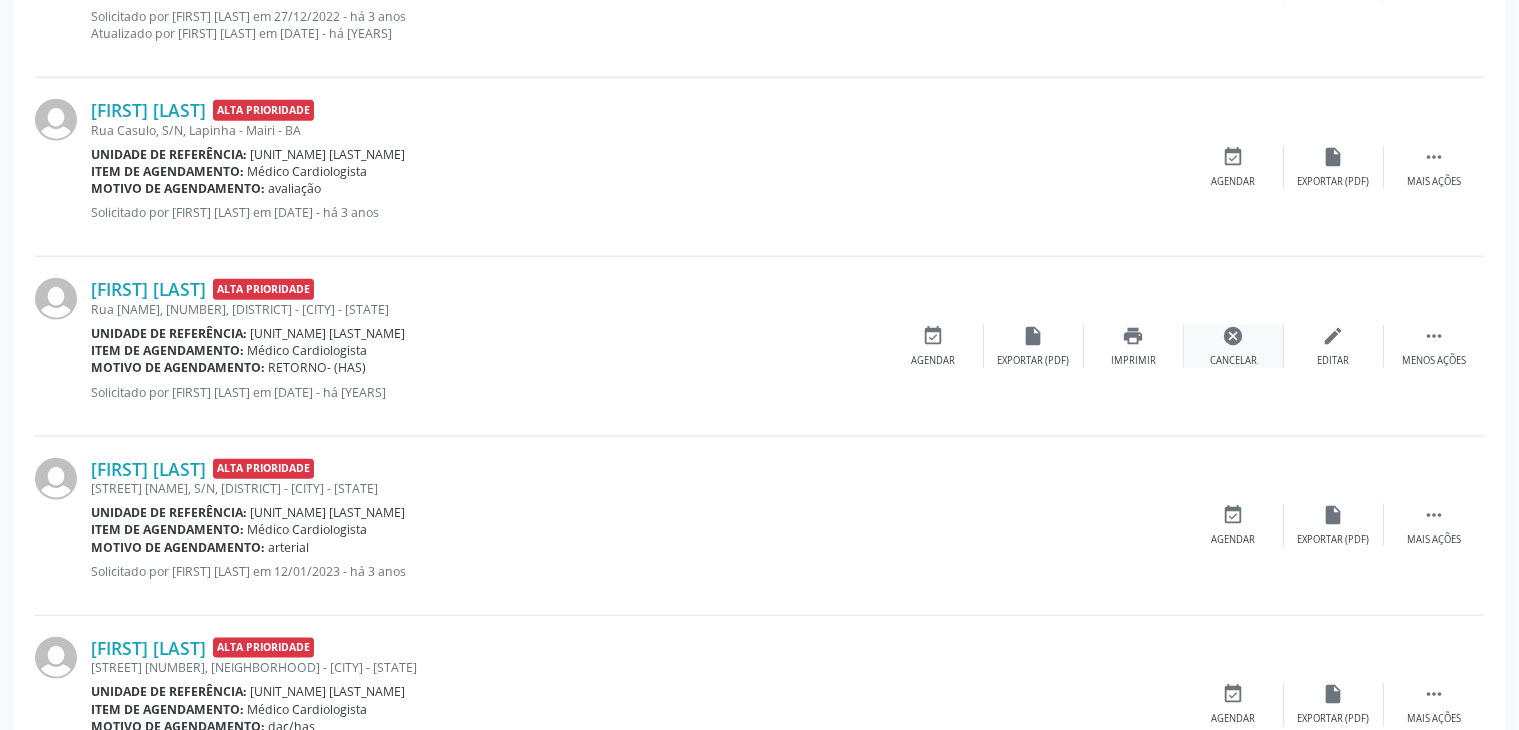 click on "cancel" at bounding box center [1234, 336] 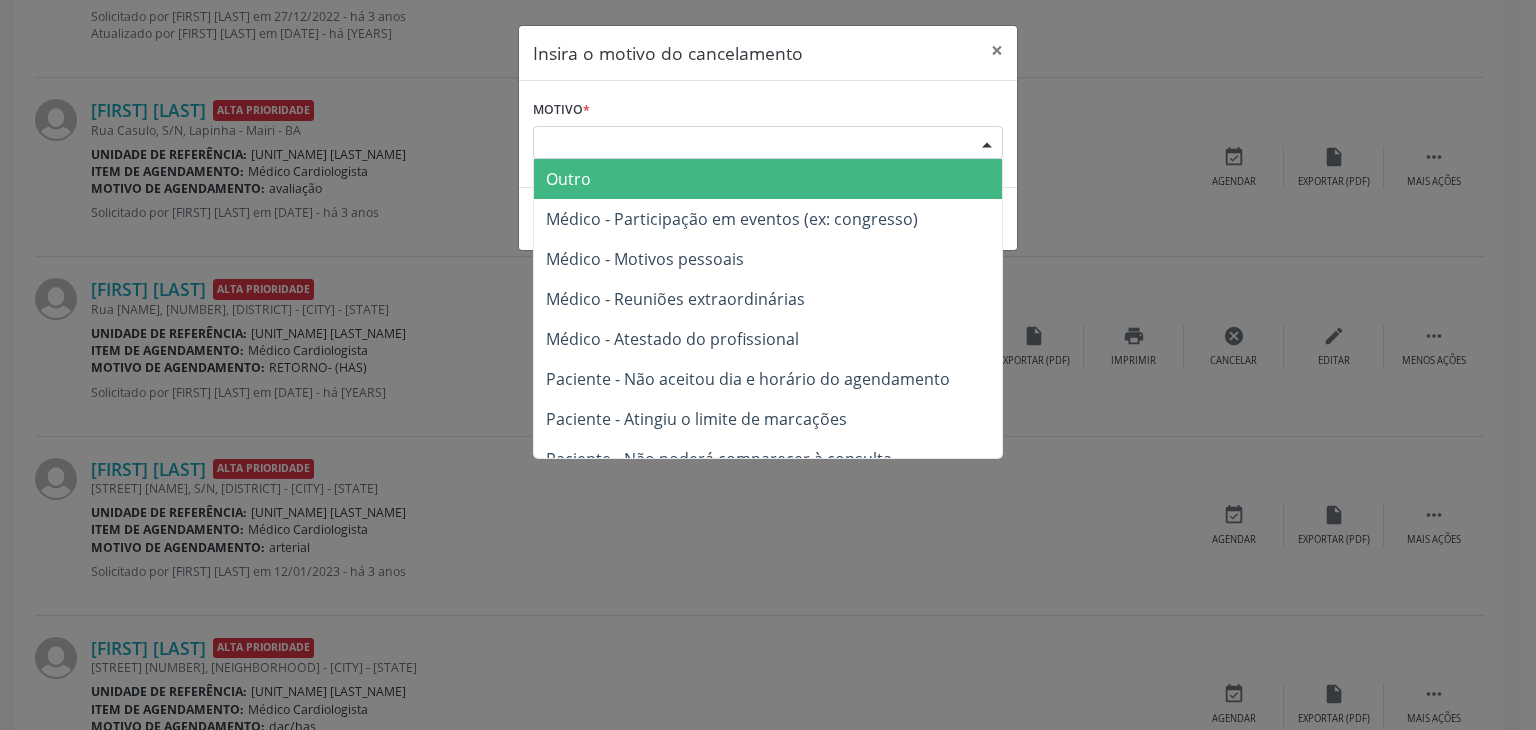 click on "Escolha o motivo" at bounding box center (768, 143) 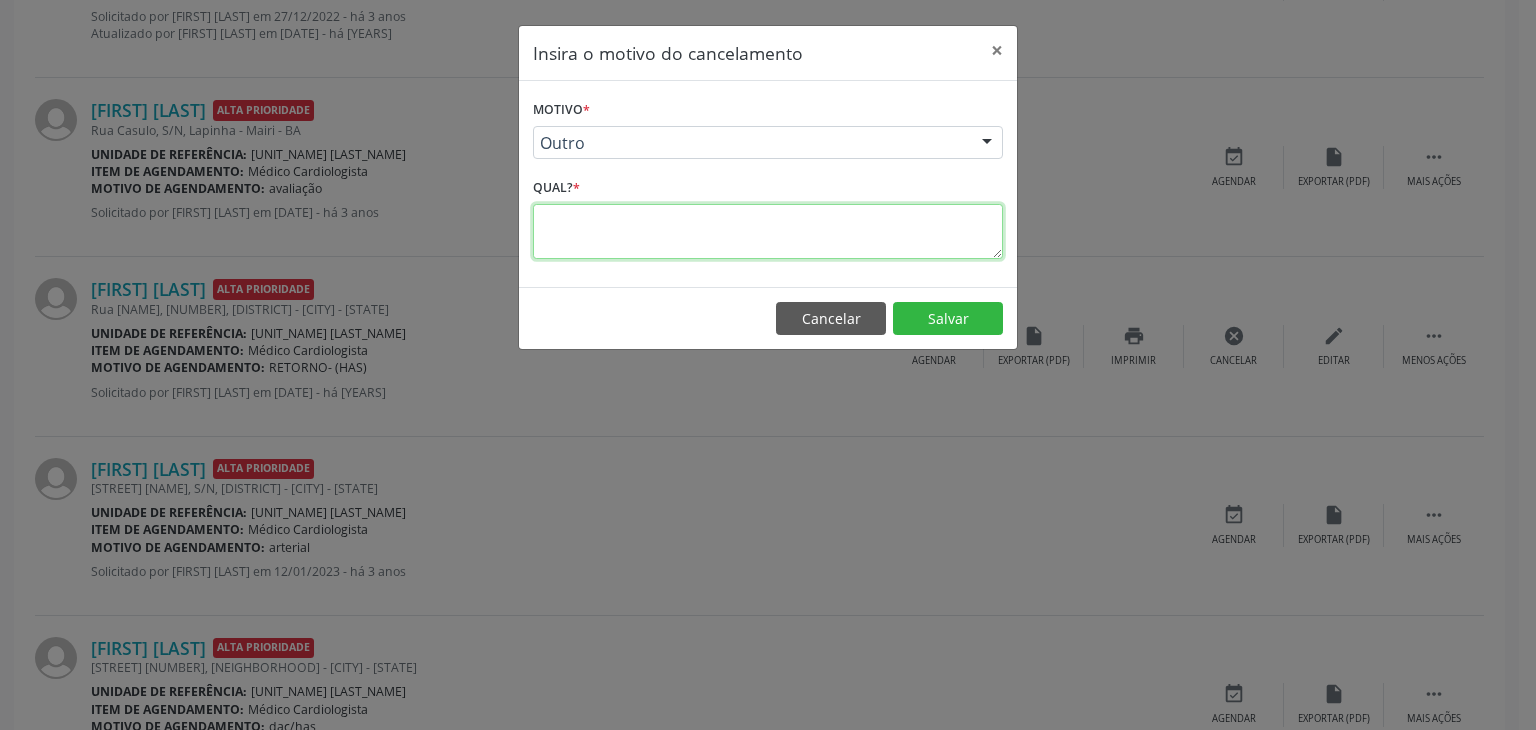 click at bounding box center (768, 231) 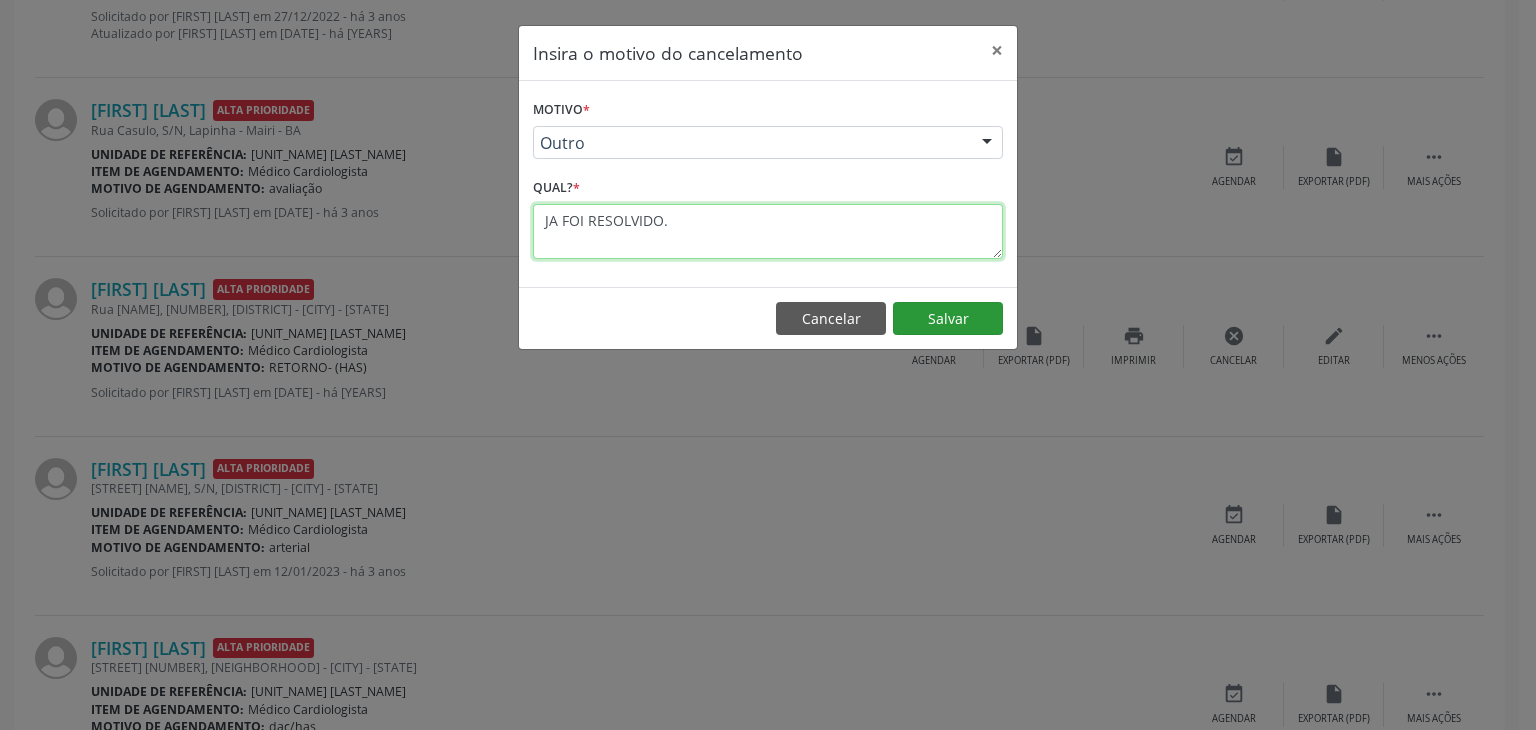 type on "JA FOI RESOLVIDO." 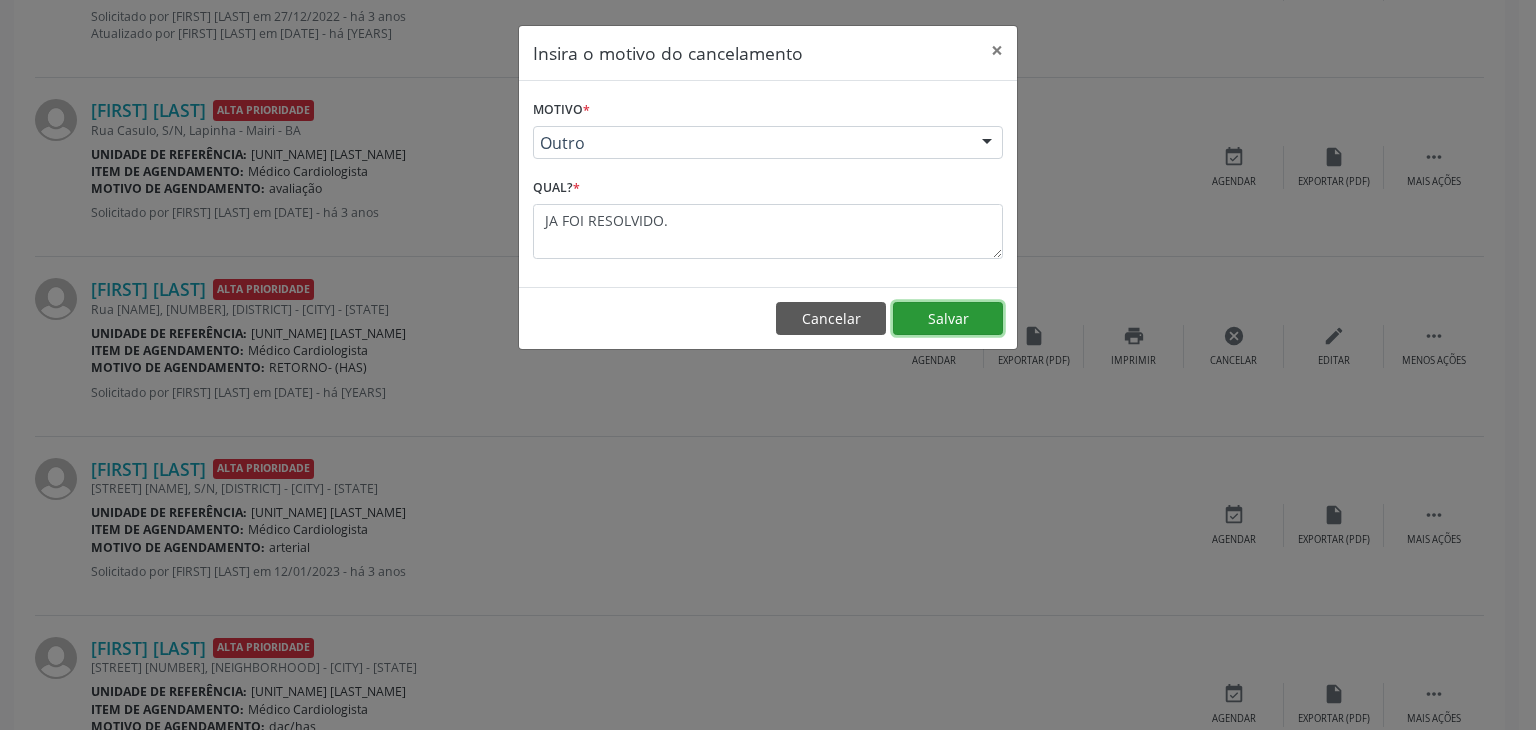 click on "Salvar" at bounding box center [948, 319] 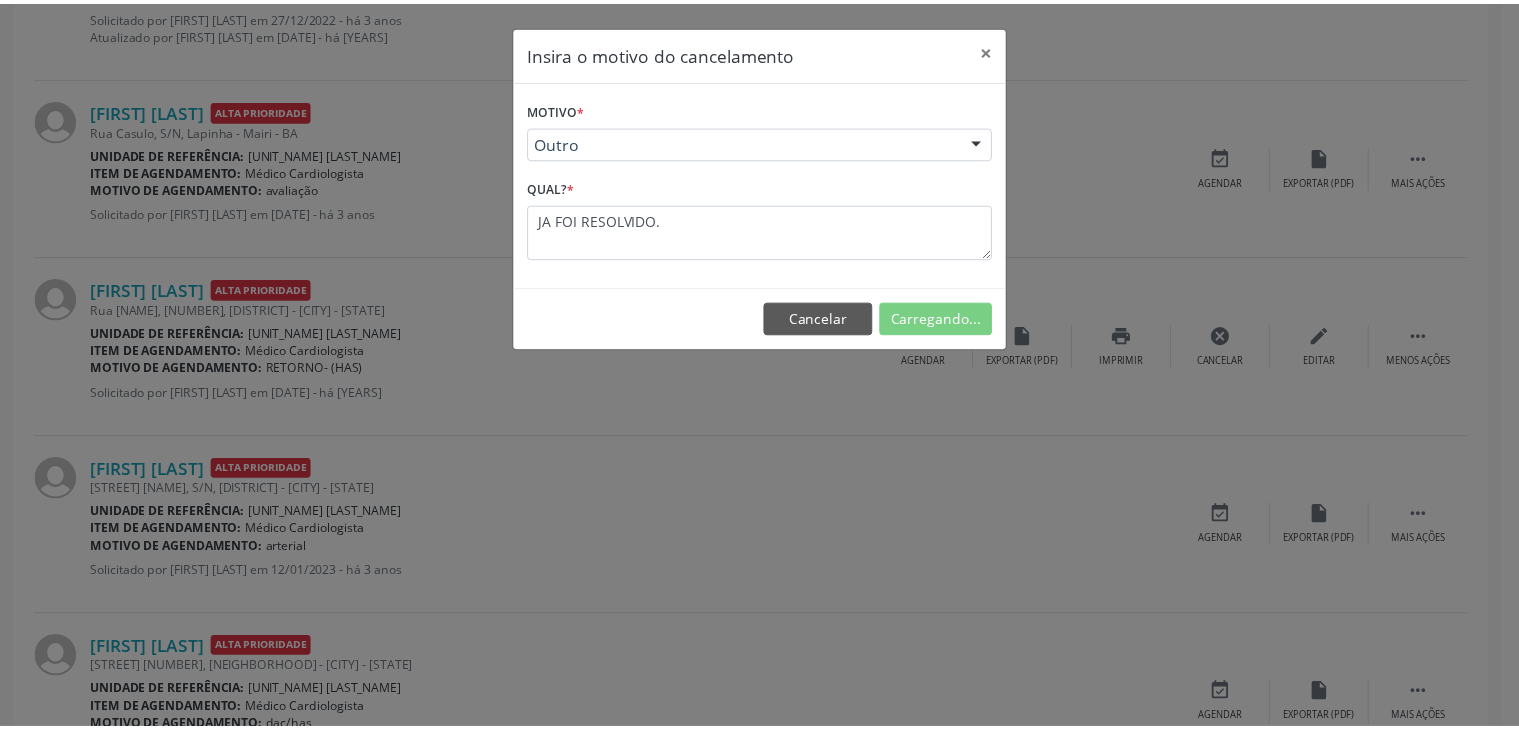 scroll, scrollTop: 112, scrollLeft: 0, axis: vertical 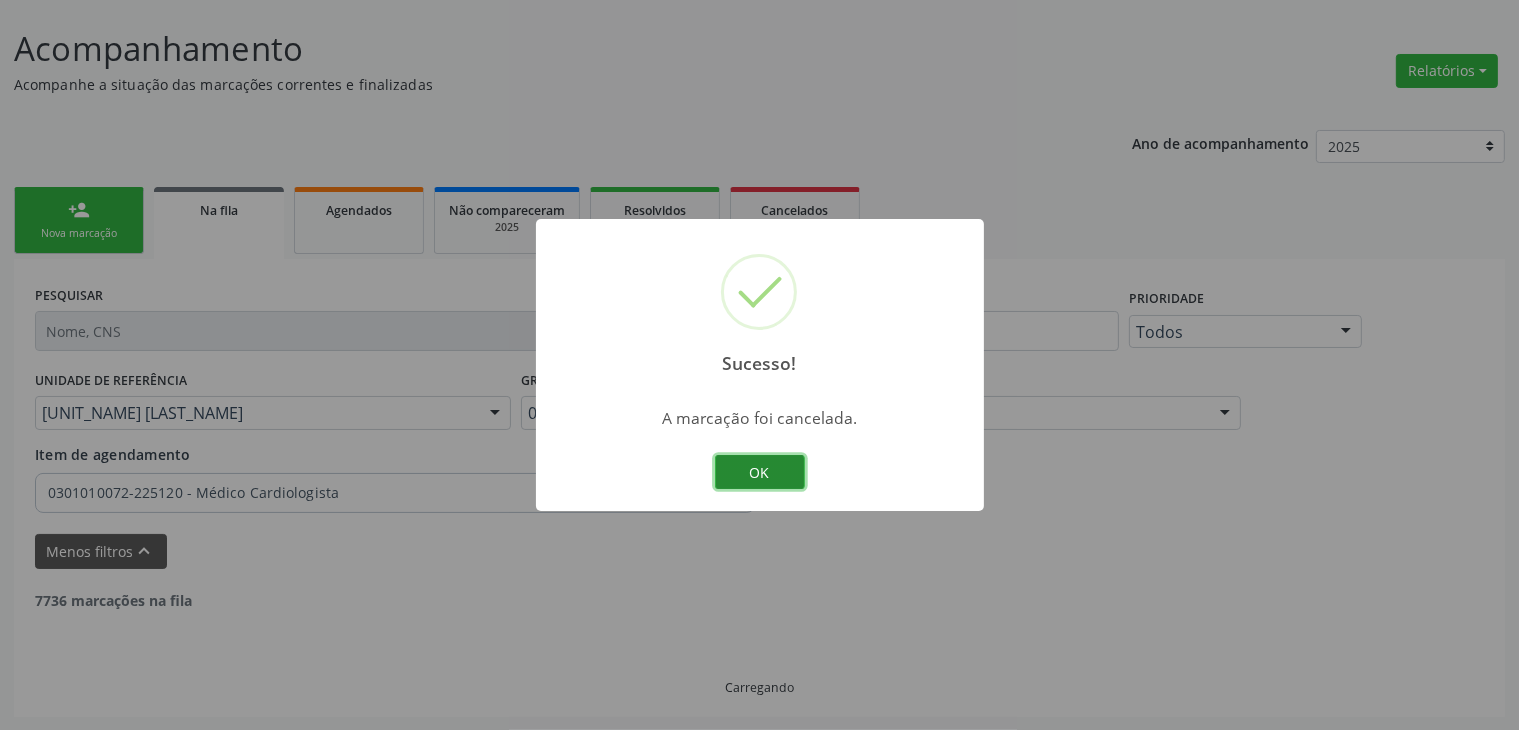 click on "OK" at bounding box center [760, 472] 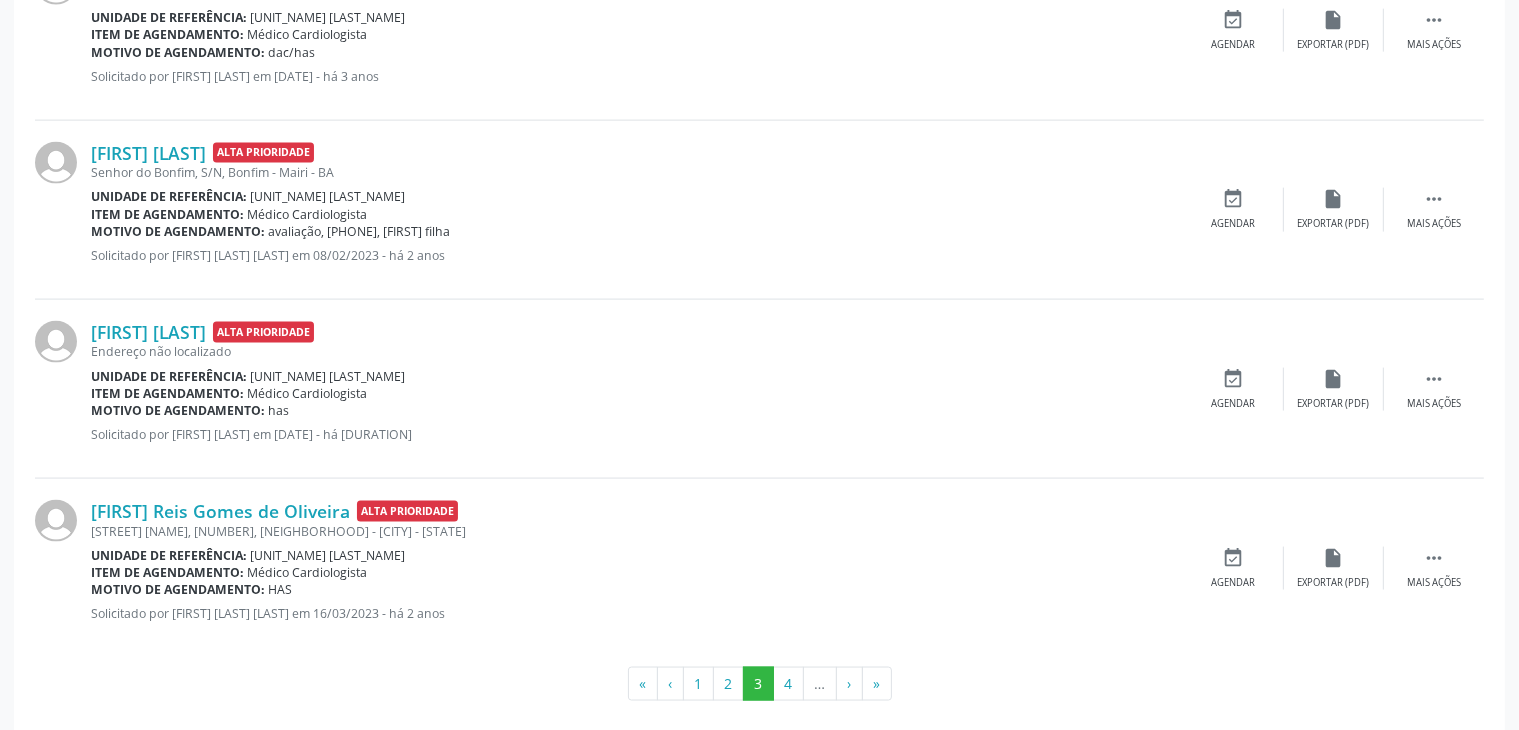 scroll, scrollTop: 2822, scrollLeft: 0, axis: vertical 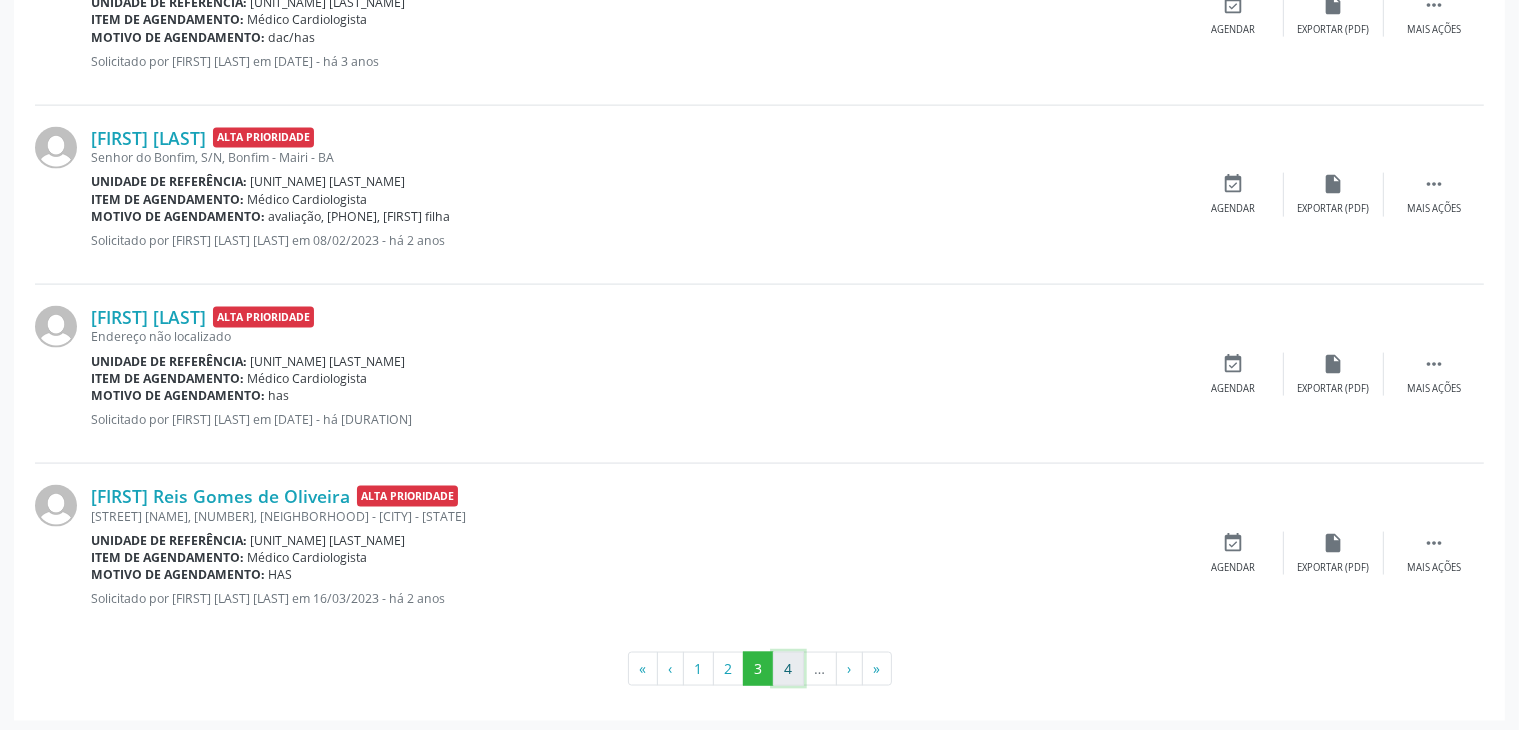 click on "4" at bounding box center [788, 669] 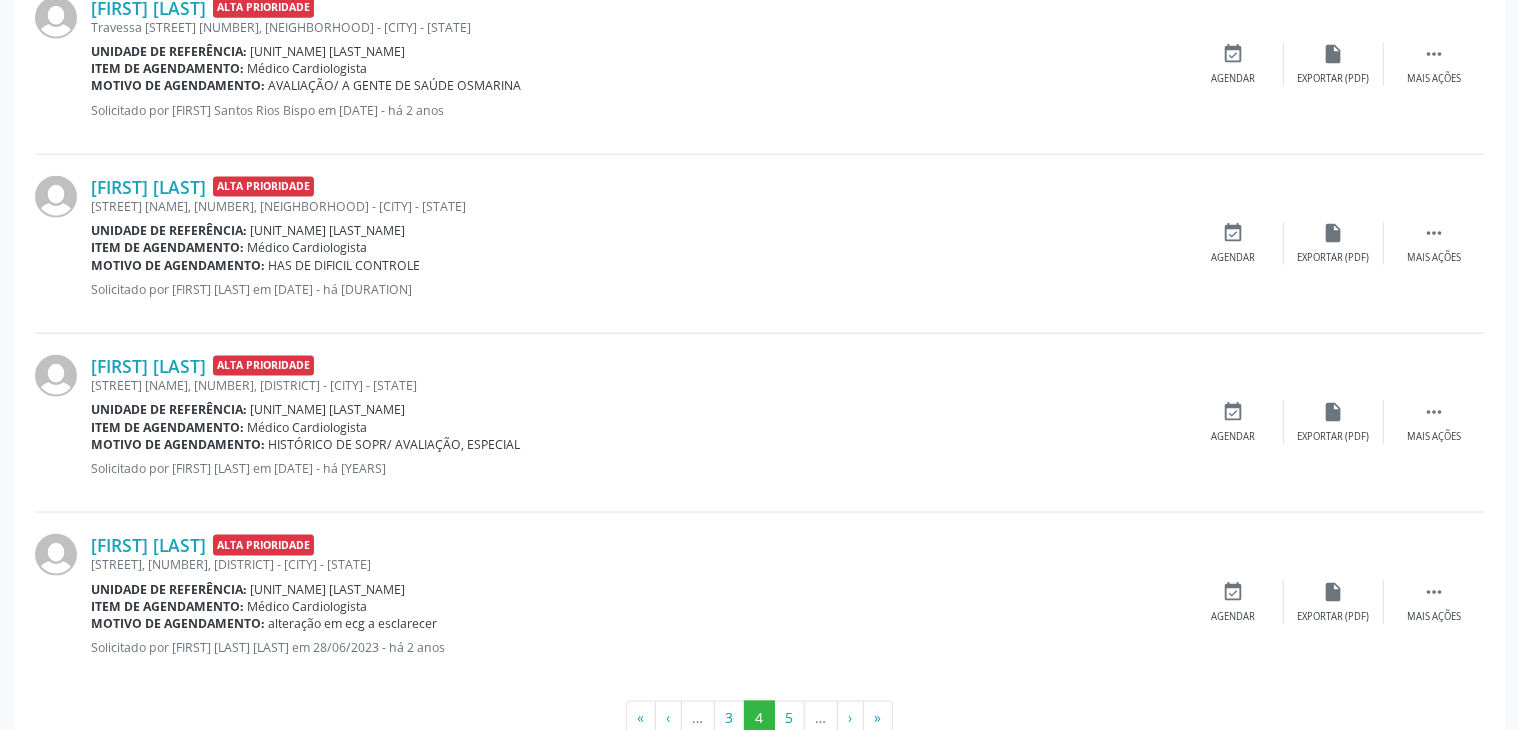 scroll, scrollTop: 2805, scrollLeft: 0, axis: vertical 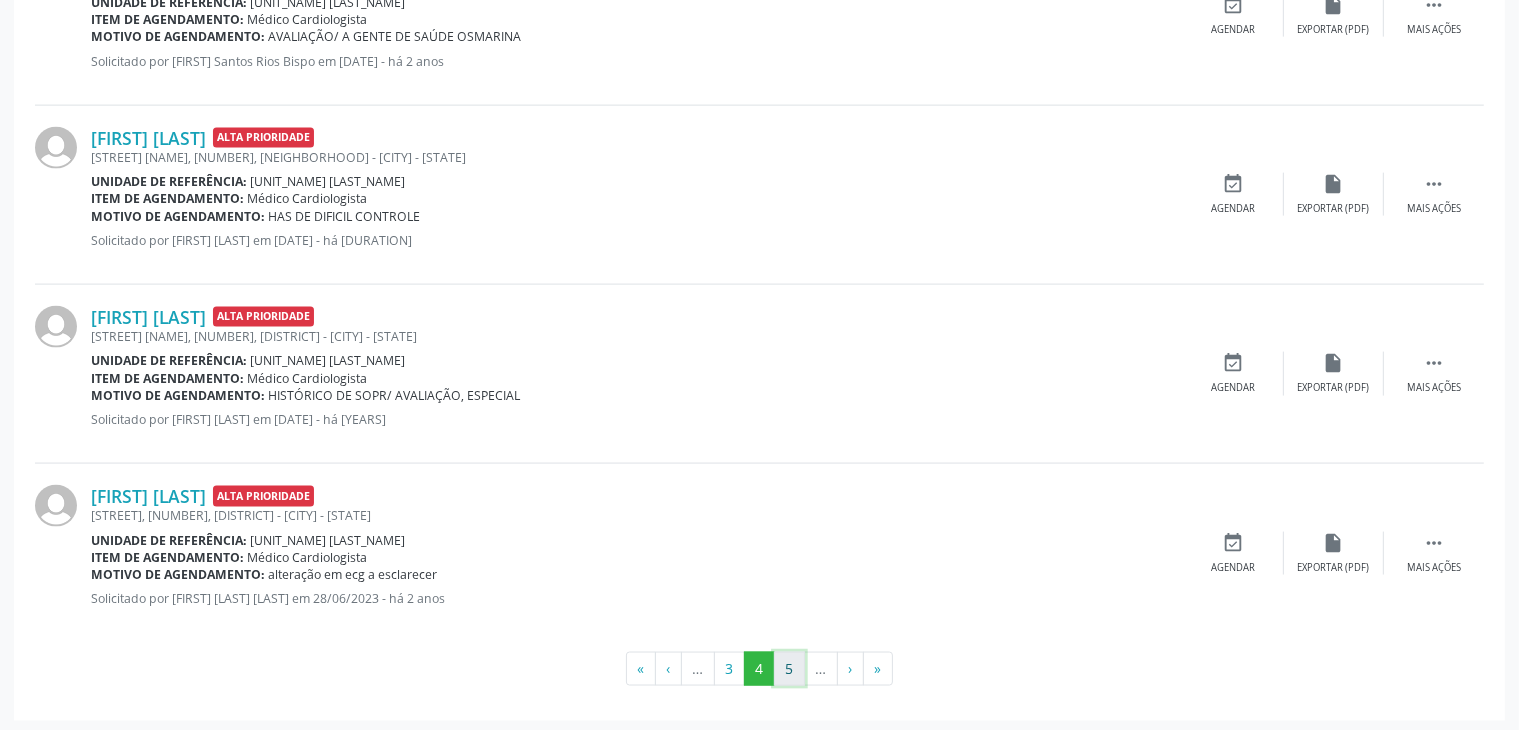 click on "5" at bounding box center (789, 669) 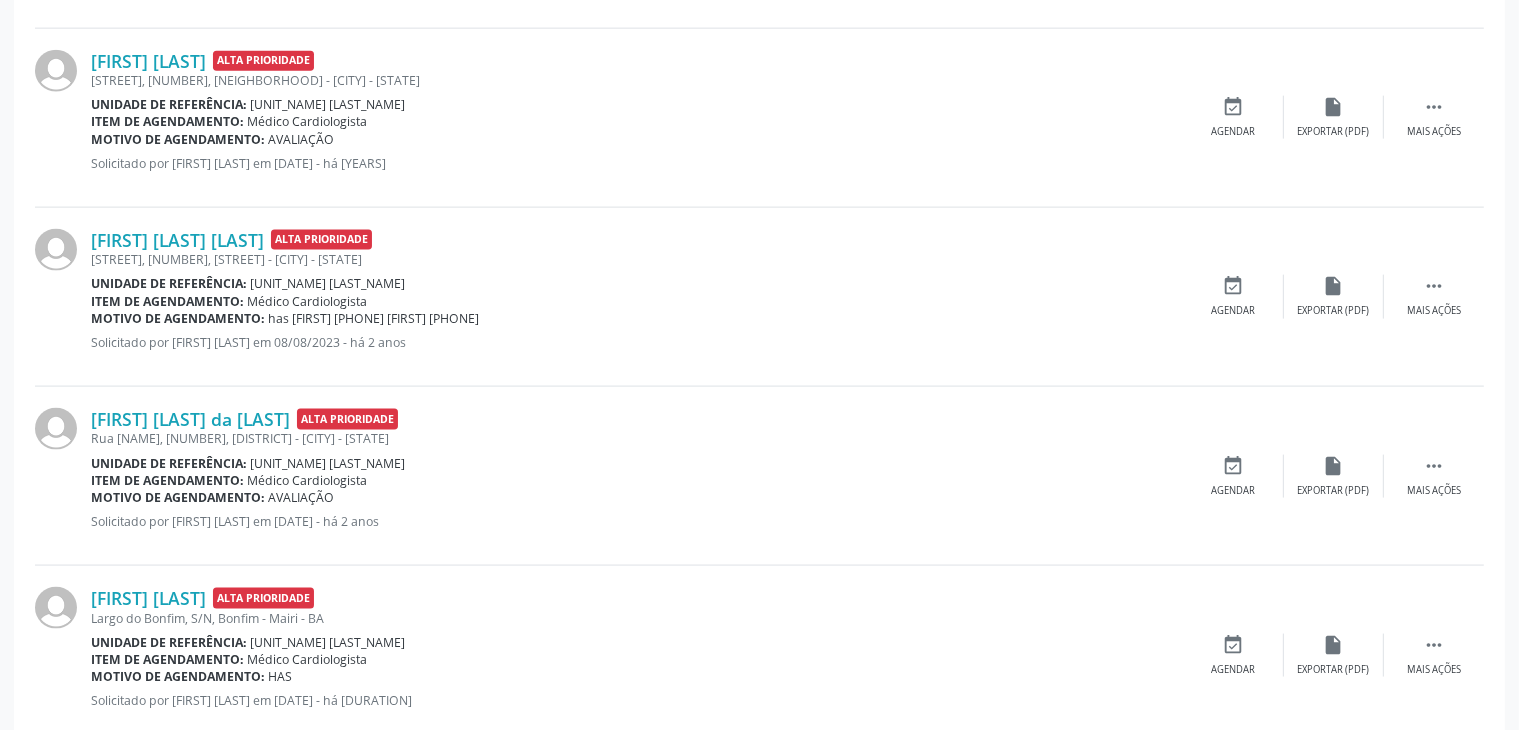 scroll, scrollTop: 2822, scrollLeft: 0, axis: vertical 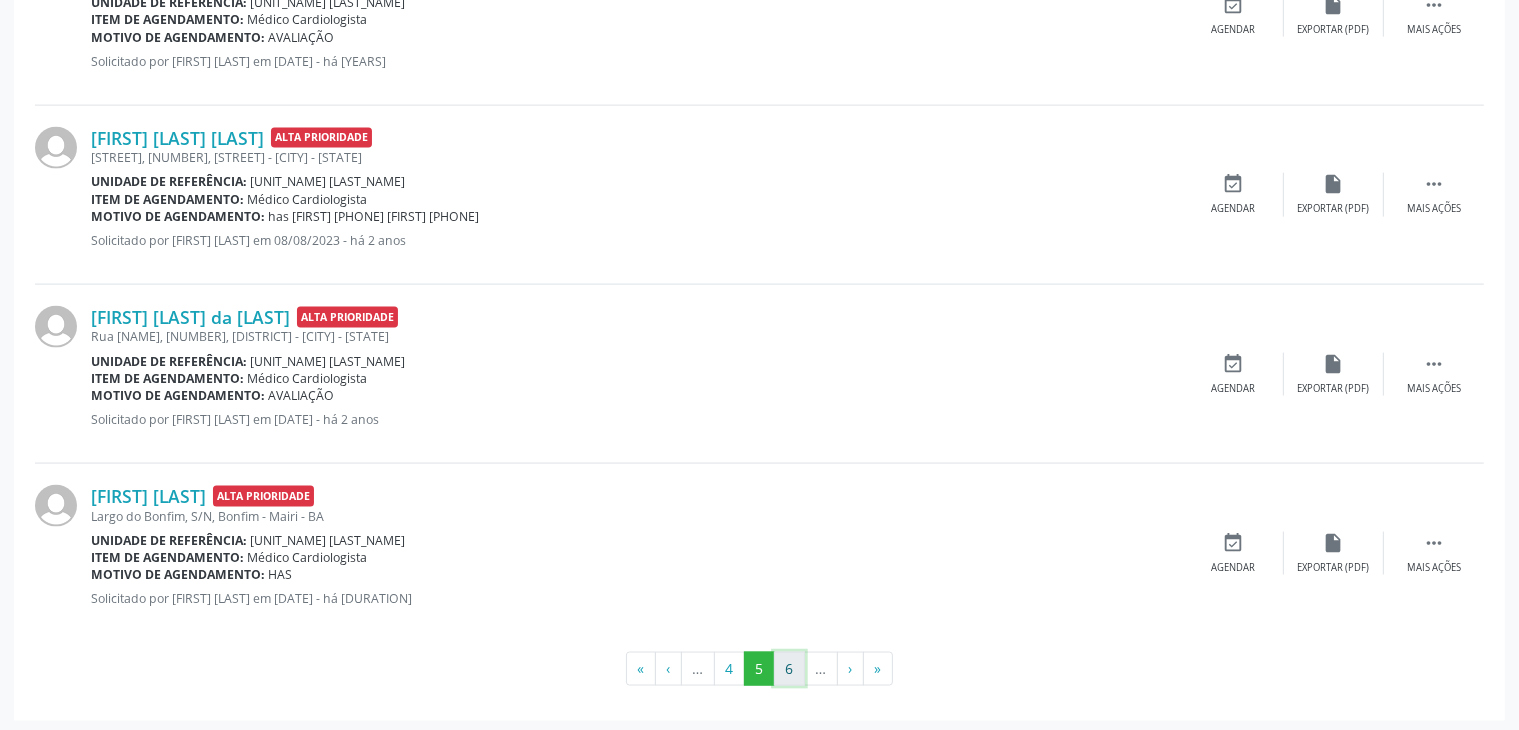 click on "6" at bounding box center (789, 669) 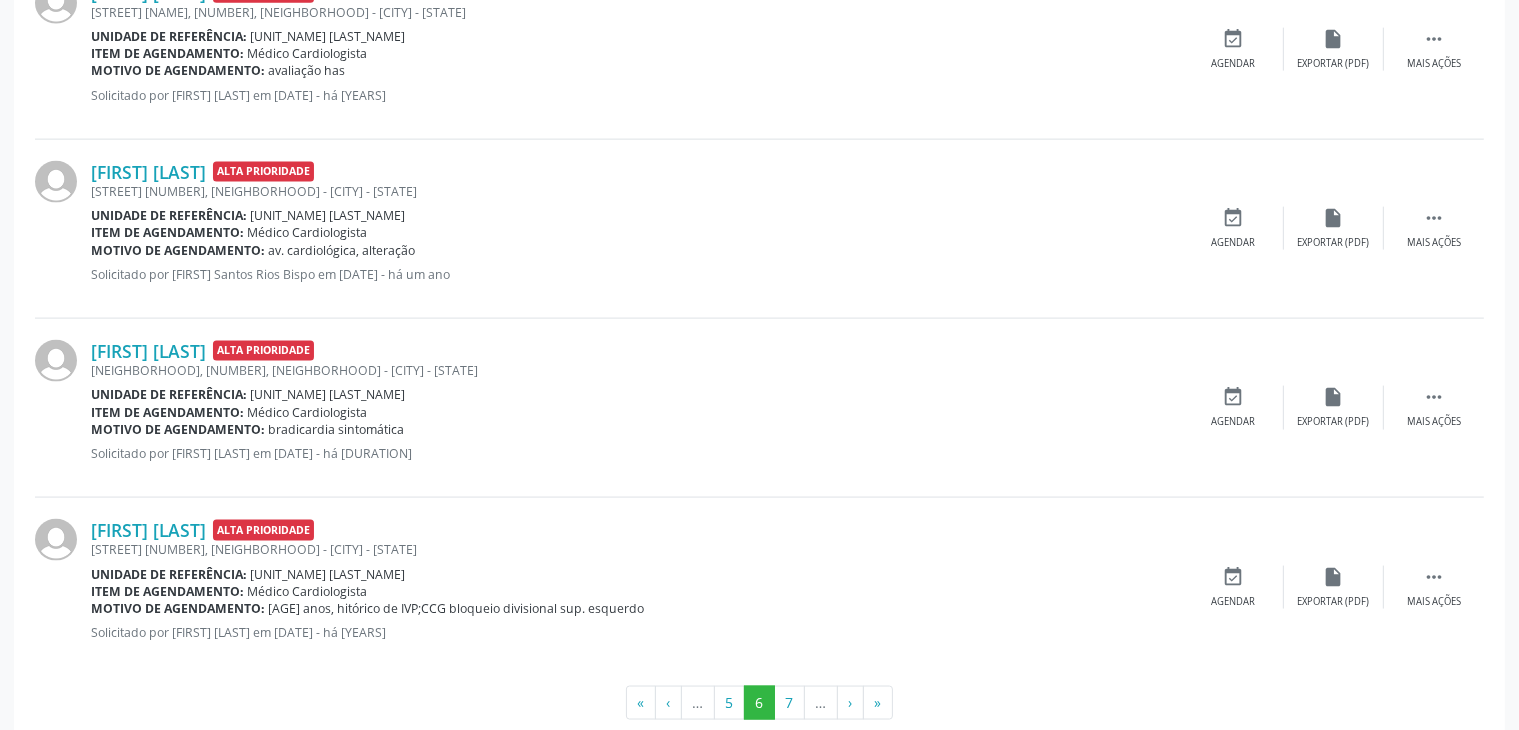scroll, scrollTop: 2805, scrollLeft: 0, axis: vertical 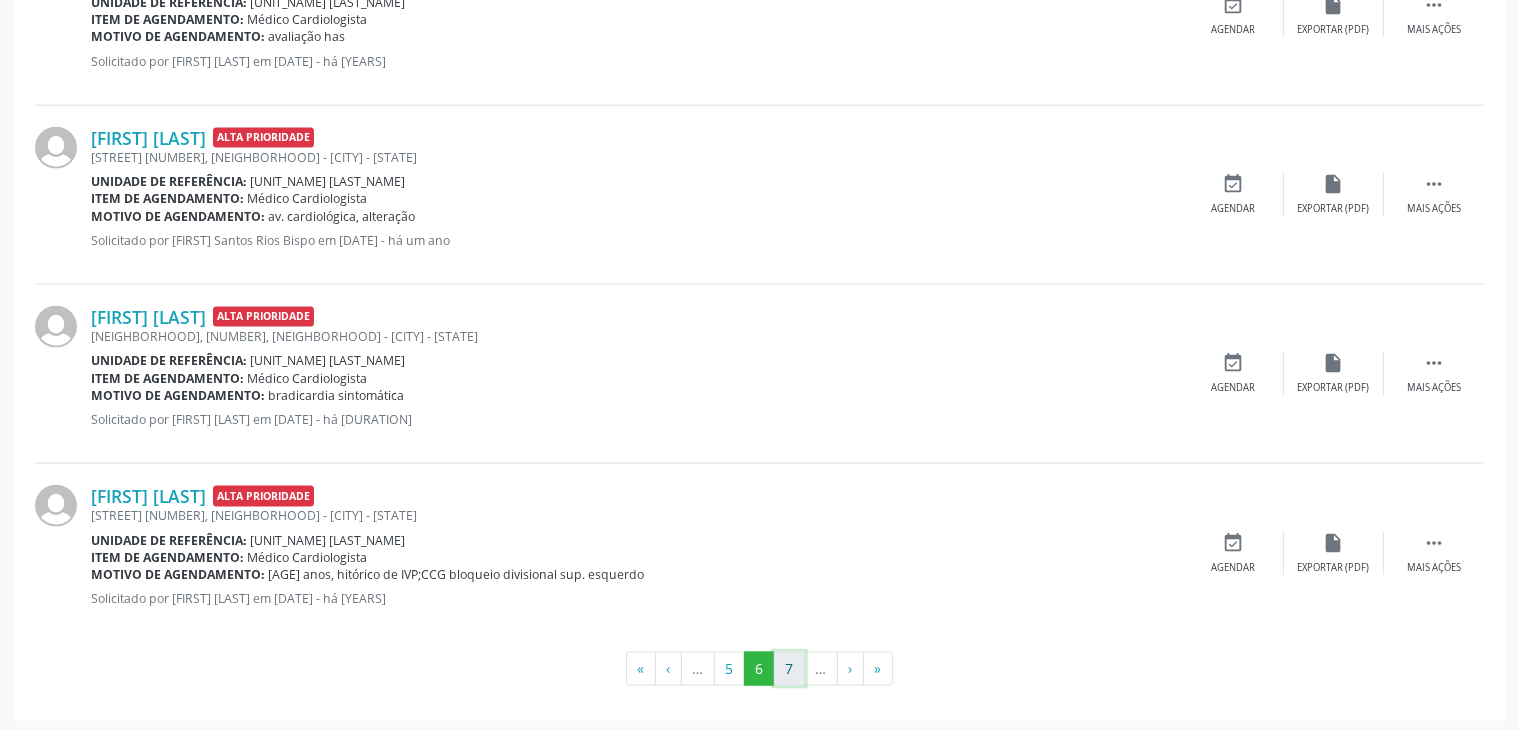 click on "7" at bounding box center (789, 669) 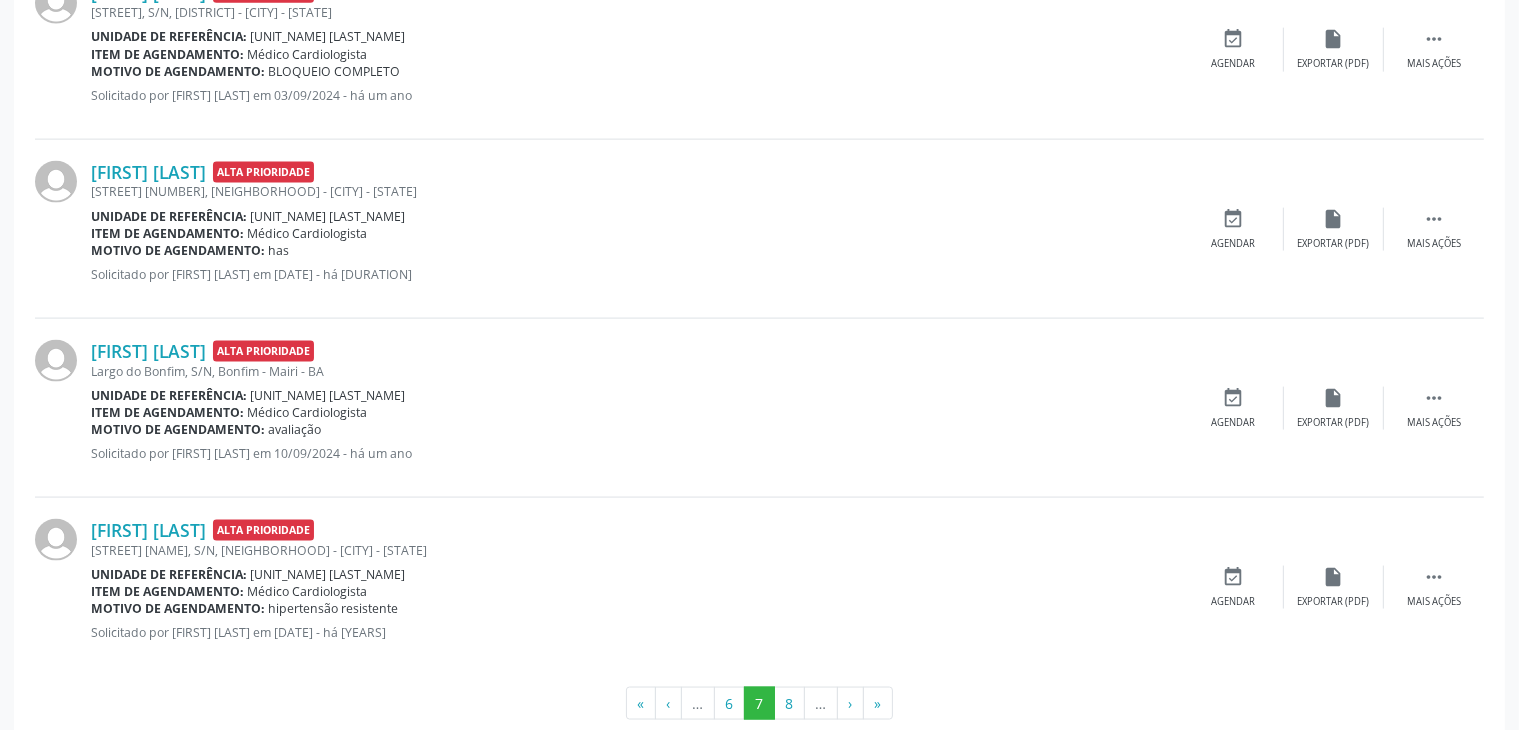 scroll, scrollTop: 2839, scrollLeft: 0, axis: vertical 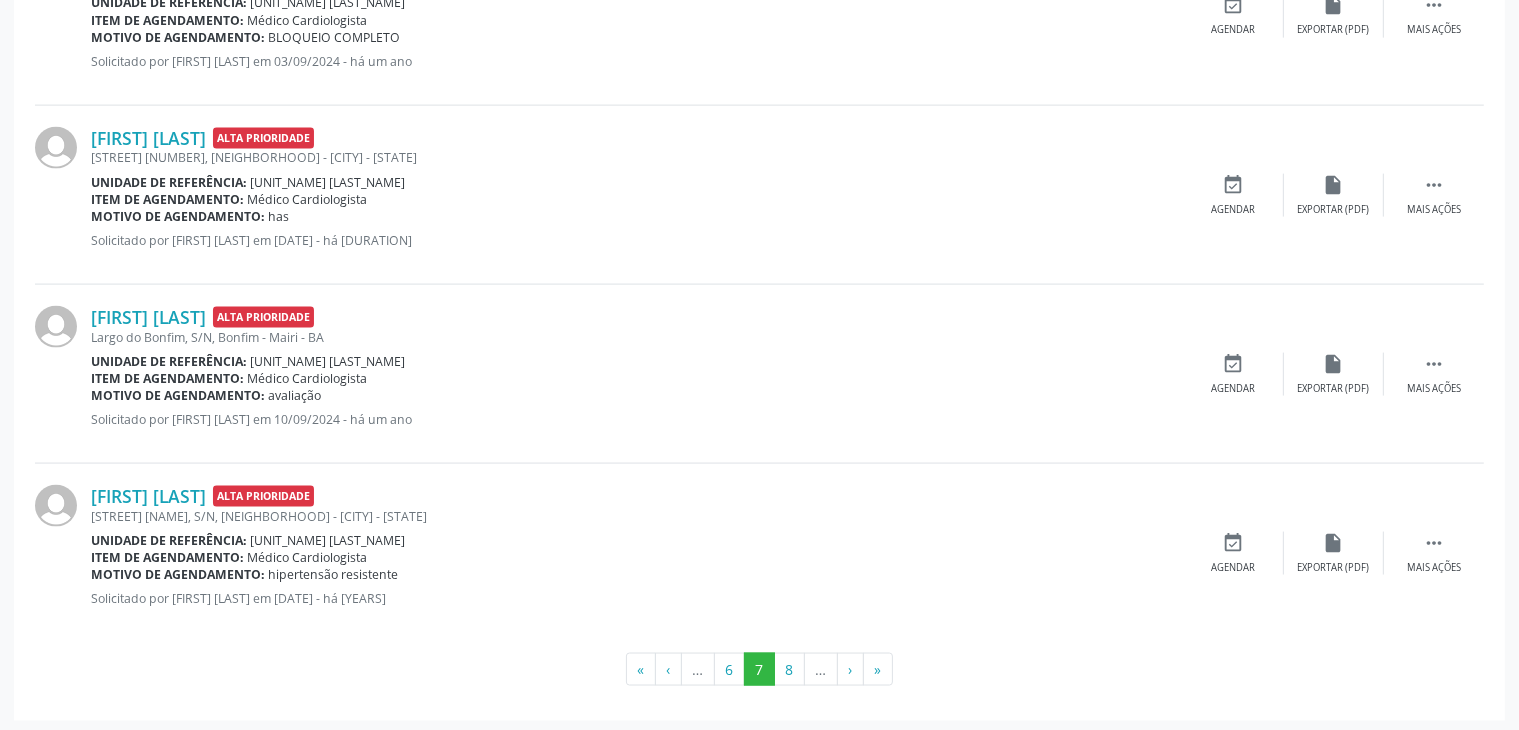 drag, startPoint x: 376, startPoint y: 550, endPoint x: 242, endPoint y: 552, distance: 134.01492 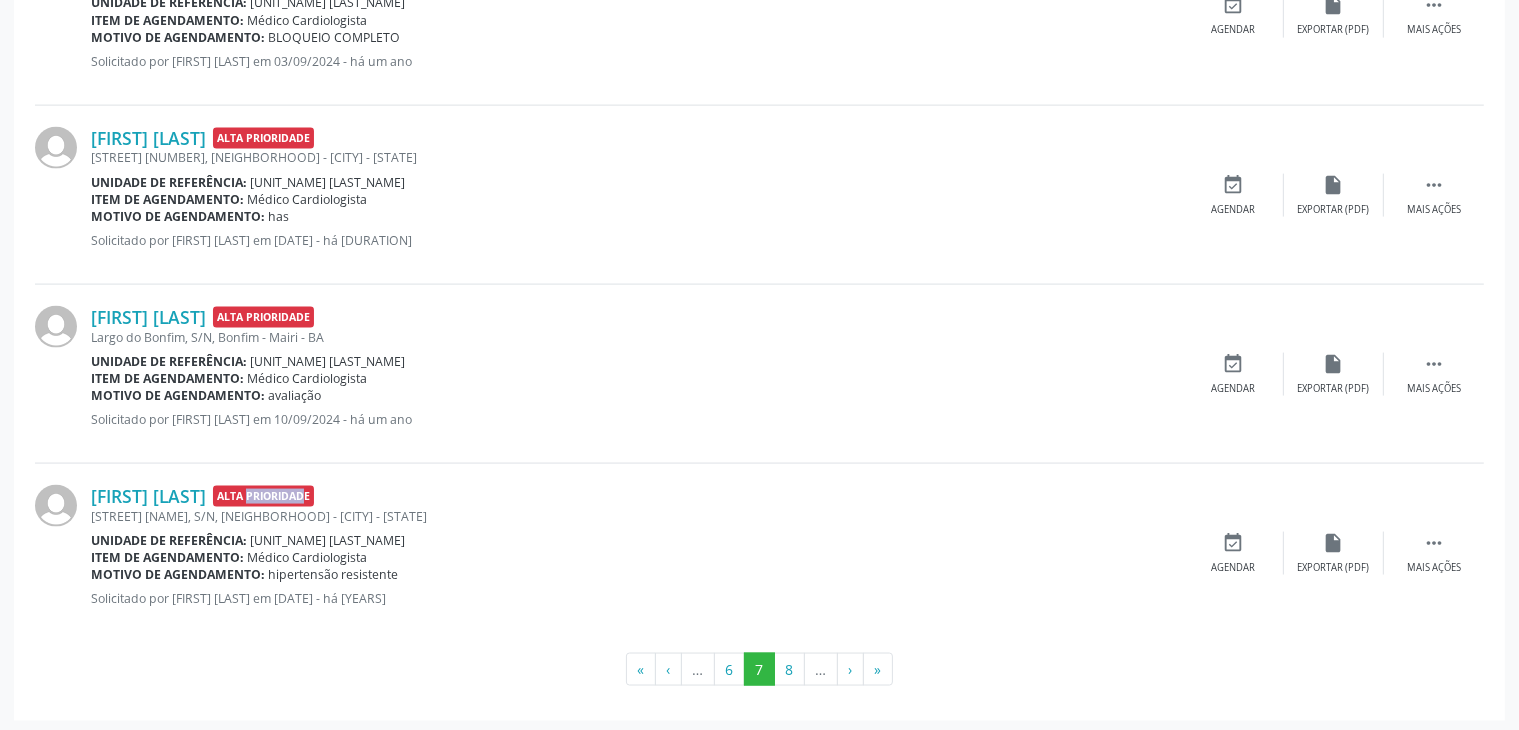 drag, startPoint x: 272, startPoint y: 485, endPoint x: 335, endPoint y: 497, distance: 64.132675 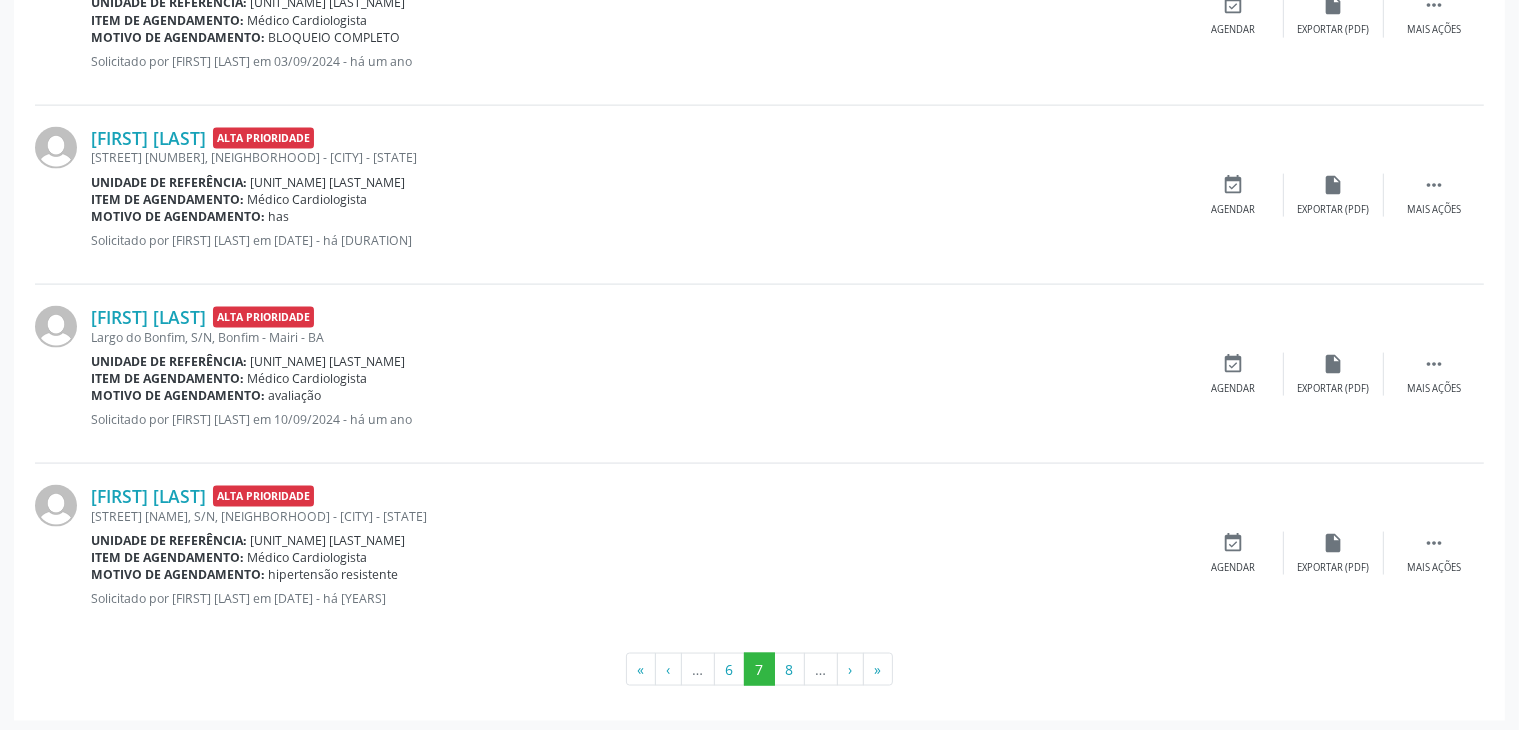 click on "[FIRST] [LAST]
Alta Prioridade" at bounding box center [637, 496] 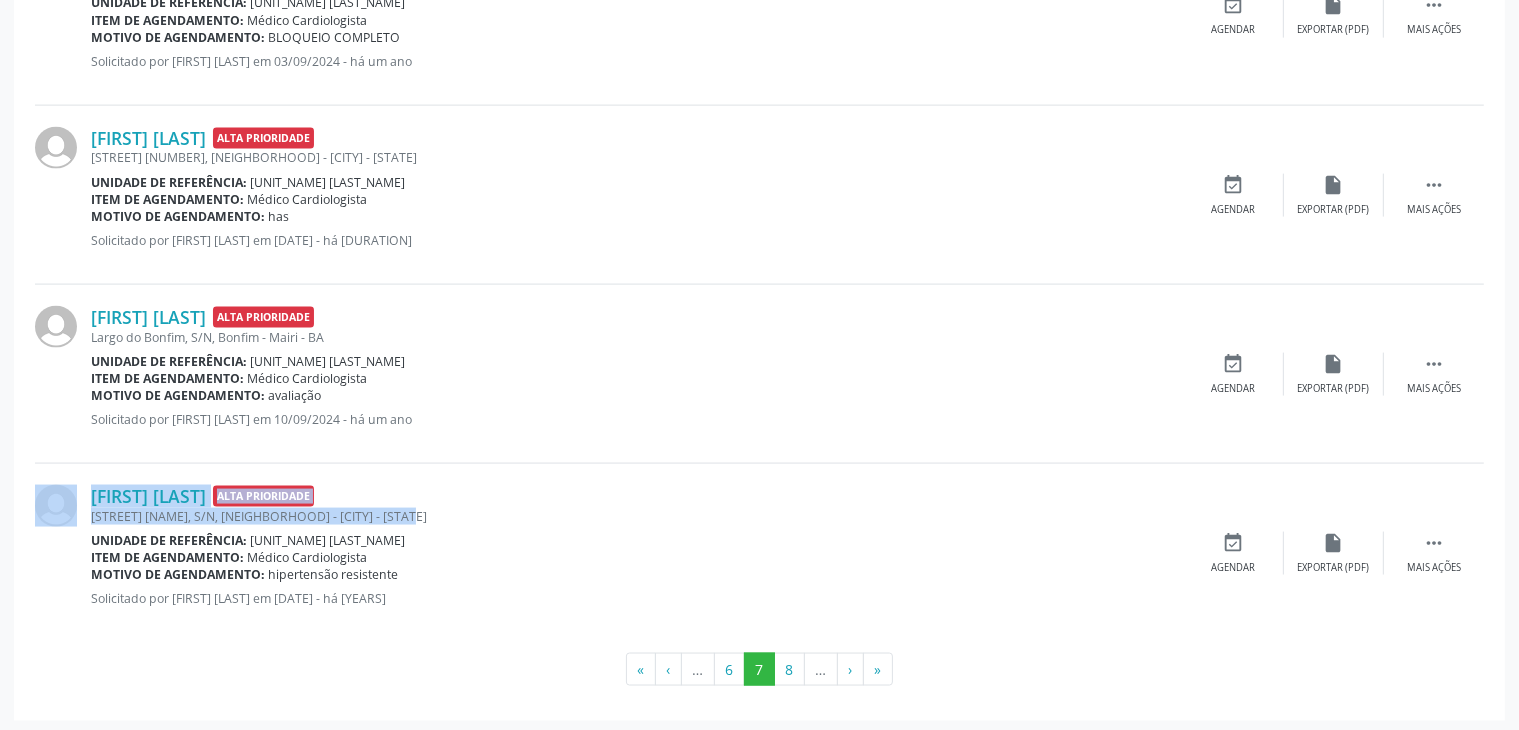 drag, startPoint x: 383, startPoint y: 513, endPoint x: 70, endPoint y: 511, distance: 313.00638 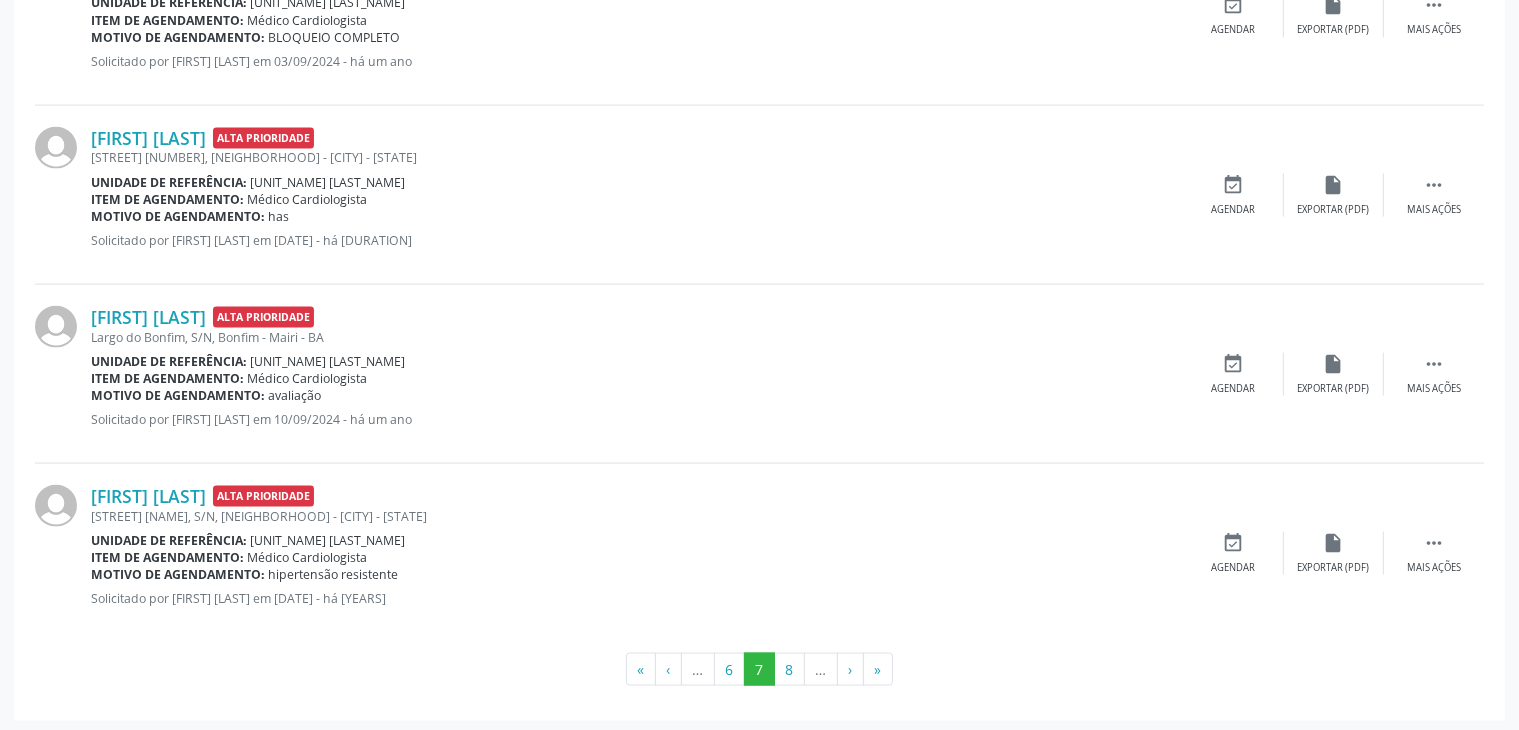 click on "[UNIT_NAME] [LAST_NAME]" at bounding box center [328, 182] 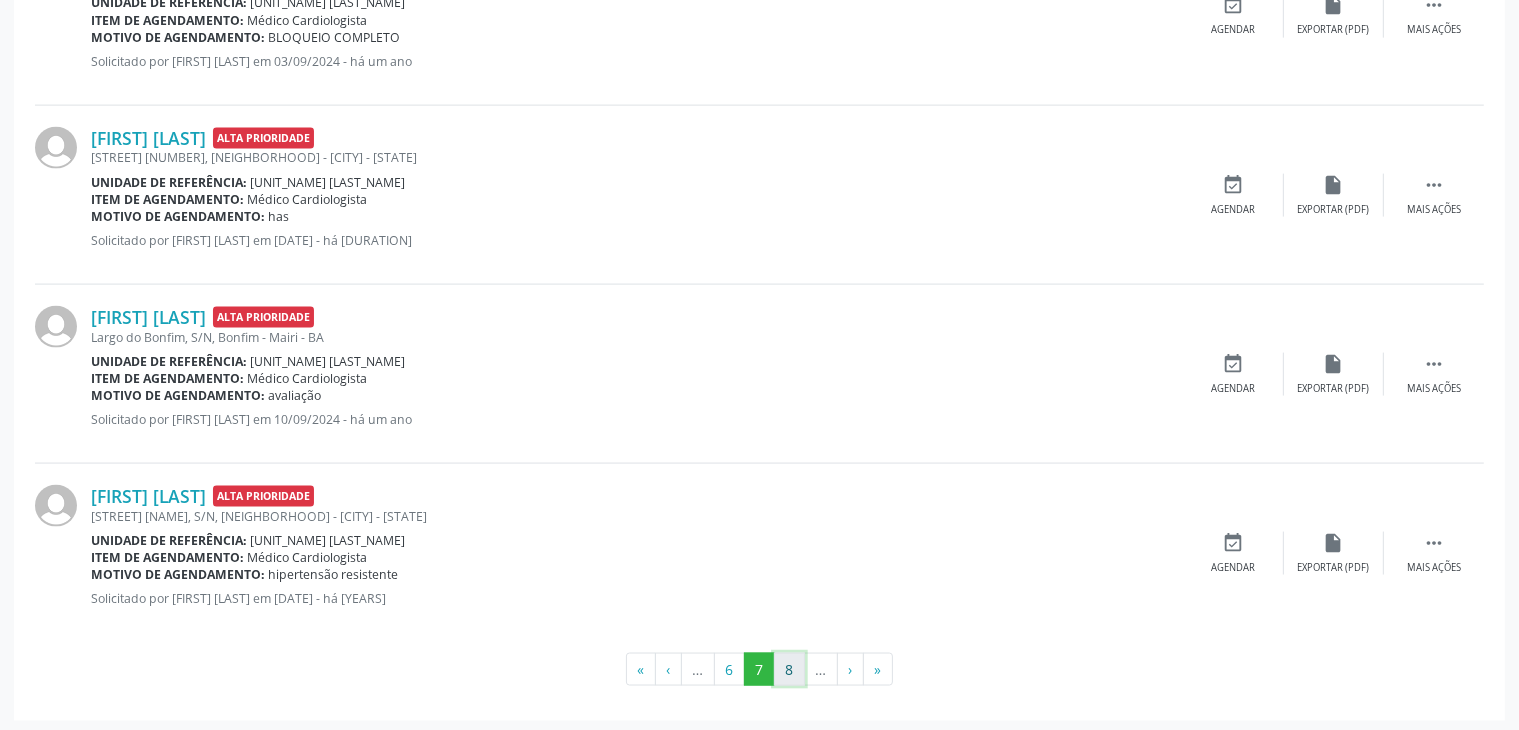 click on "8" at bounding box center (789, 670) 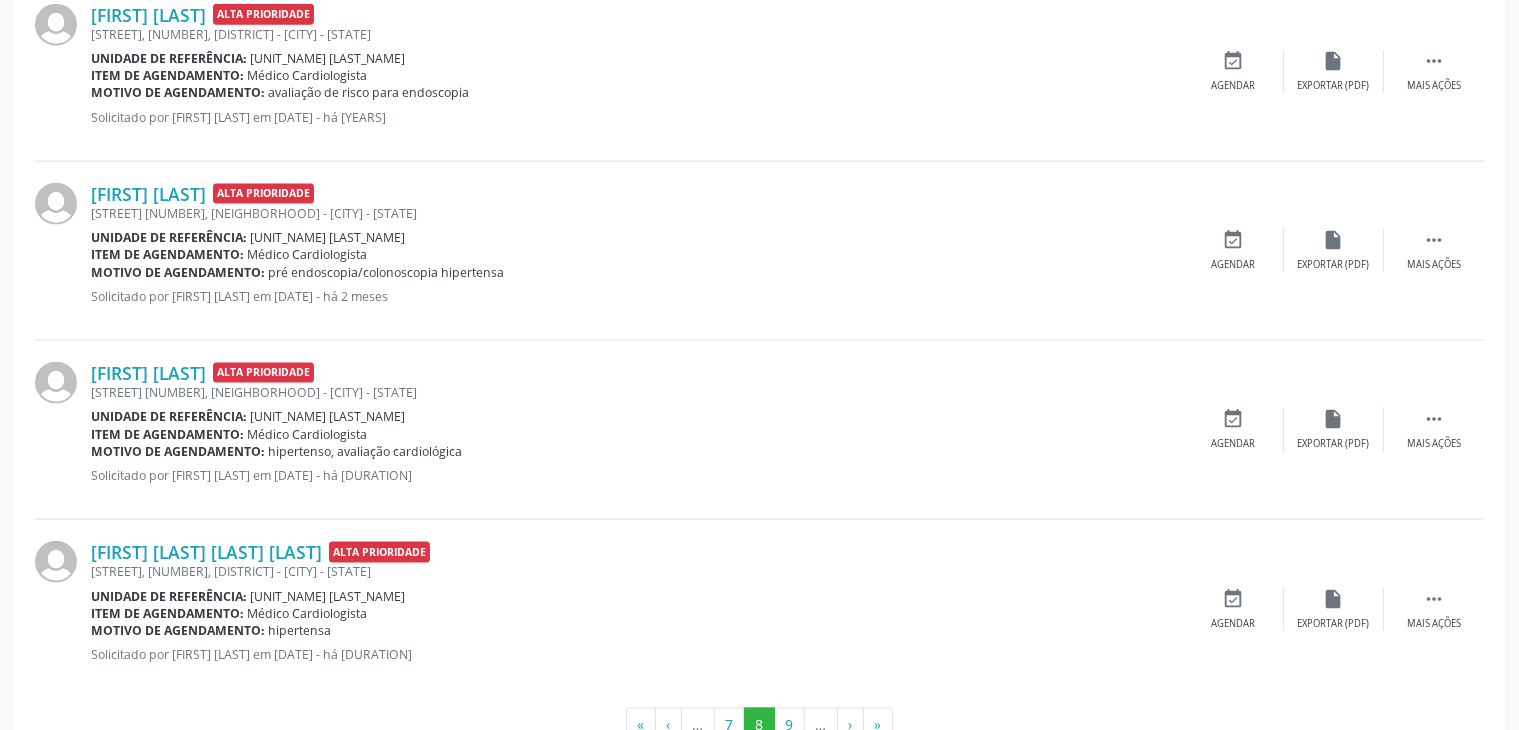 scroll, scrollTop: 2805, scrollLeft: 0, axis: vertical 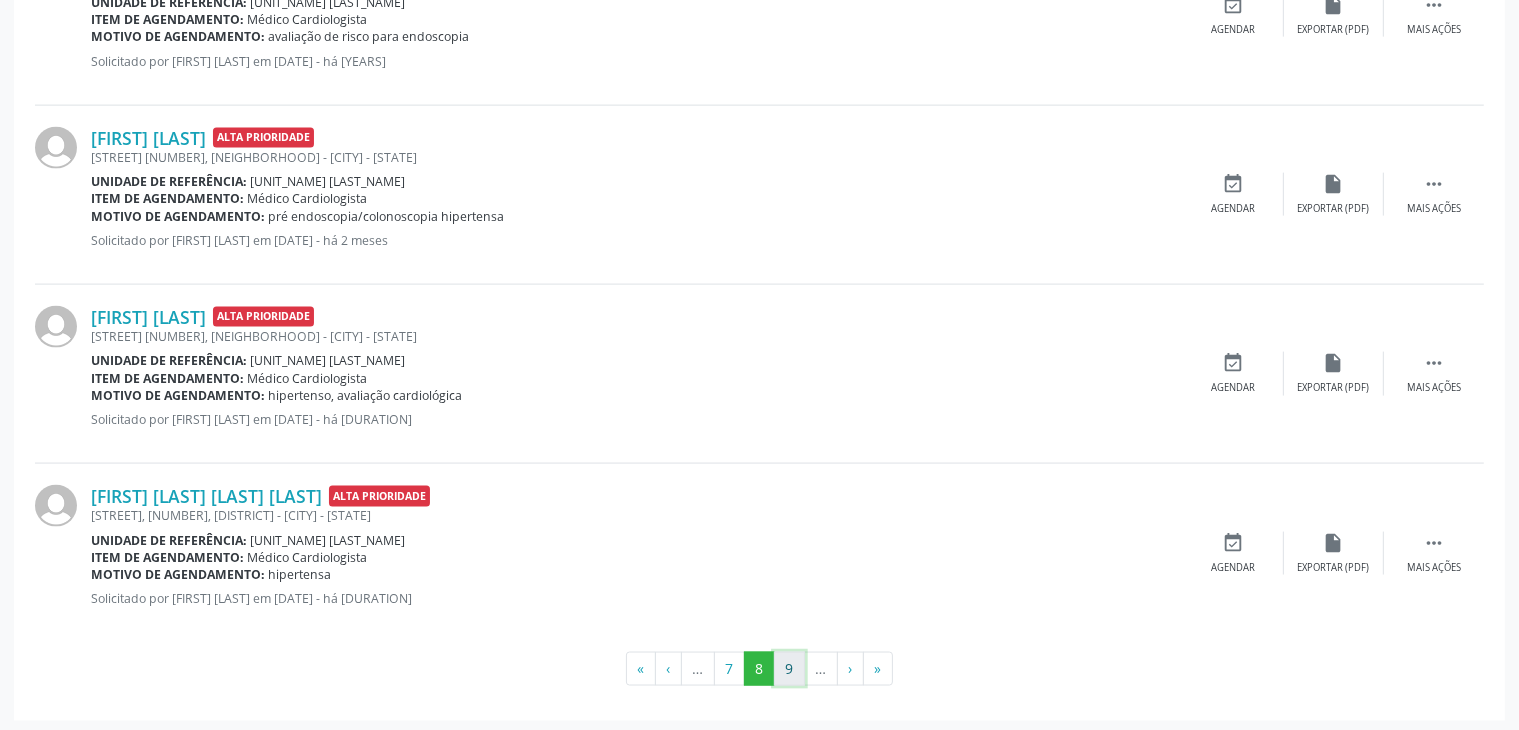 click on "9" at bounding box center (789, 669) 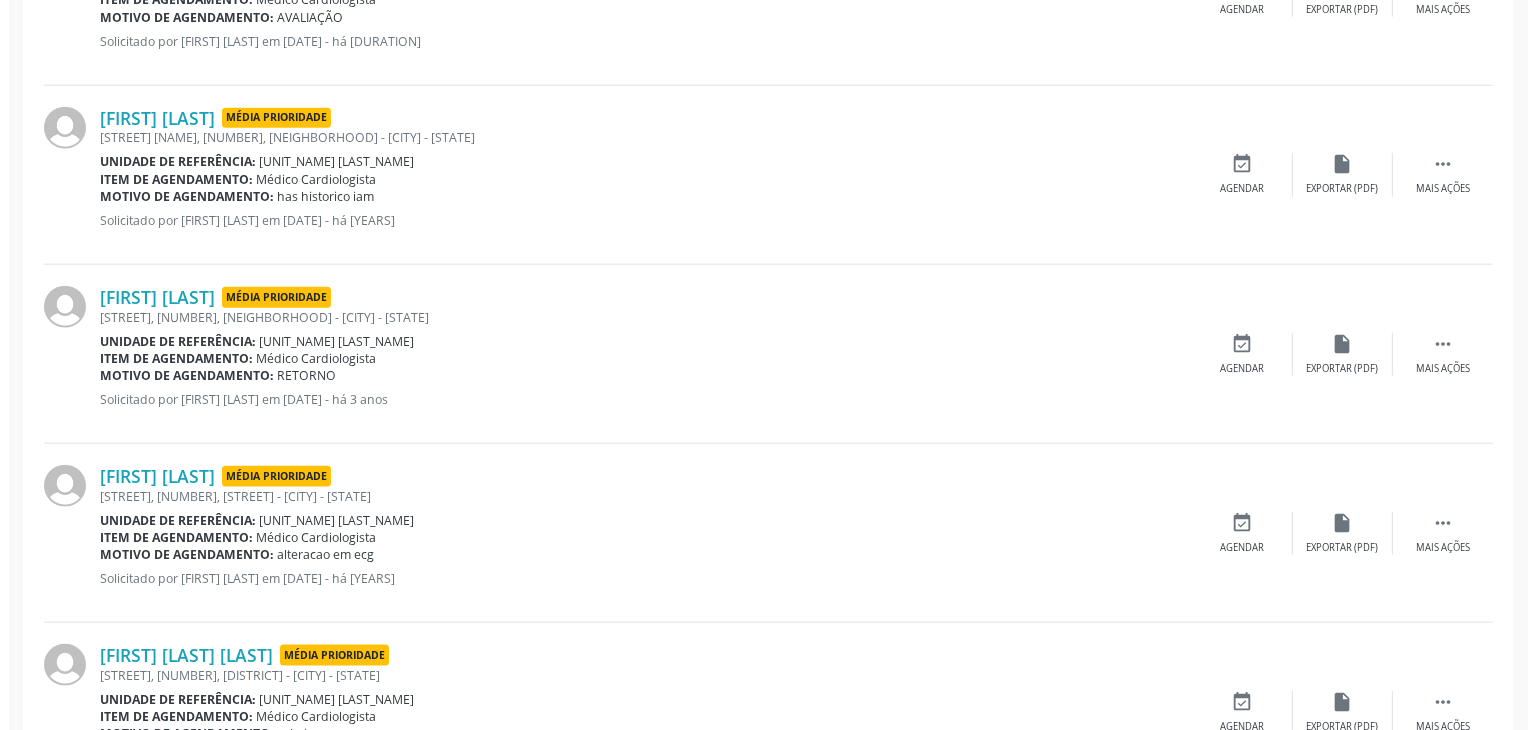 scroll, scrollTop: 2405, scrollLeft: 0, axis: vertical 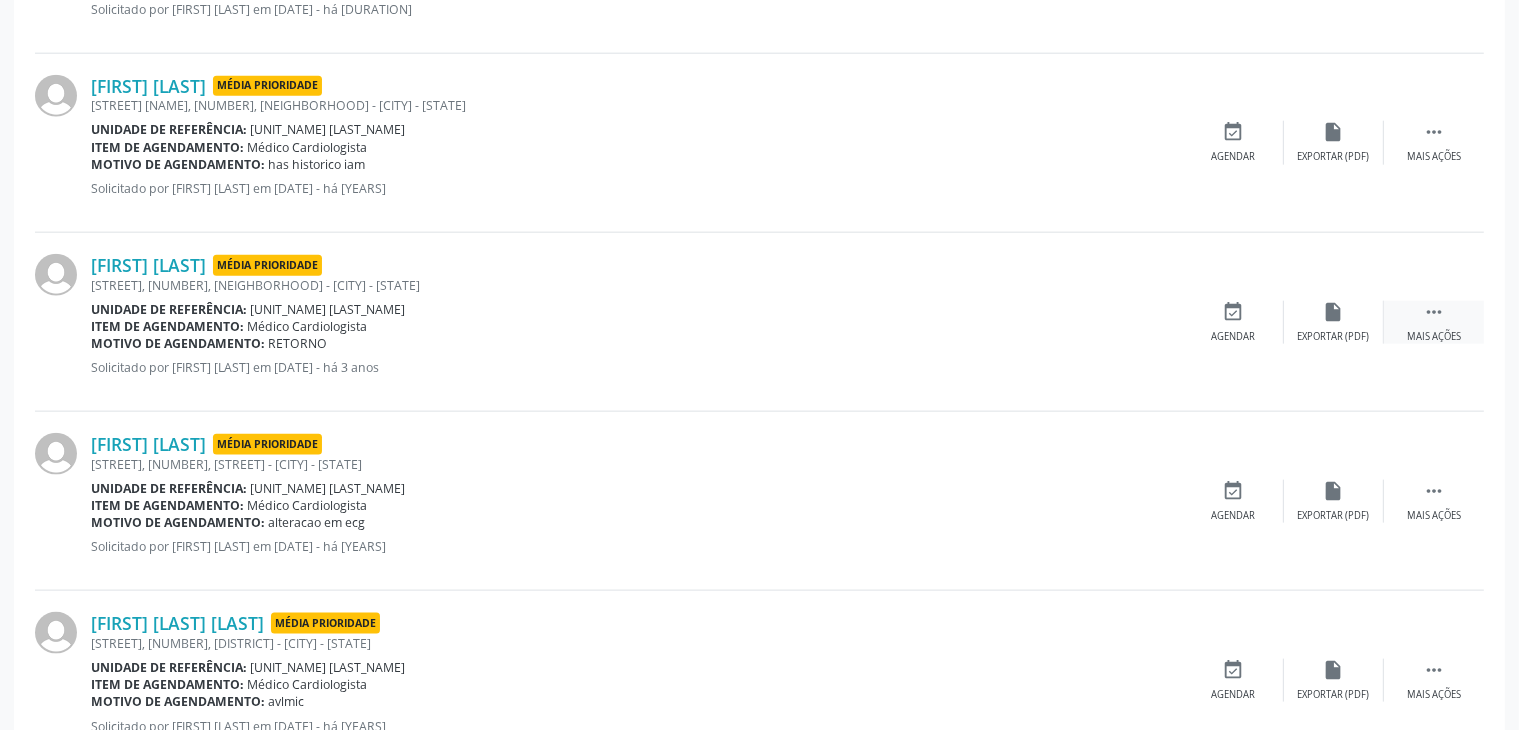 click on "" at bounding box center (1434, 312) 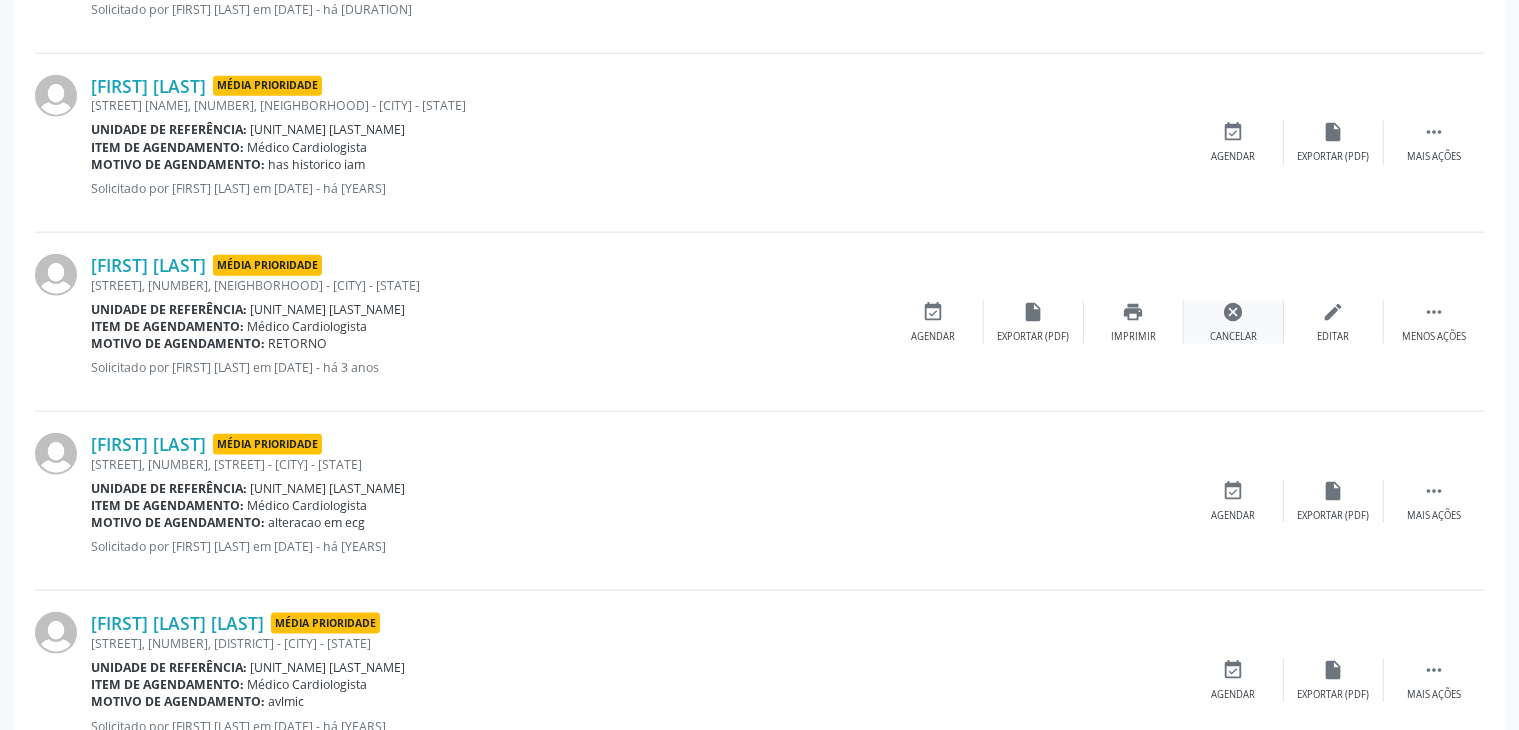 click on "cancel" at bounding box center (1234, 312) 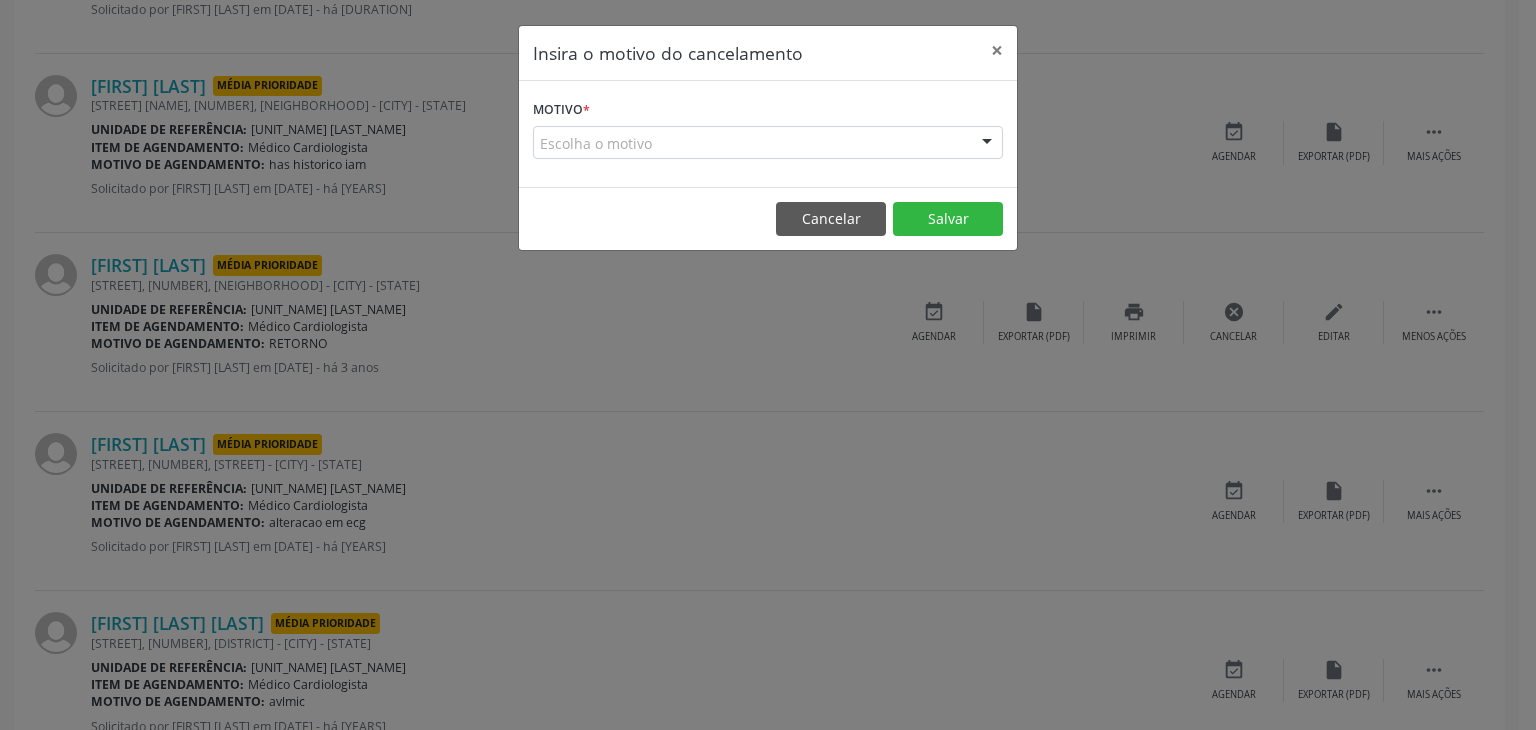click on "Motivo
*
Escolha o motivo
Outro   Médico - Participação em eventos (ex: congresso)   Médico - Motivos pessoais   Médico - Reuniões extraordinárias   Médico - Atestado do profissional   Paciente - Não aceitou dia e horário do agendamento   Paciente - Atingiu o limite de marcações   Paciente - Não poderá comparecer à consulta   Paciente - Não aceitou médico ou especialidade   Médico - Sem vaga disponível
Nenhum resultado encontrado para: "   "
Não há nenhuma opção para ser exibida." at bounding box center [768, 134] 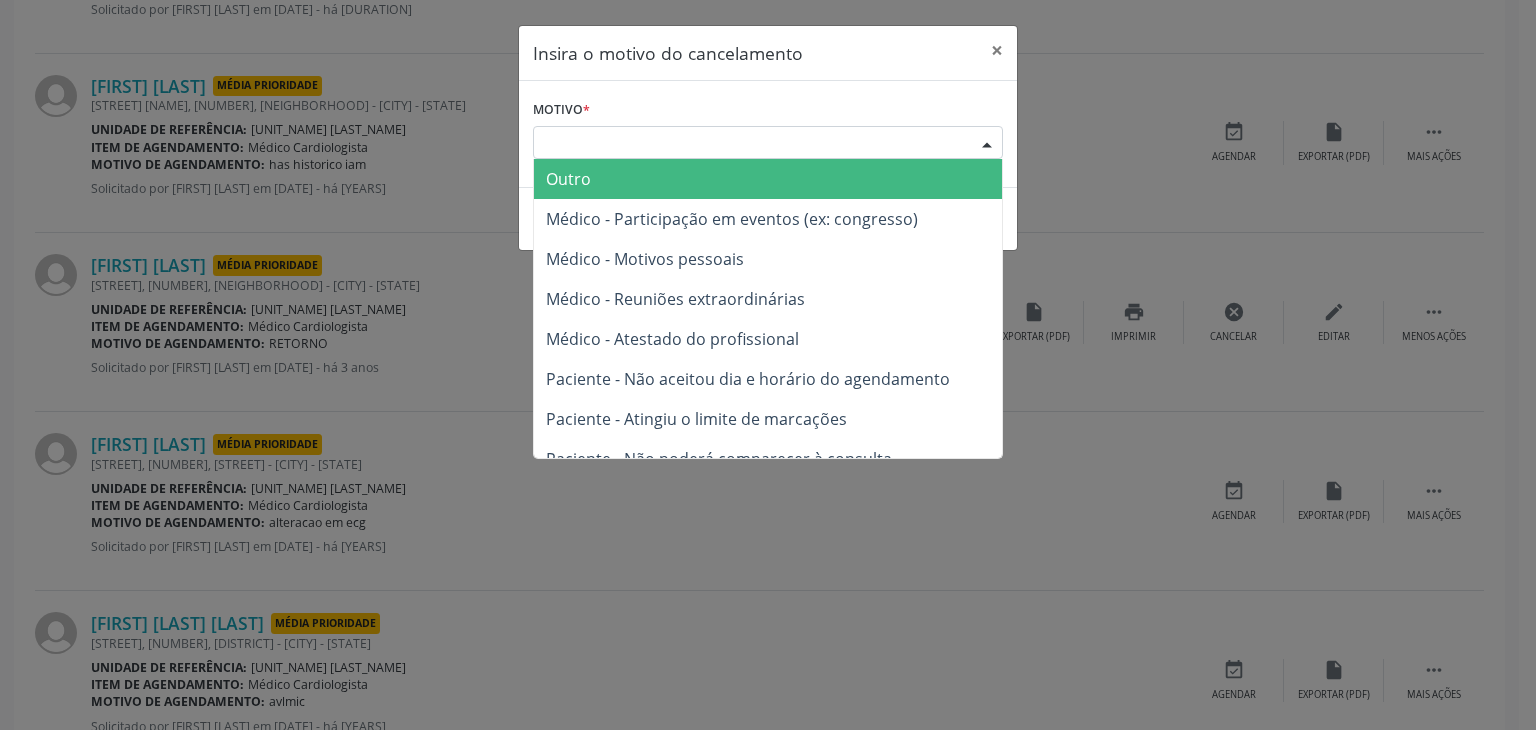 click on "Outro" at bounding box center [568, 179] 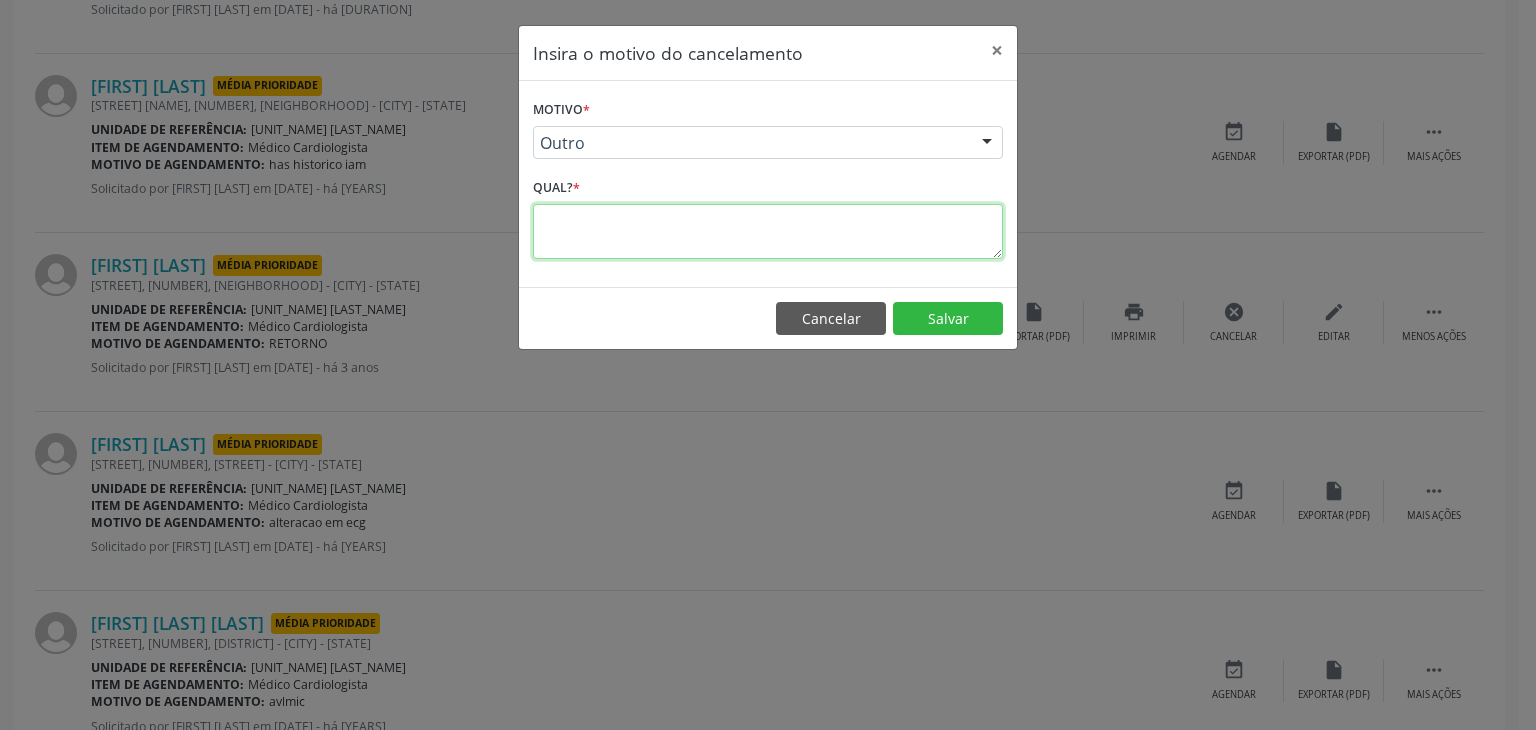 click at bounding box center (768, 231) 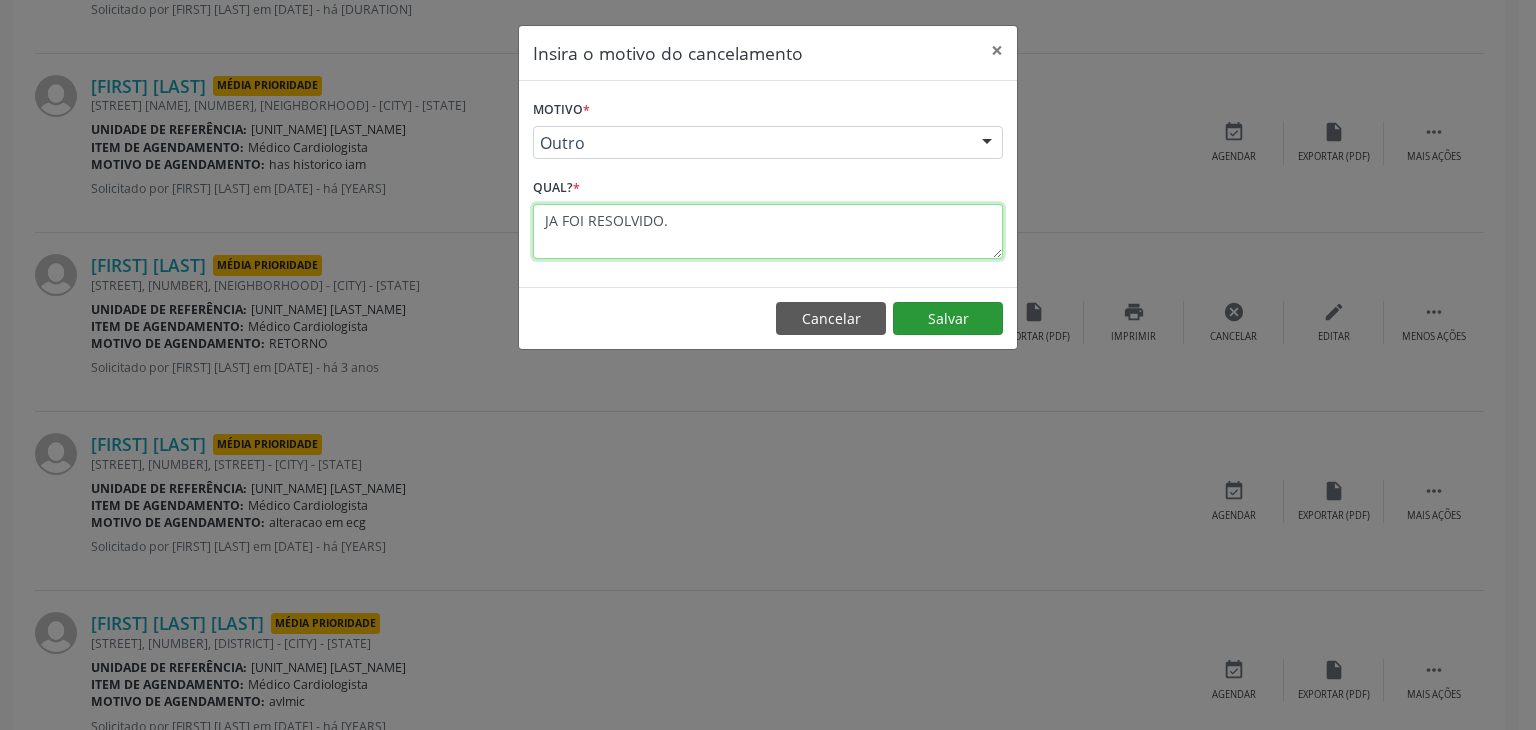 type on "JA FOI RESOLVIDO." 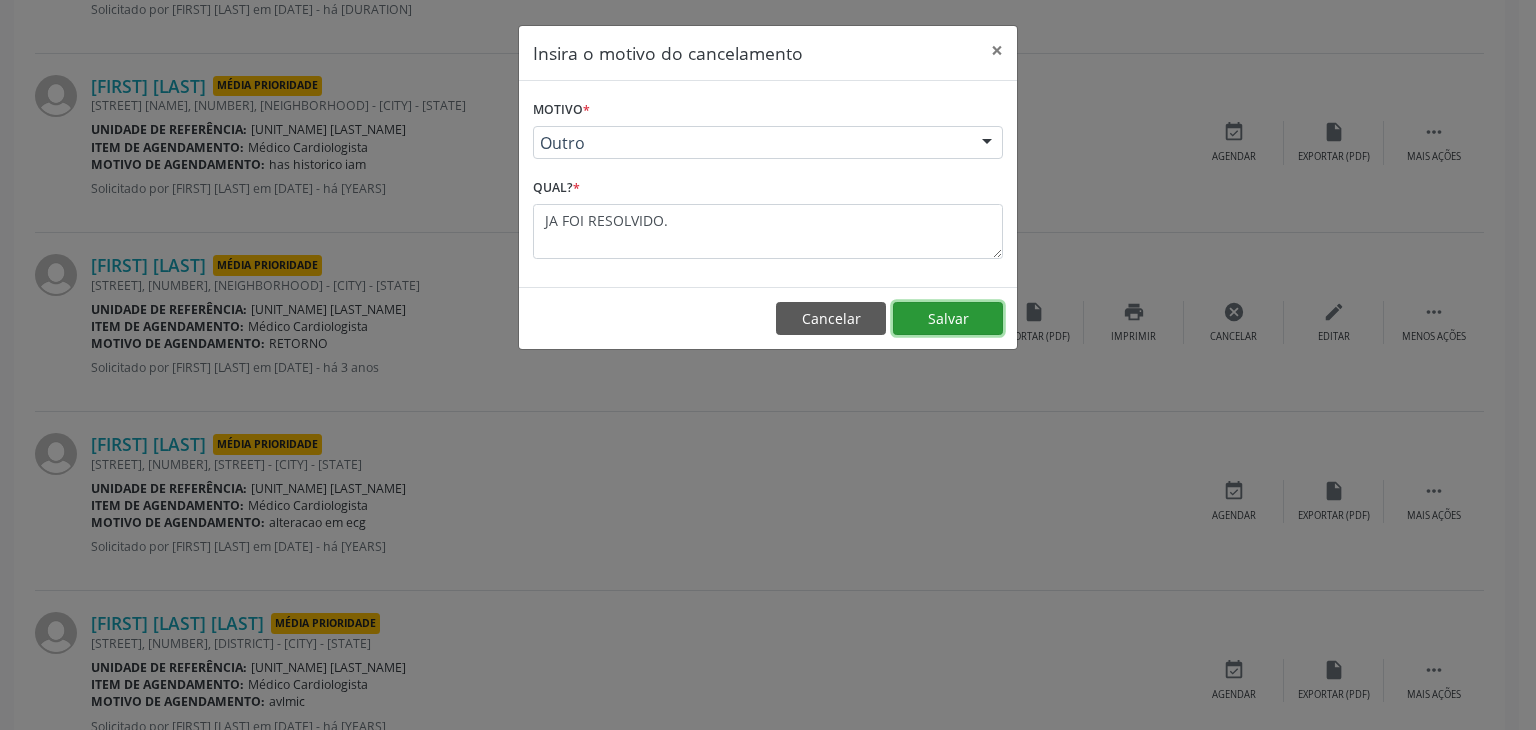 click on "Salvar" at bounding box center (948, 319) 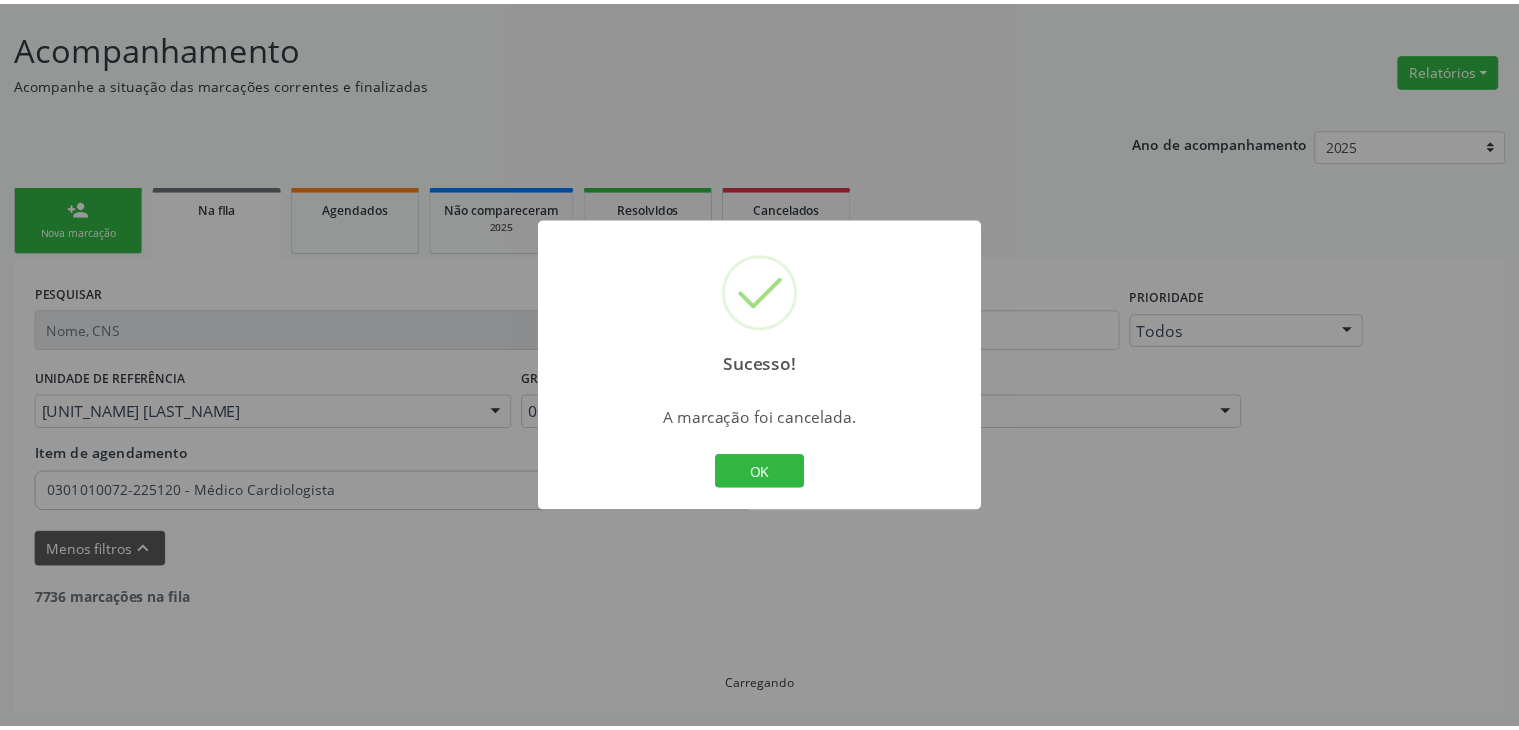 scroll, scrollTop: 112, scrollLeft: 0, axis: vertical 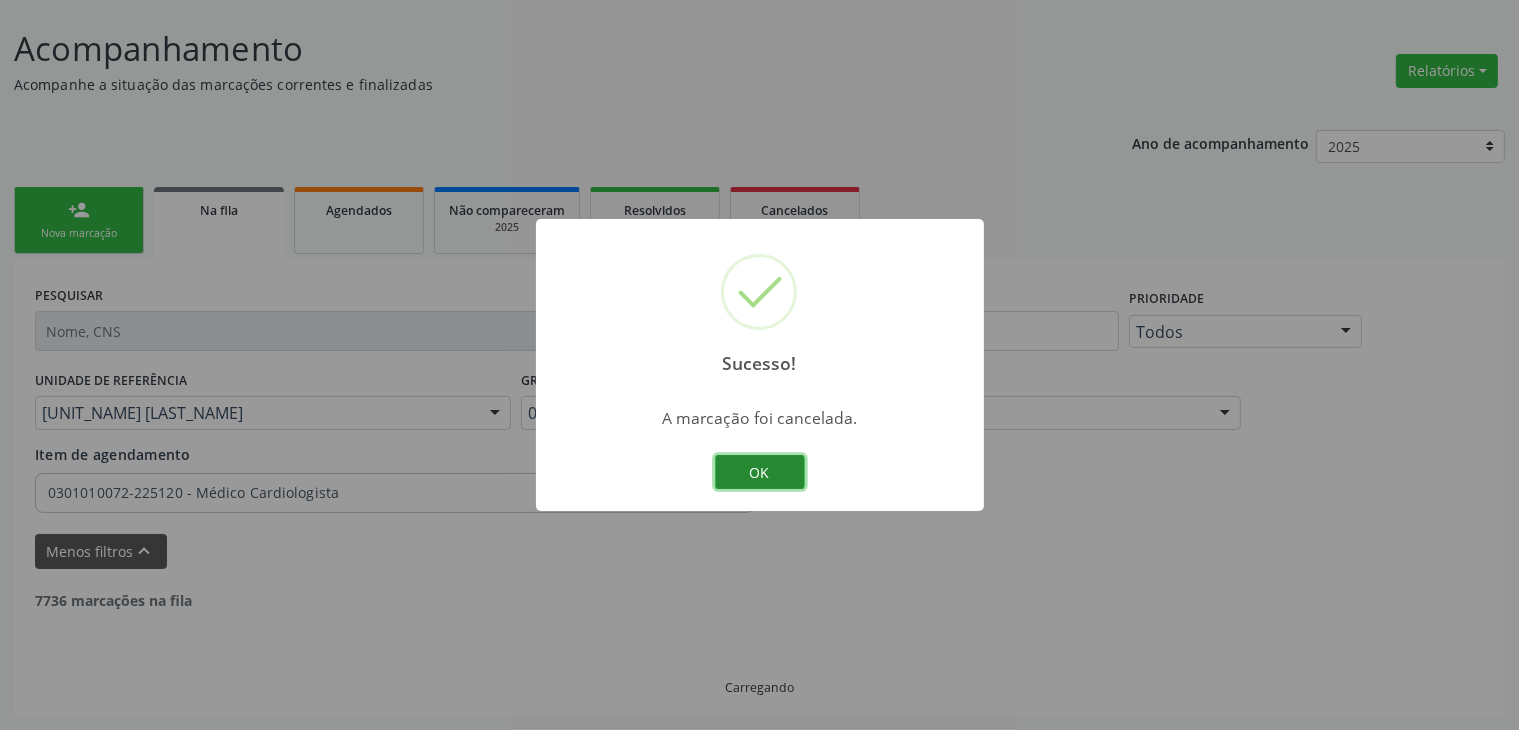 click on "OK" at bounding box center (760, 472) 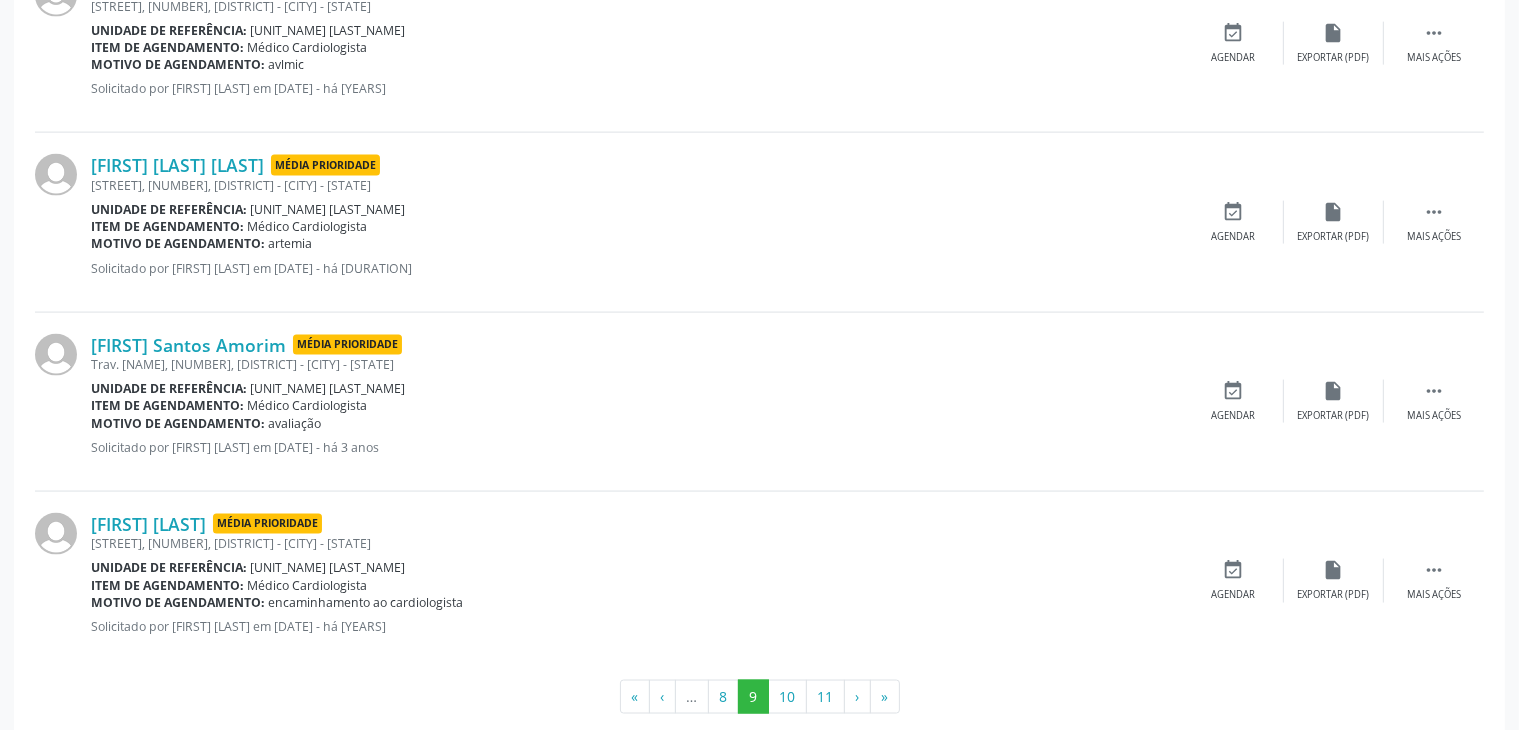 scroll, scrollTop: 2891, scrollLeft: 0, axis: vertical 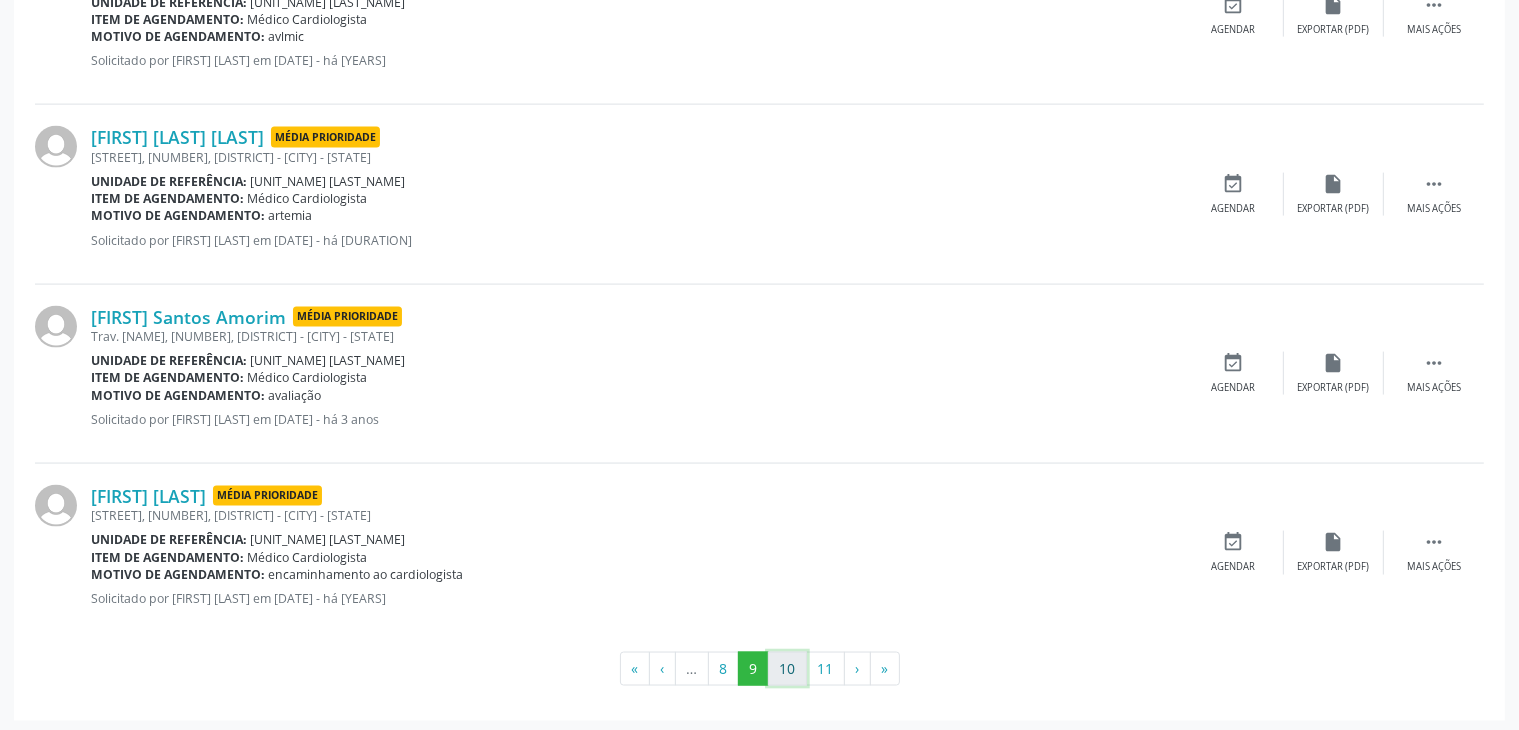 click on "10" at bounding box center [787, 669] 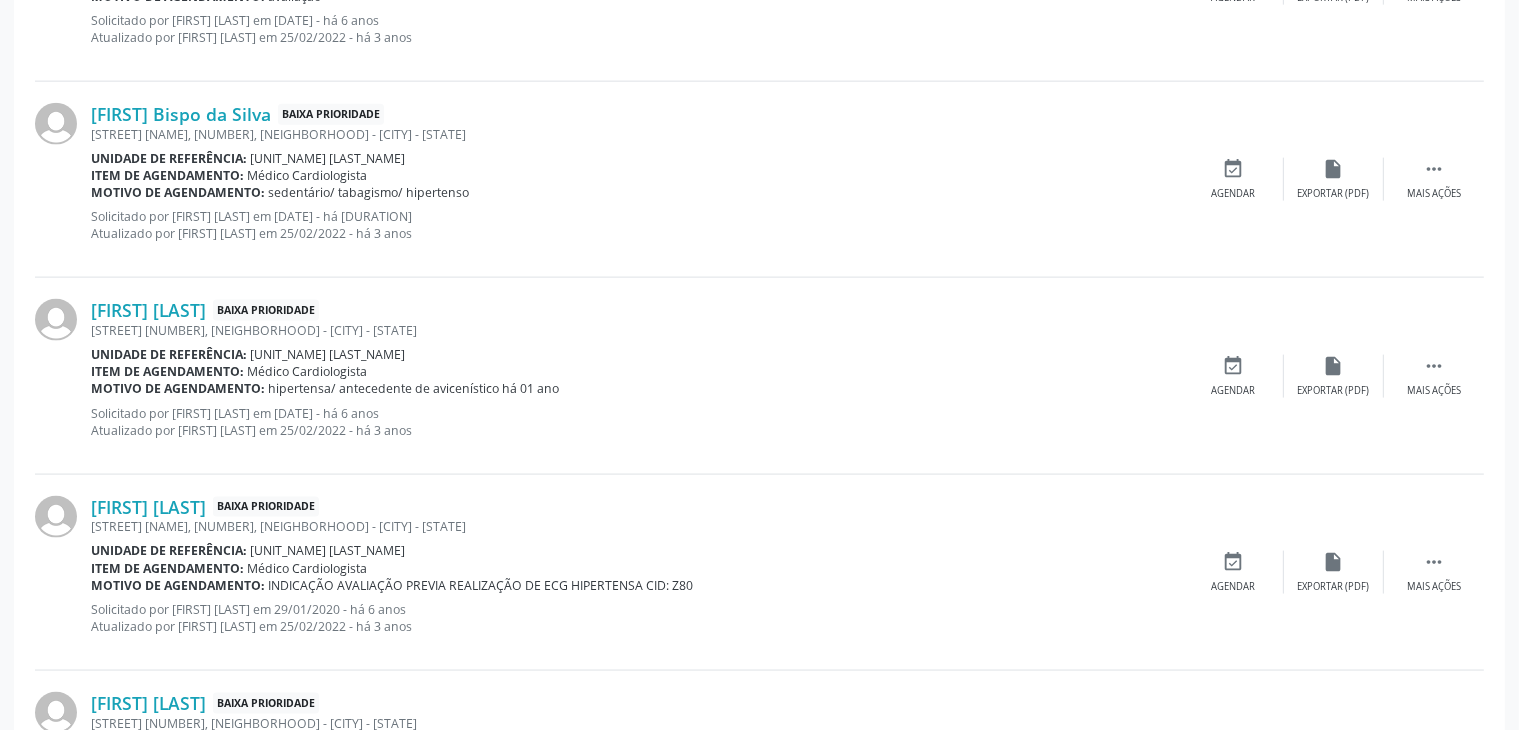 scroll, scrollTop: 2891, scrollLeft: 0, axis: vertical 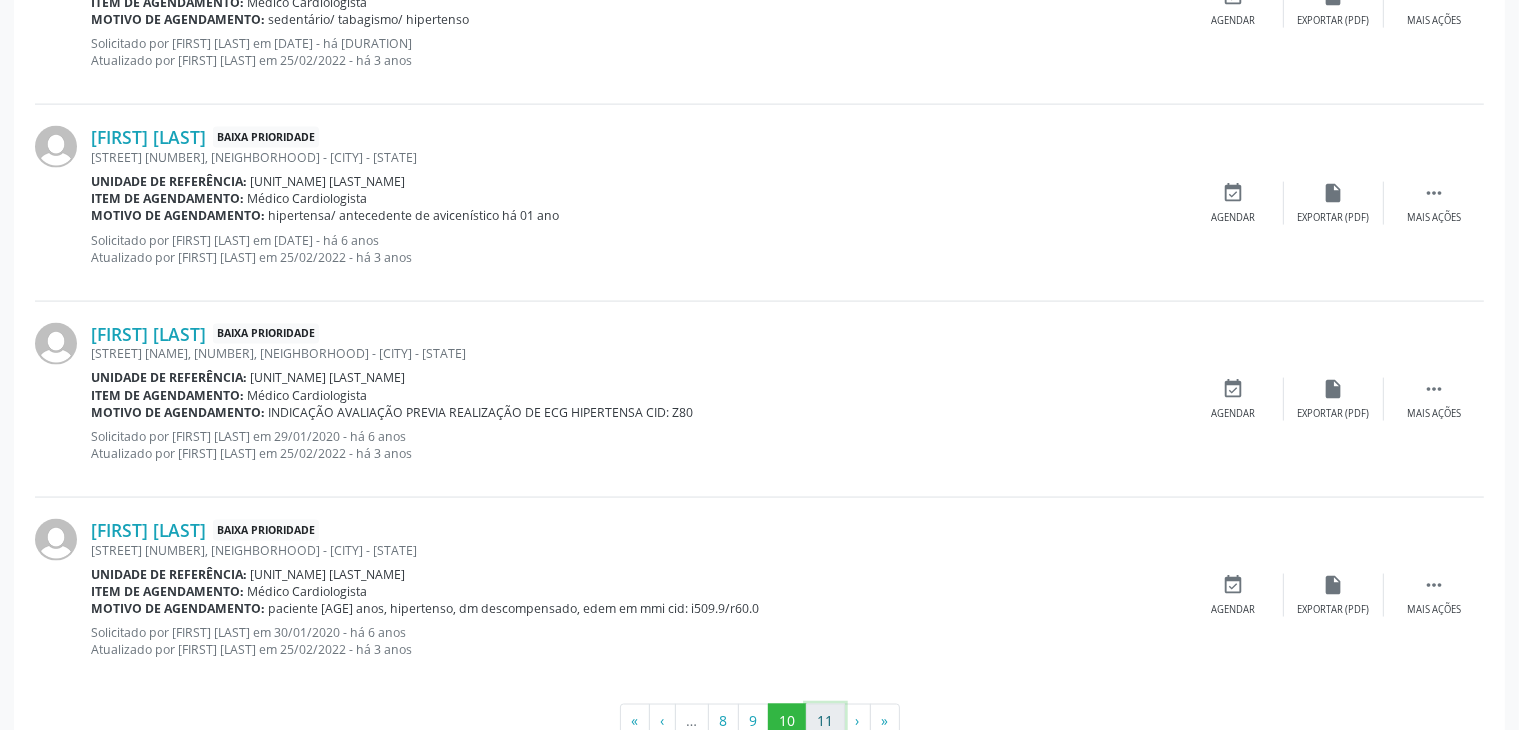 click on "11" at bounding box center [825, 721] 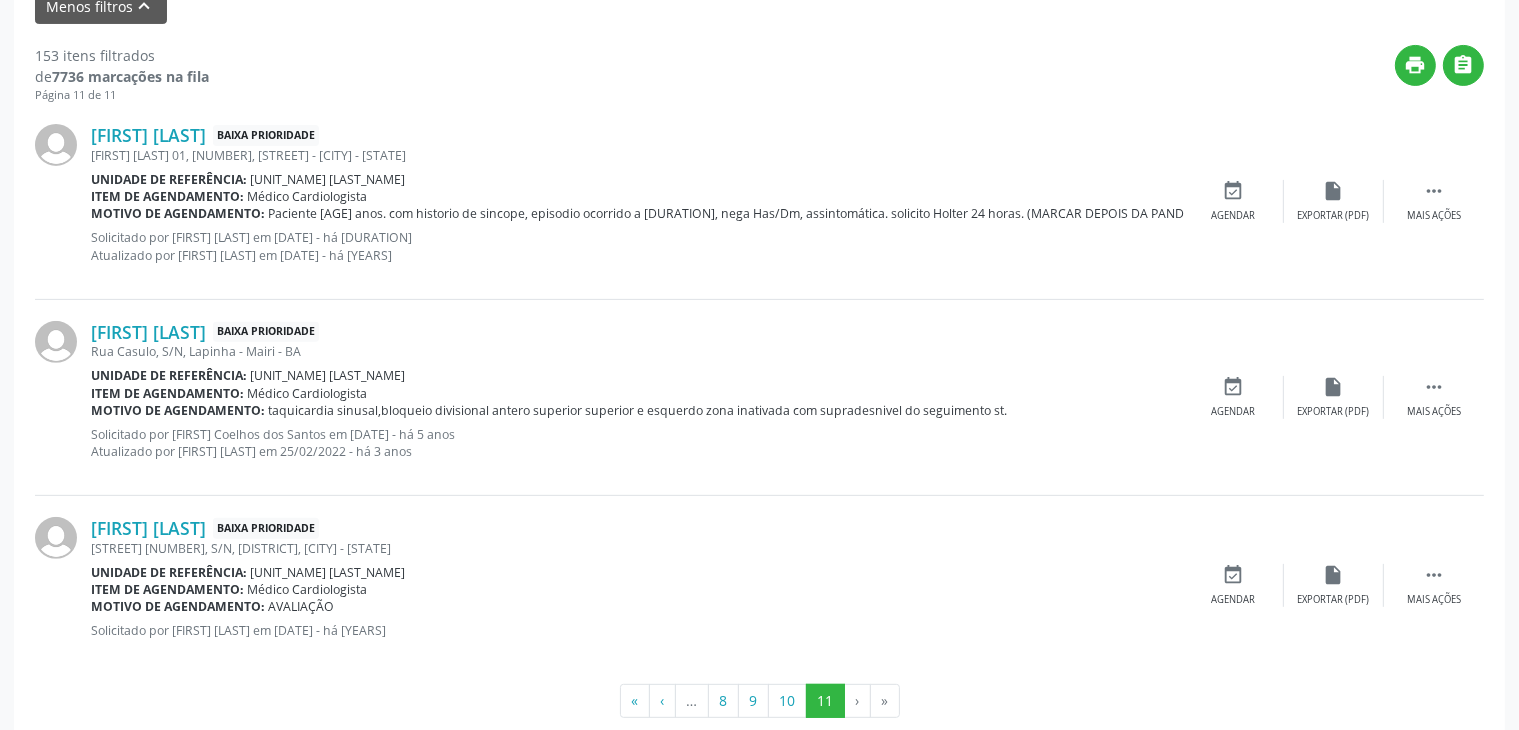 scroll, scrollTop: 692, scrollLeft: 0, axis: vertical 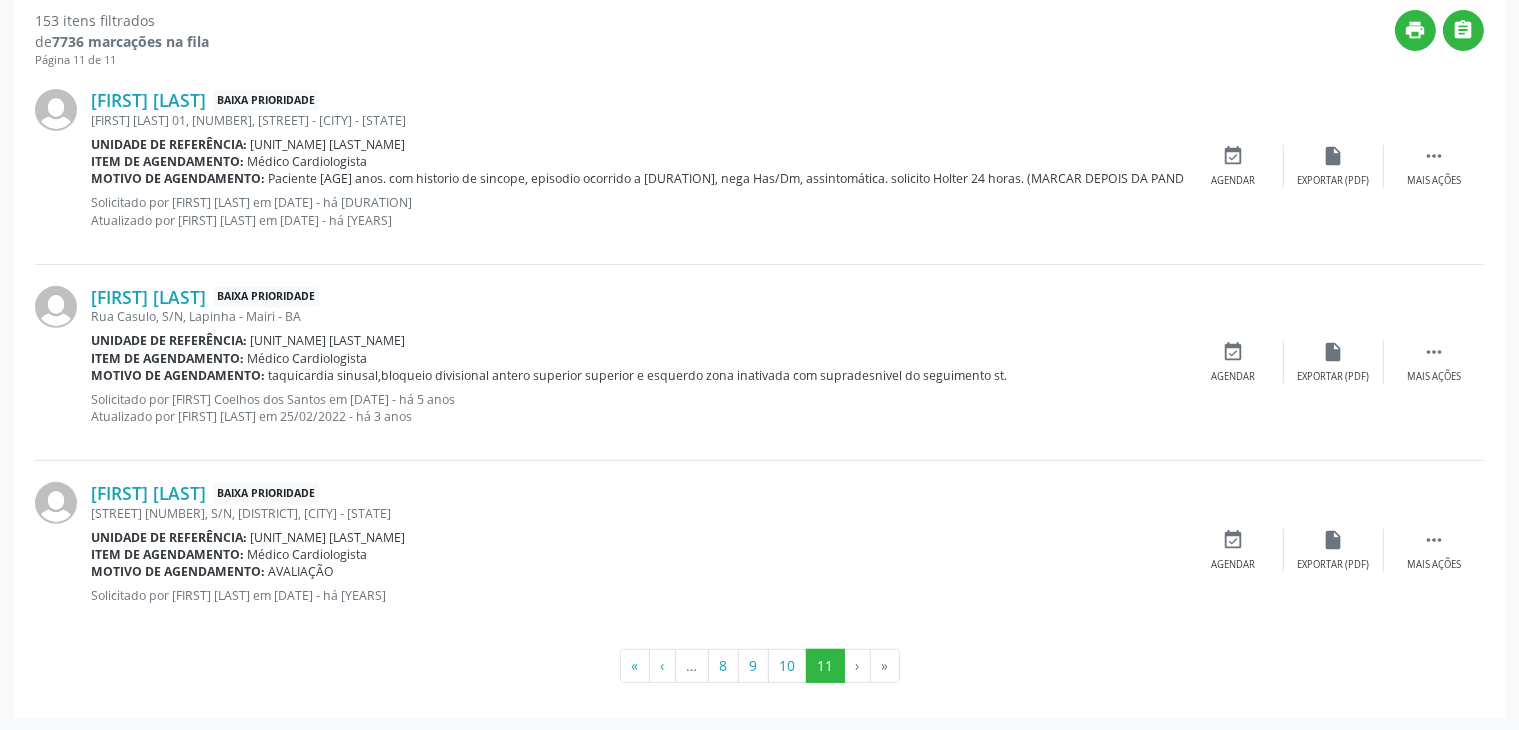 click on "›" at bounding box center [858, 666] 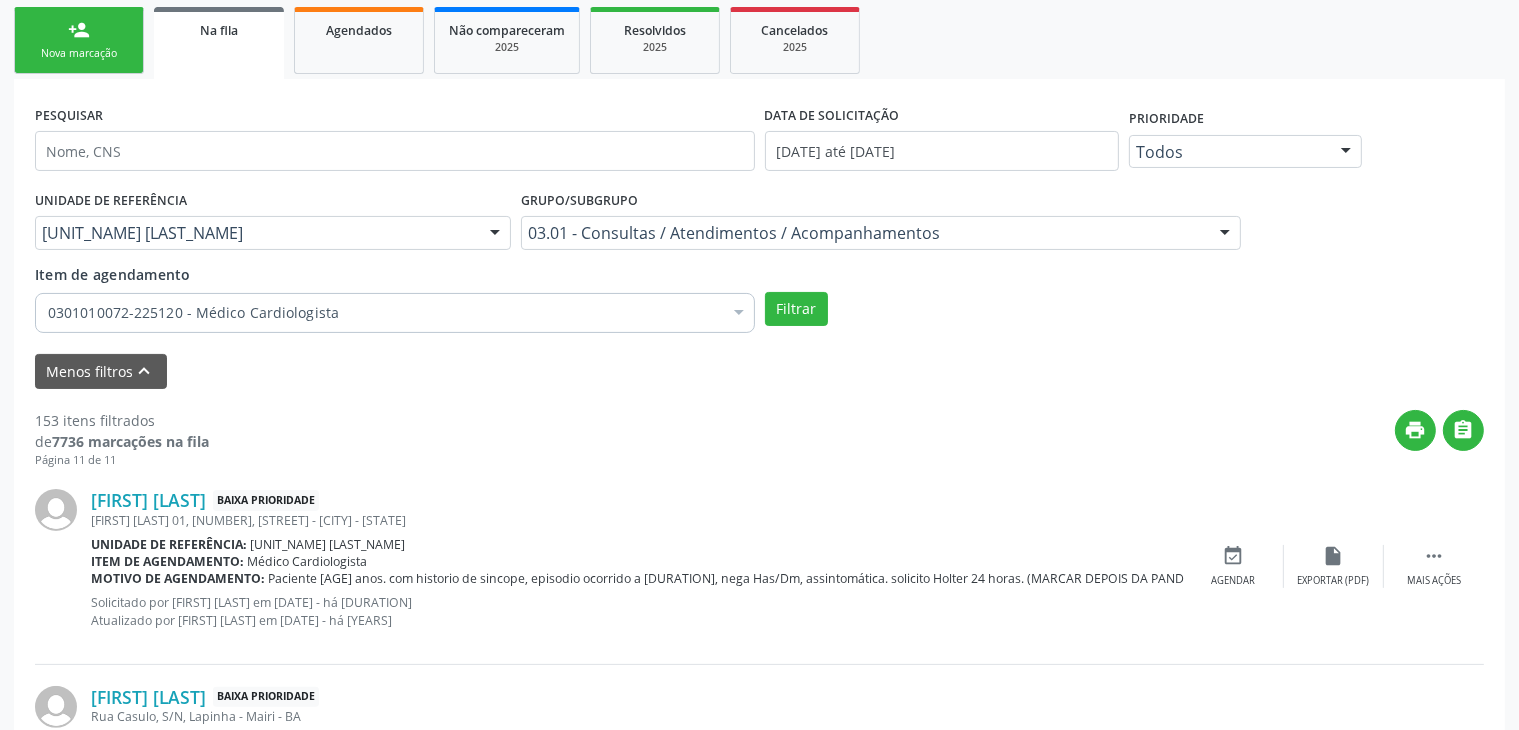 scroll, scrollTop: 300, scrollLeft: 0, axis: vertical 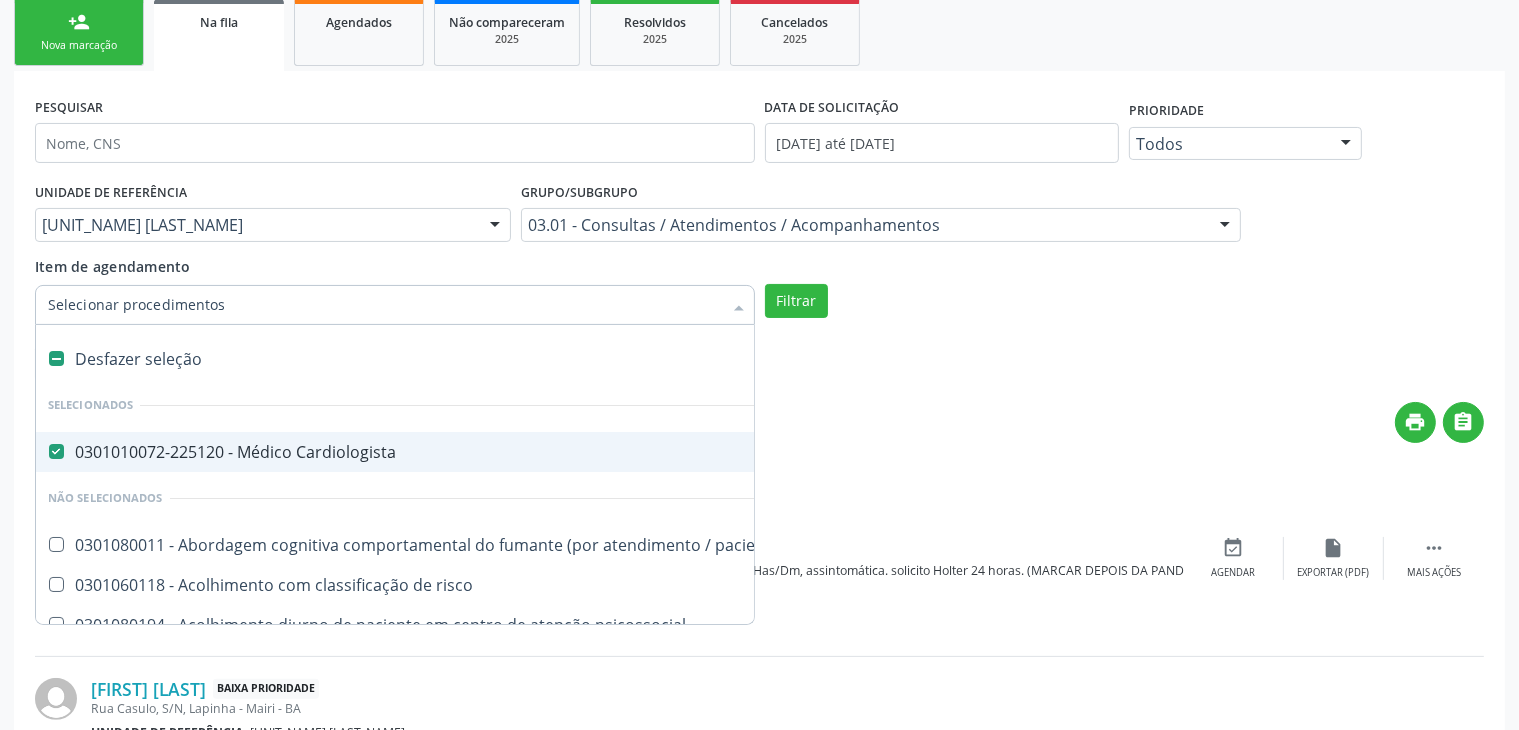 click at bounding box center (739, 307) 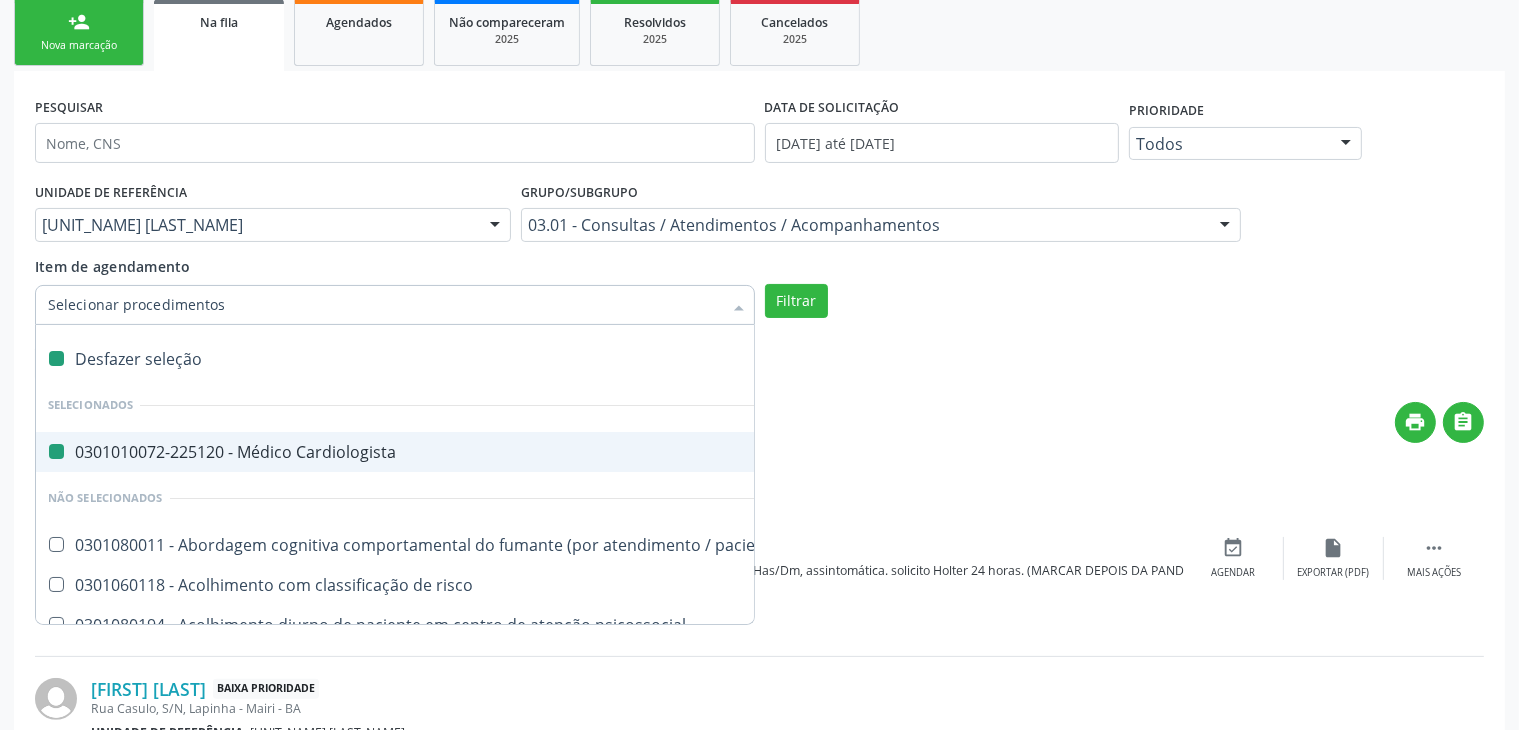 checkbox on "false" 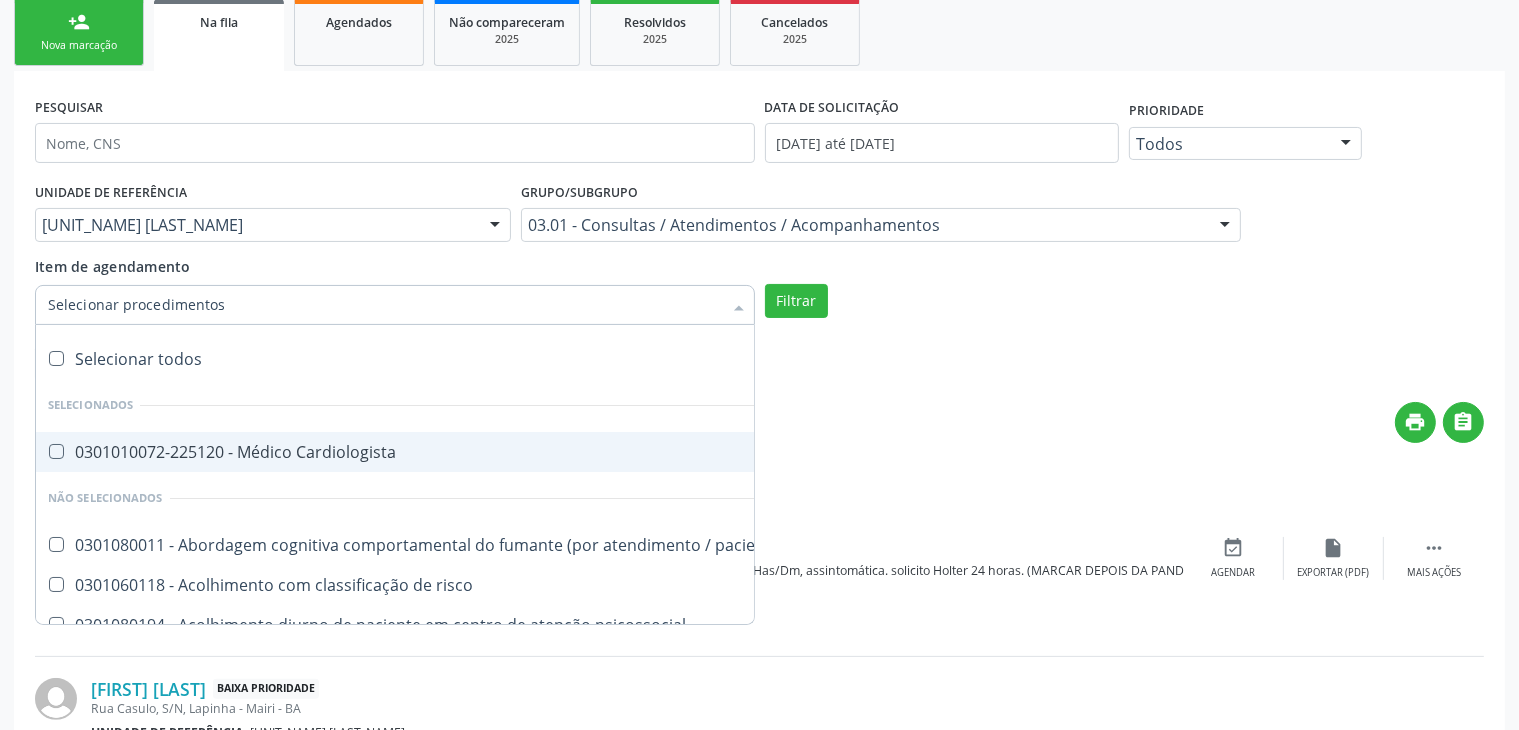 click on "Item de agendamento" at bounding box center (385, 305) 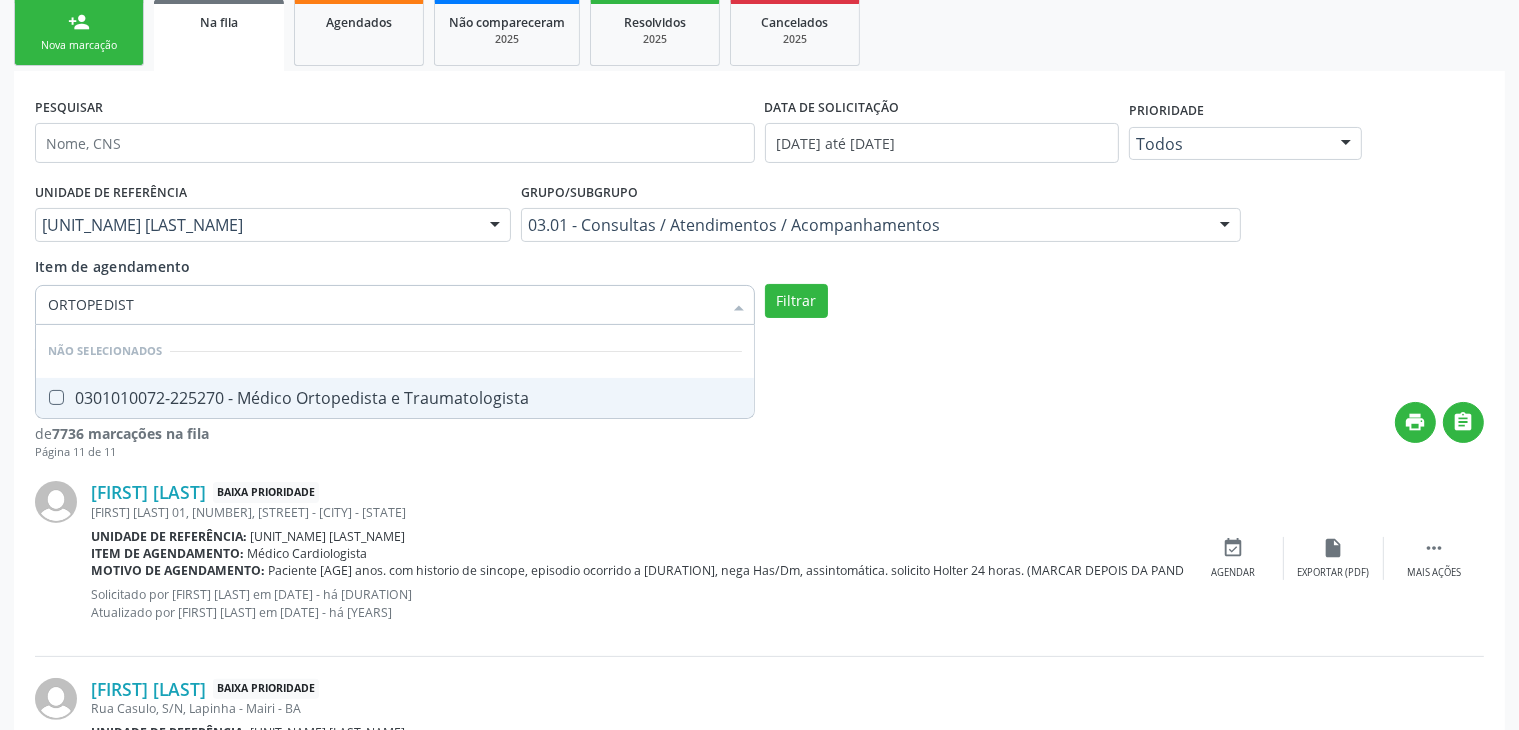 type on "ORTOPEDISTA" 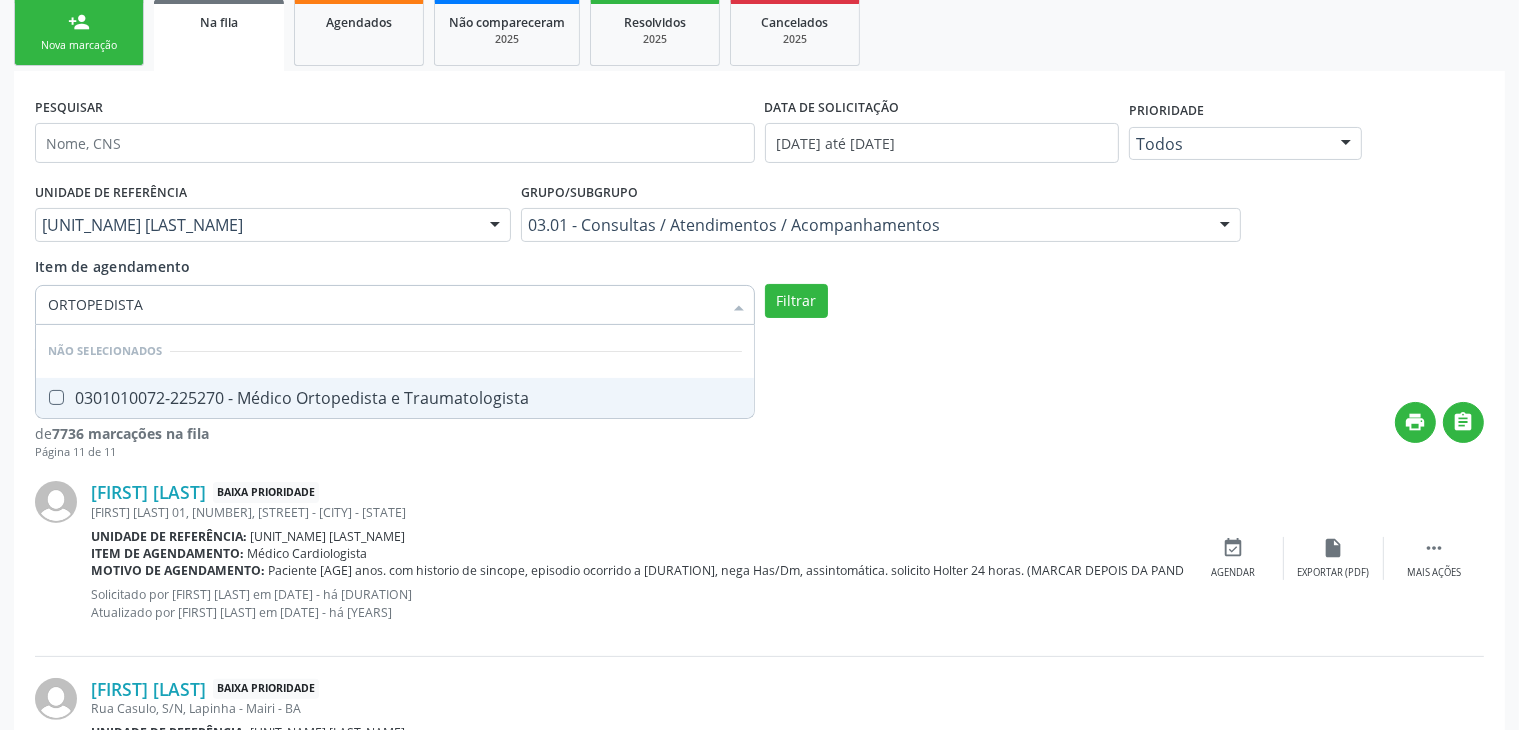 click at bounding box center (56, 397) 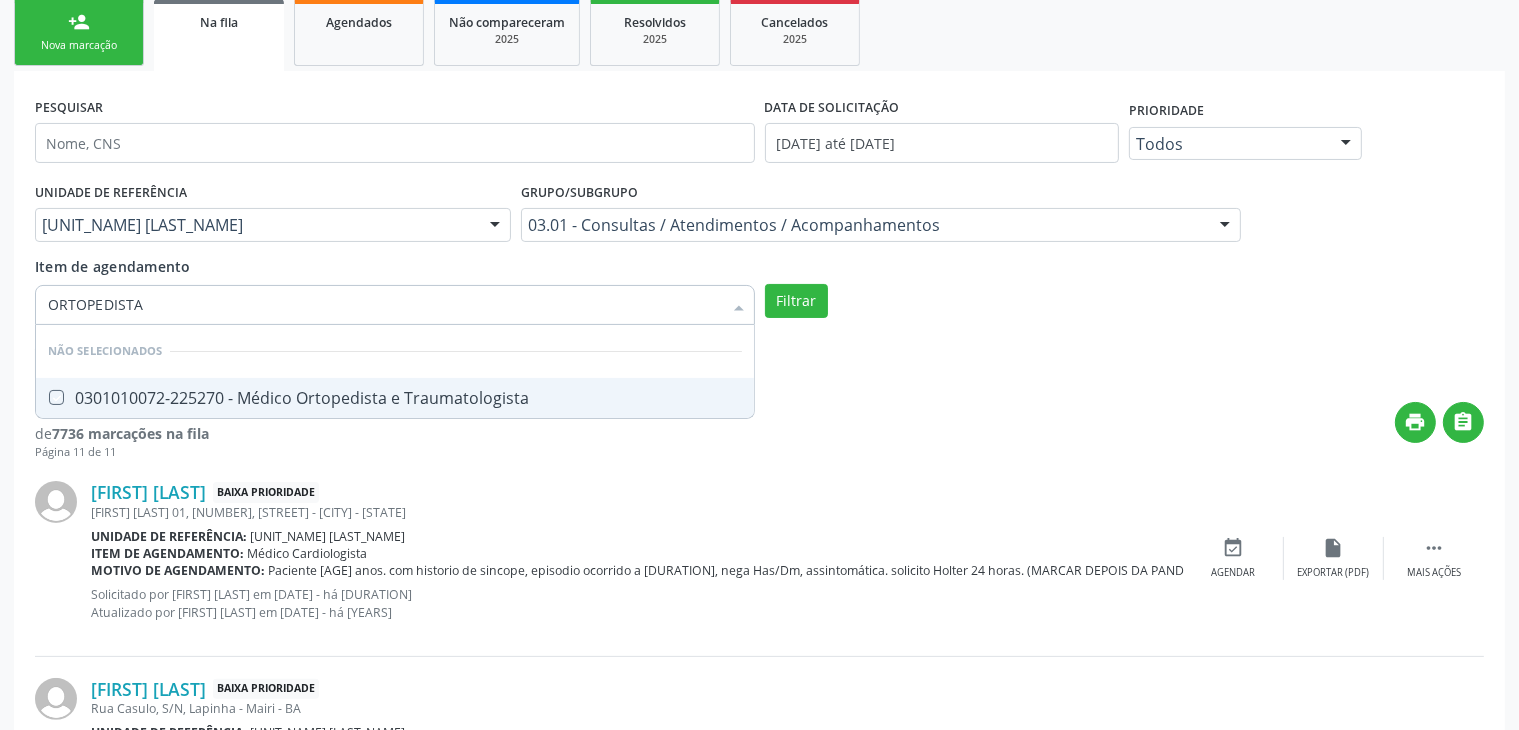 click at bounding box center (42, 397) 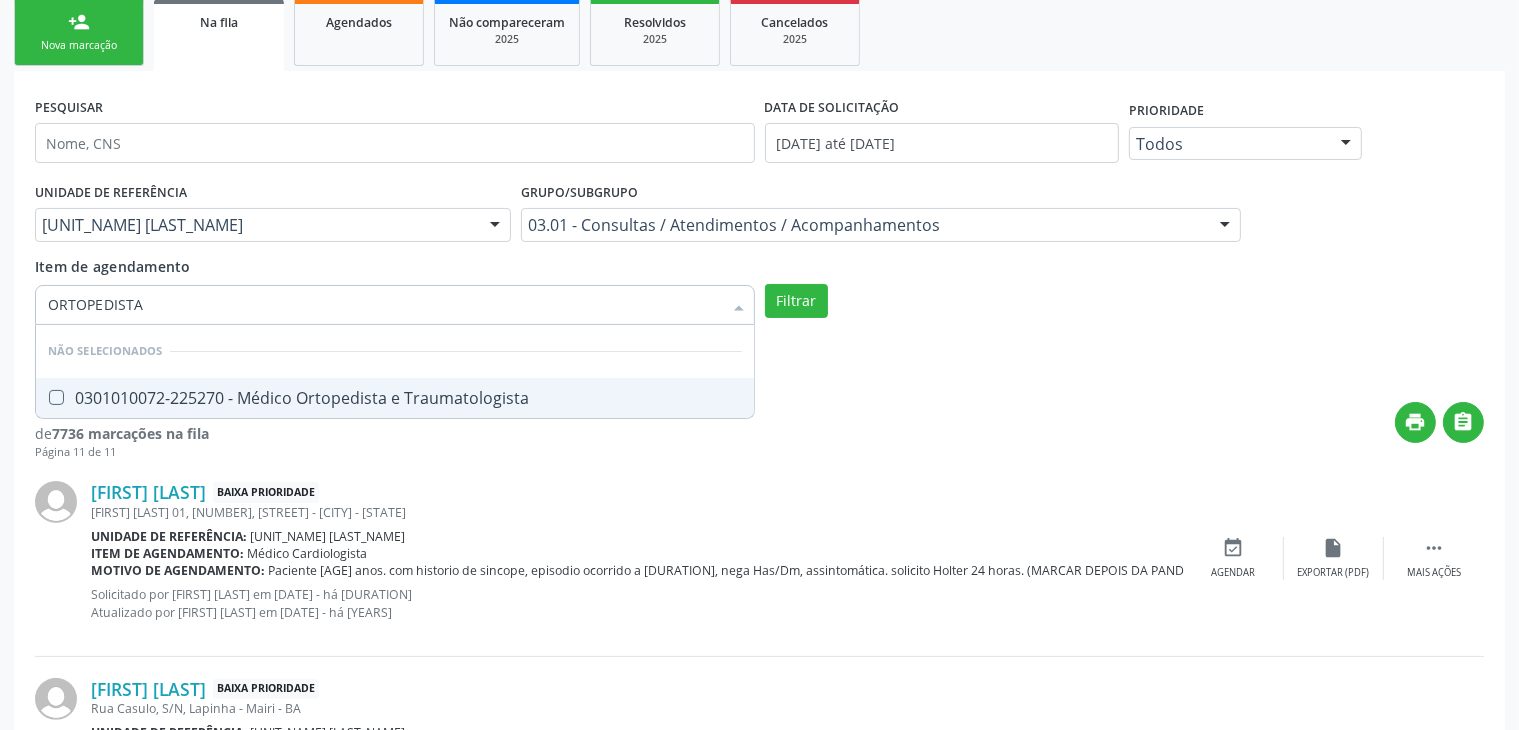 checkbox on "true" 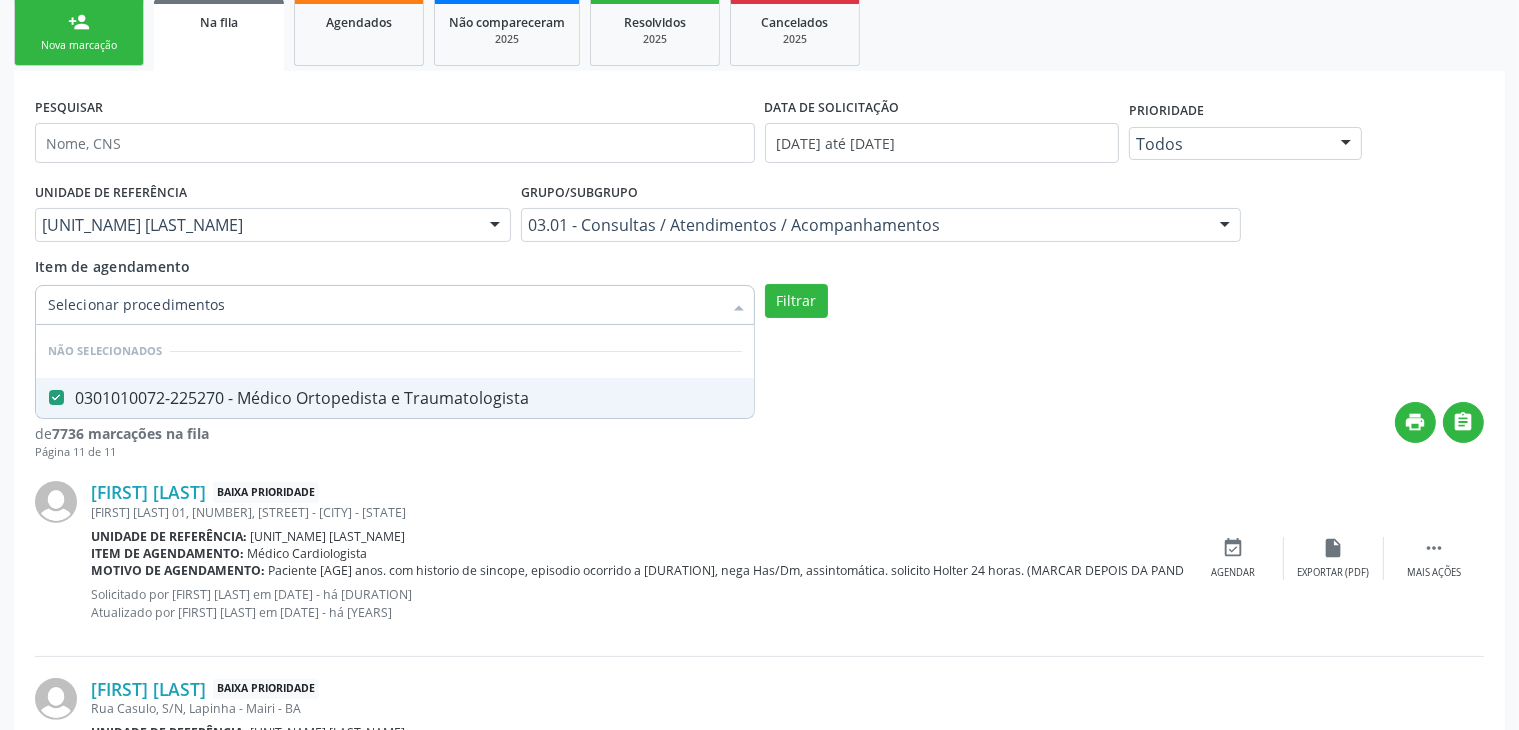 click on "Menos filtros
keyboard_arrow_up" at bounding box center [759, 363] 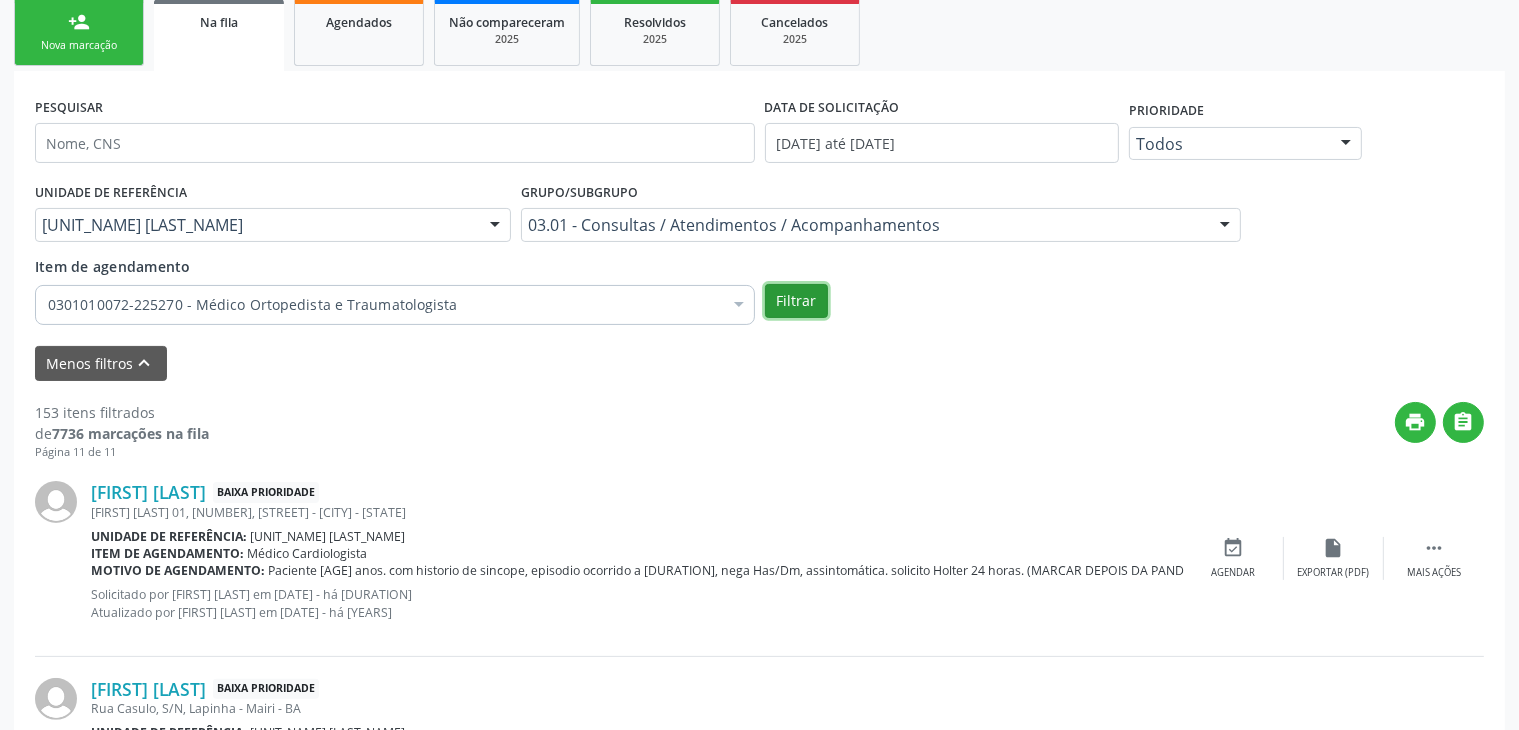click on "Filtrar" at bounding box center (796, 301) 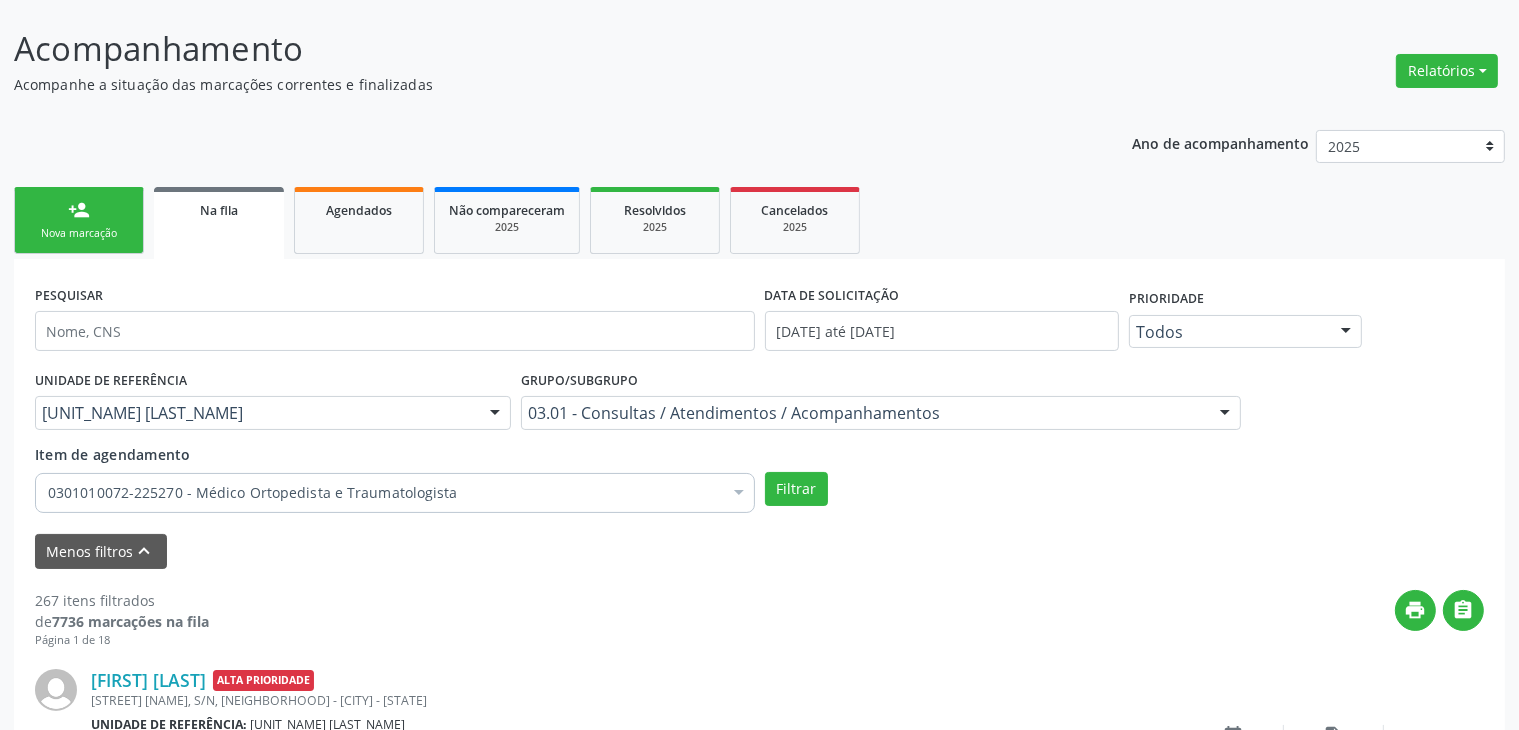 scroll, scrollTop: 300, scrollLeft: 0, axis: vertical 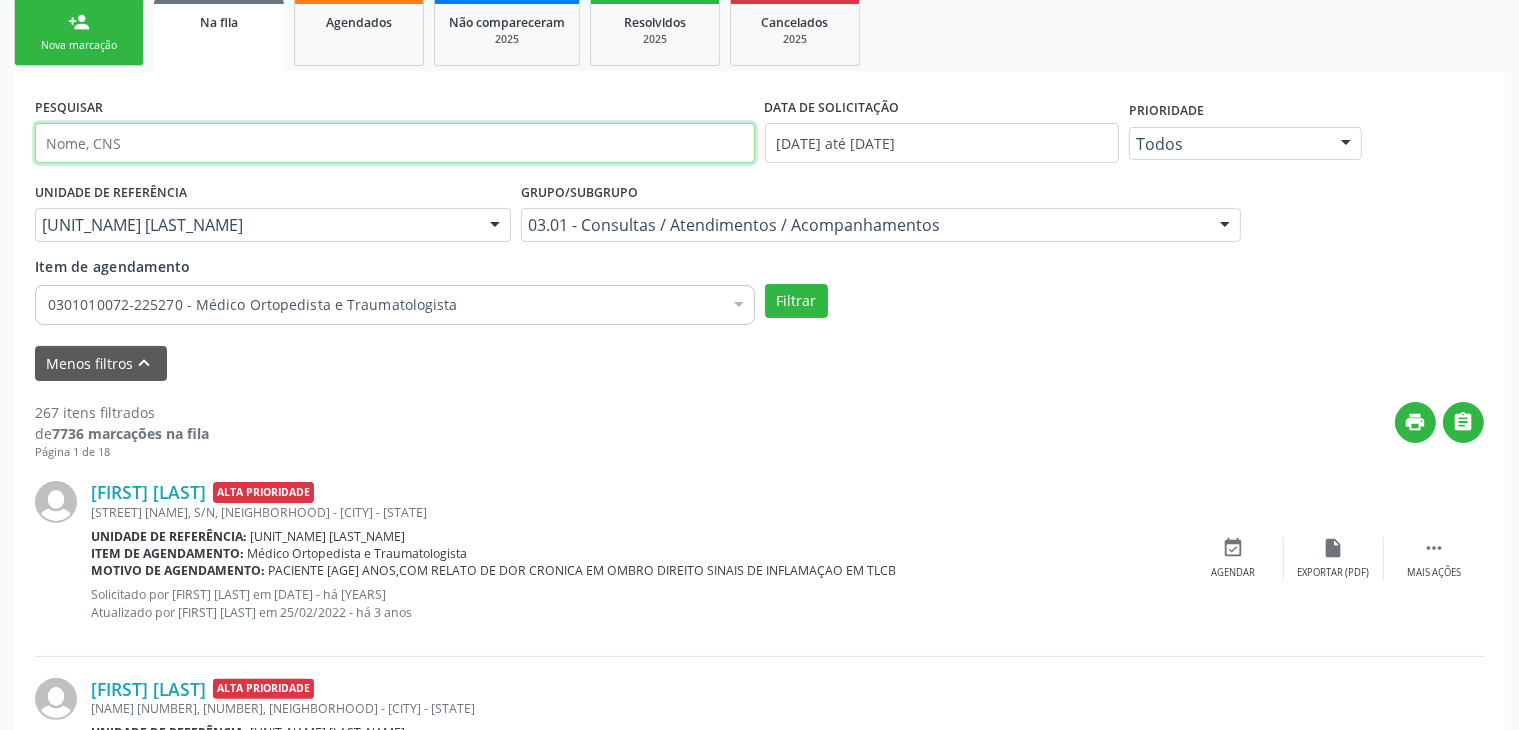 click at bounding box center (395, 143) 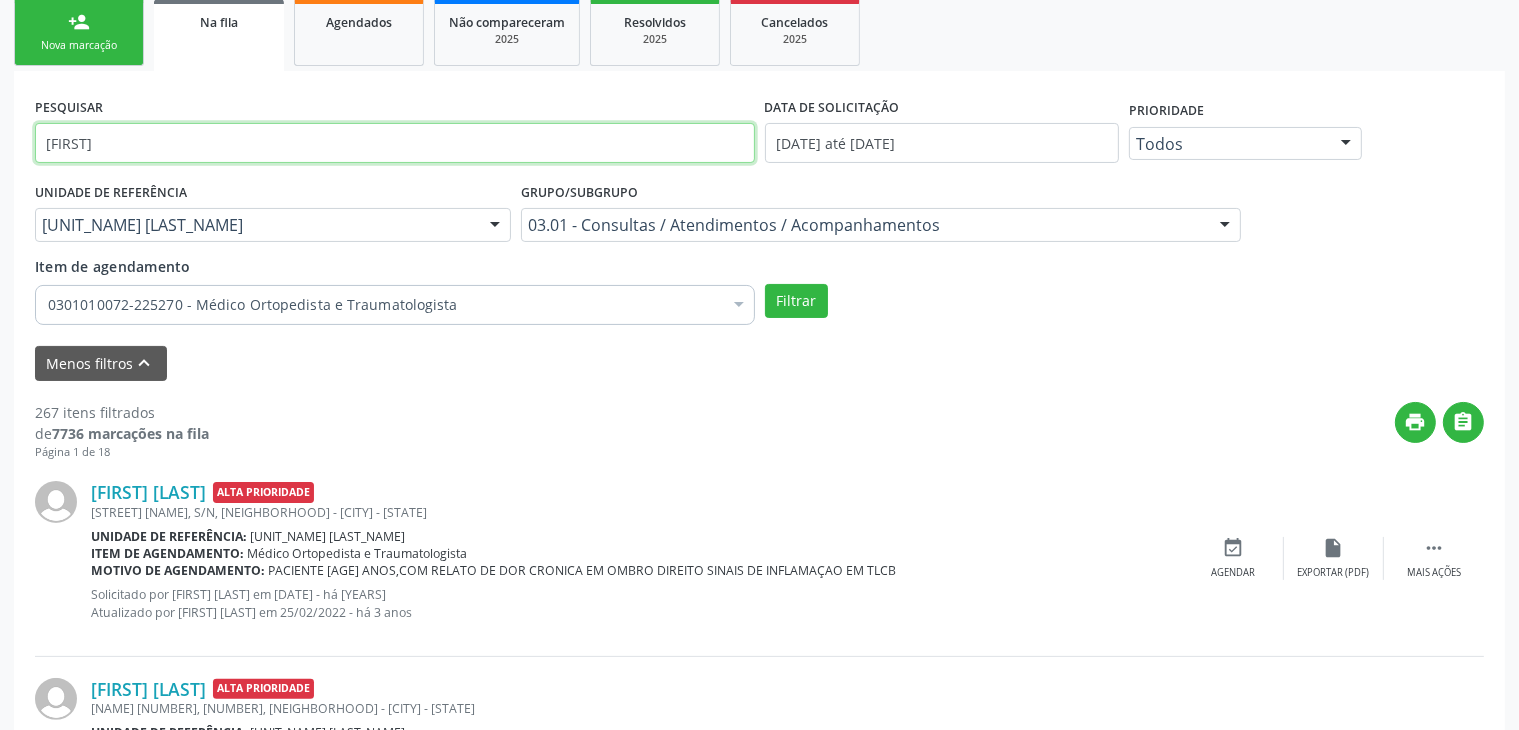 type on "[FIRST]" 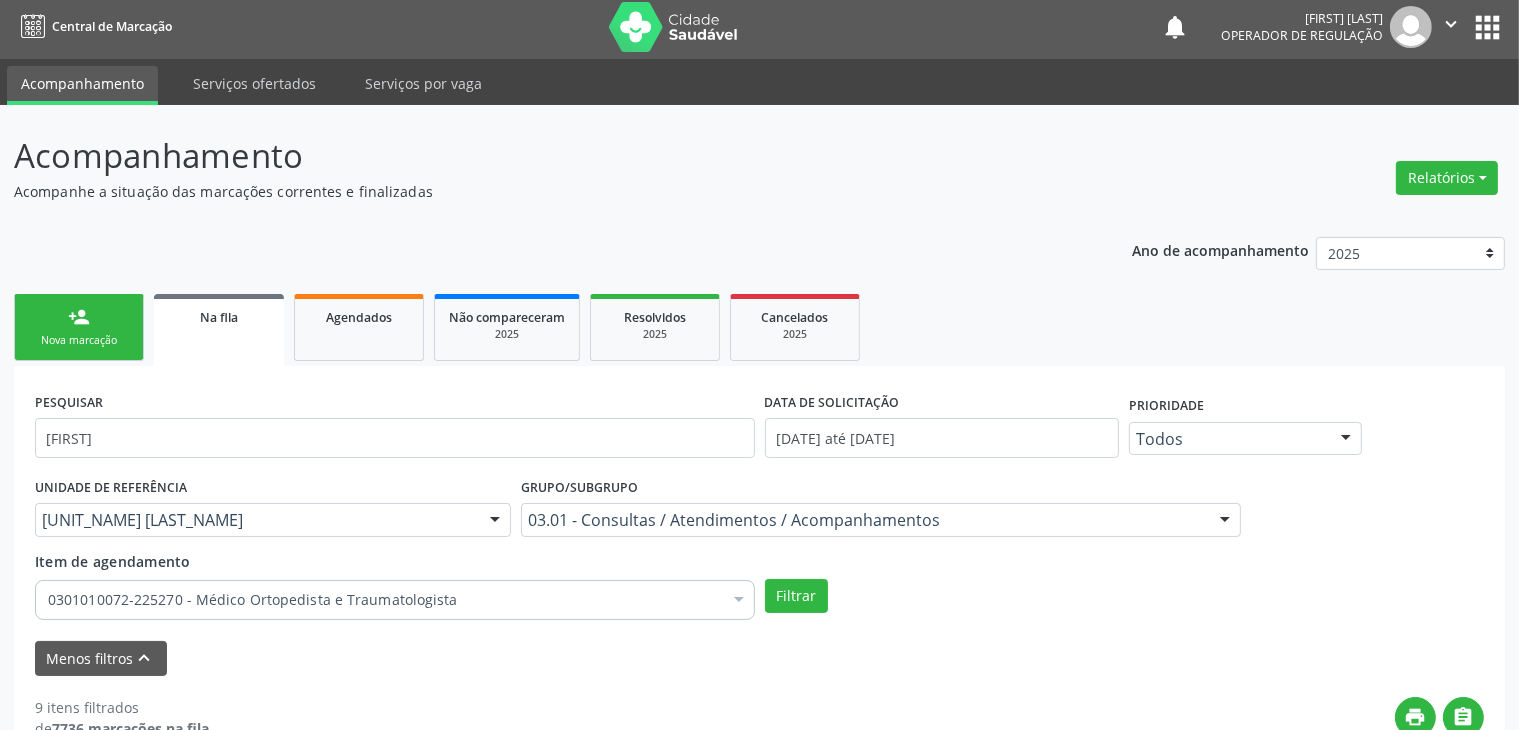 scroll, scrollTop: 0, scrollLeft: 0, axis: both 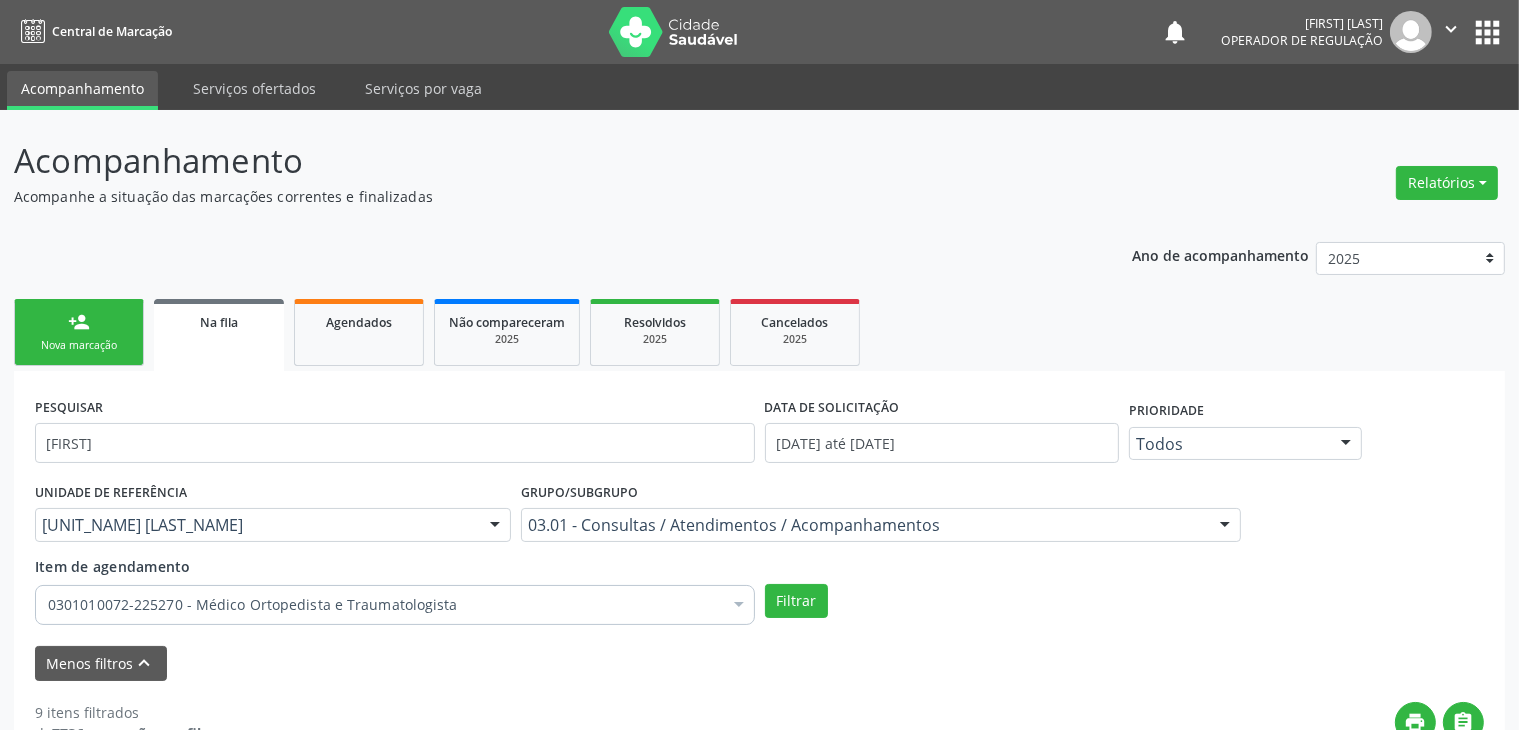 click at bounding box center (674, 32) 